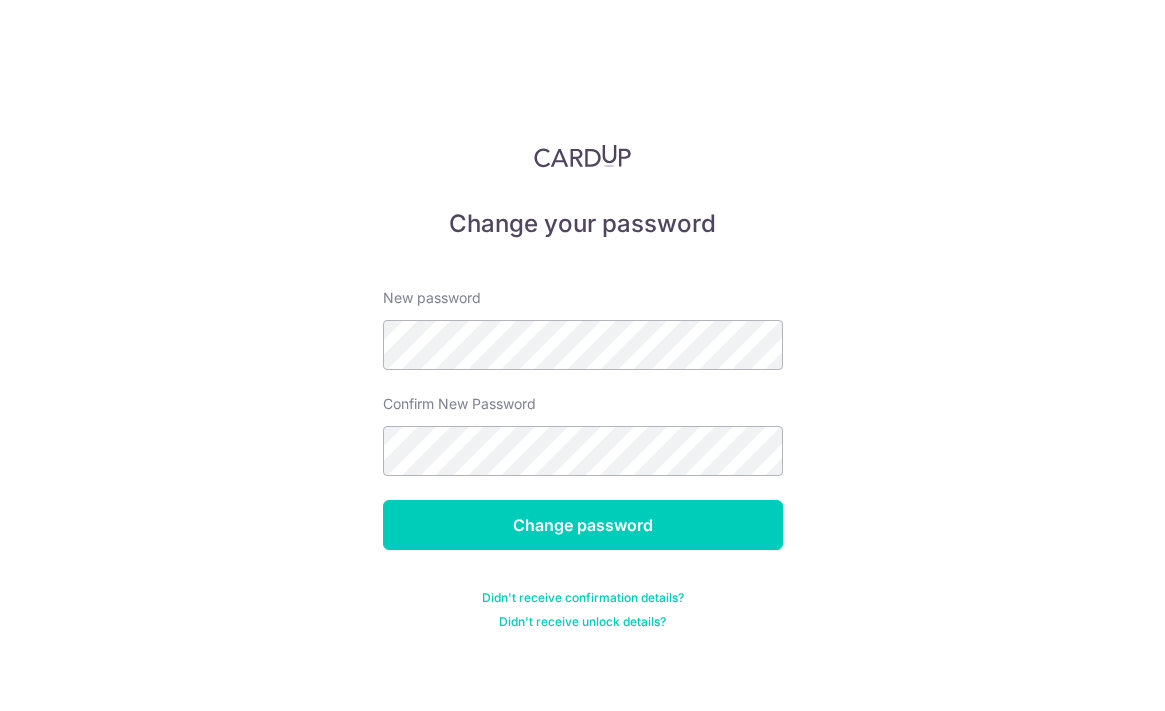 scroll, scrollTop: 0, scrollLeft: 0, axis: both 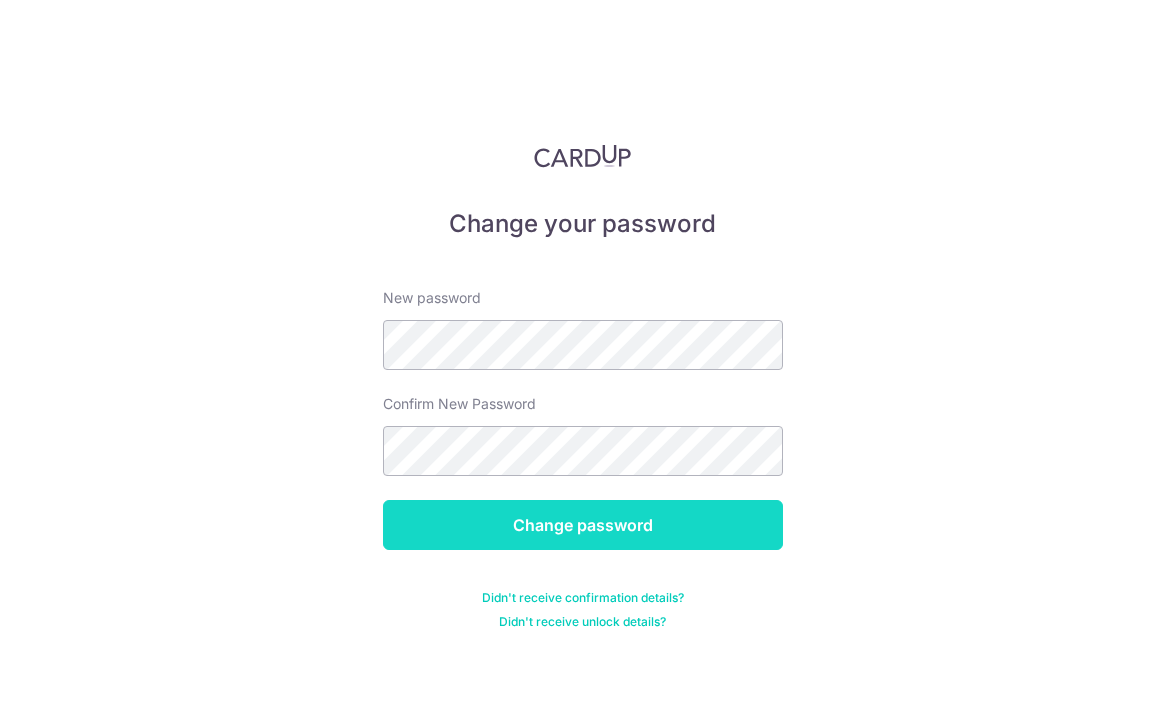click on "Change password" at bounding box center [583, 525] 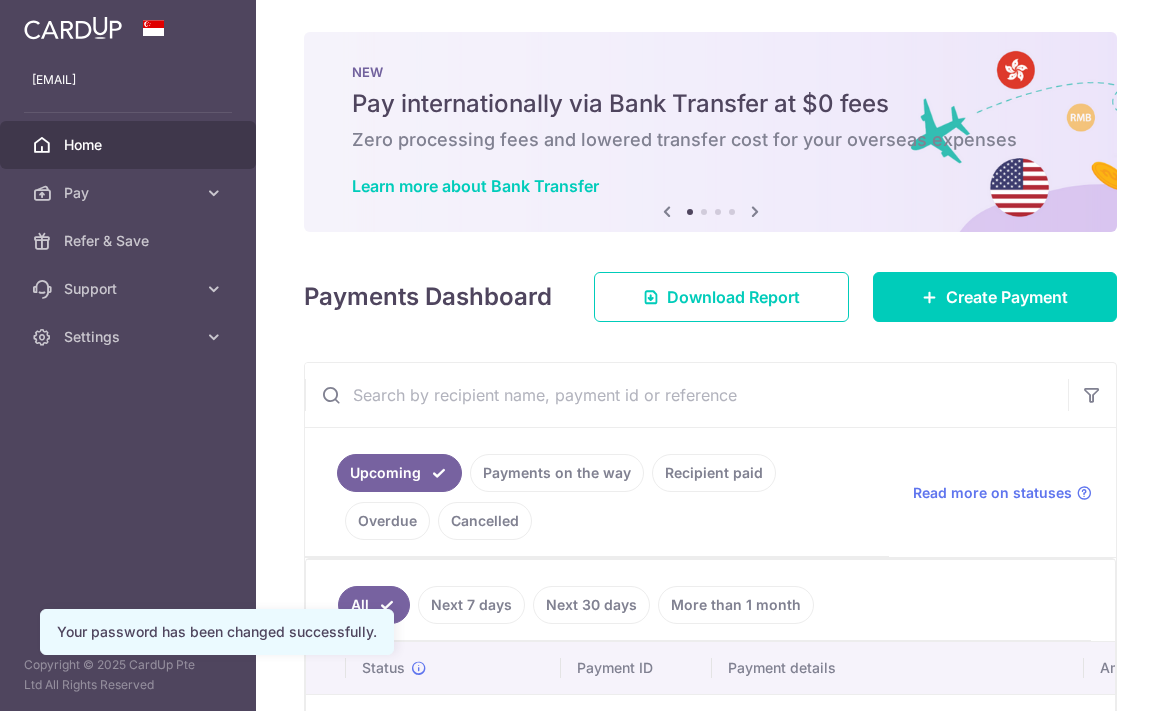 scroll, scrollTop: 0, scrollLeft: 0, axis: both 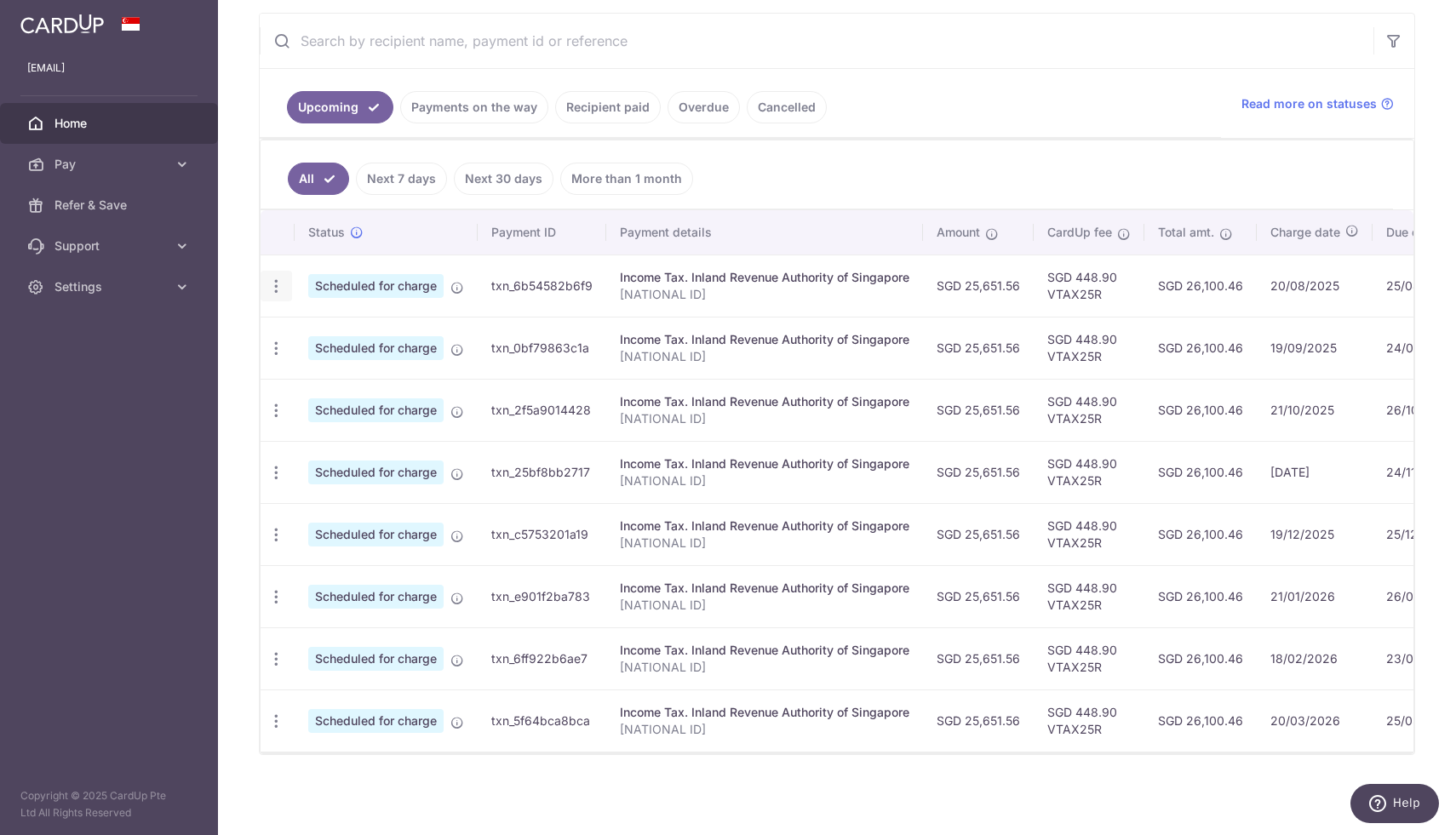 click at bounding box center [276, 286] 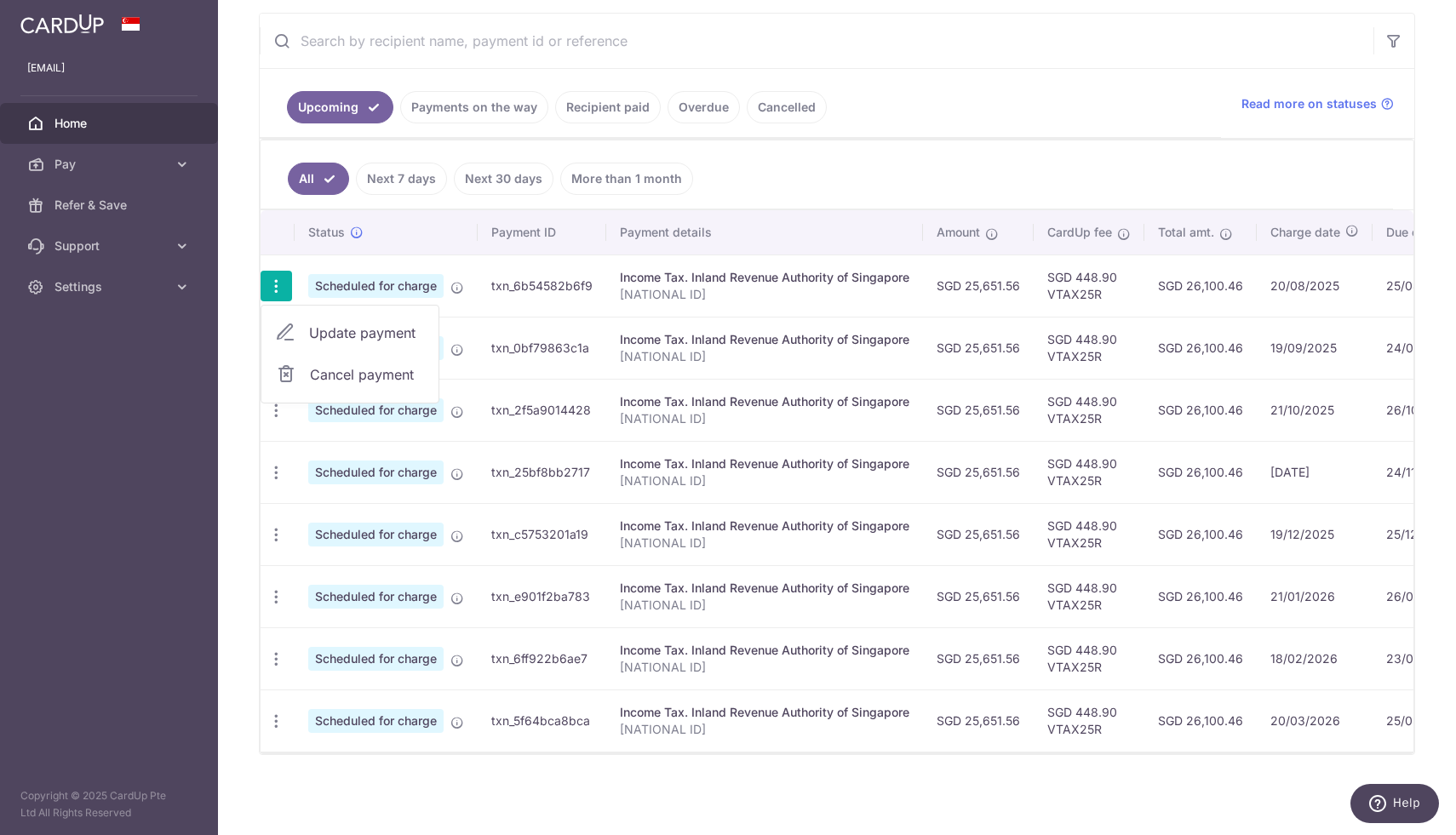 click on "Update payment" at bounding box center (367, 333) 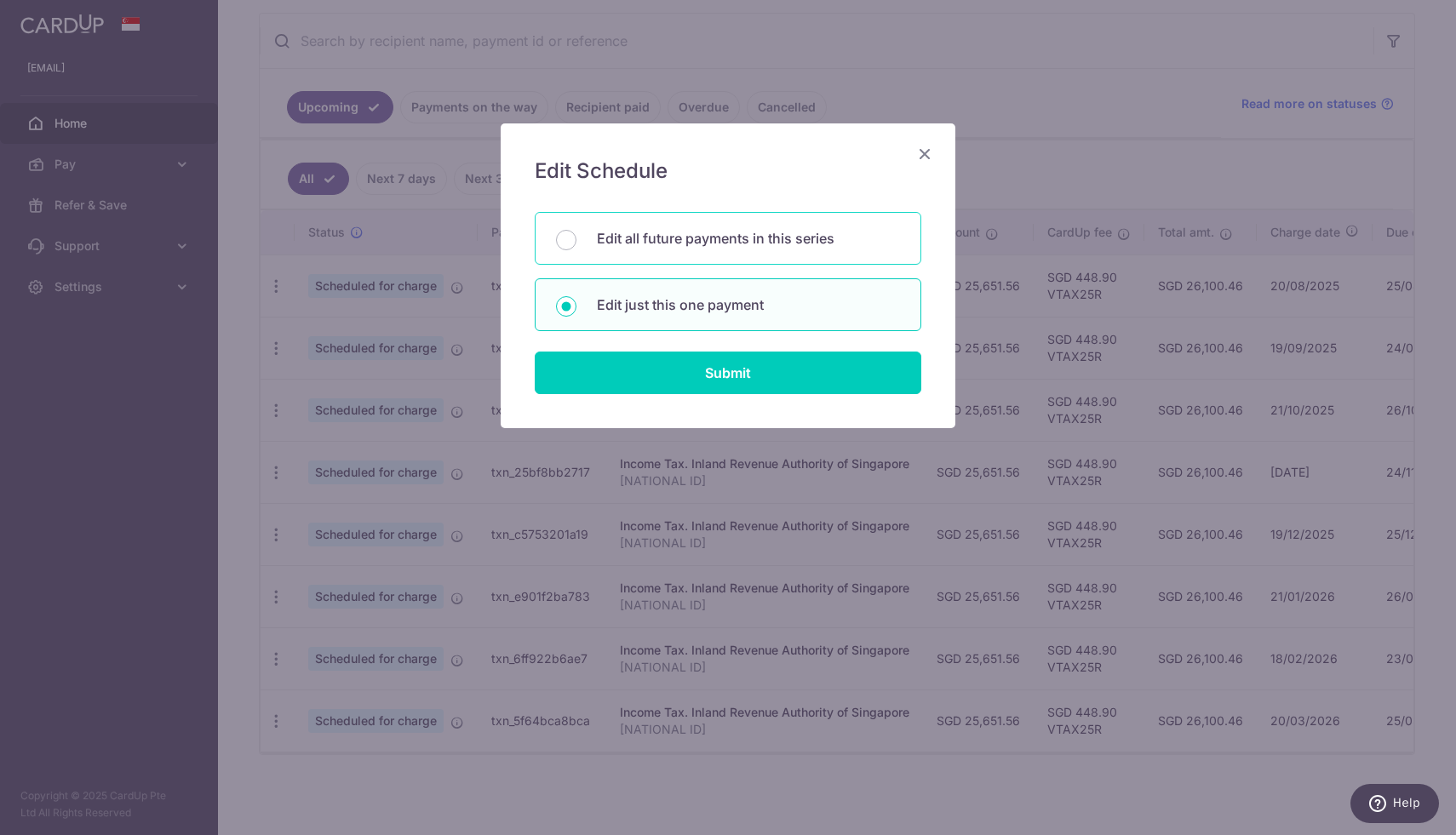 click on "Edit all future payments in this series" at bounding box center [748, 238] 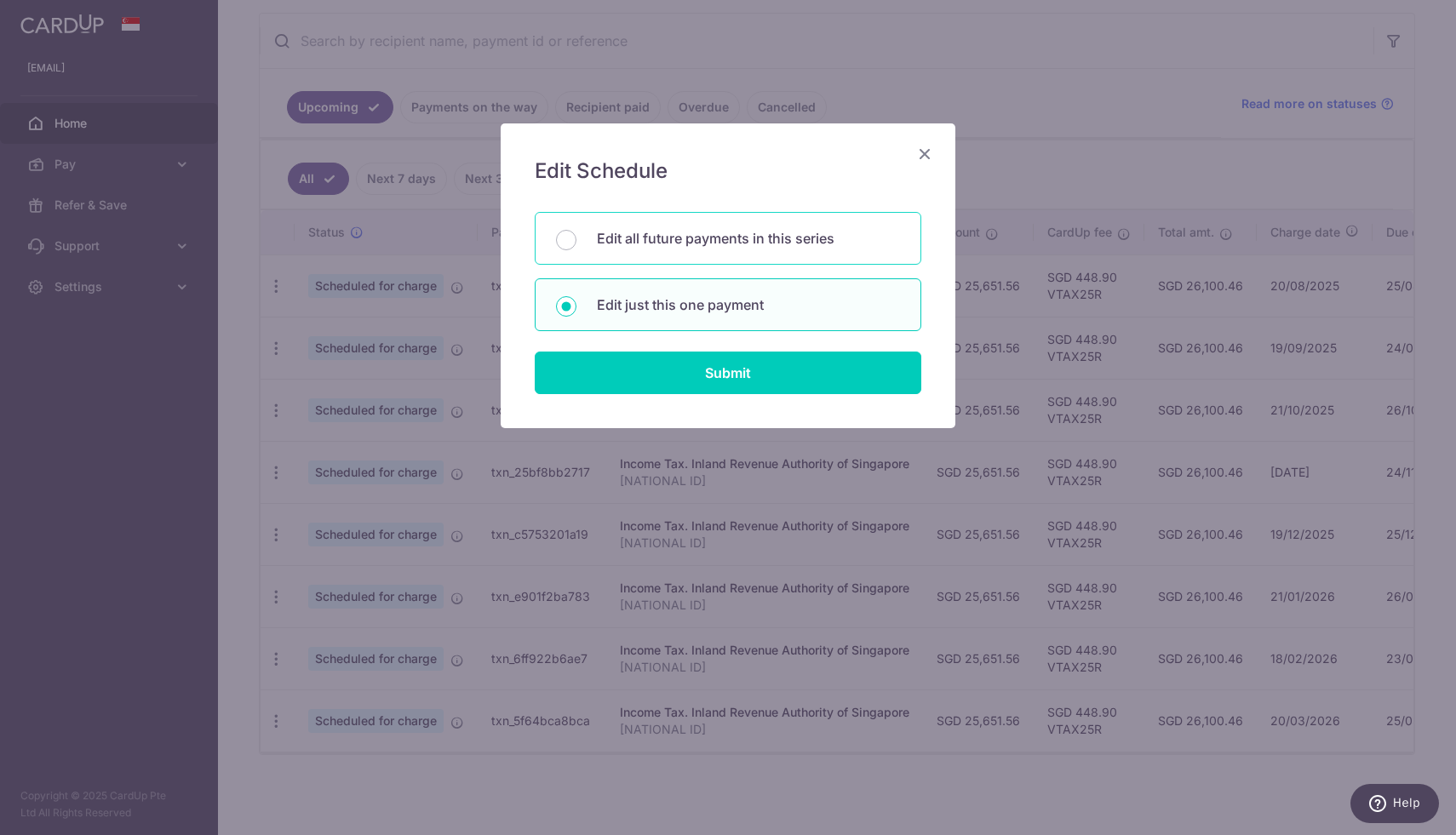 radio on "true" 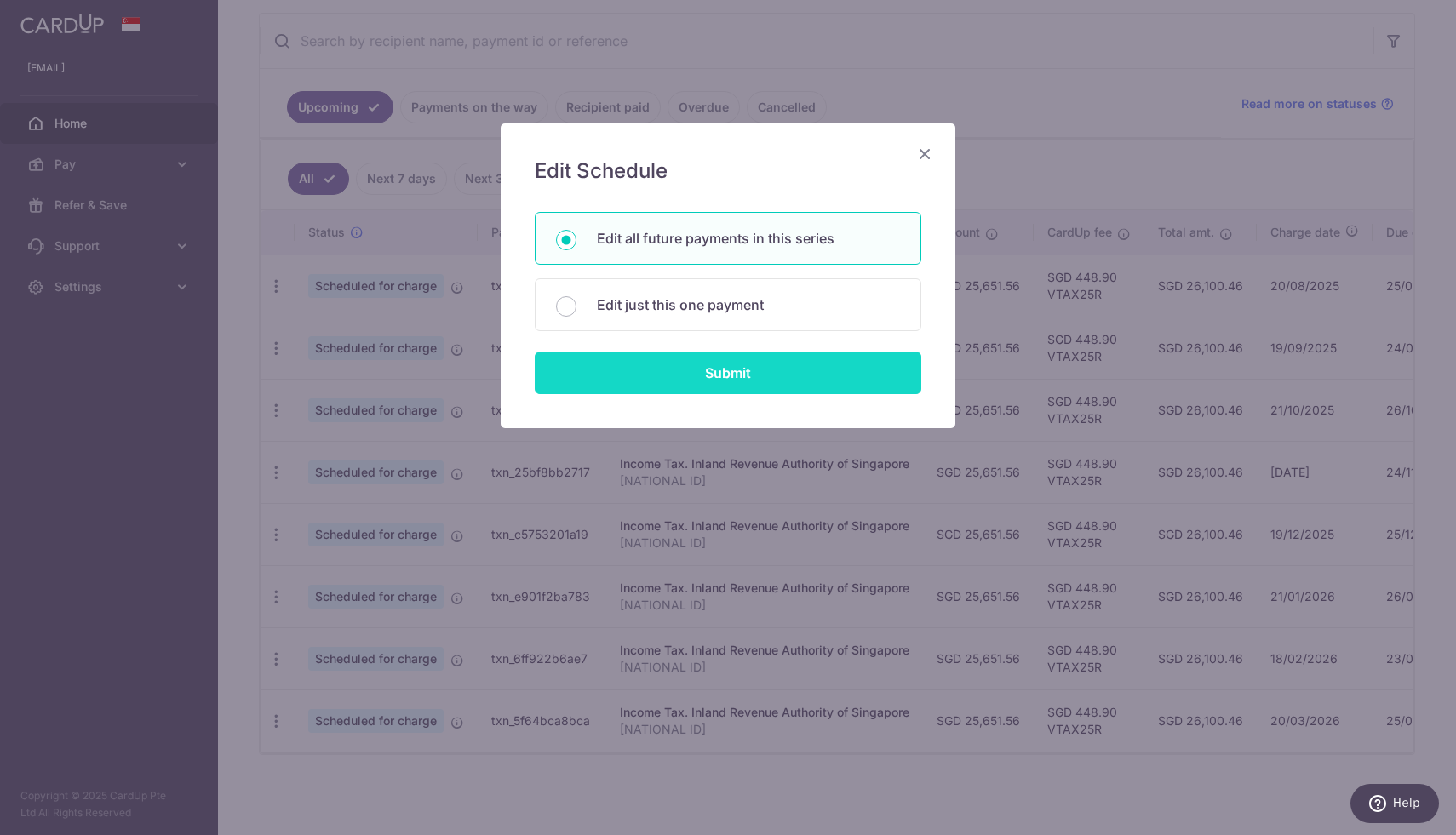 click on "Submit" at bounding box center (728, 373) 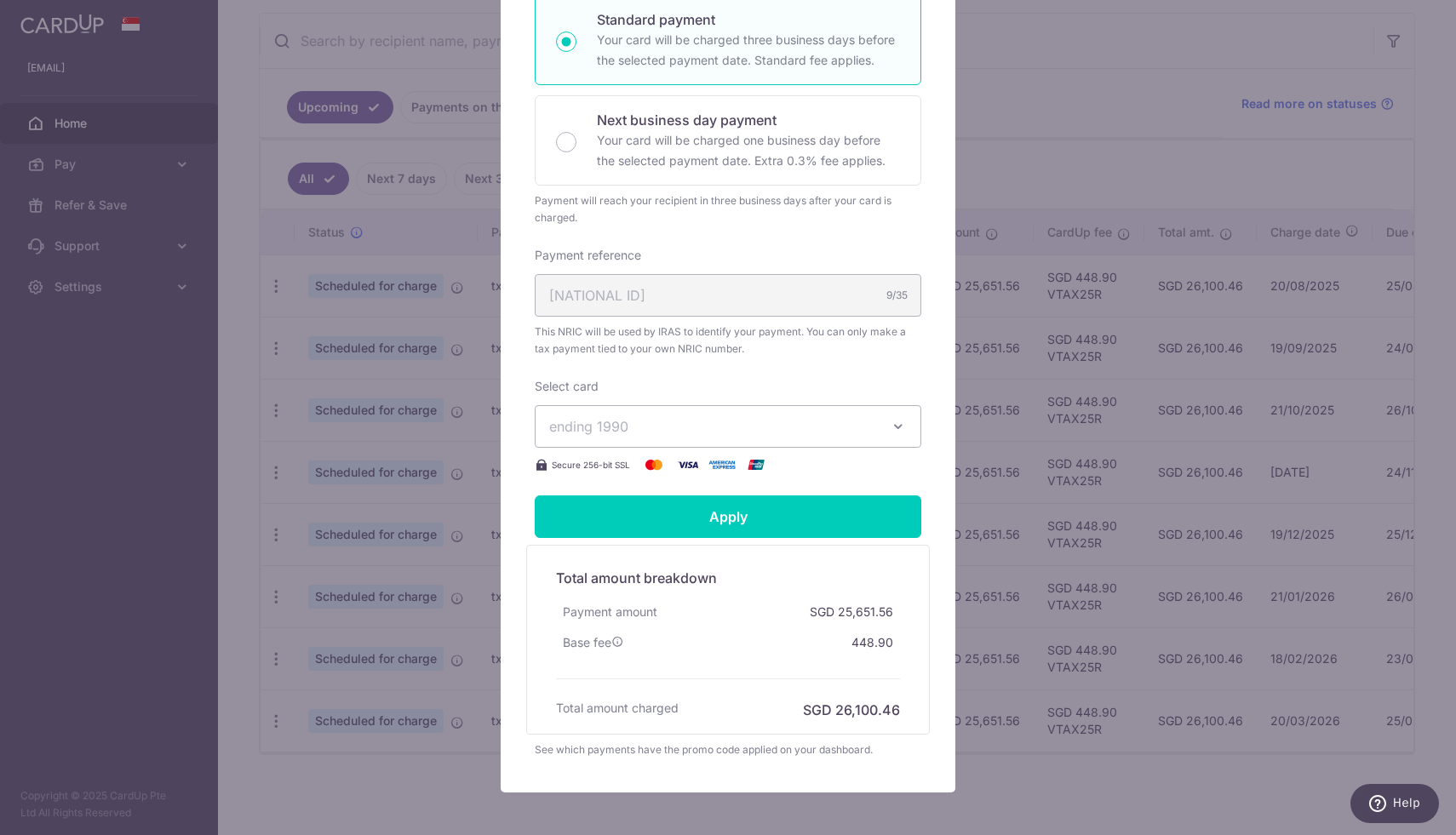 scroll, scrollTop: 363, scrollLeft: 0, axis: vertical 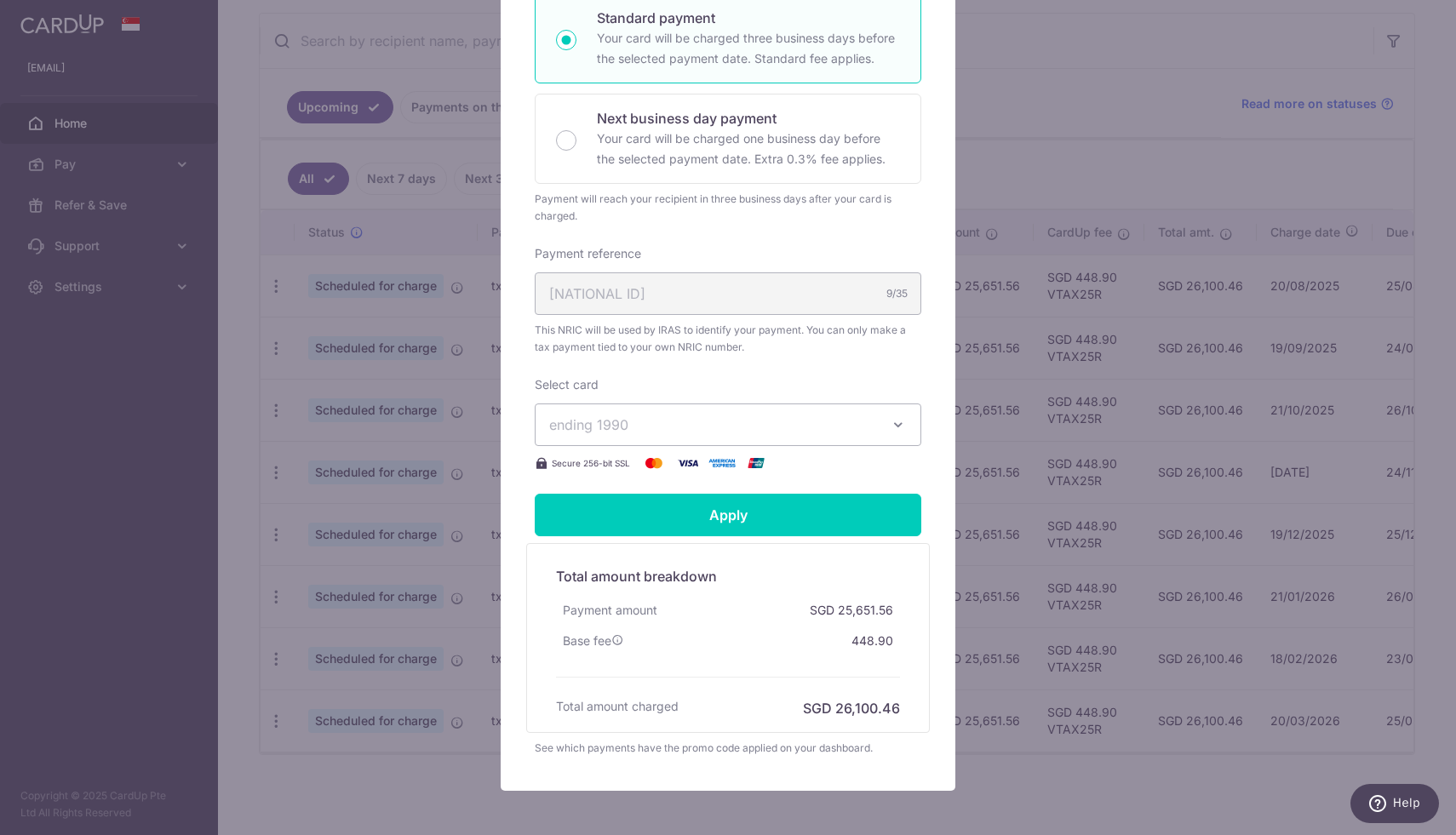 click on "ending 1990" at bounding box center [713, 425] 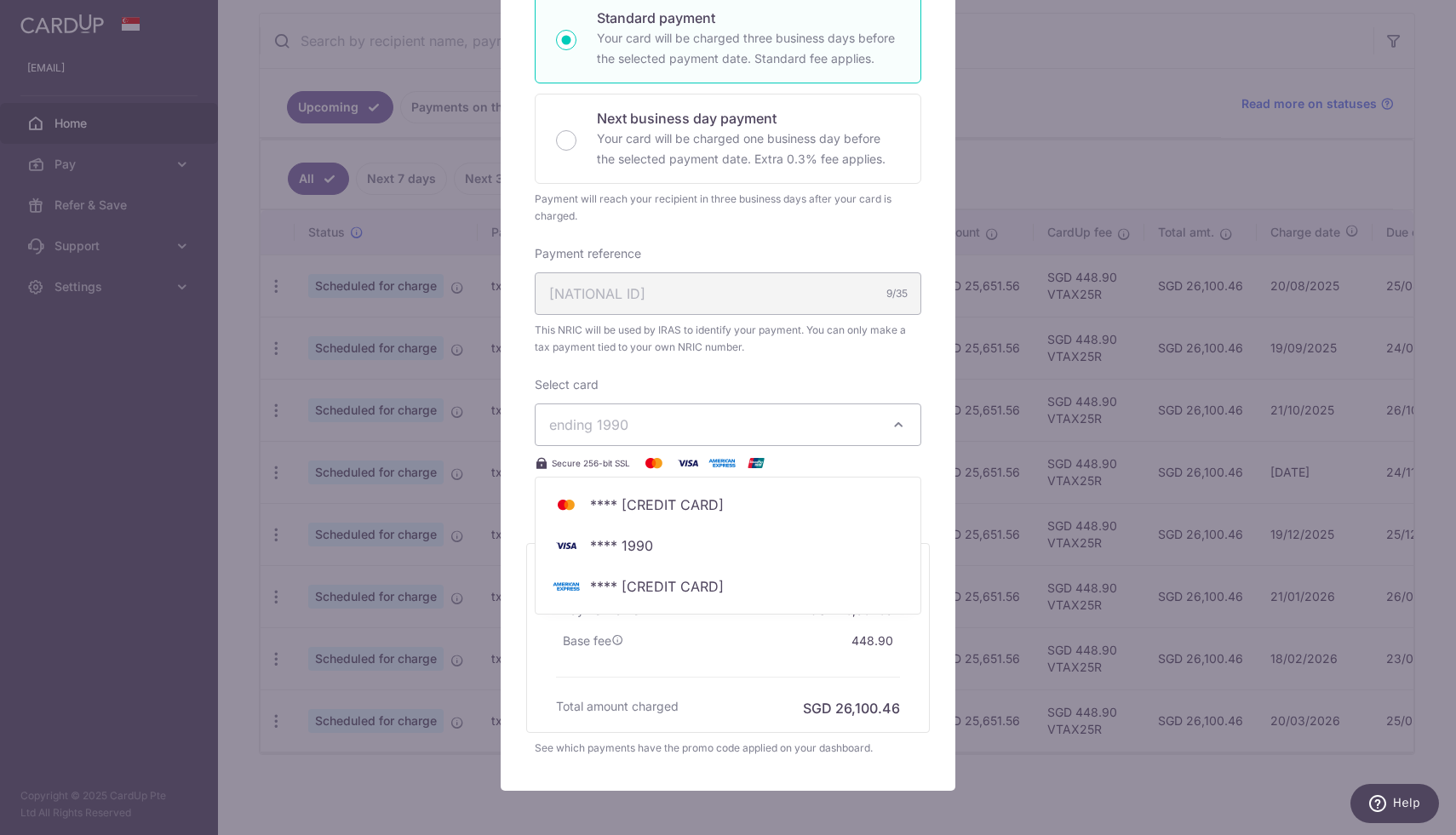 click on "ending 1990" at bounding box center (713, 425) 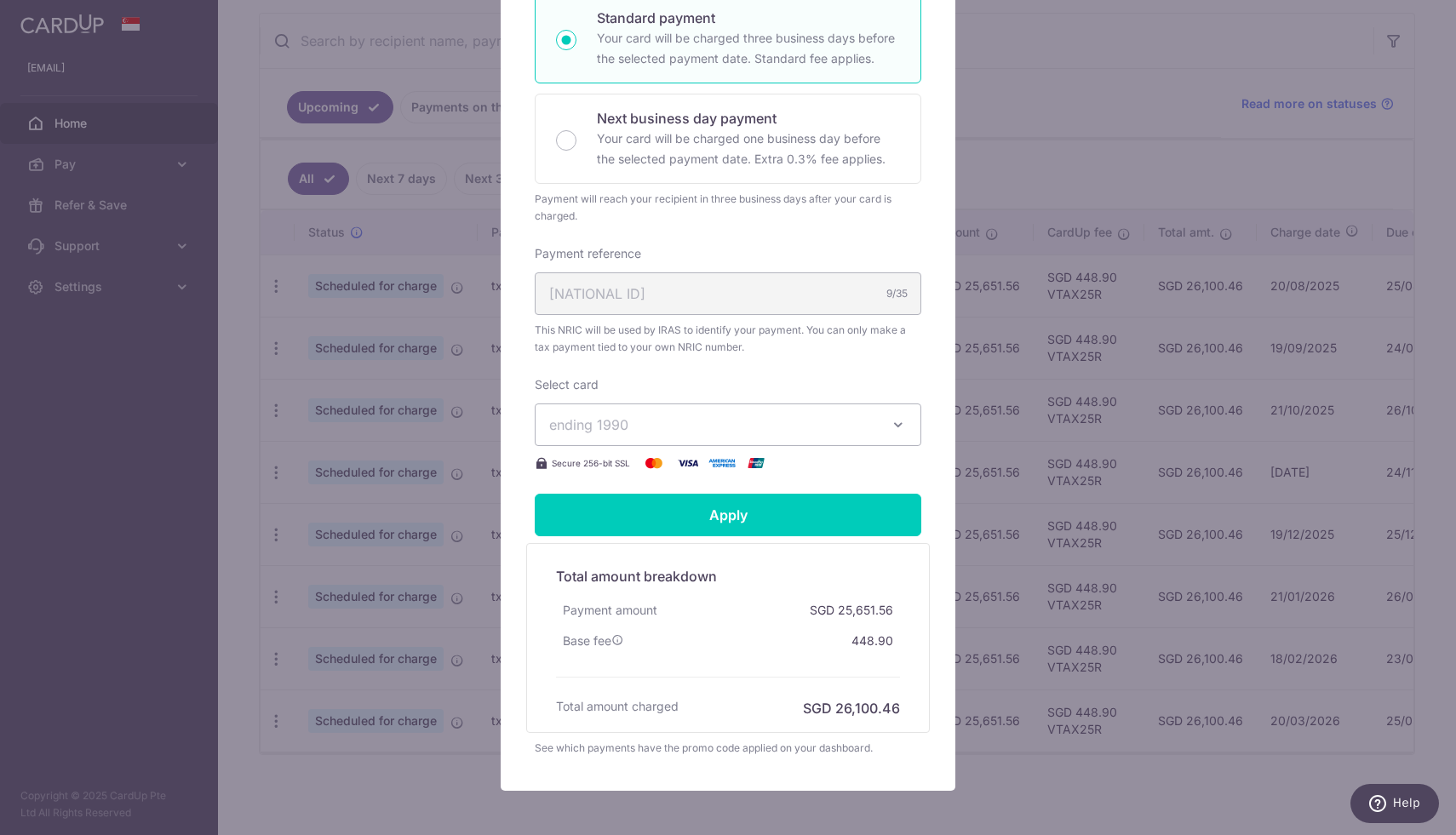 click on "ending 1990" at bounding box center (713, 425) 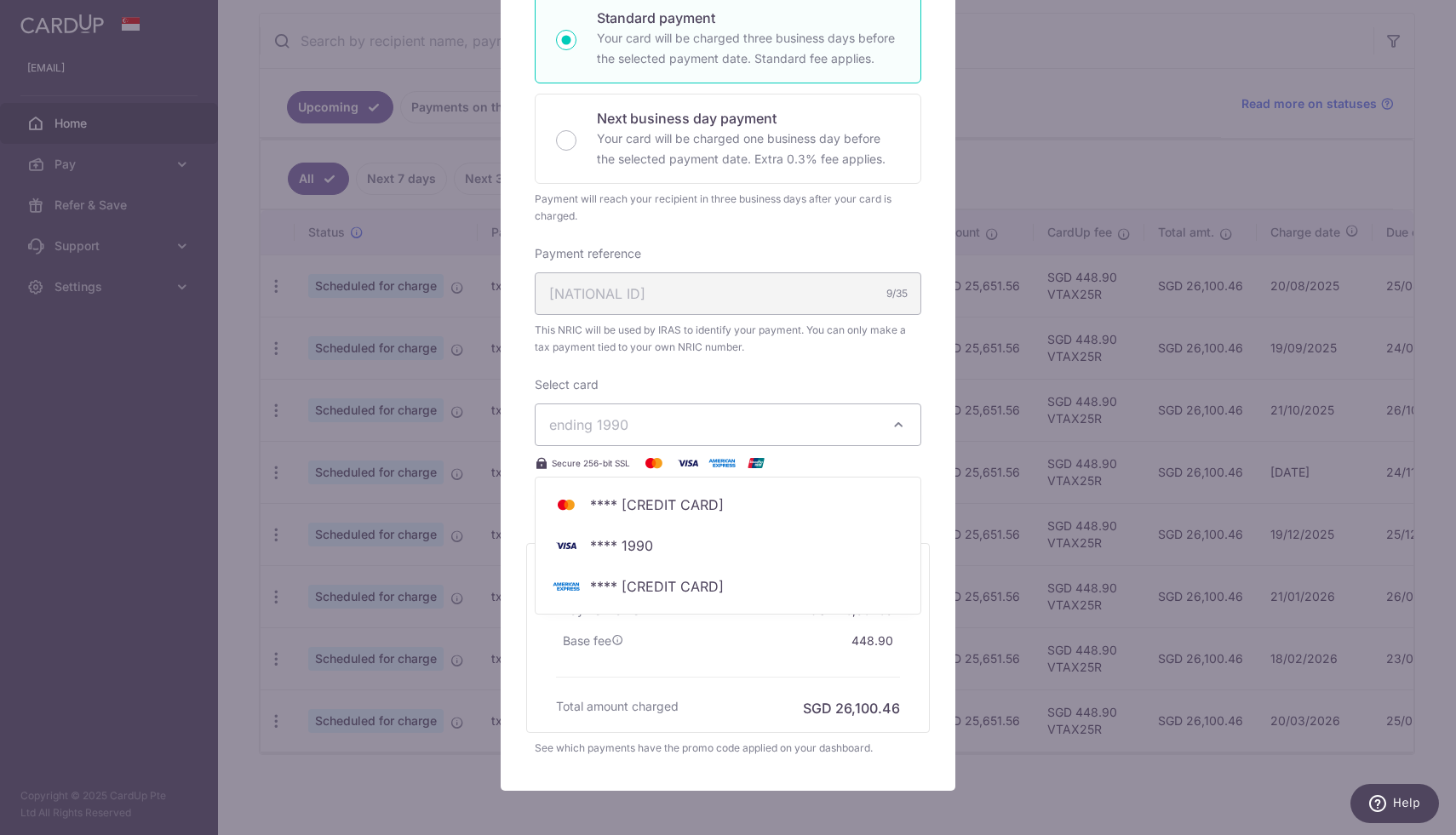 click on "ending 1990" at bounding box center [713, 425] 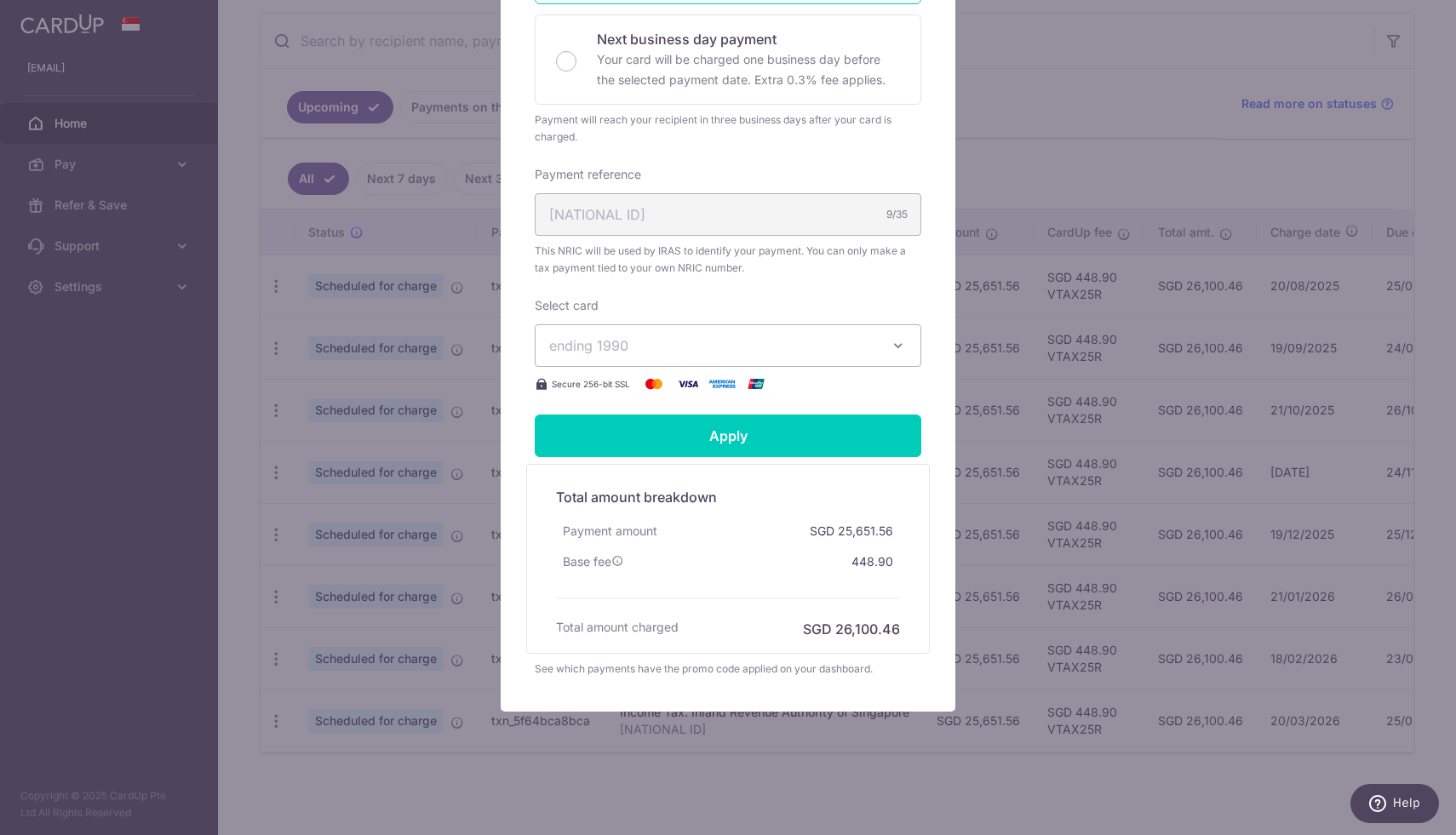 scroll, scrollTop: 460, scrollLeft: 0, axis: vertical 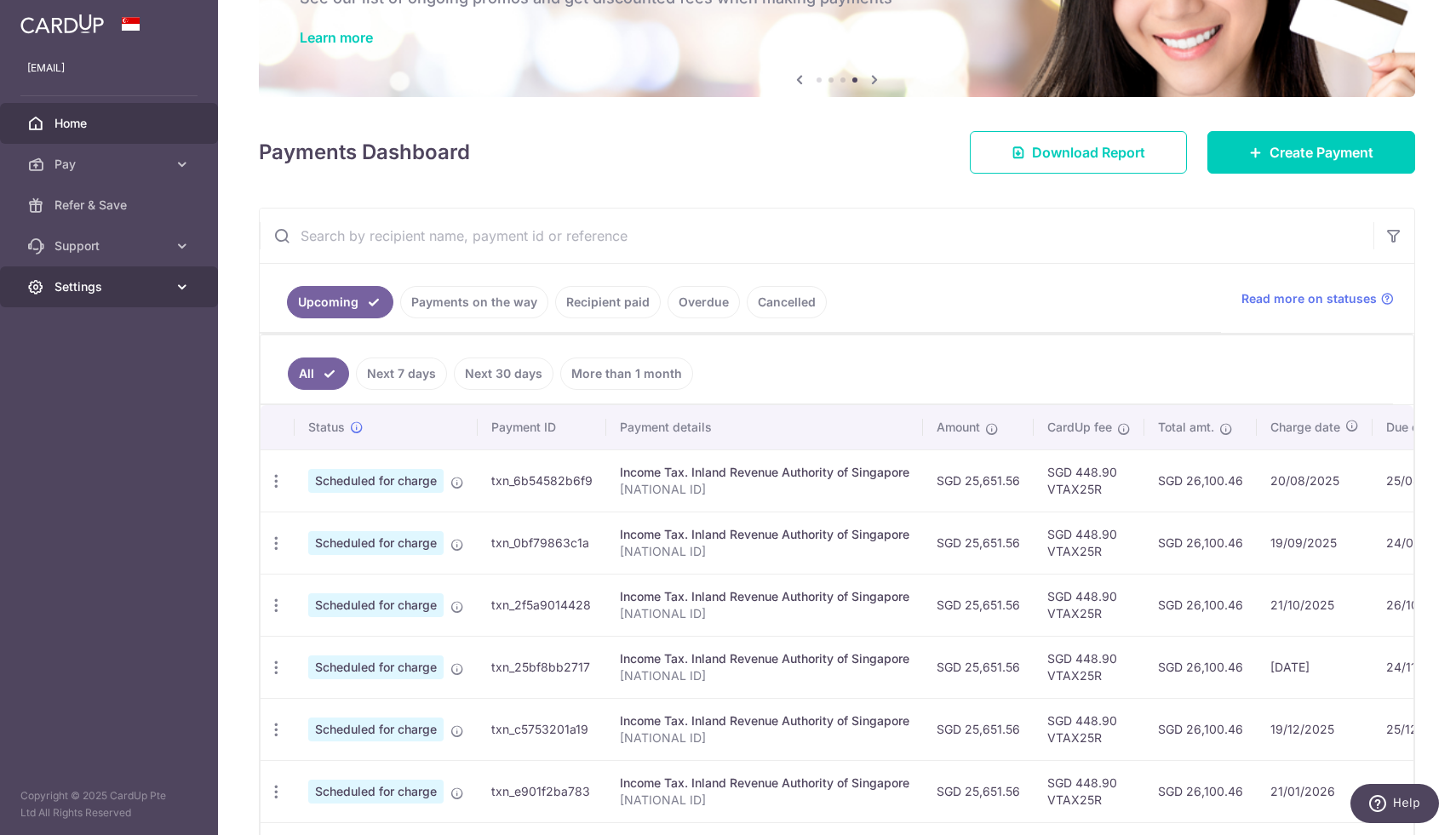 click on "Settings" at bounding box center (111, 287) 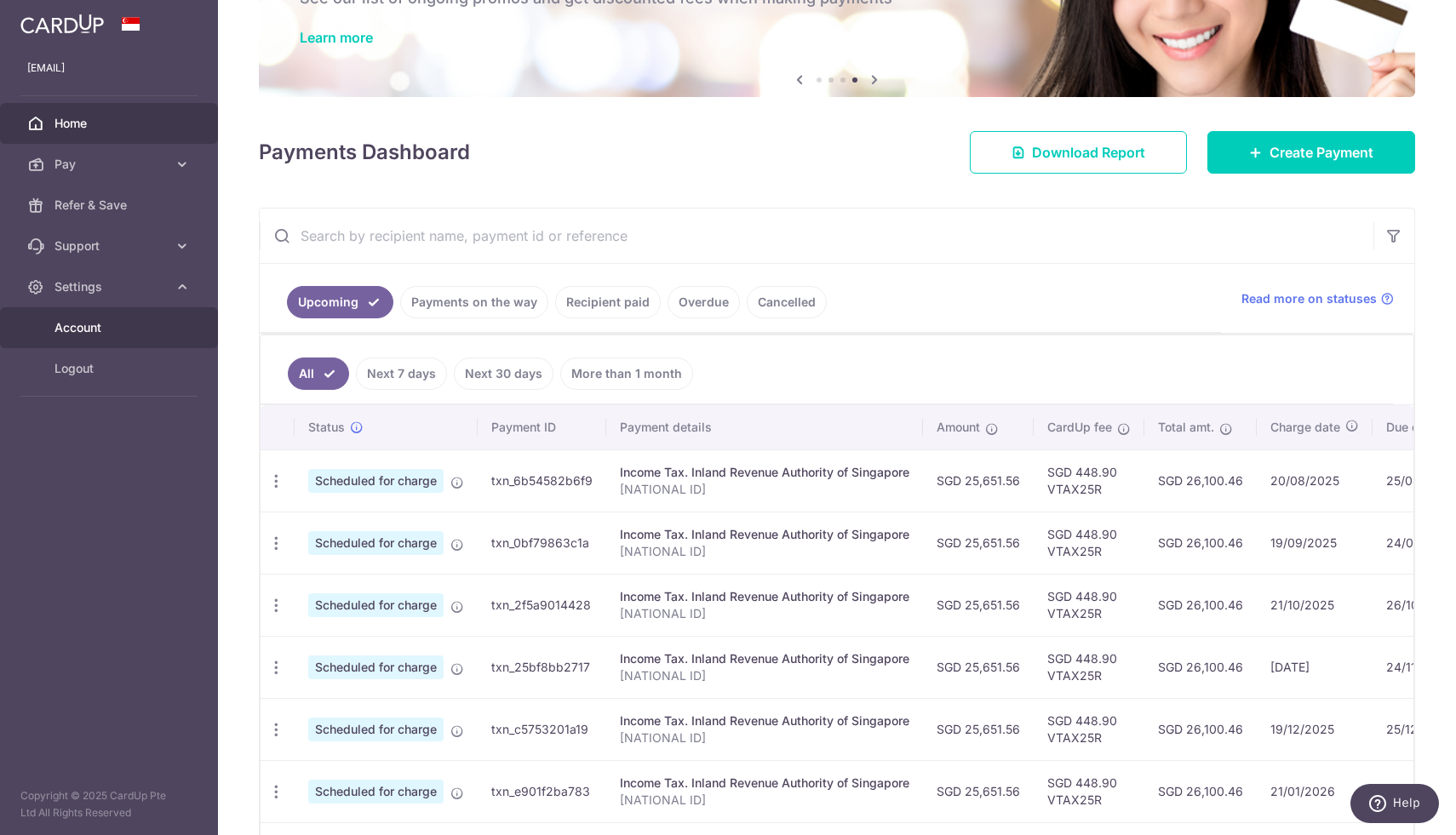 click on "Account" at bounding box center (111, 328) 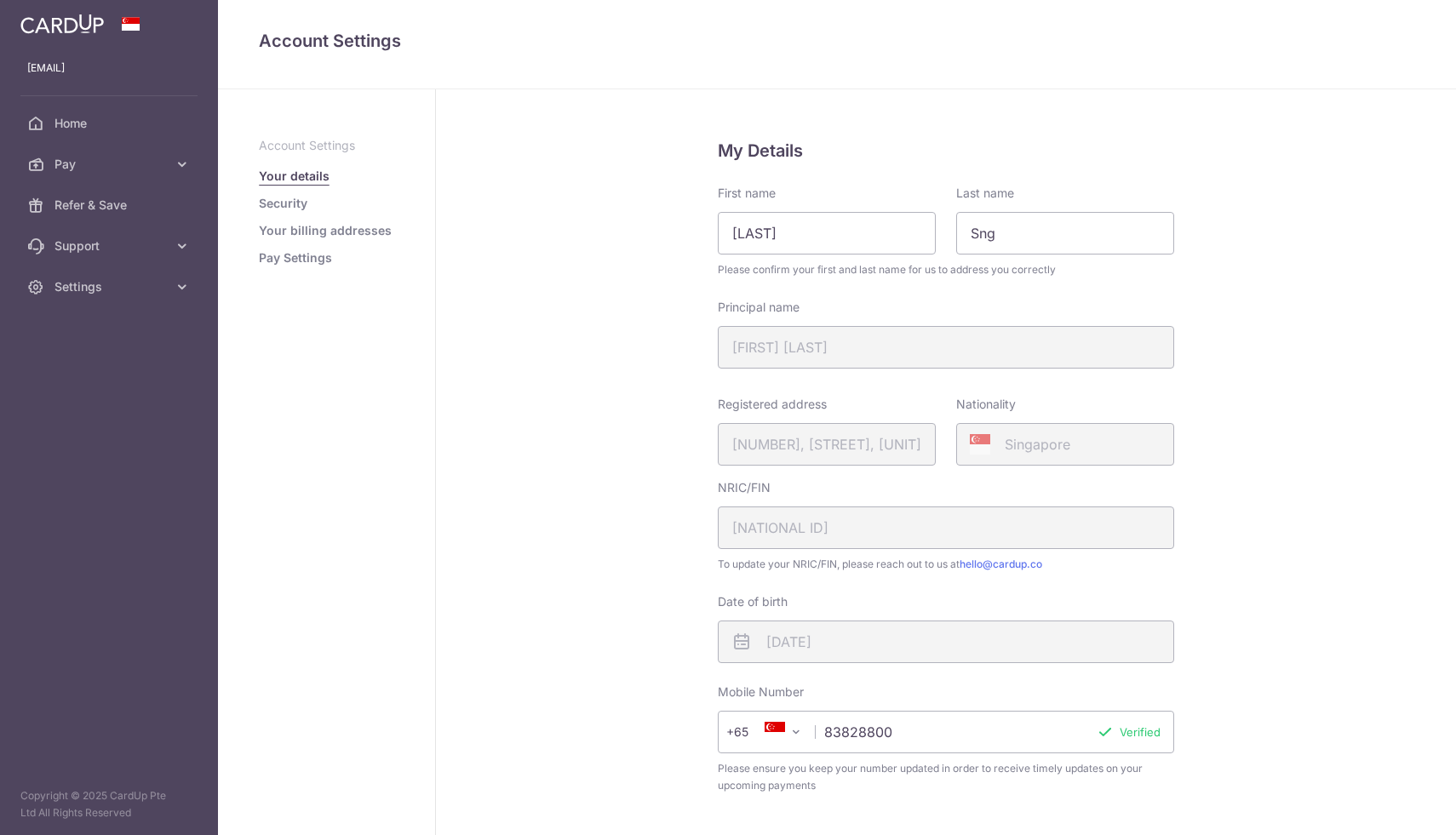 scroll, scrollTop: 0, scrollLeft: 0, axis: both 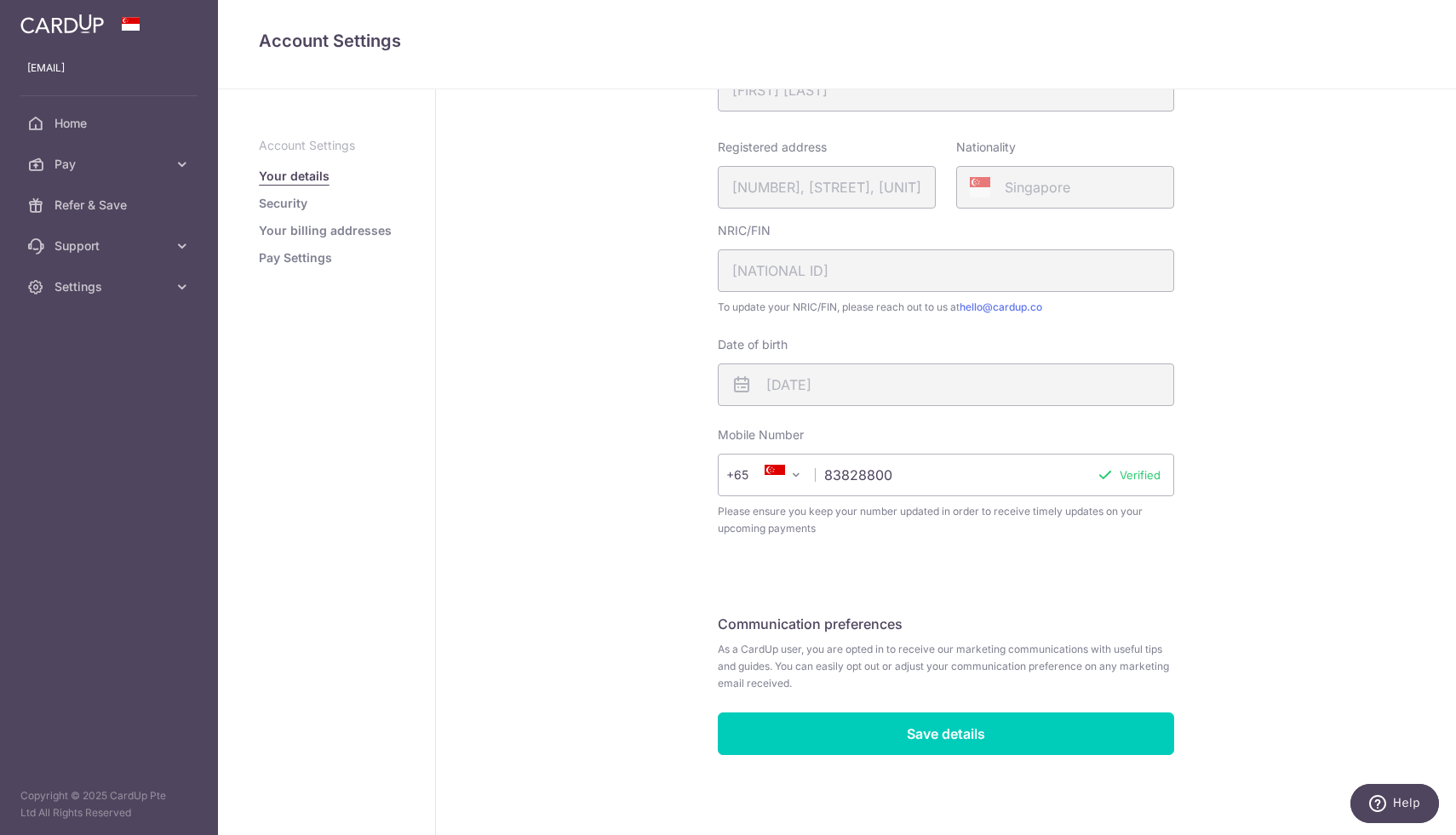 click on "Pay Settings" at bounding box center (295, 258) 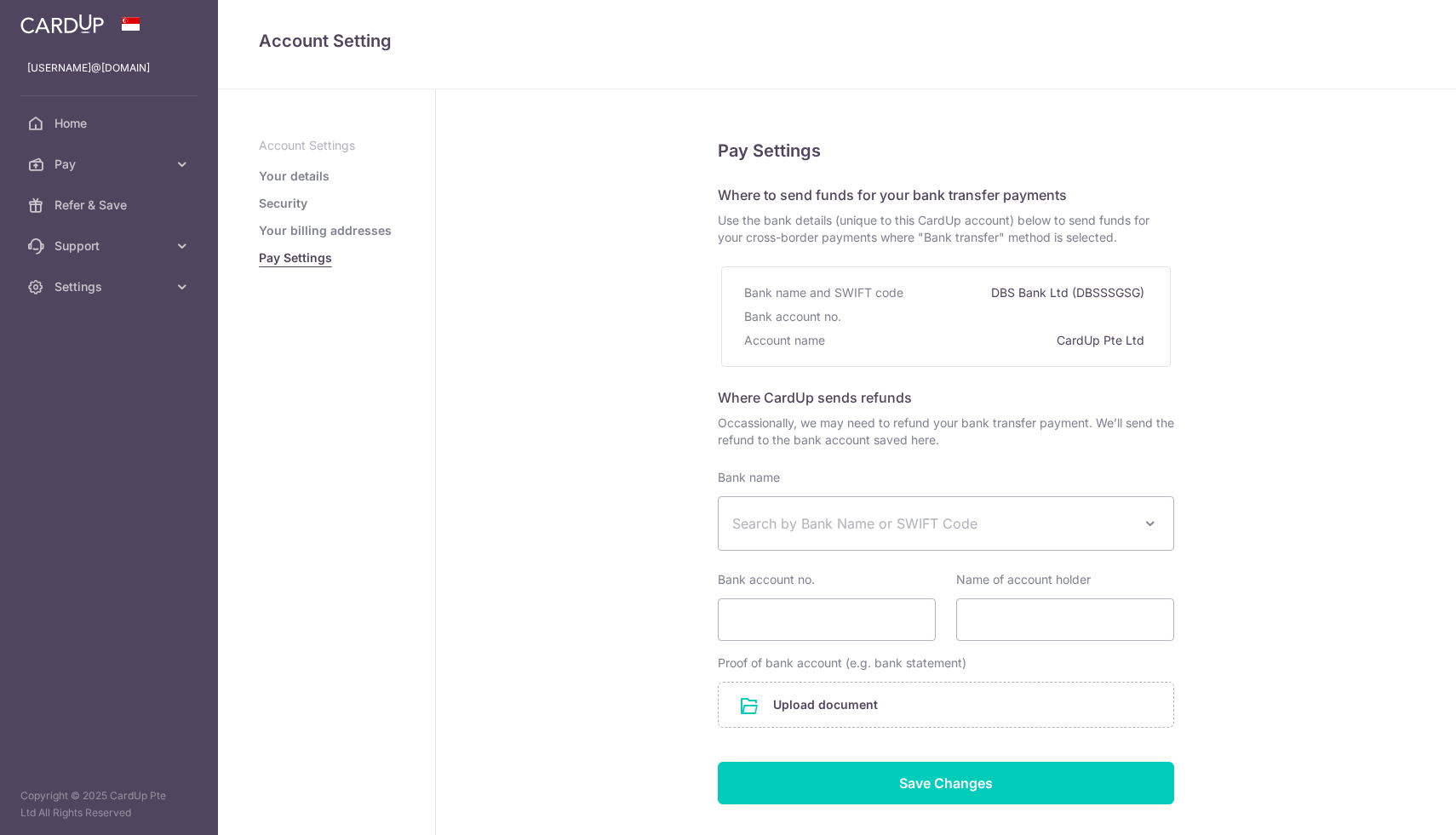 select 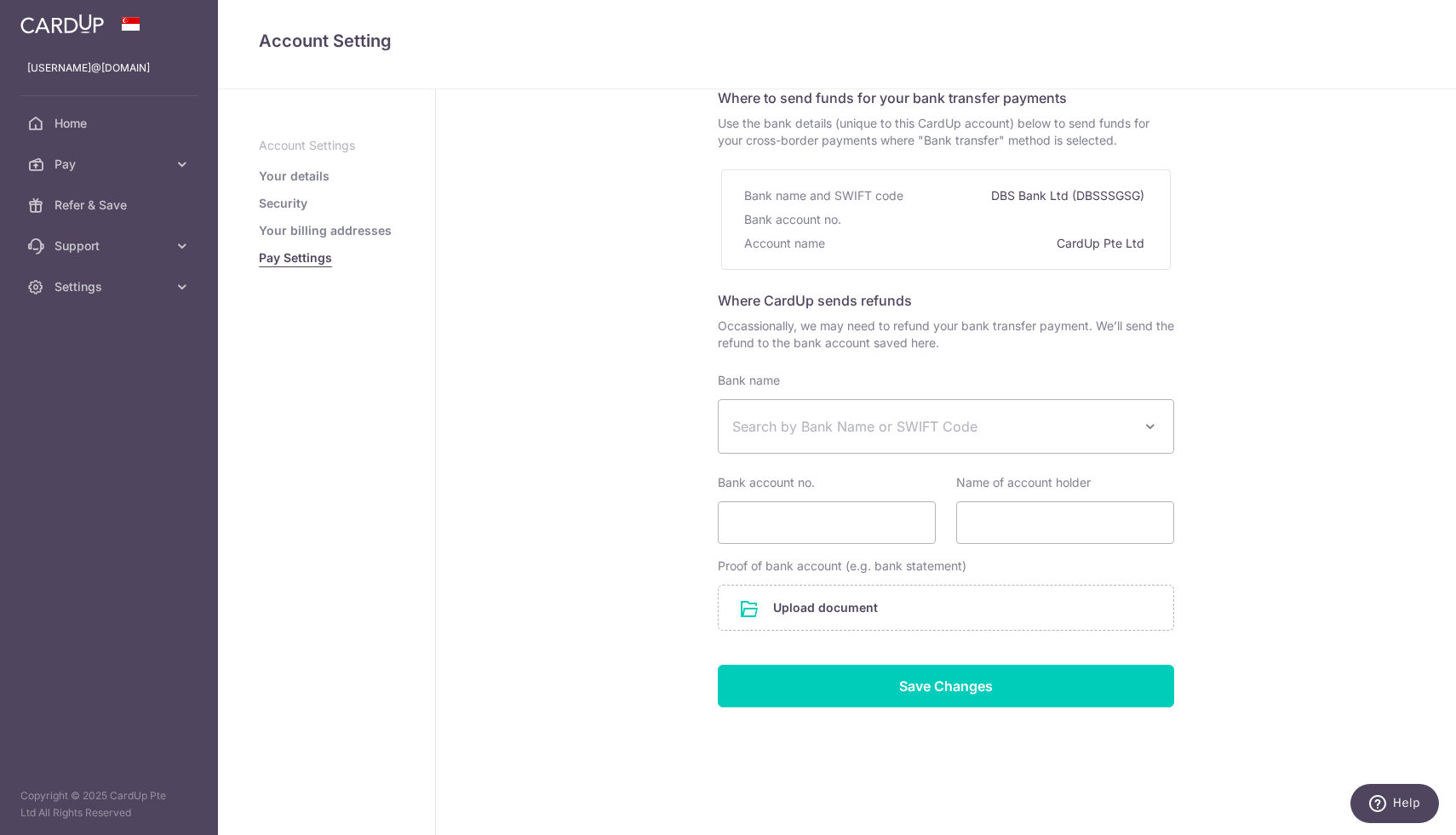 scroll, scrollTop: 0, scrollLeft: 0, axis: both 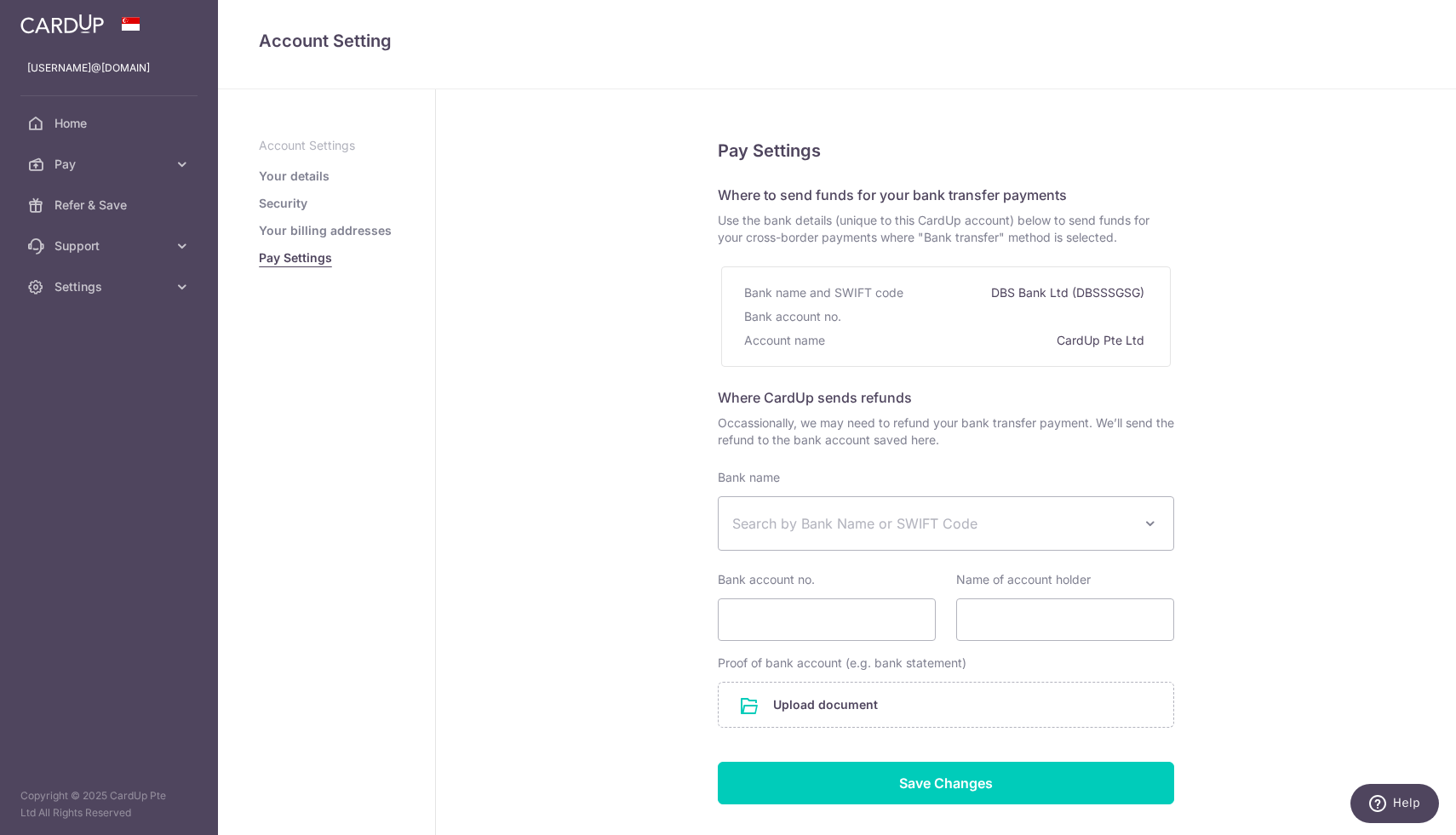 click on "Your billing addresses" at bounding box center (325, 231) 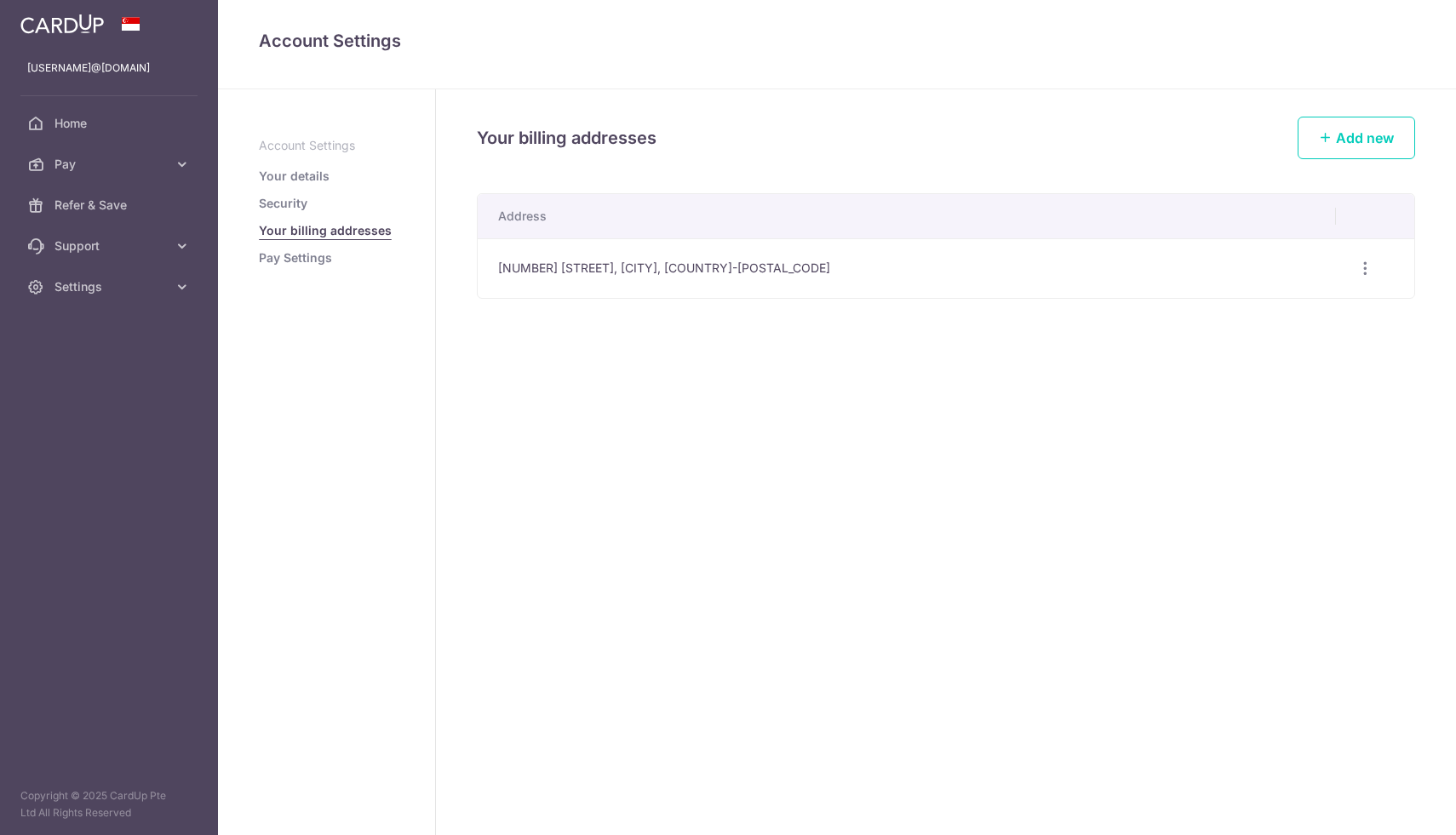 scroll, scrollTop: 0, scrollLeft: 0, axis: both 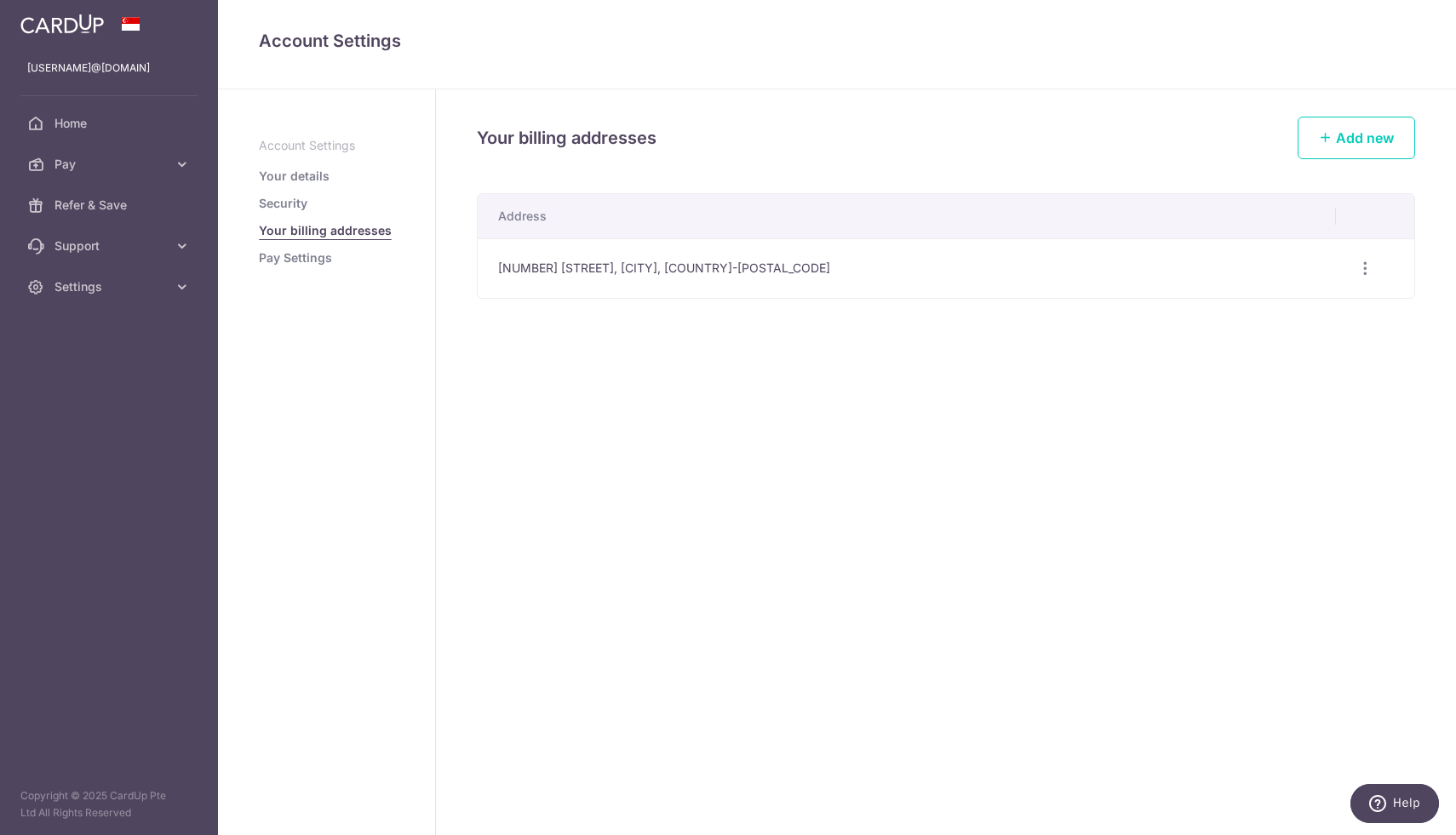click on "Security" at bounding box center (283, 203) 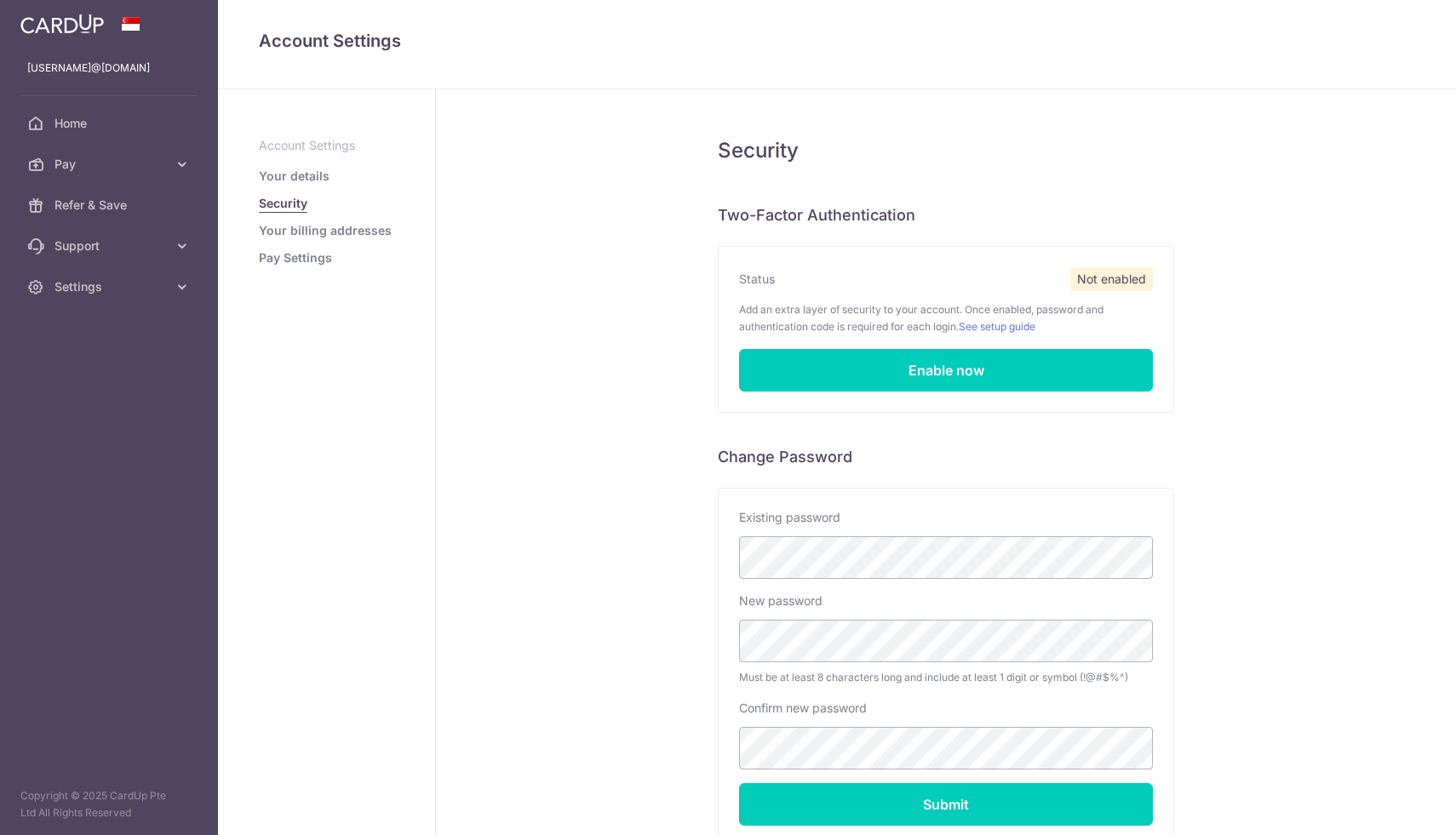 scroll, scrollTop: 0, scrollLeft: 0, axis: both 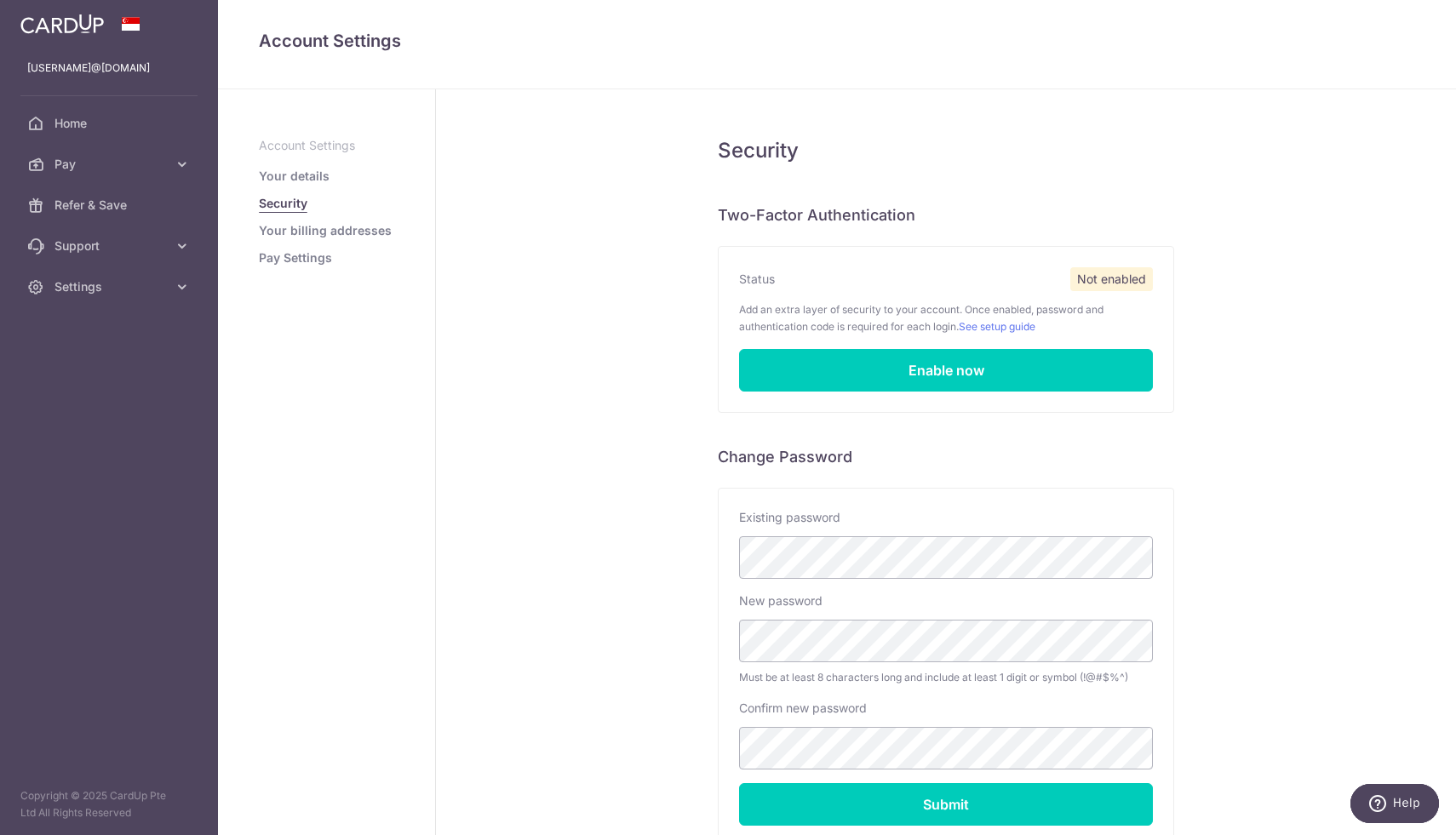 click on "Your details" at bounding box center (294, 176) 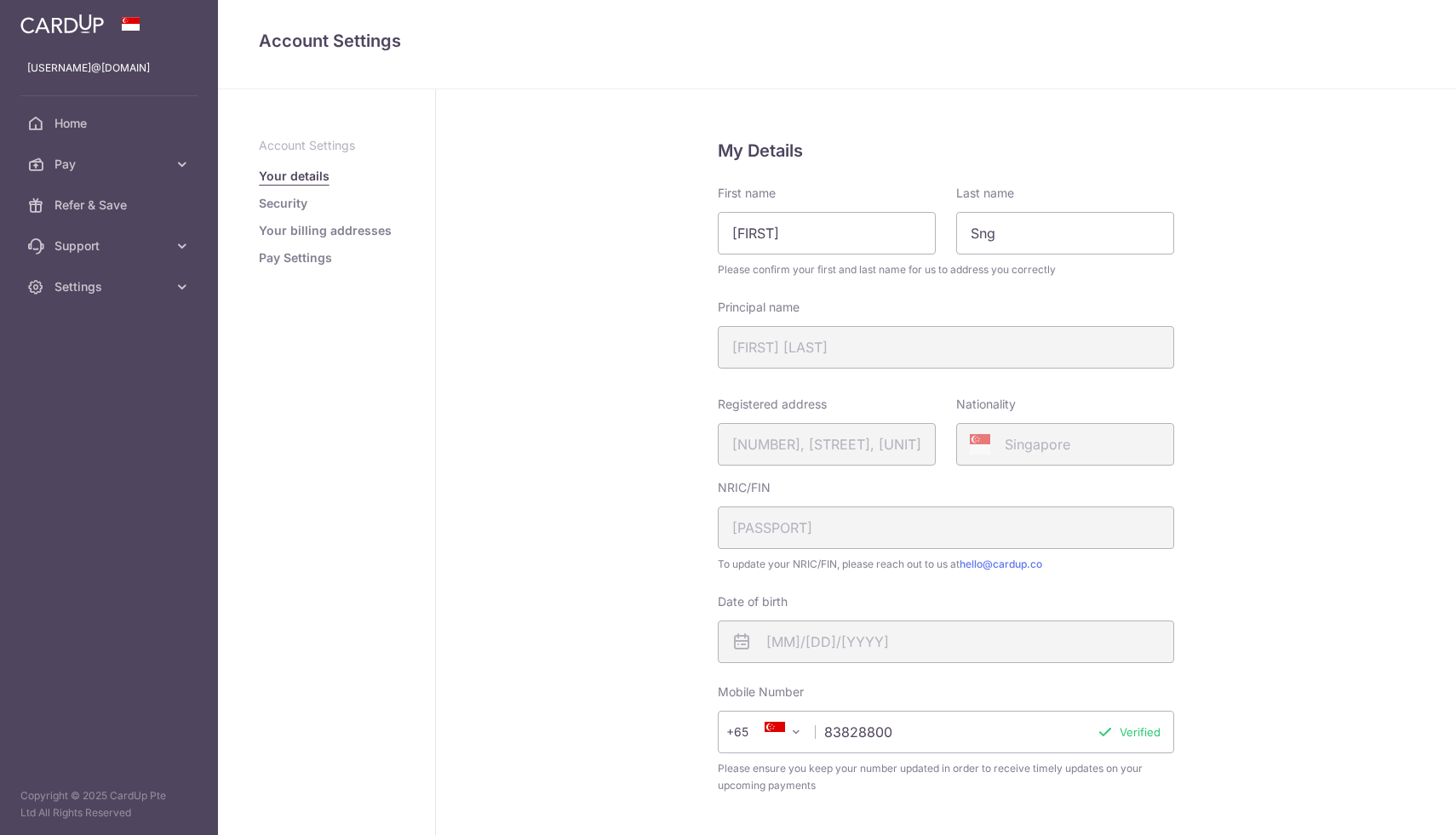 scroll, scrollTop: 0, scrollLeft: 0, axis: both 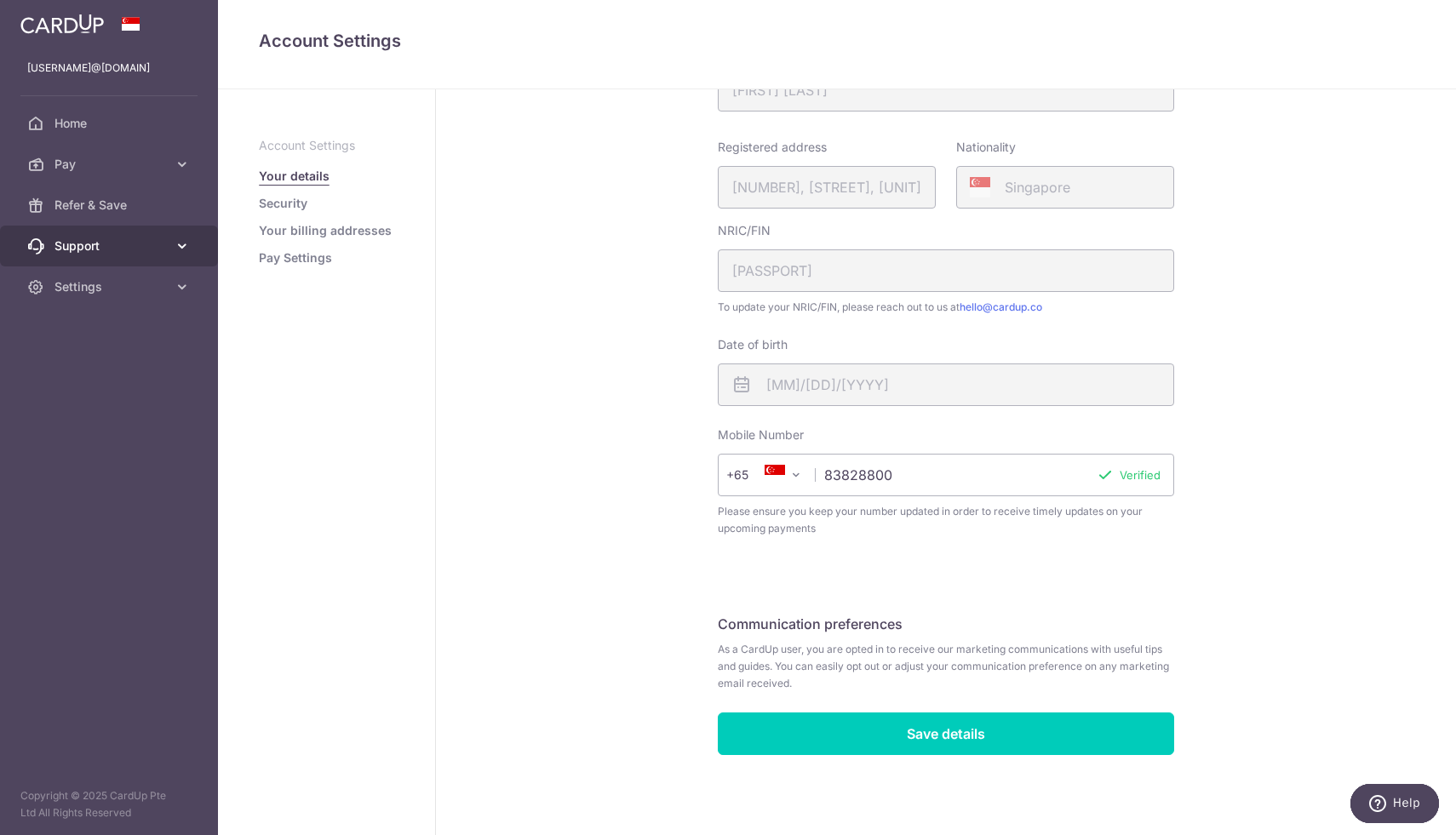 click on "Support" at bounding box center [111, 246] 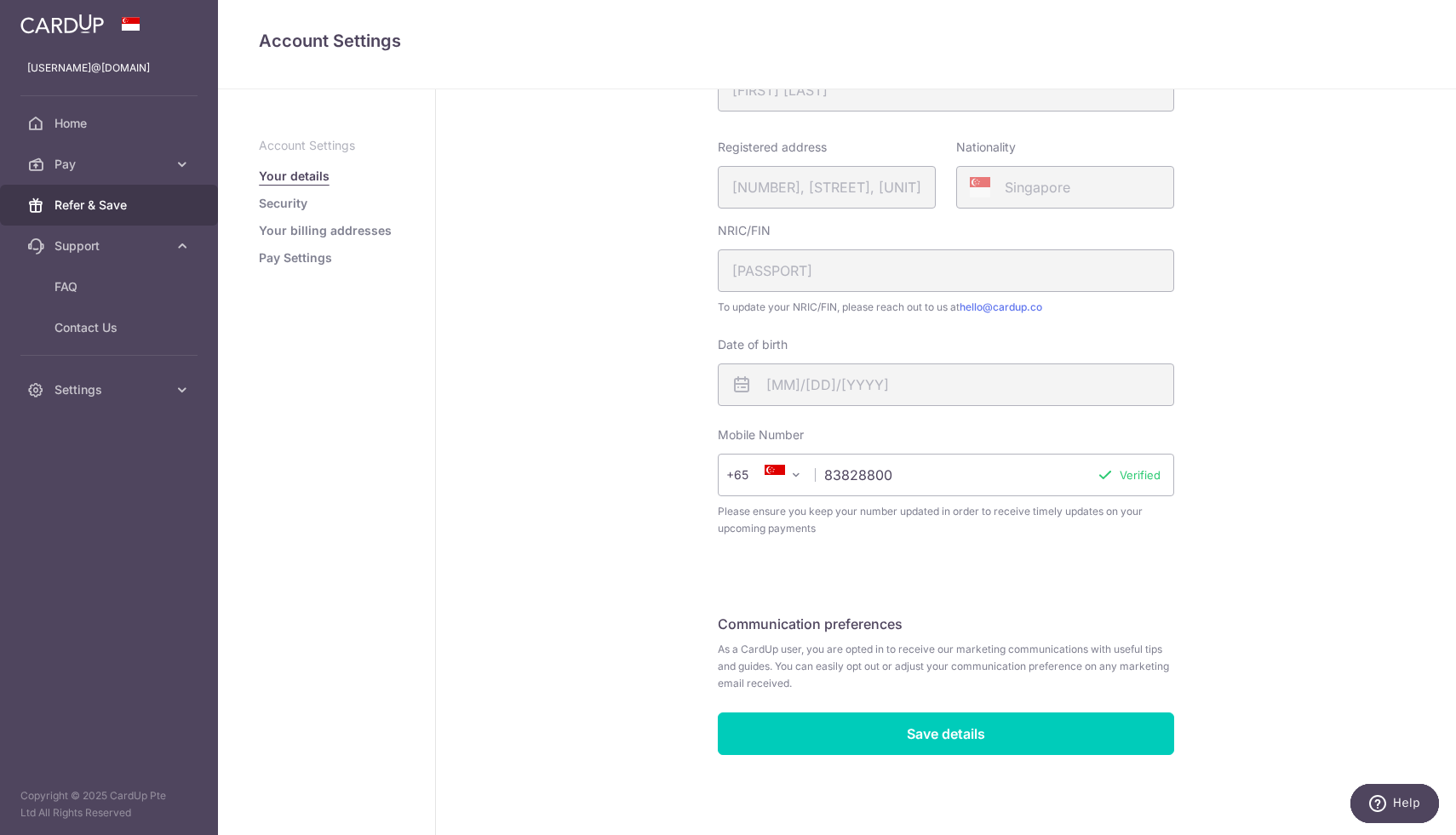 click on "Refer & Save" at bounding box center [109, 205] 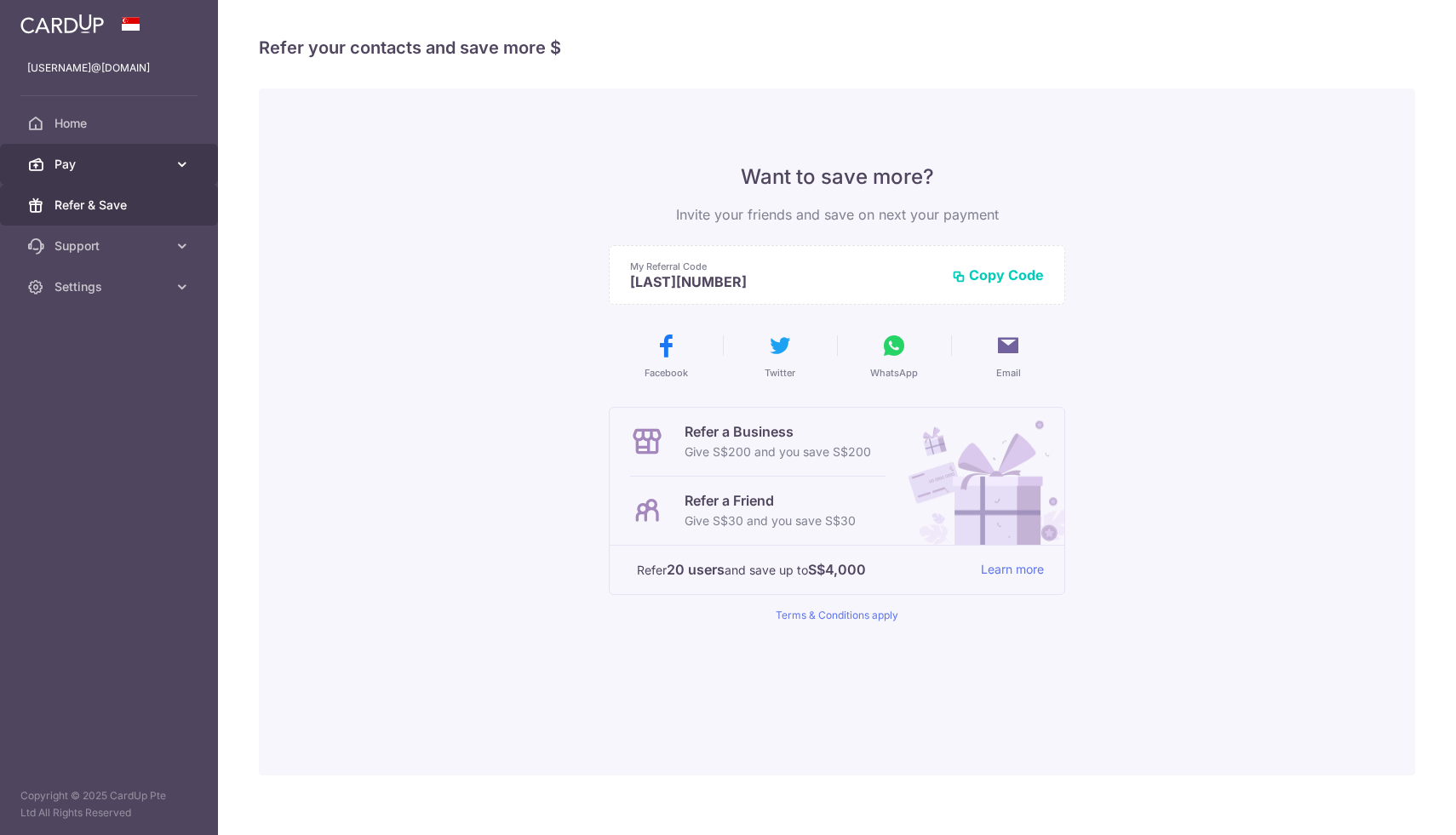 scroll, scrollTop: 0, scrollLeft: 0, axis: both 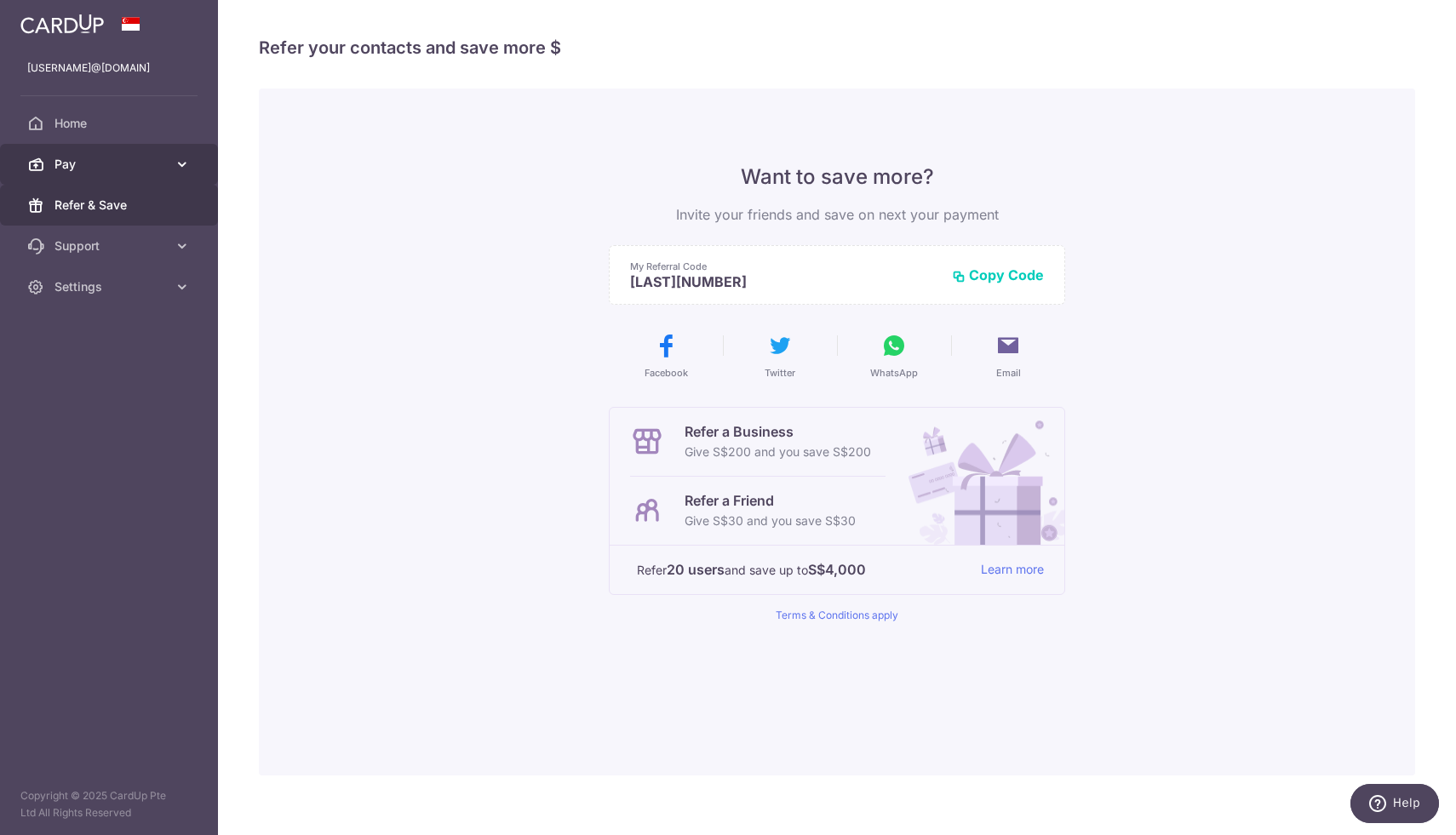 click on "Pay" at bounding box center [111, 164] 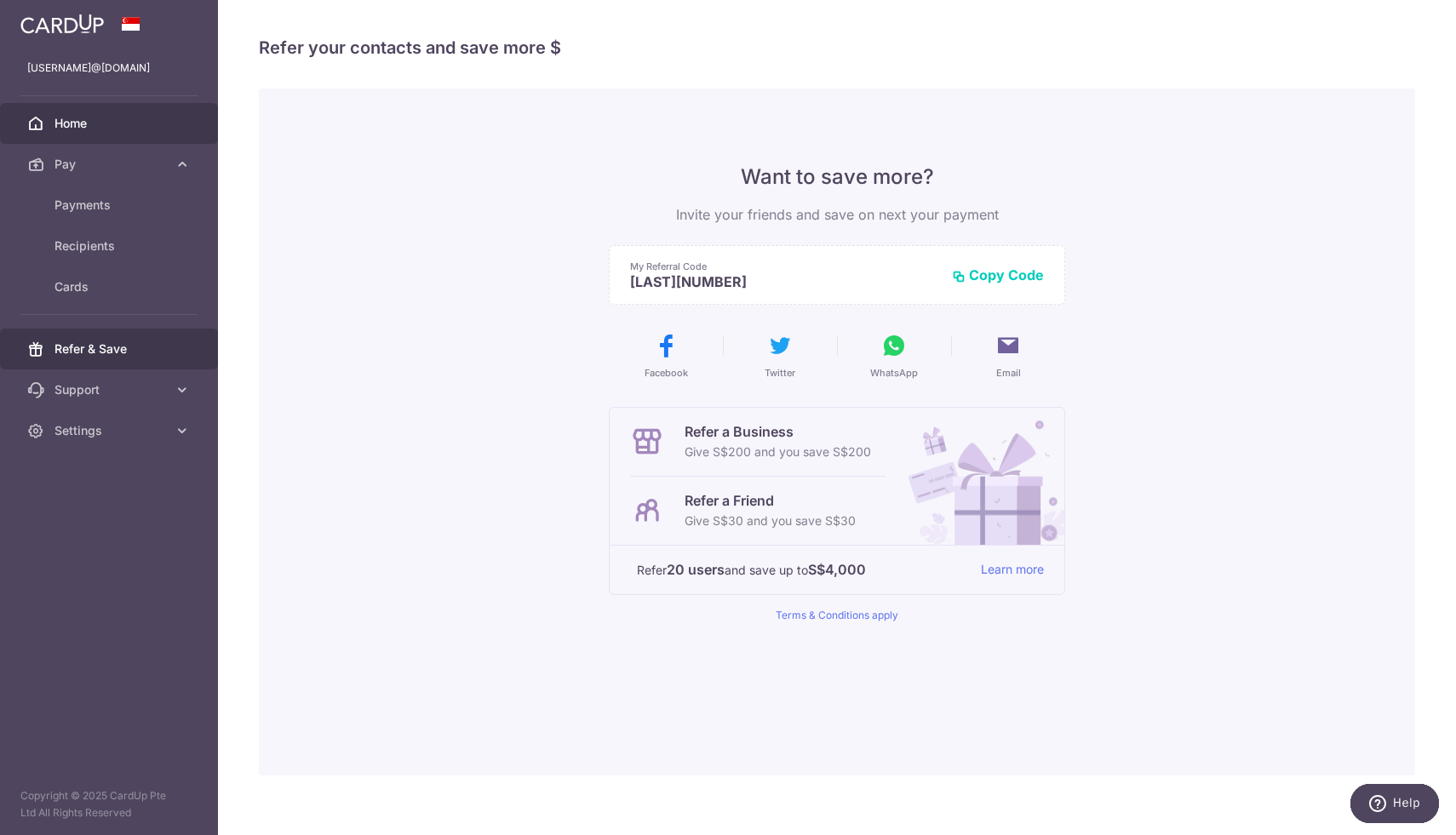 click on "Home" at bounding box center [109, 123] 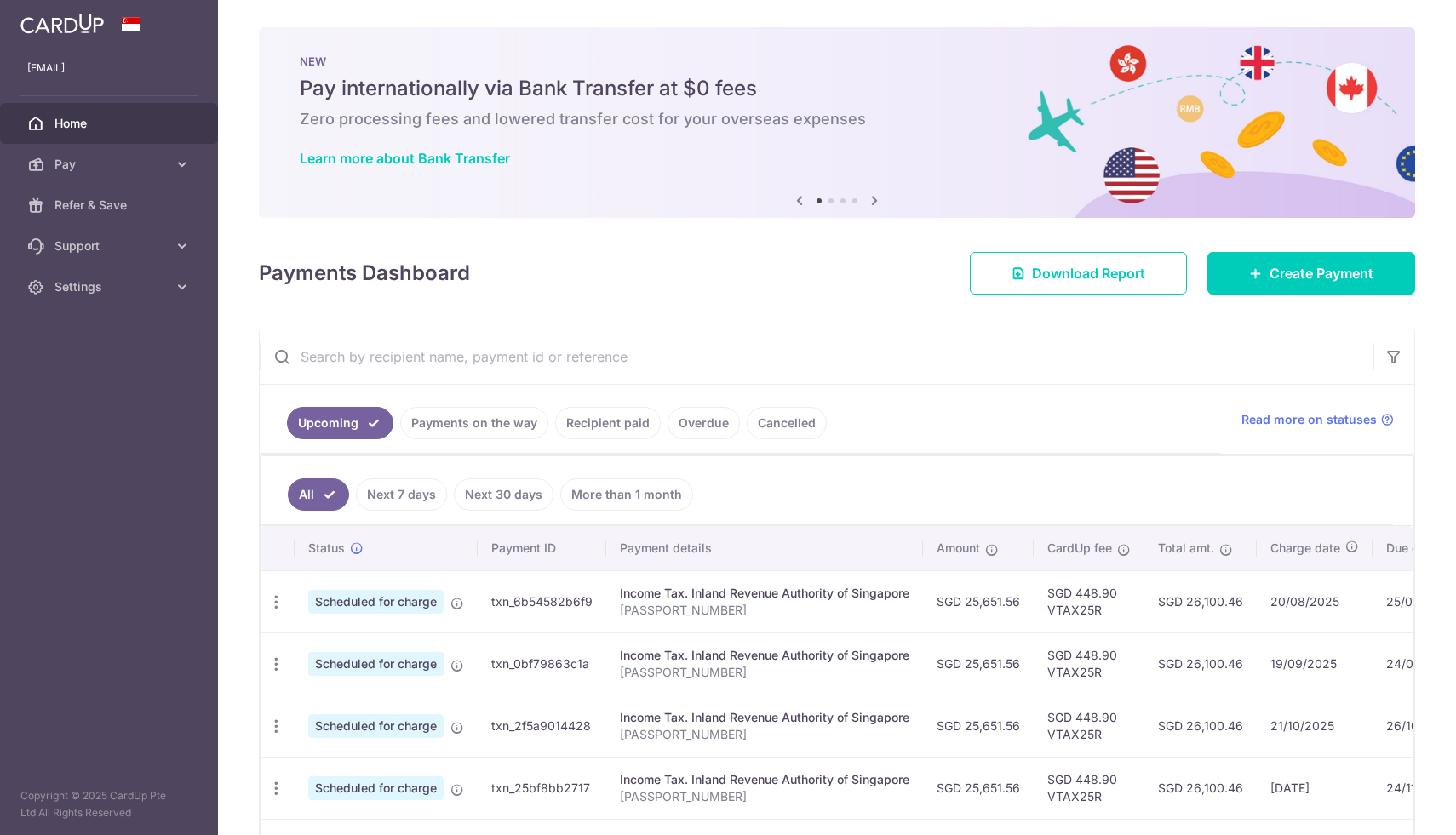 scroll, scrollTop: 0, scrollLeft: 0, axis: both 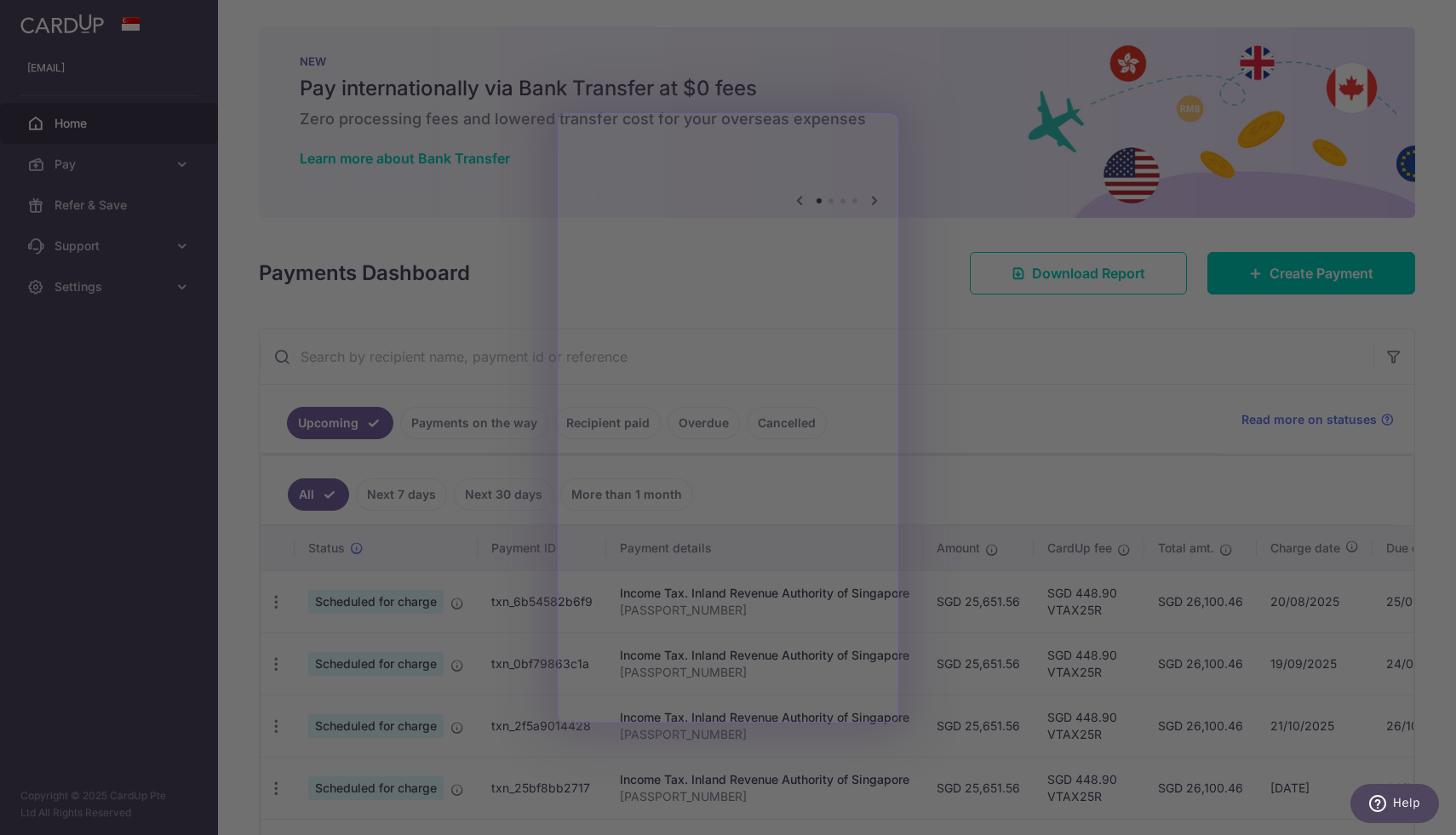 click at bounding box center [735, 421] 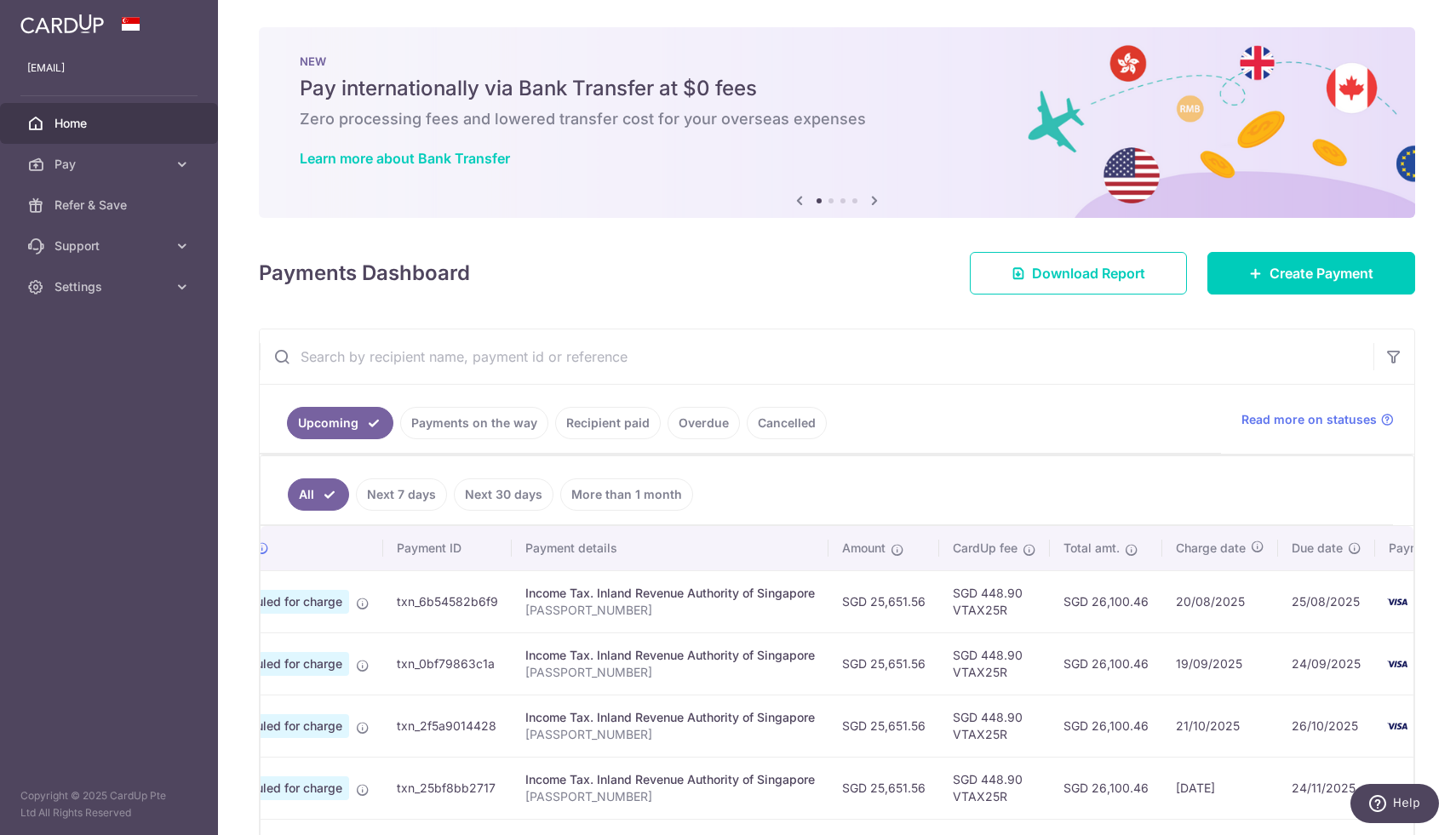scroll, scrollTop: 0, scrollLeft: 0, axis: both 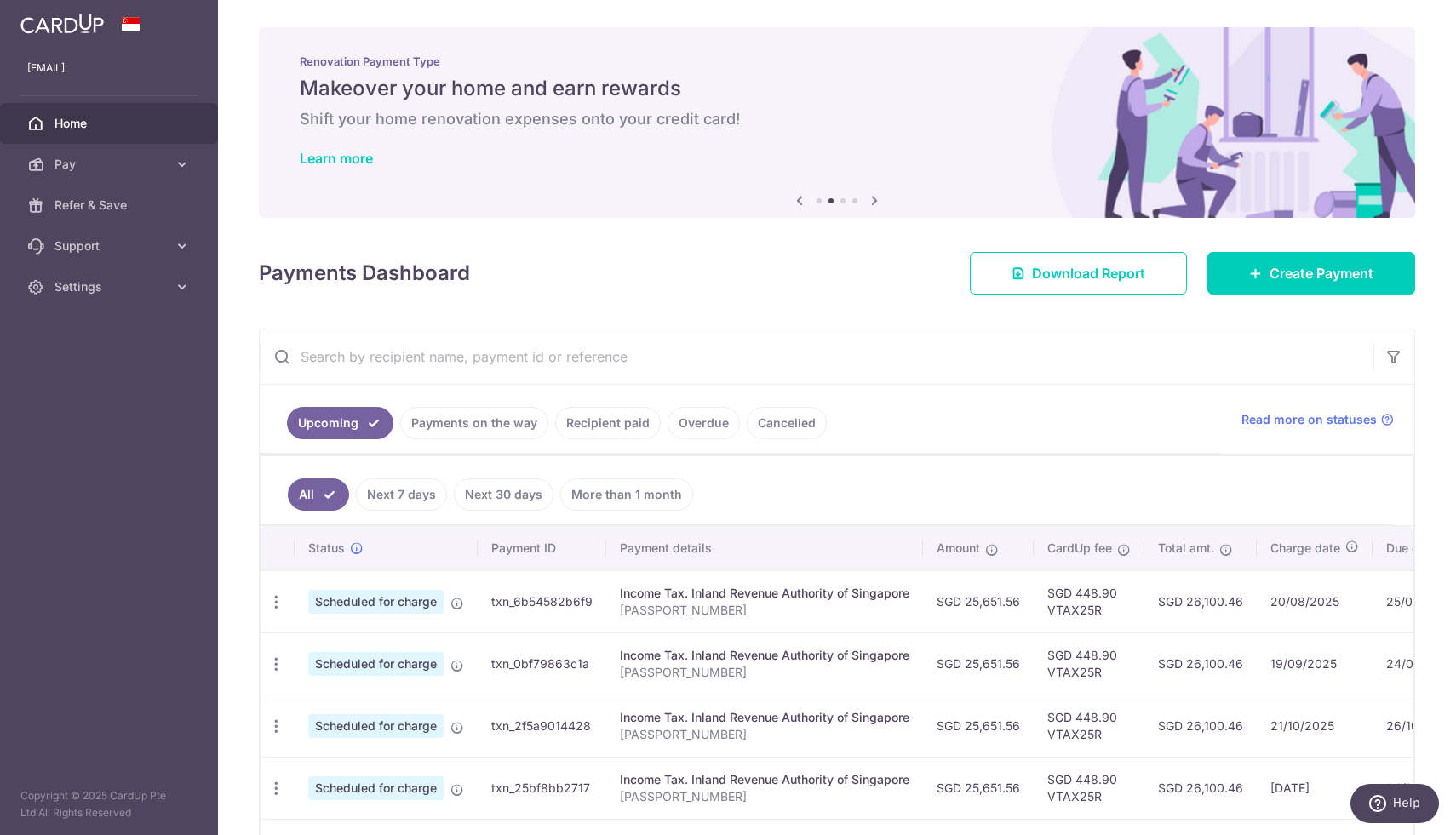 click at bounding box center (62, 24) 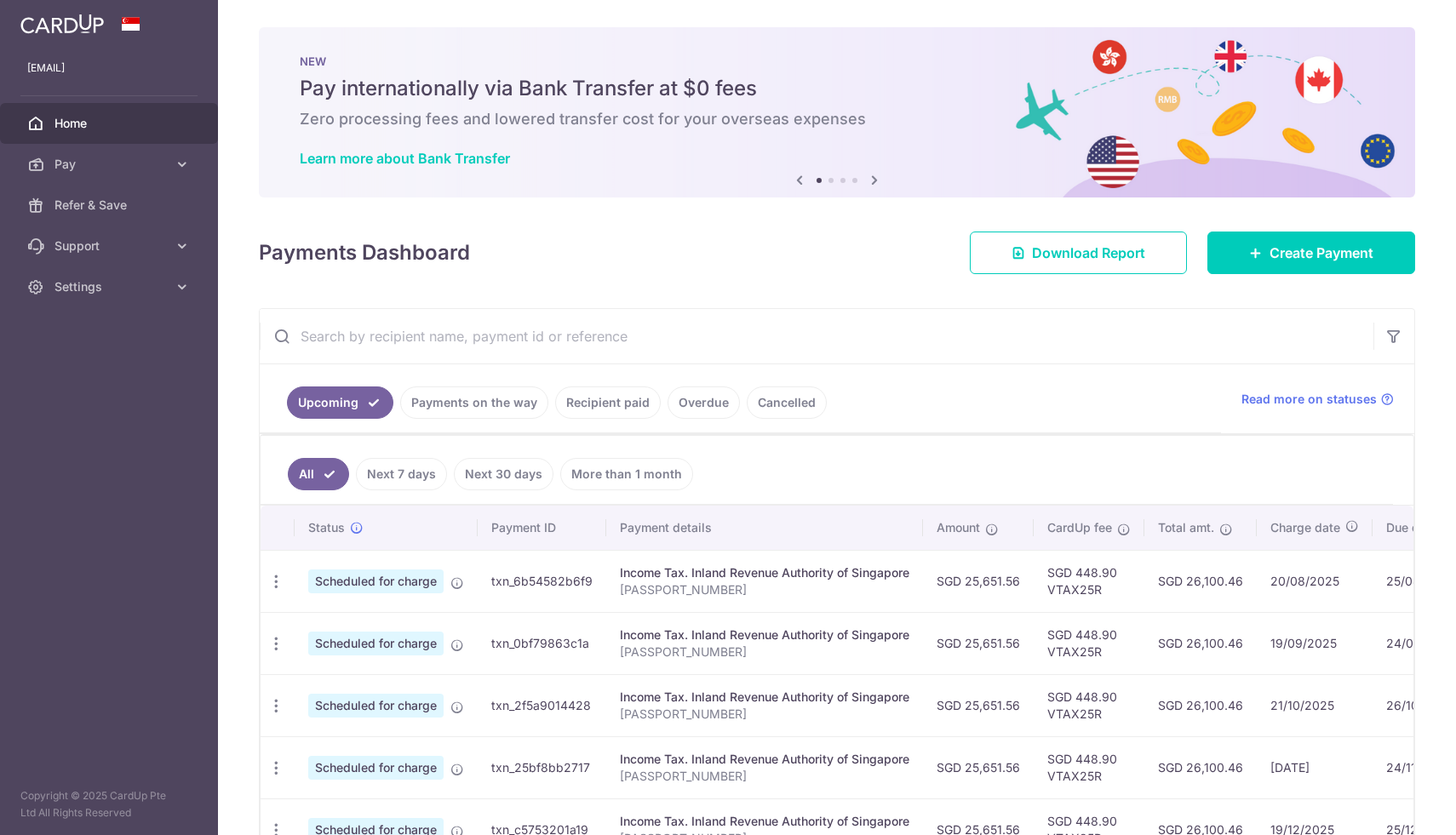 scroll, scrollTop: 0, scrollLeft: 0, axis: both 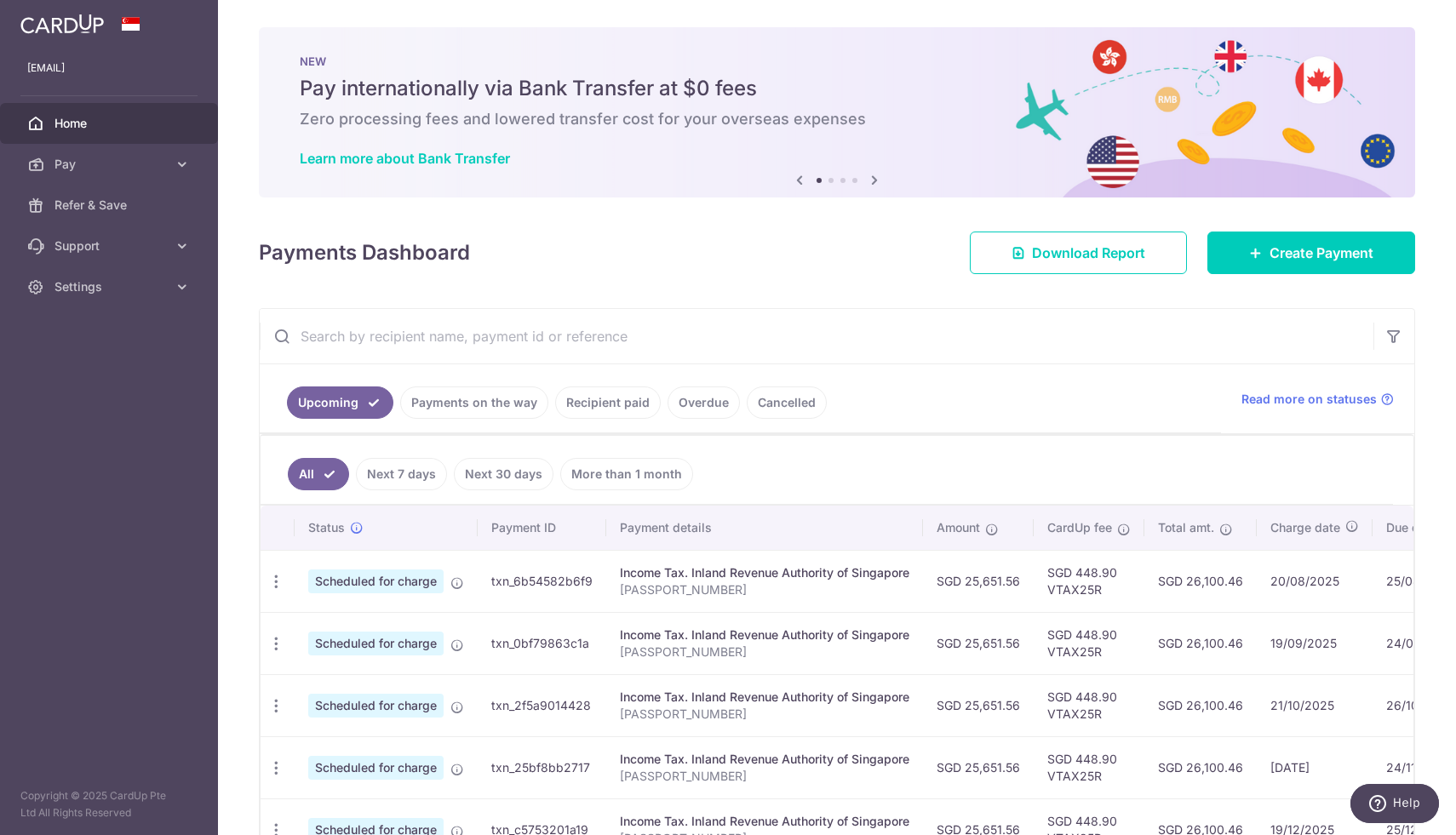 click at bounding box center [62, 24] 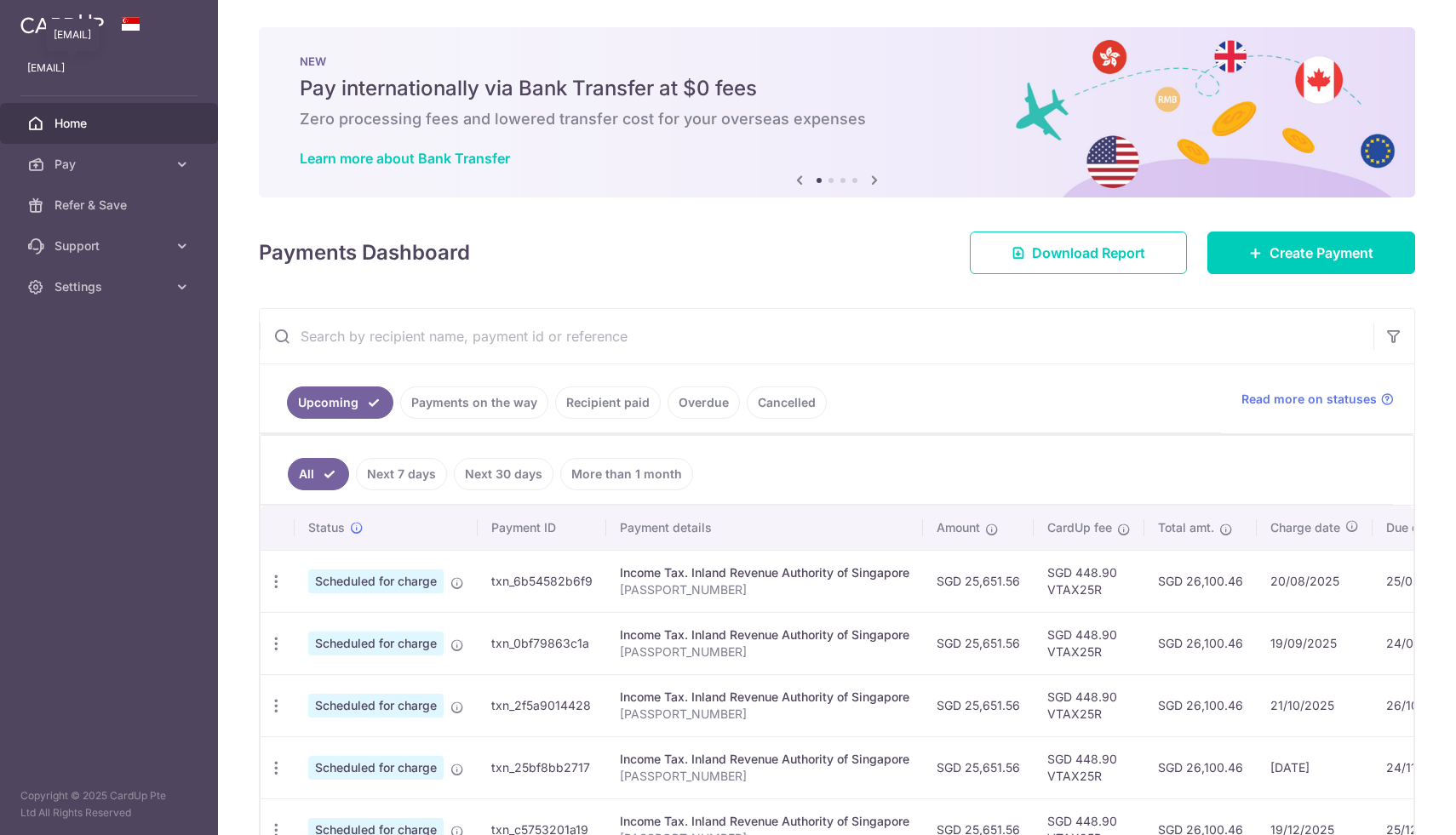 scroll, scrollTop: 0, scrollLeft: 0, axis: both 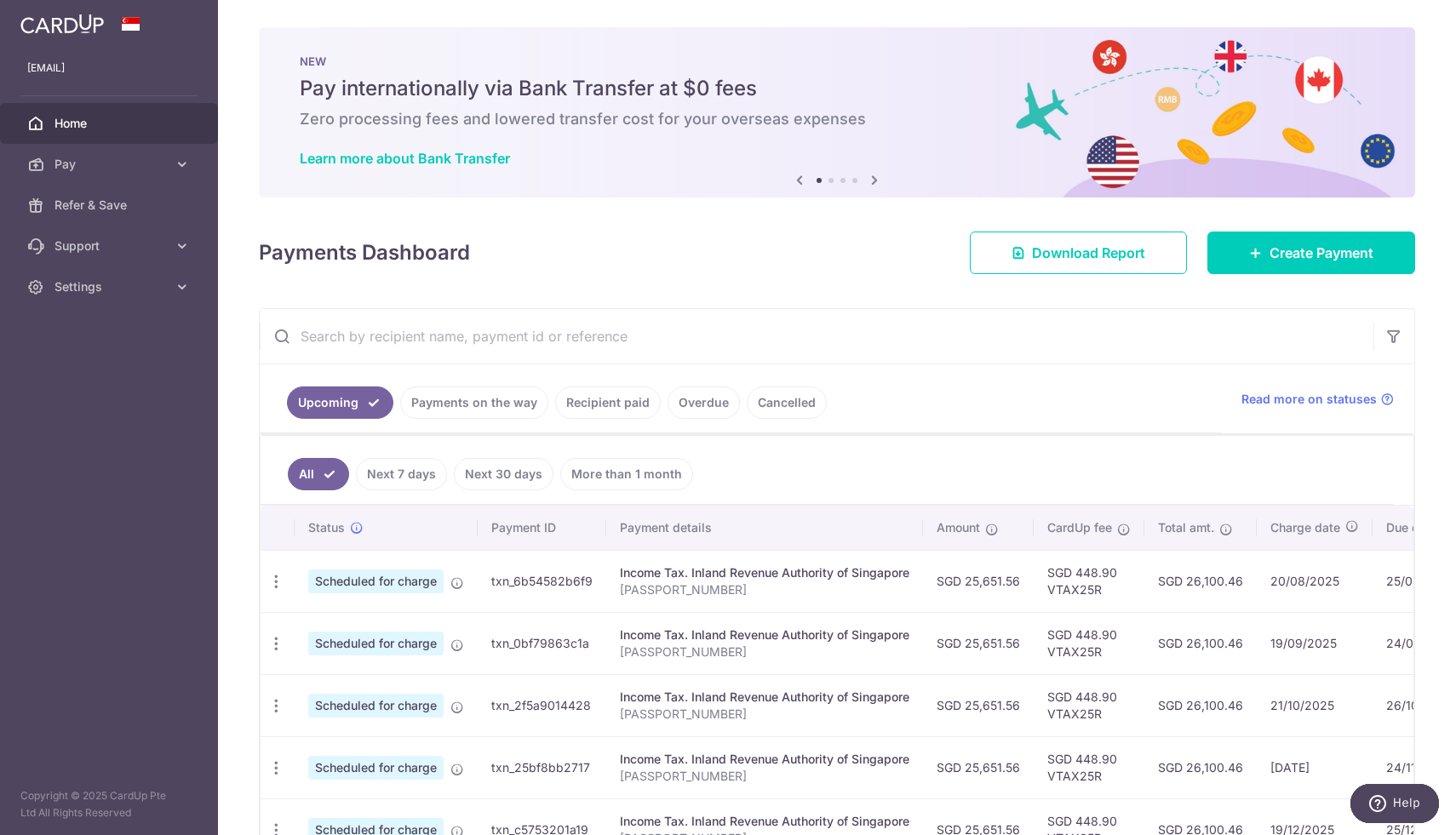 click on "Home" at bounding box center [111, 123] 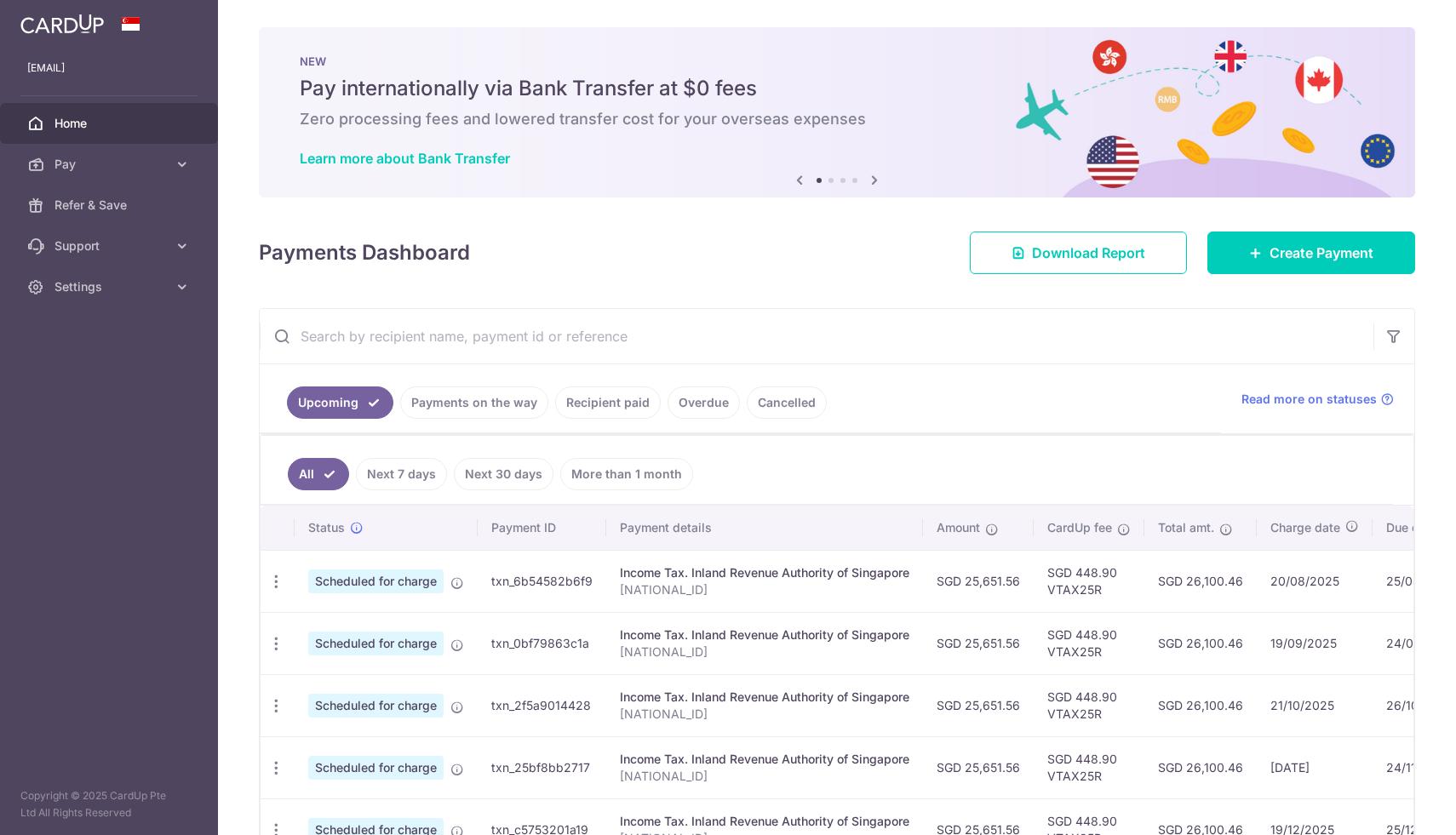 scroll, scrollTop: 0, scrollLeft: 0, axis: both 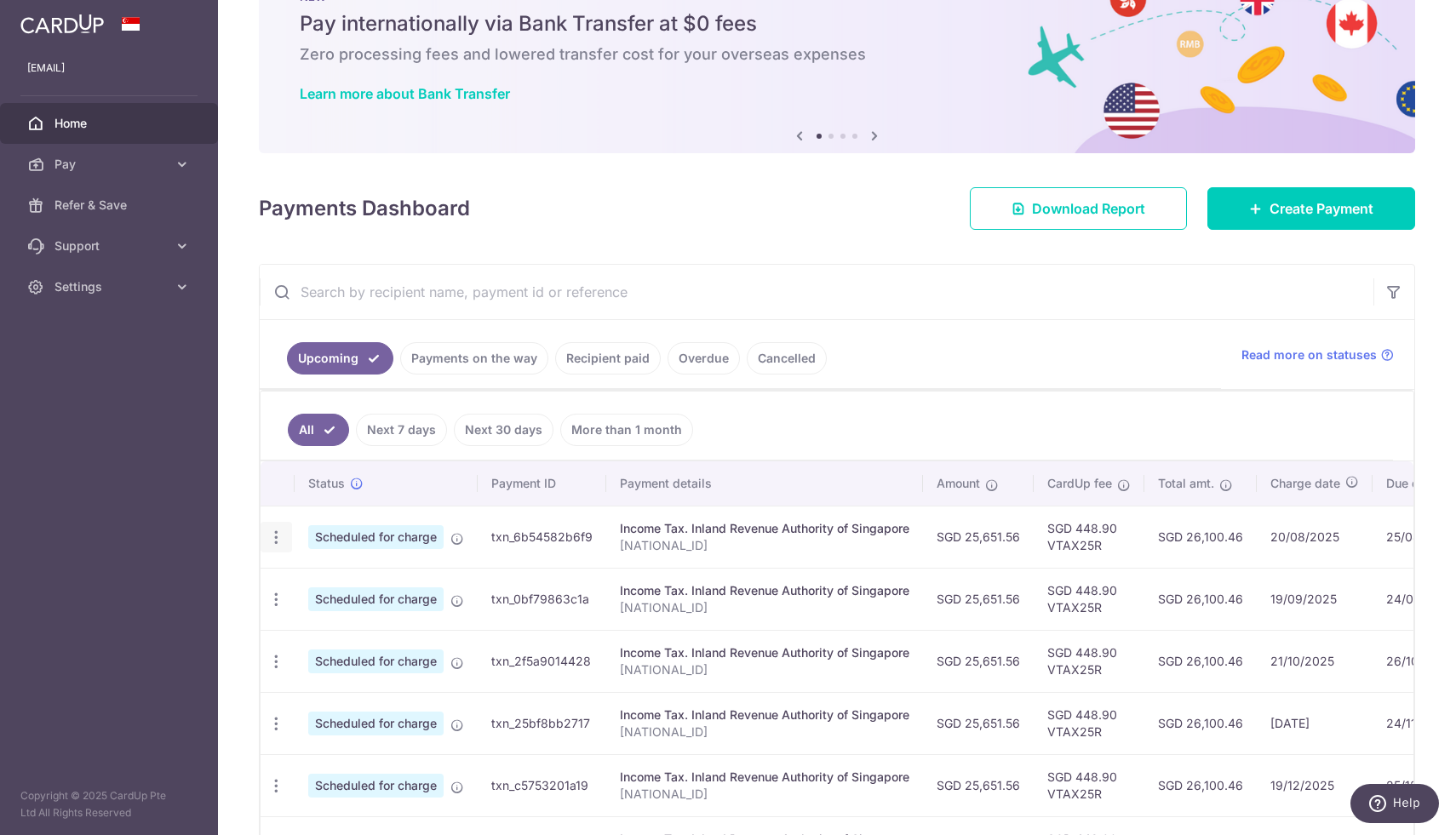 click at bounding box center [276, 537] 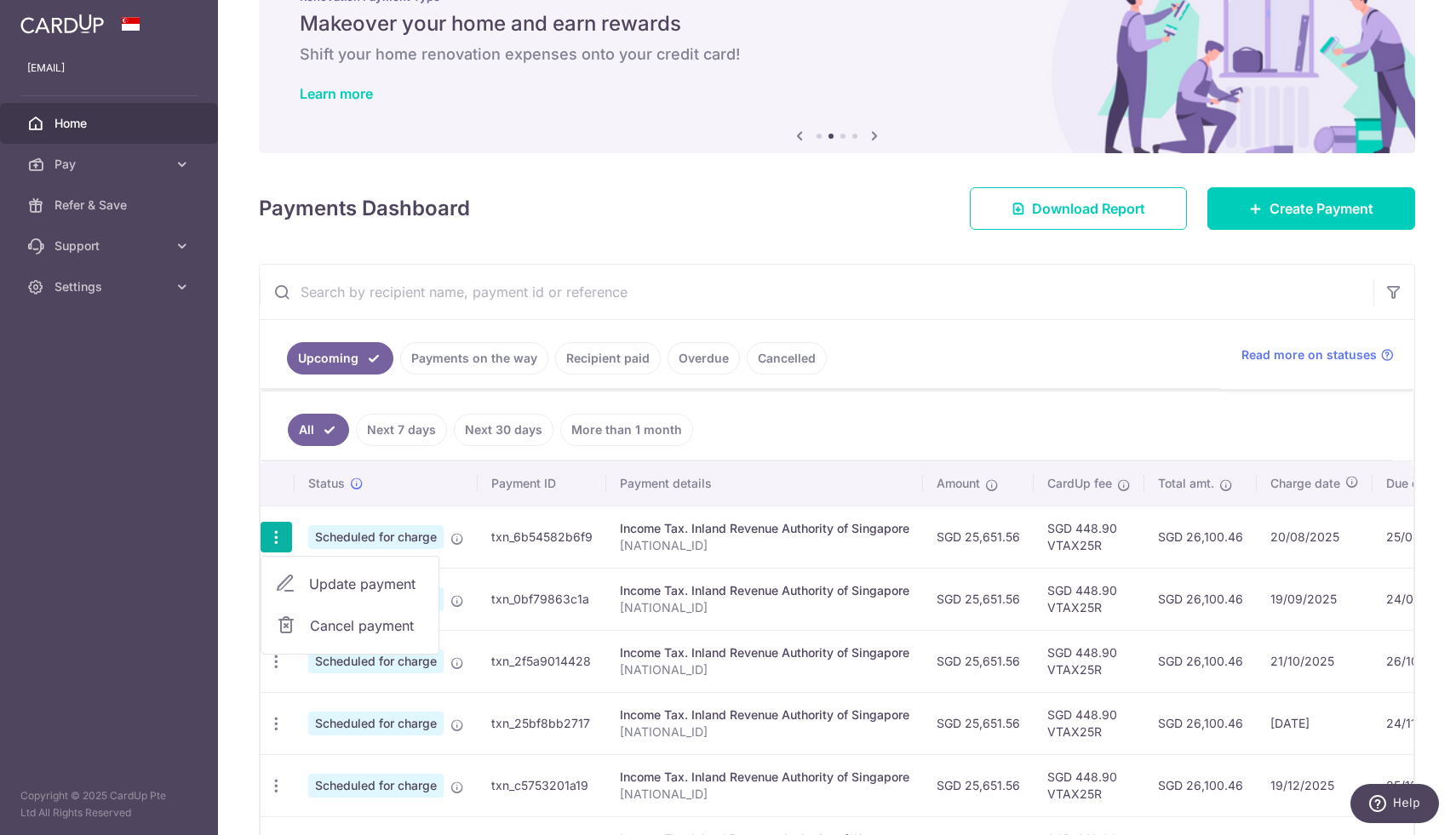 click on "Update payment" at bounding box center [367, 584] 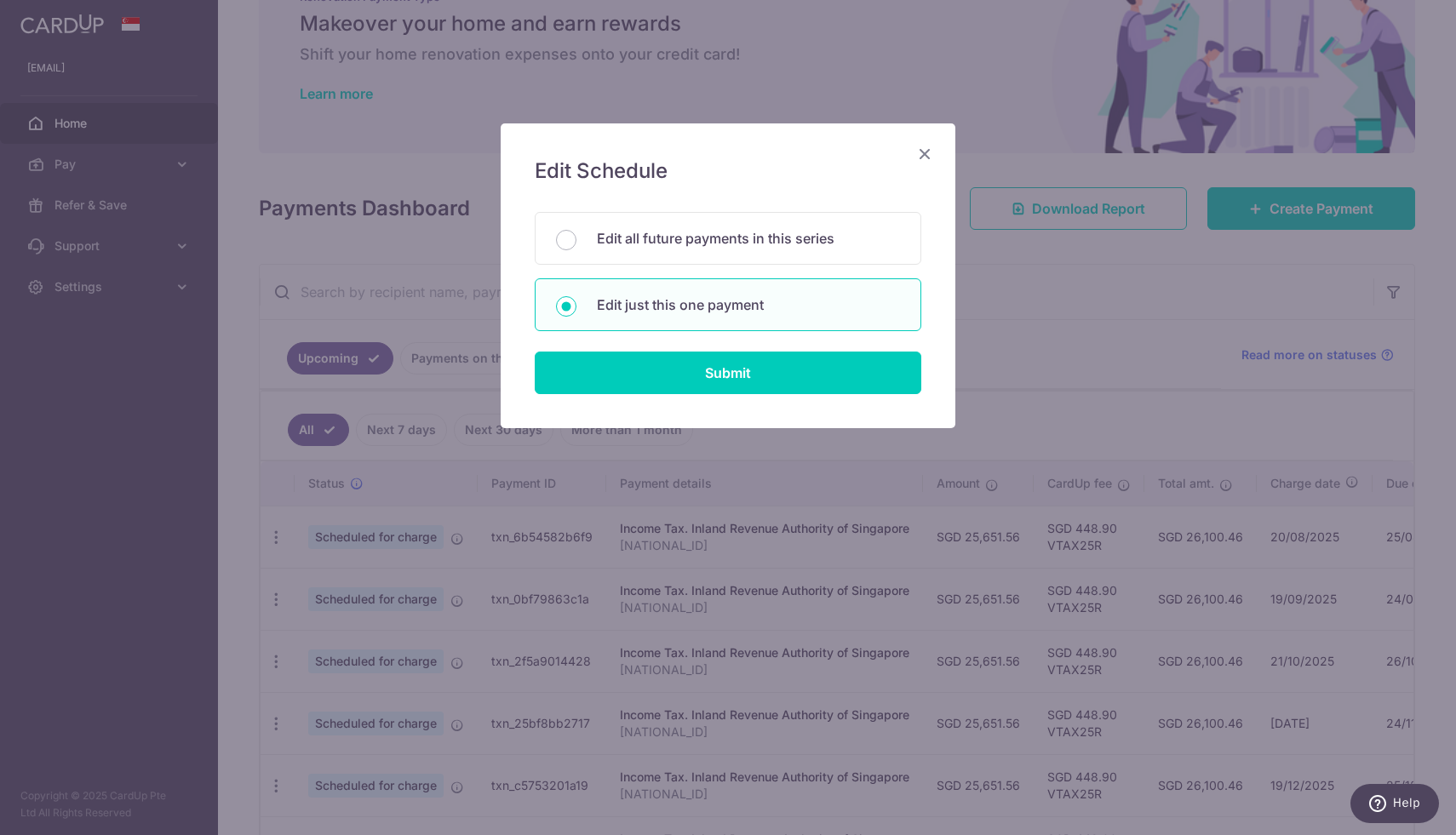 click on "Edit all future payments in this series
Edit just this one payment" at bounding box center (728, 272) 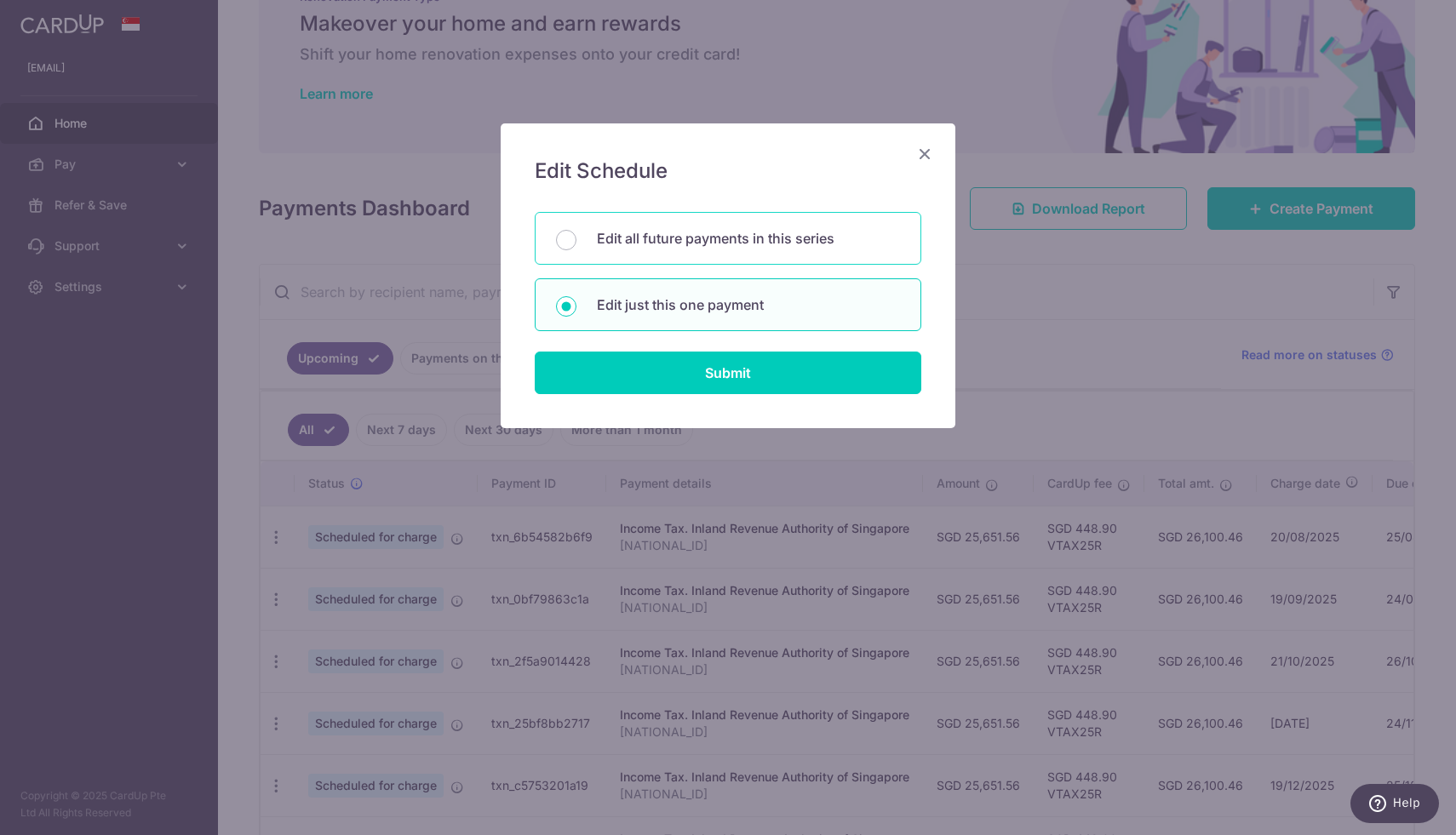click on "Edit all future payments in this series" at bounding box center (748, 238) 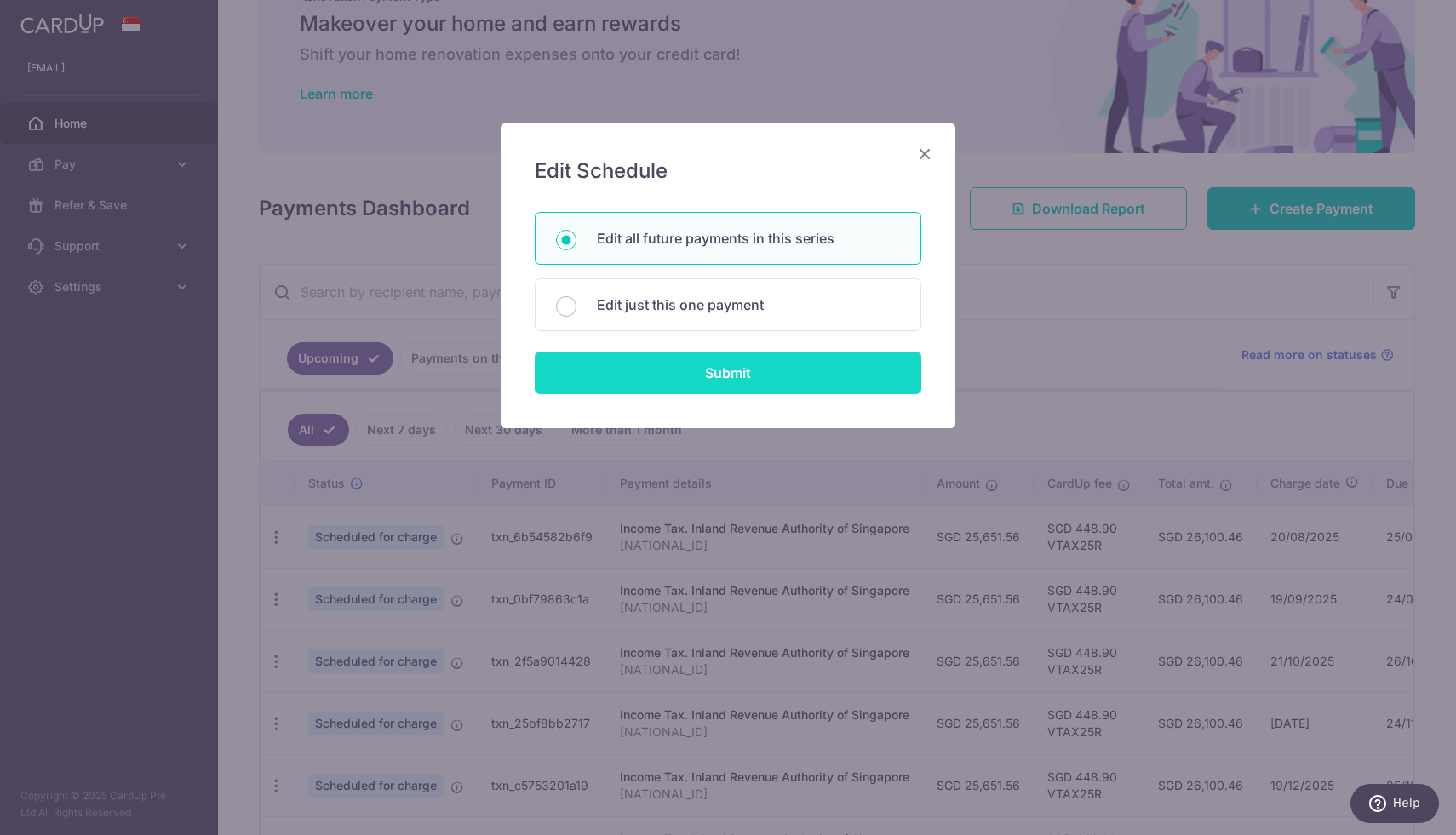 click on "Submit" at bounding box center [728, 373] 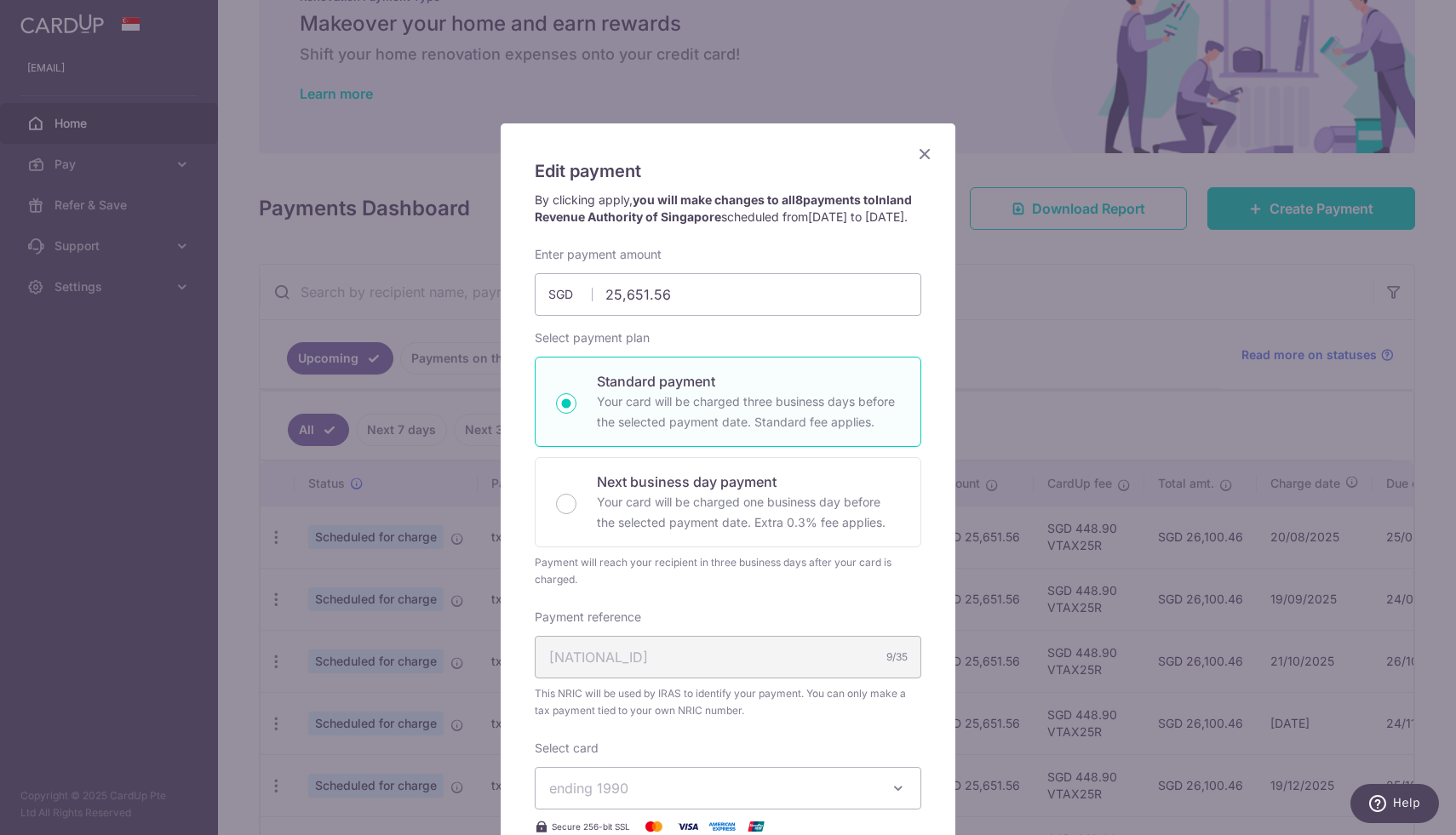 scroll, scrollTop: 460, scrollLeft: 0, axis: vertical 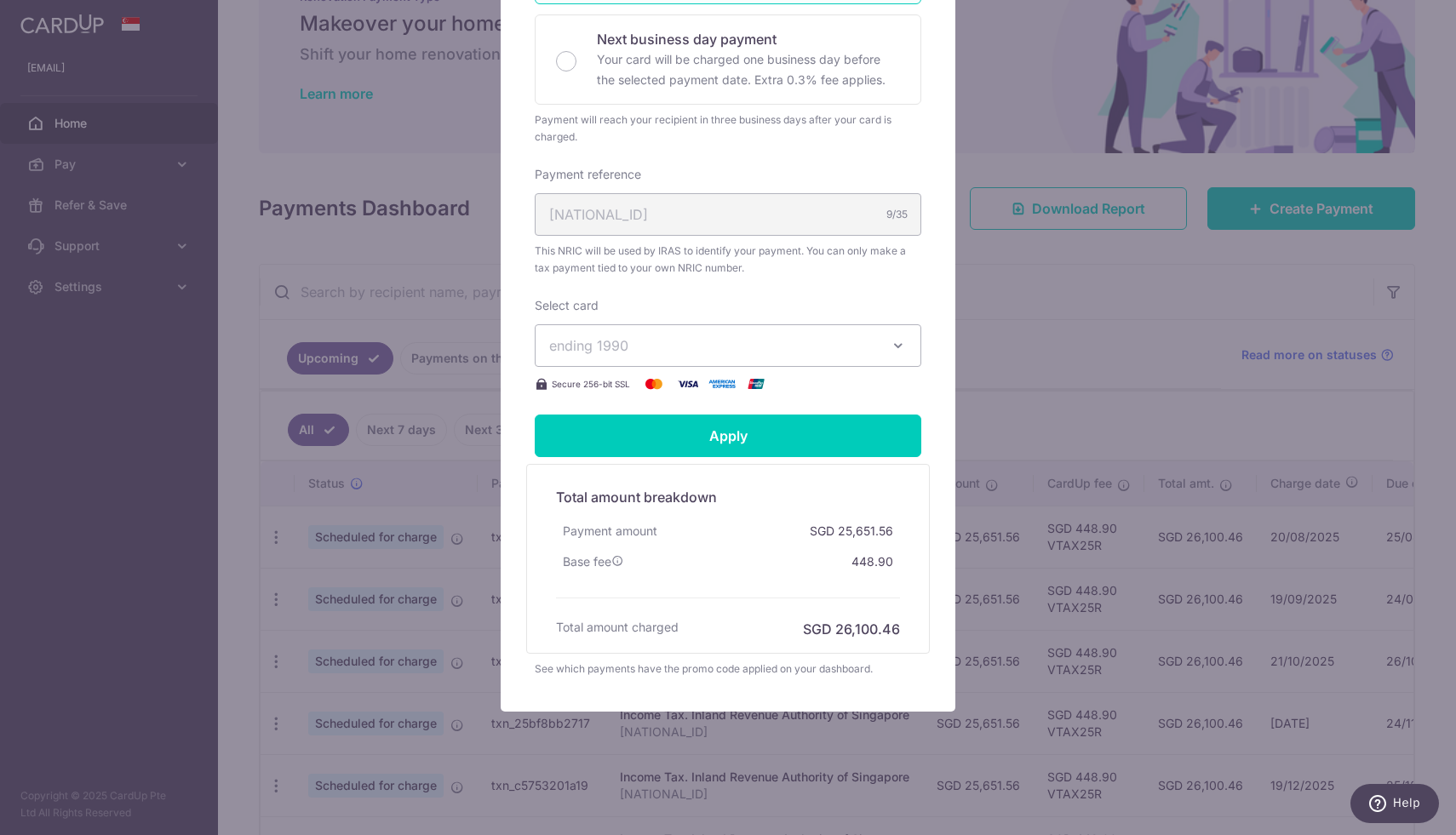 click on "ending 1990" at bounding box center (728, 346) 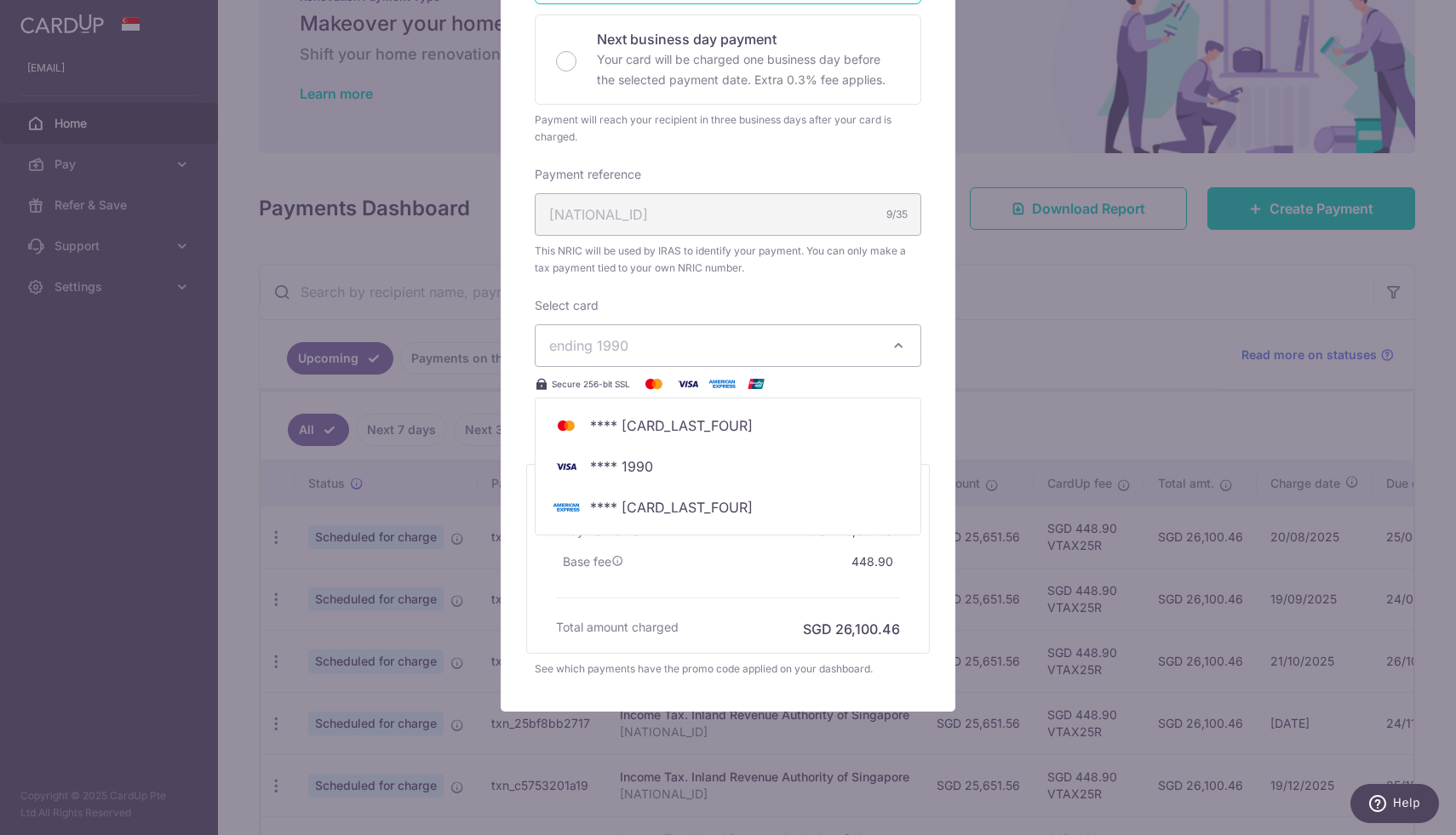 click on "ending 1990" at bounding box center [728, 346] 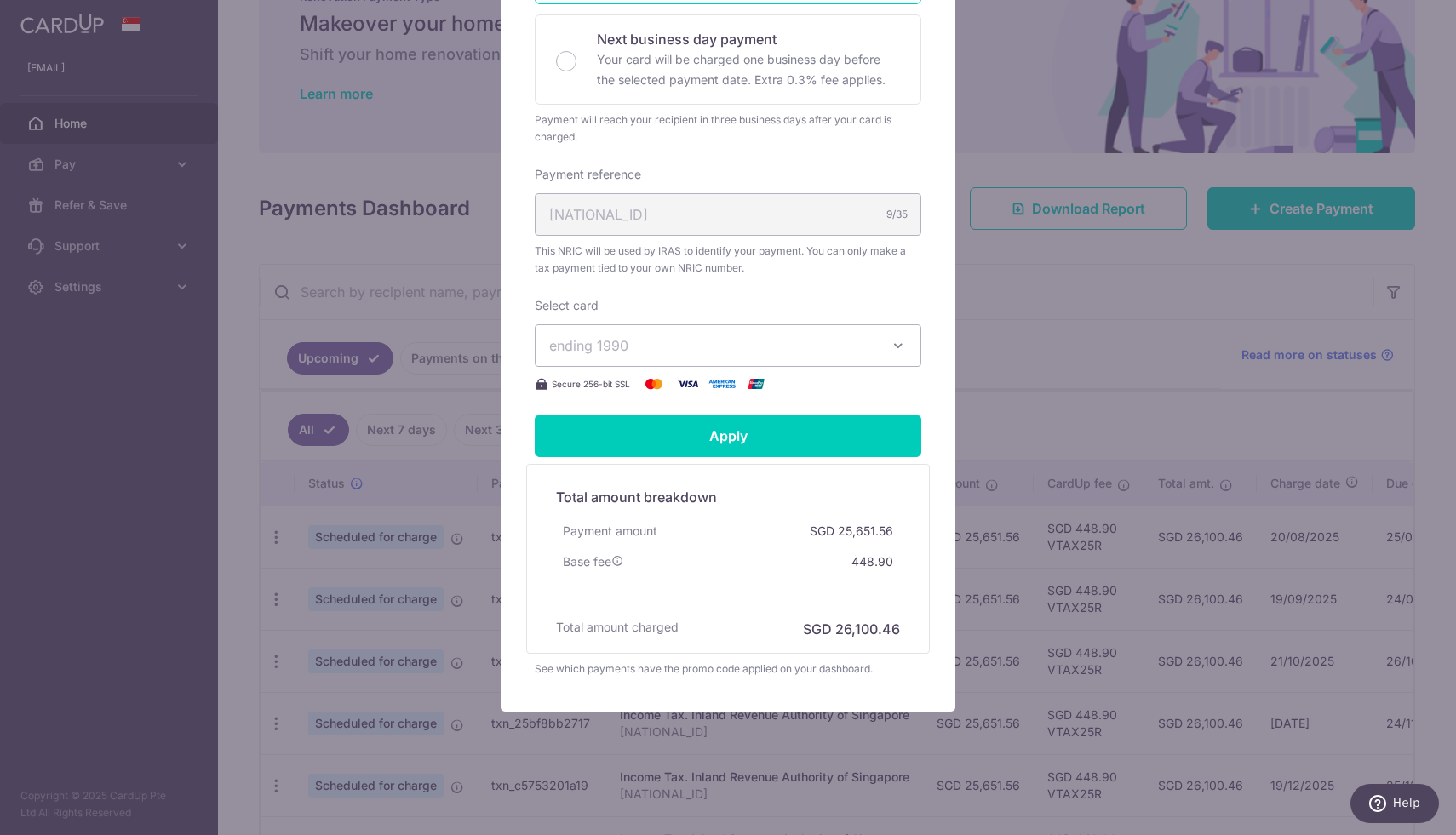click on "ending 1990" at bounding box center [713, 346] 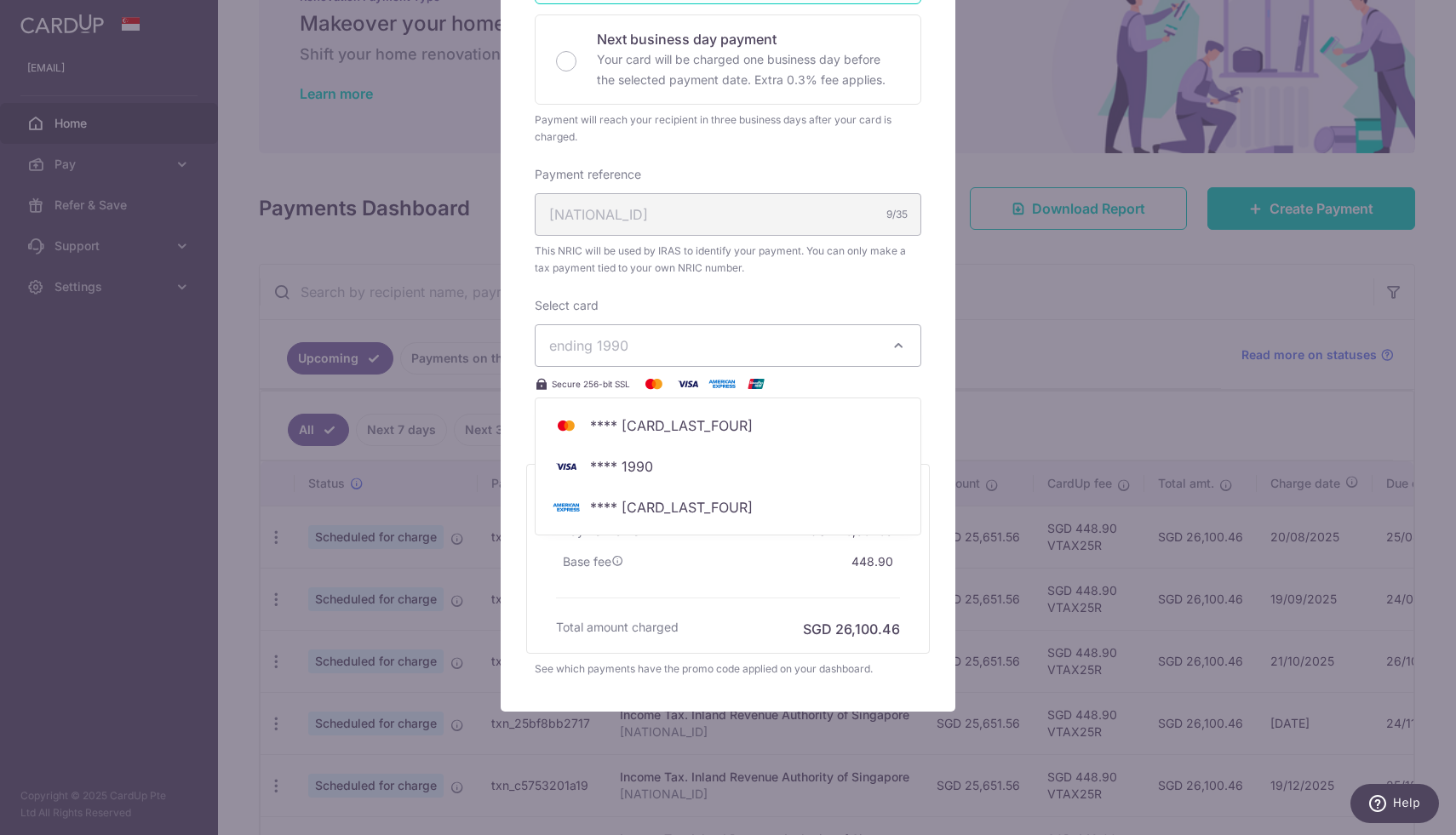 click on "ending 1990" at bounding box center (728, 346) 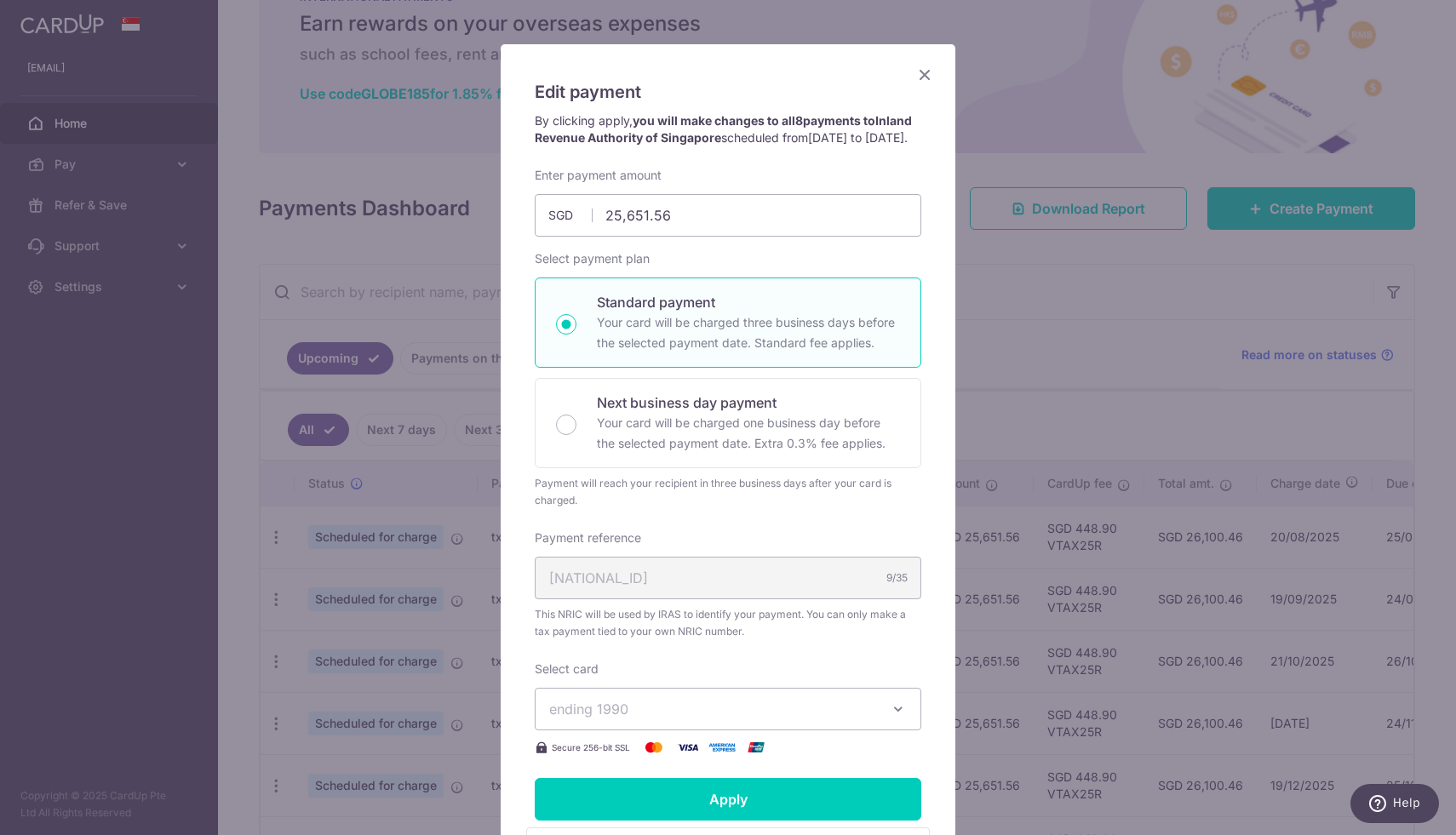 scroll, scrollTop: 81, scrollLeft: 0, axis: vertical 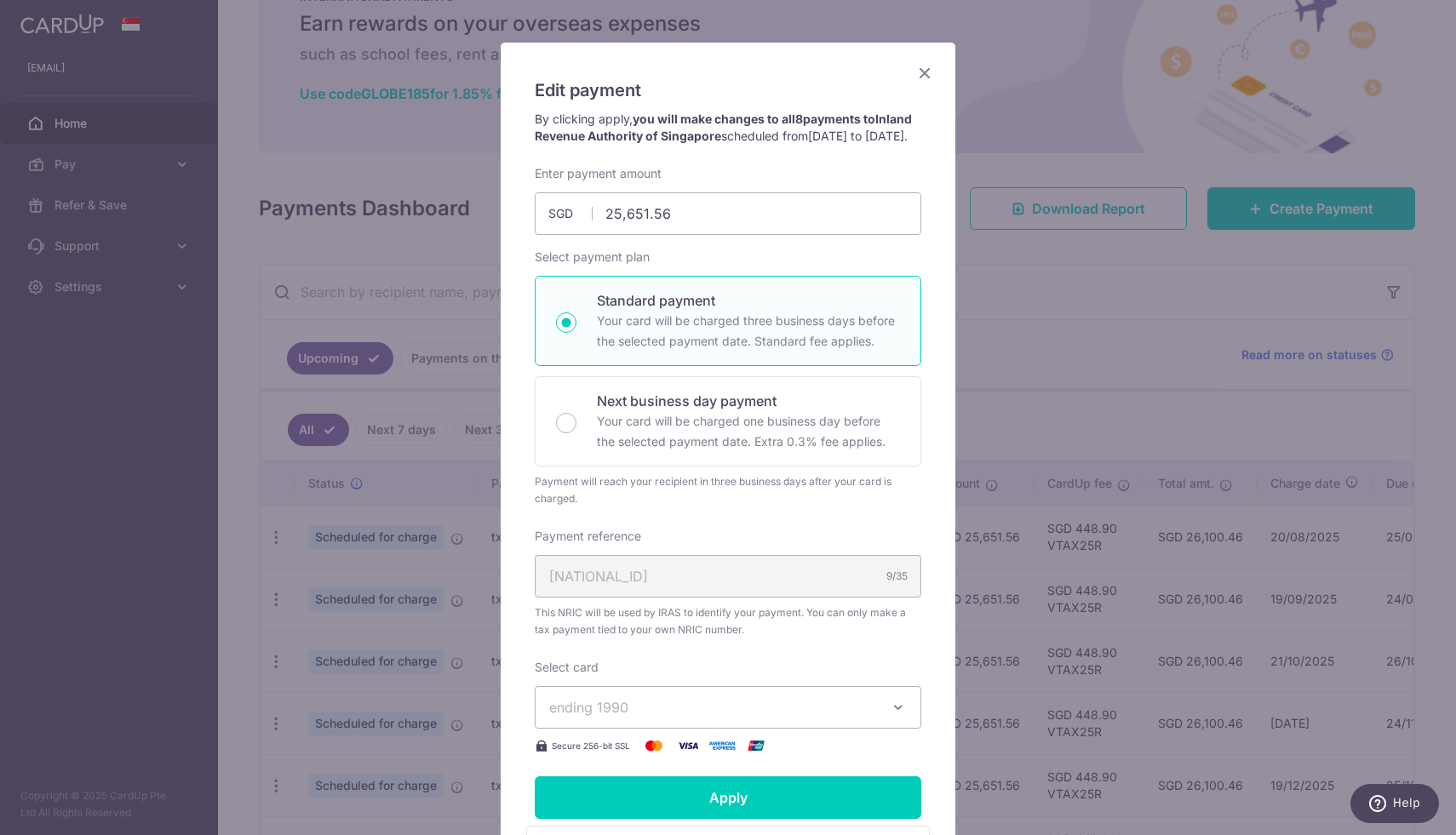 click on "Your card will be charged three  business days before the selected payment date. Standard fee applies." at bounding box center [748, 331] 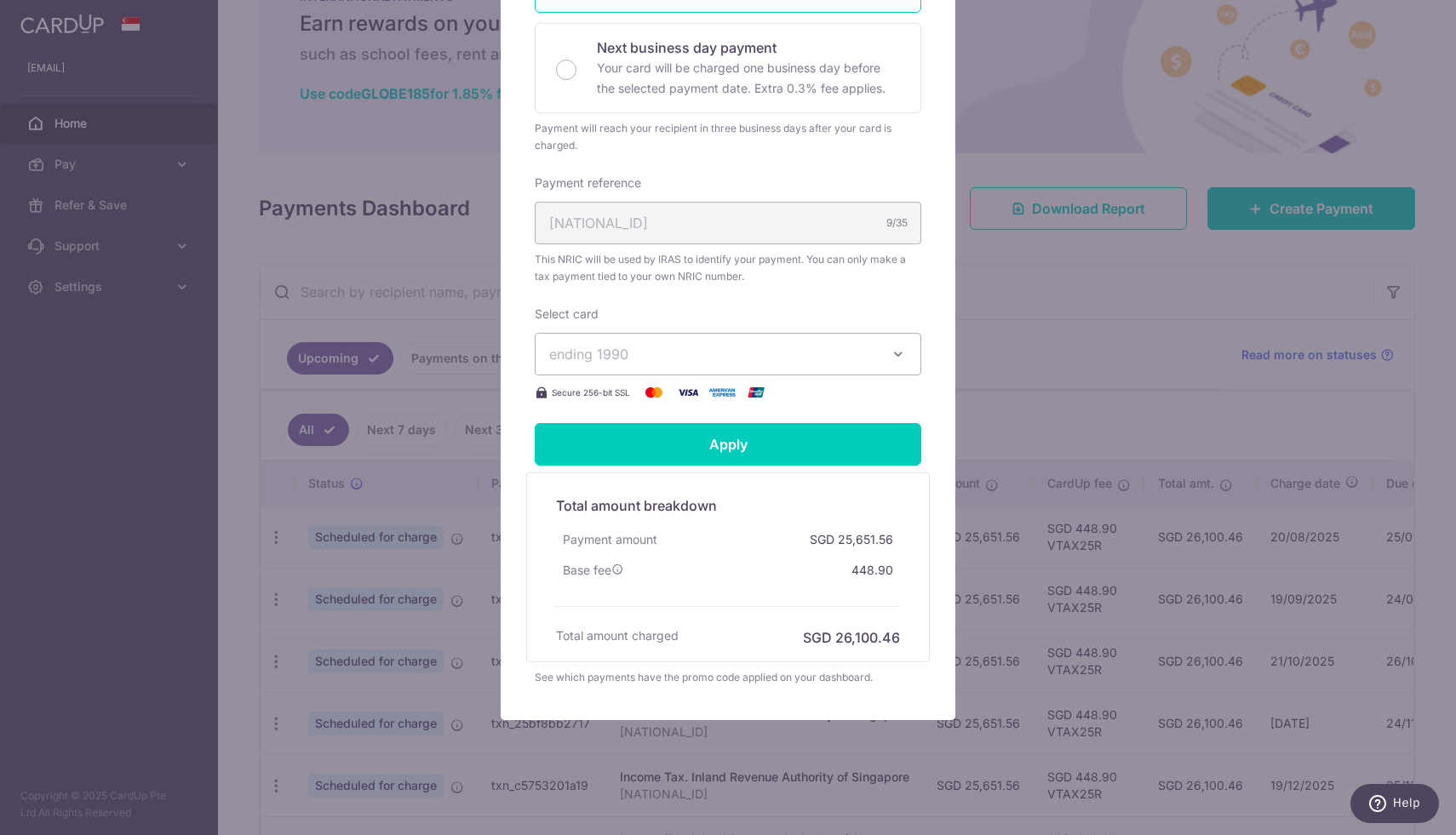 scroll, scrollTop: 443, scrollLeft: 0, axis: vertical 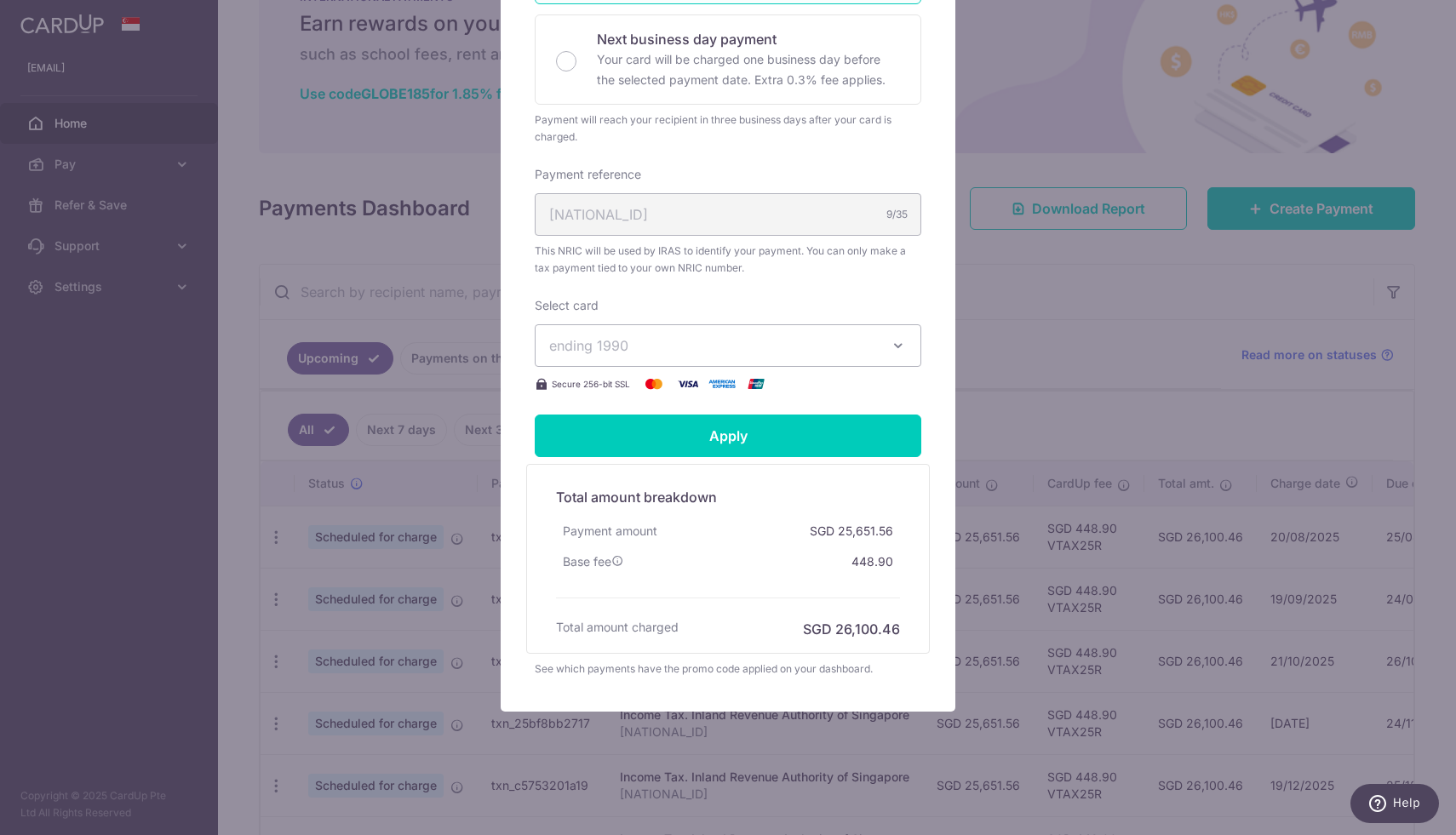 click on "ending 1990" at bounding box center [713, 346] 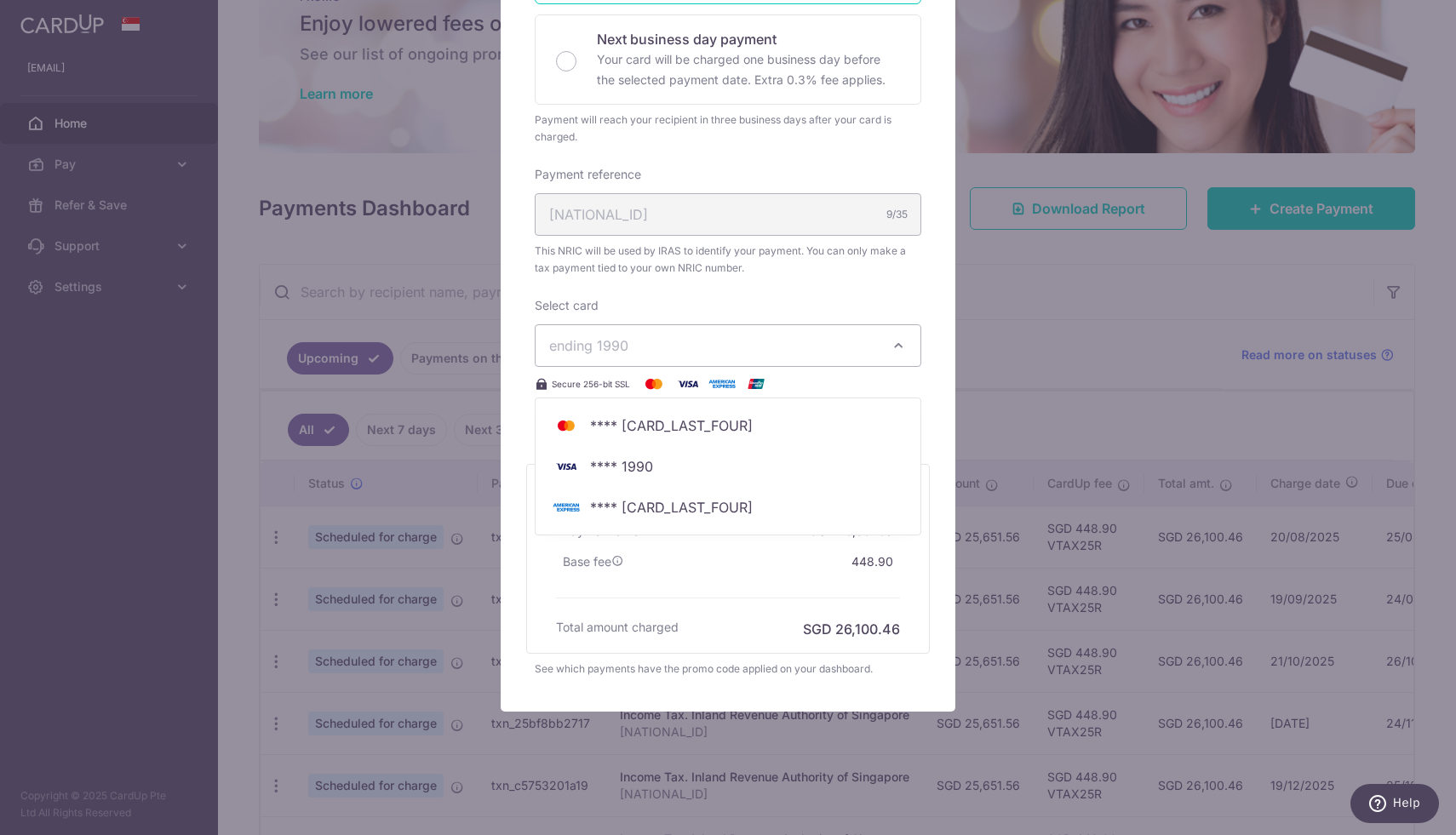 click on "See which payments have the promo code applied on your dashboard." at bounding box center [728, 669] 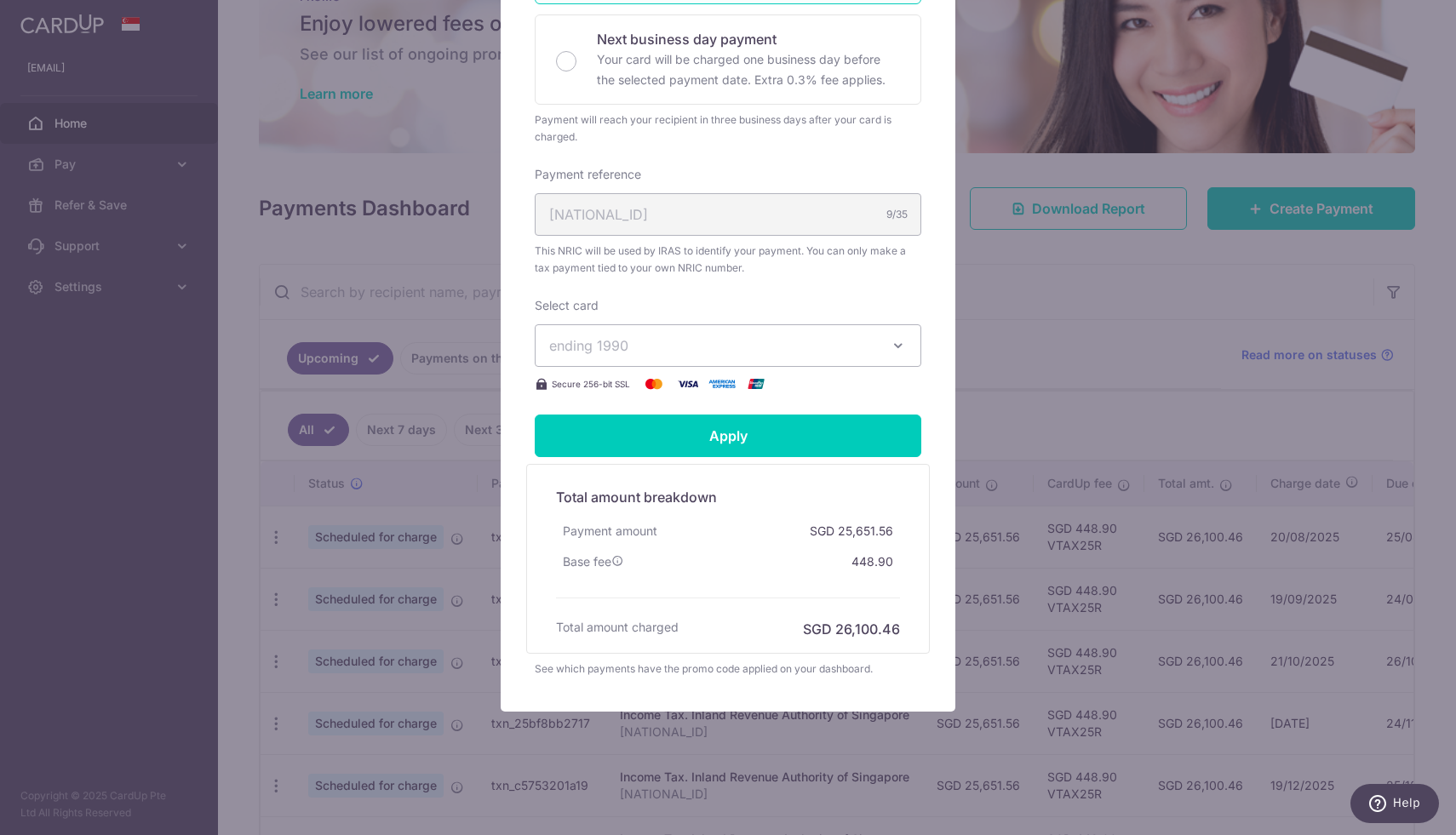 click on "ending 1990" at bounding box center (713, 346) 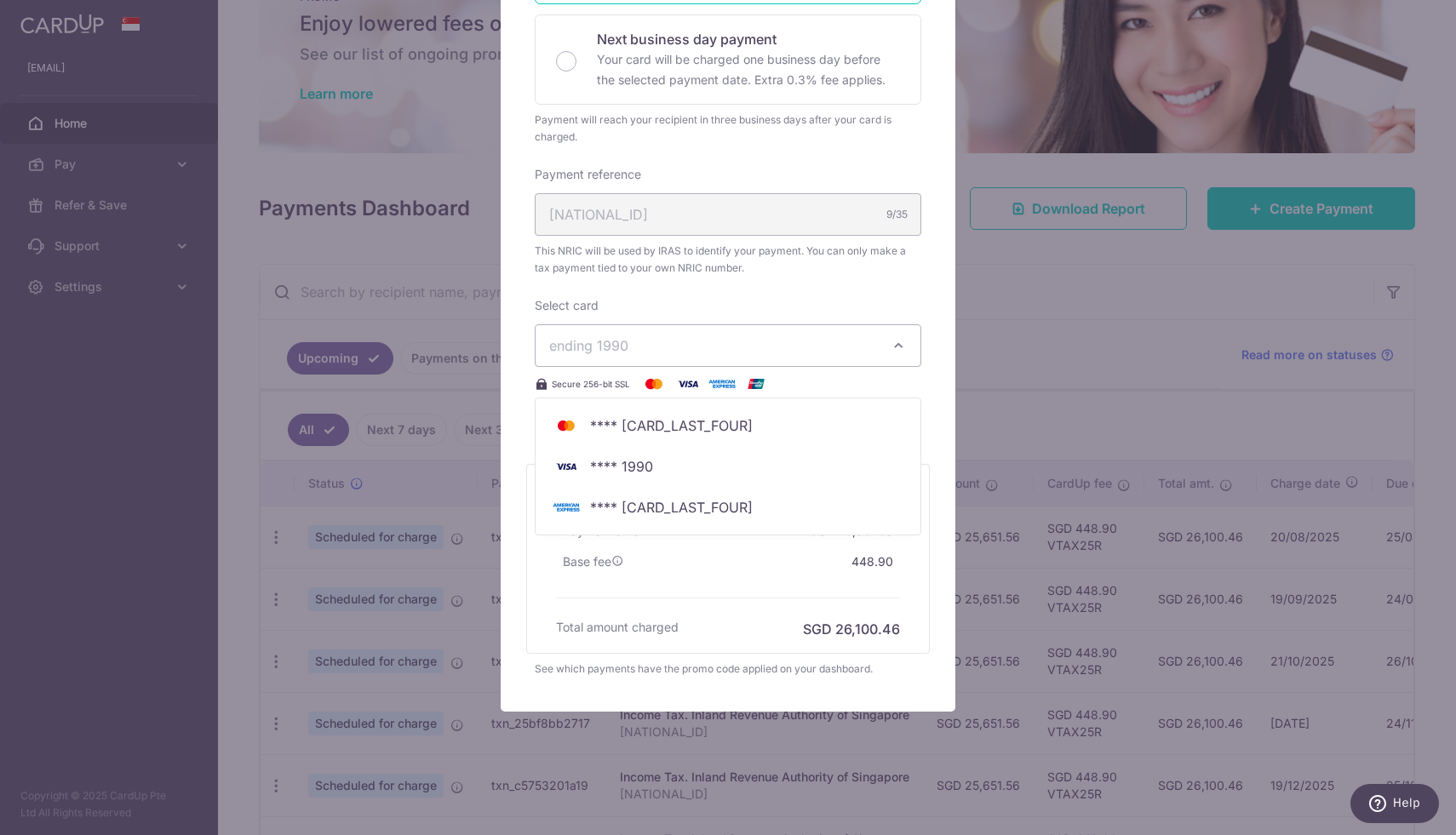 type 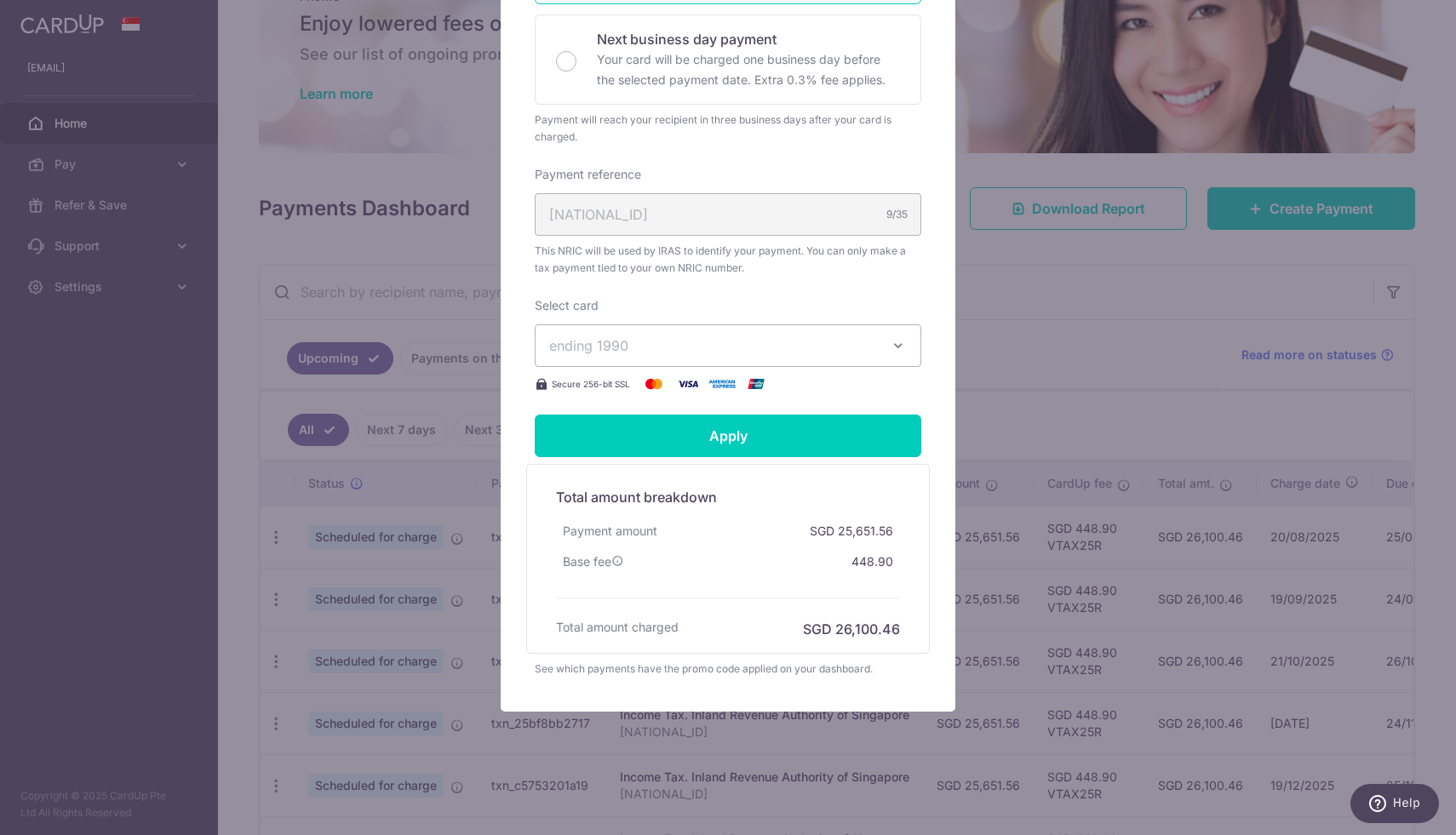 scroll, scrollTop: 460, scrollLeft: 0, axis: vertical 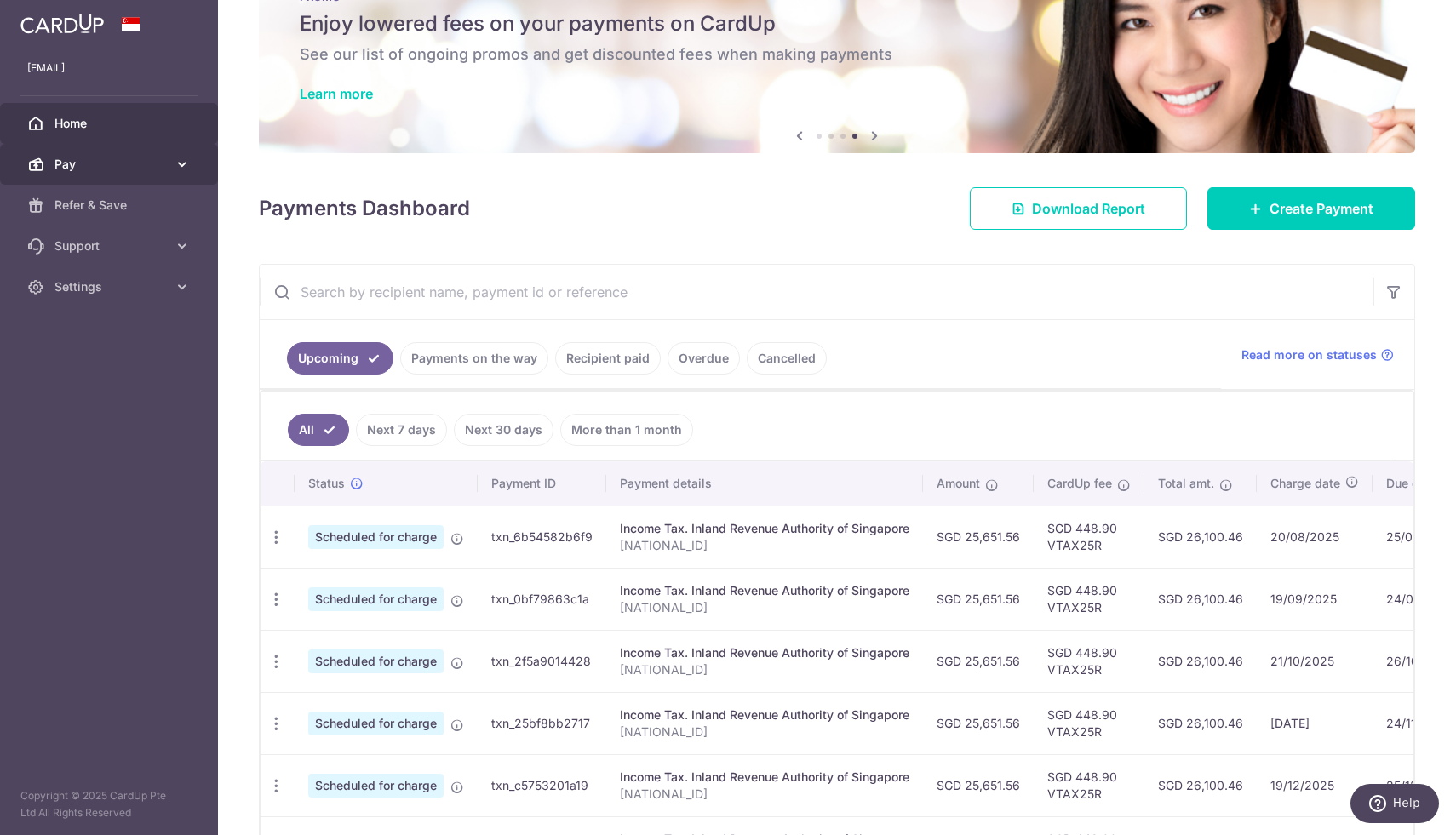 click on "Pay" at bounding box center [111, 164] 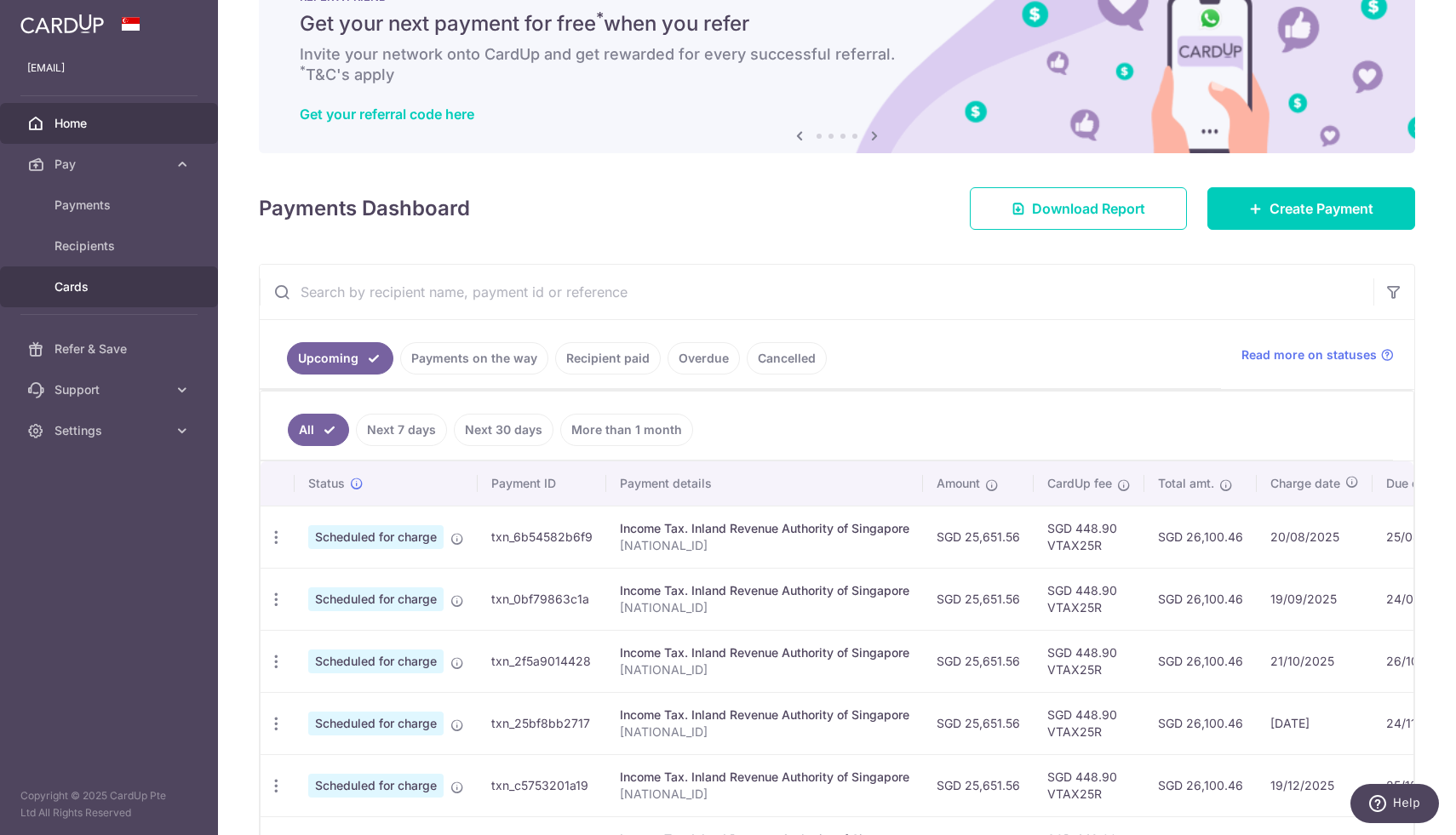 click on "Cards" at bounding box center [111, 287] 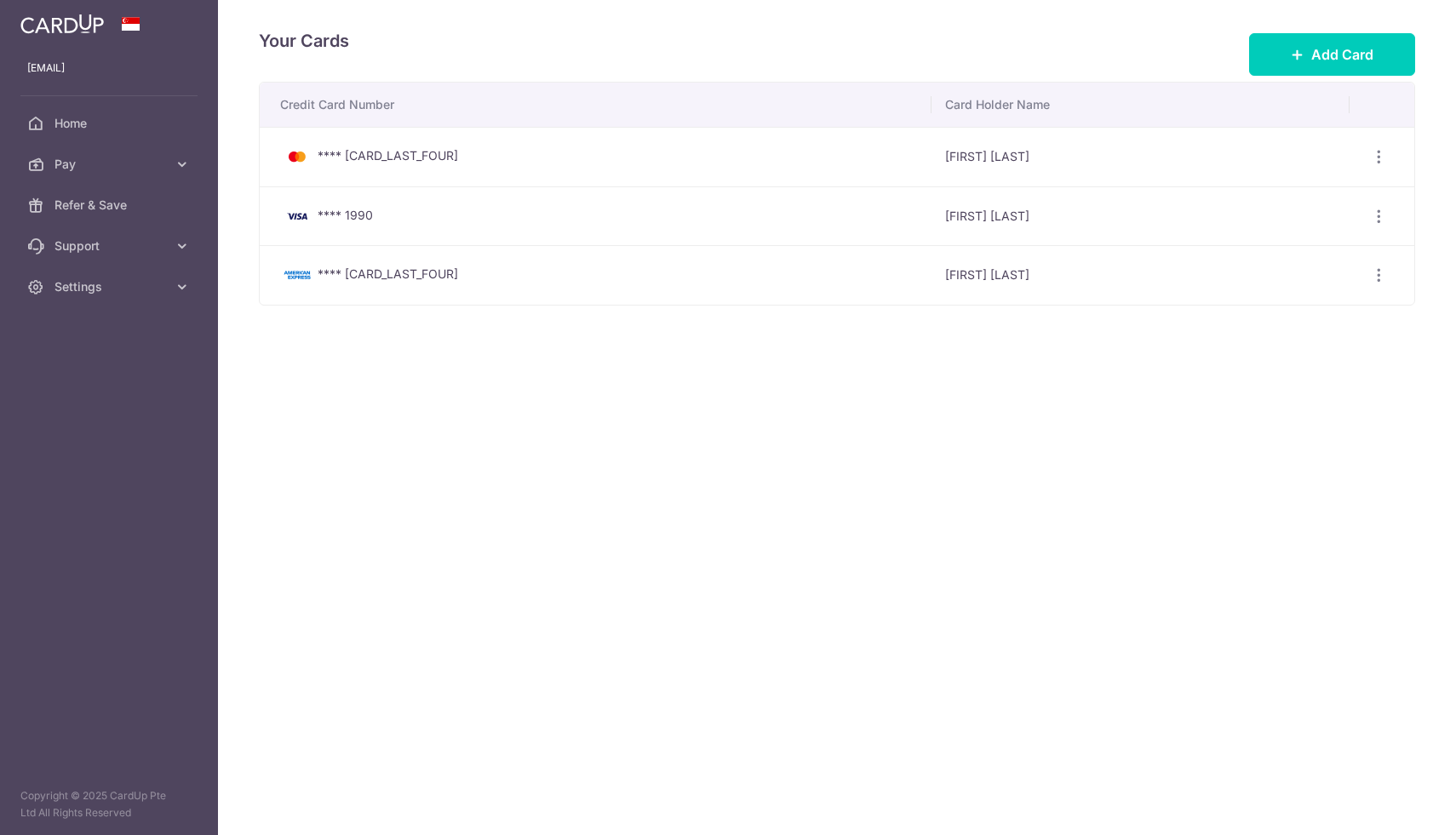 scroll, scrollTop: 0, scrollLeft: 0, axis: both 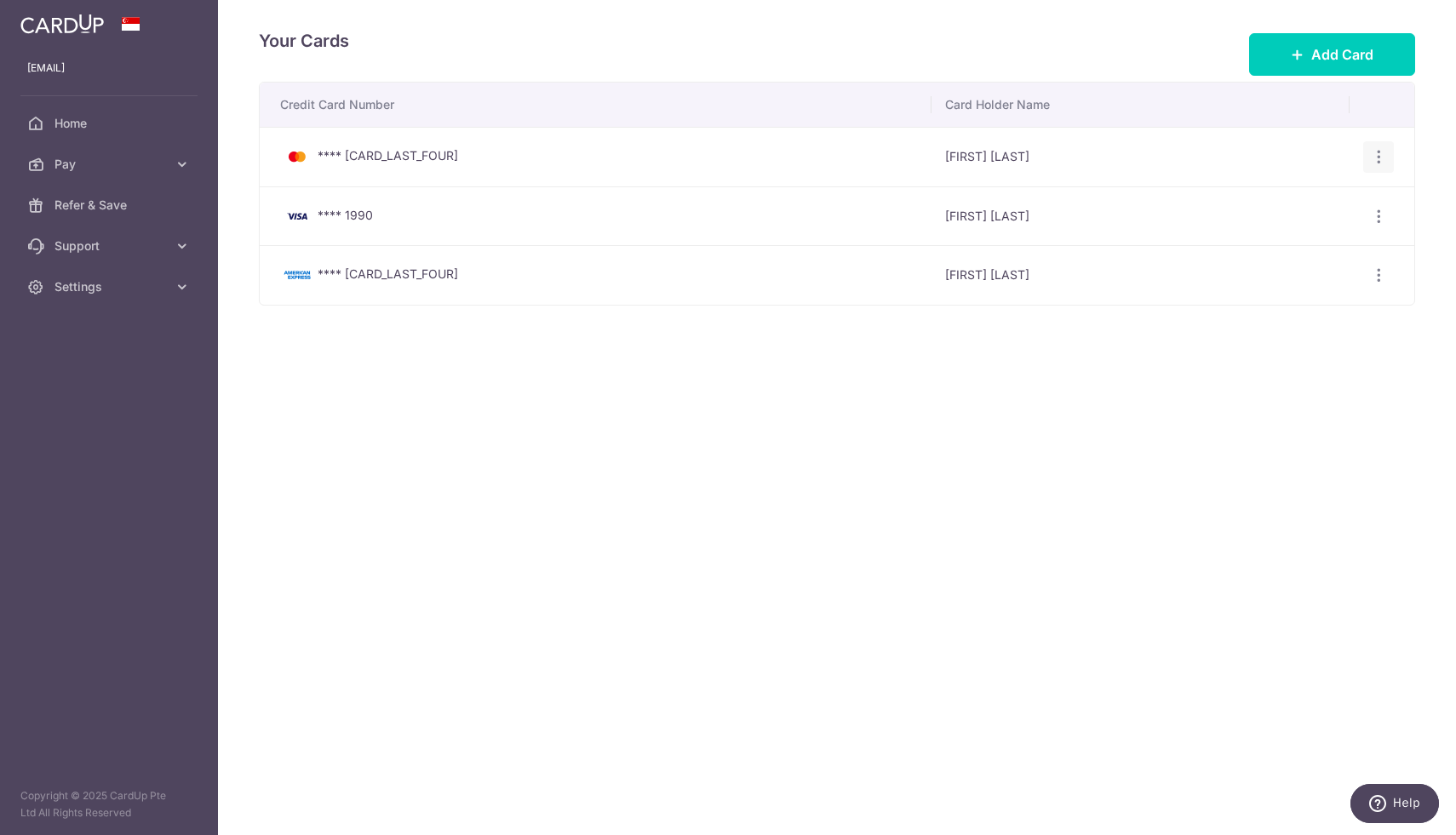 click at bounding box center (1379, 157) 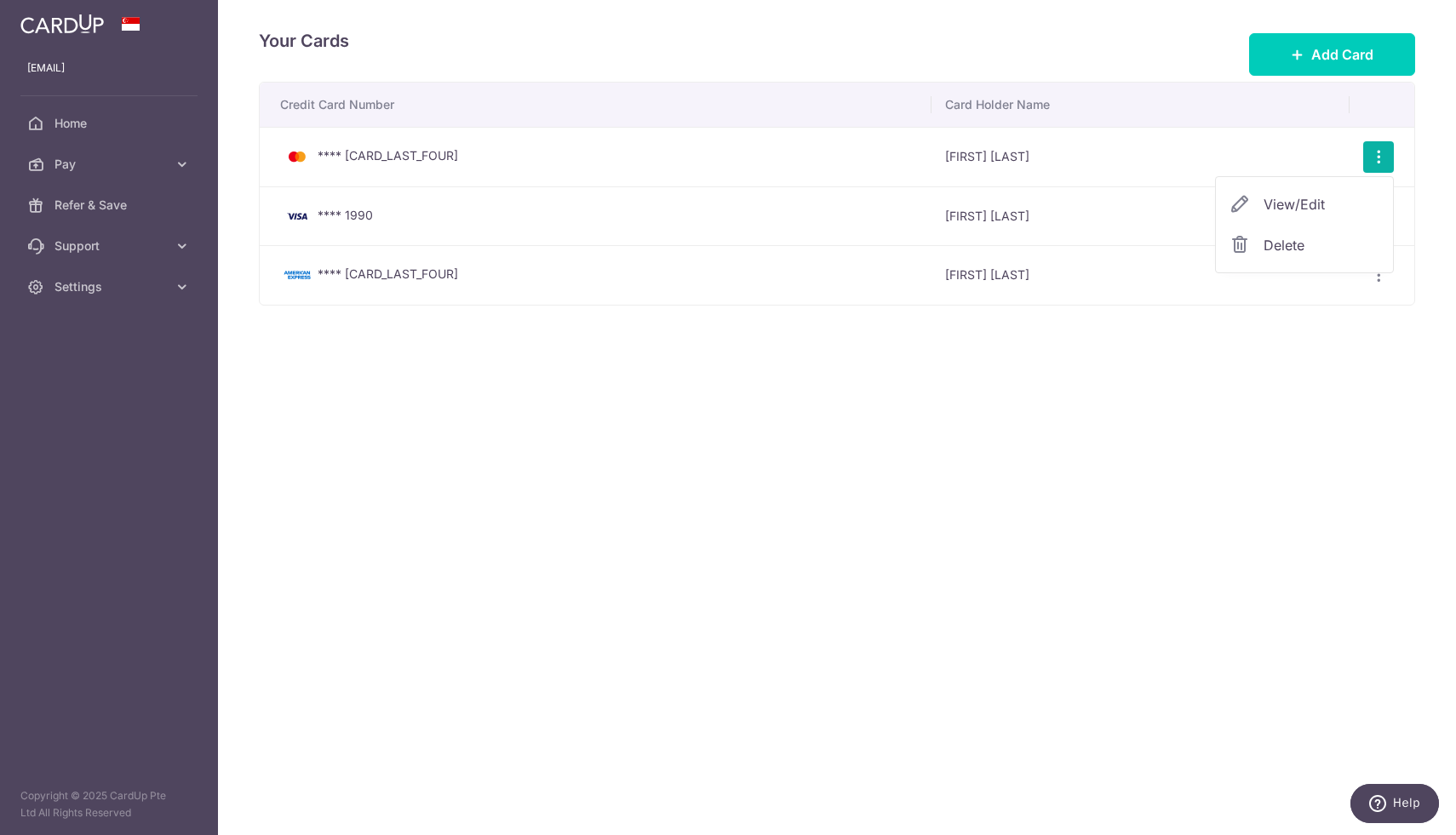 click on "Delete" at bounding box center [1321, 245] 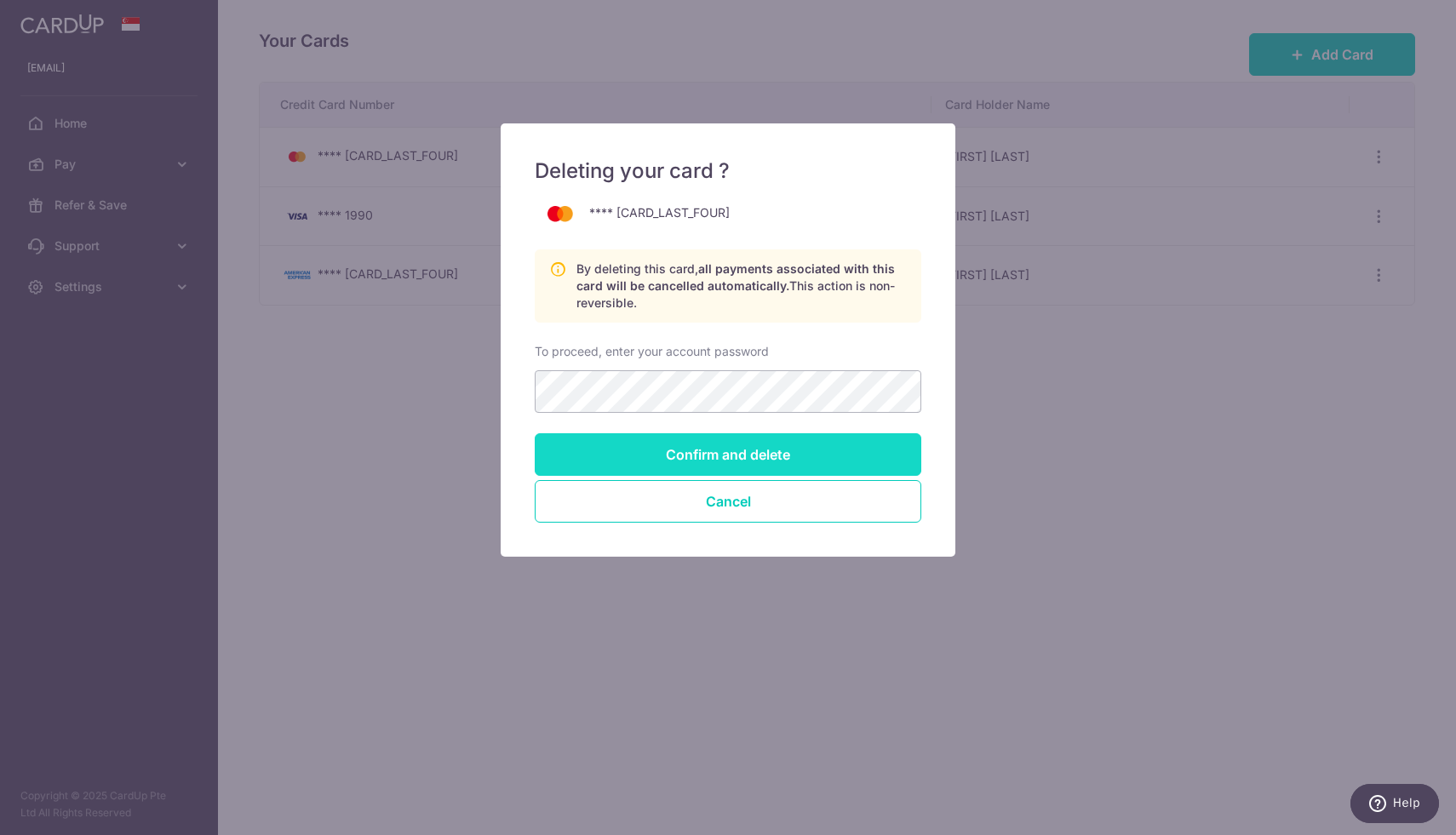 click on "Confirm and delete" at bounding box center [728, 455] 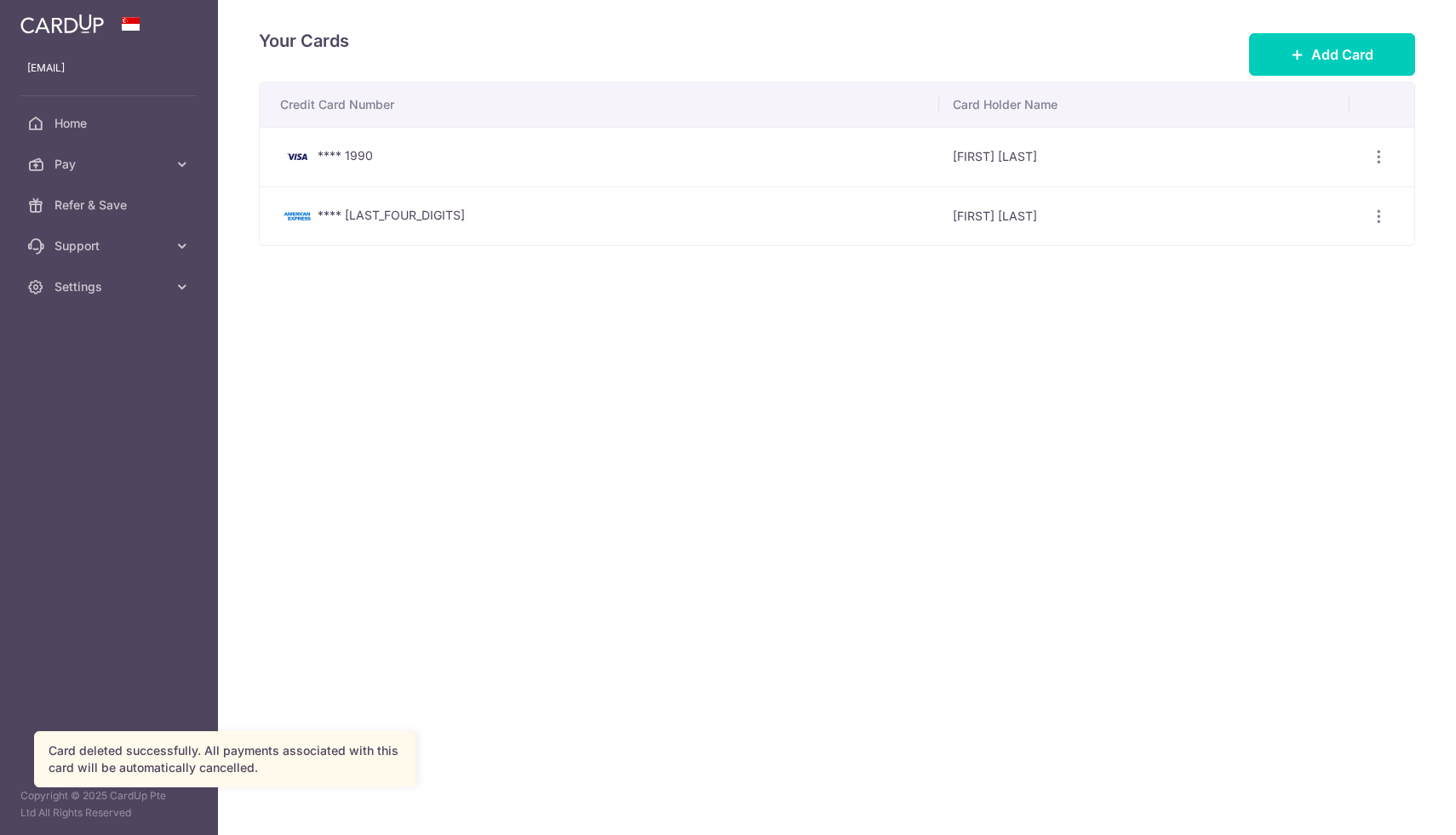 scroll, scrollTop: 0, scrollLeft: 0, axis: both 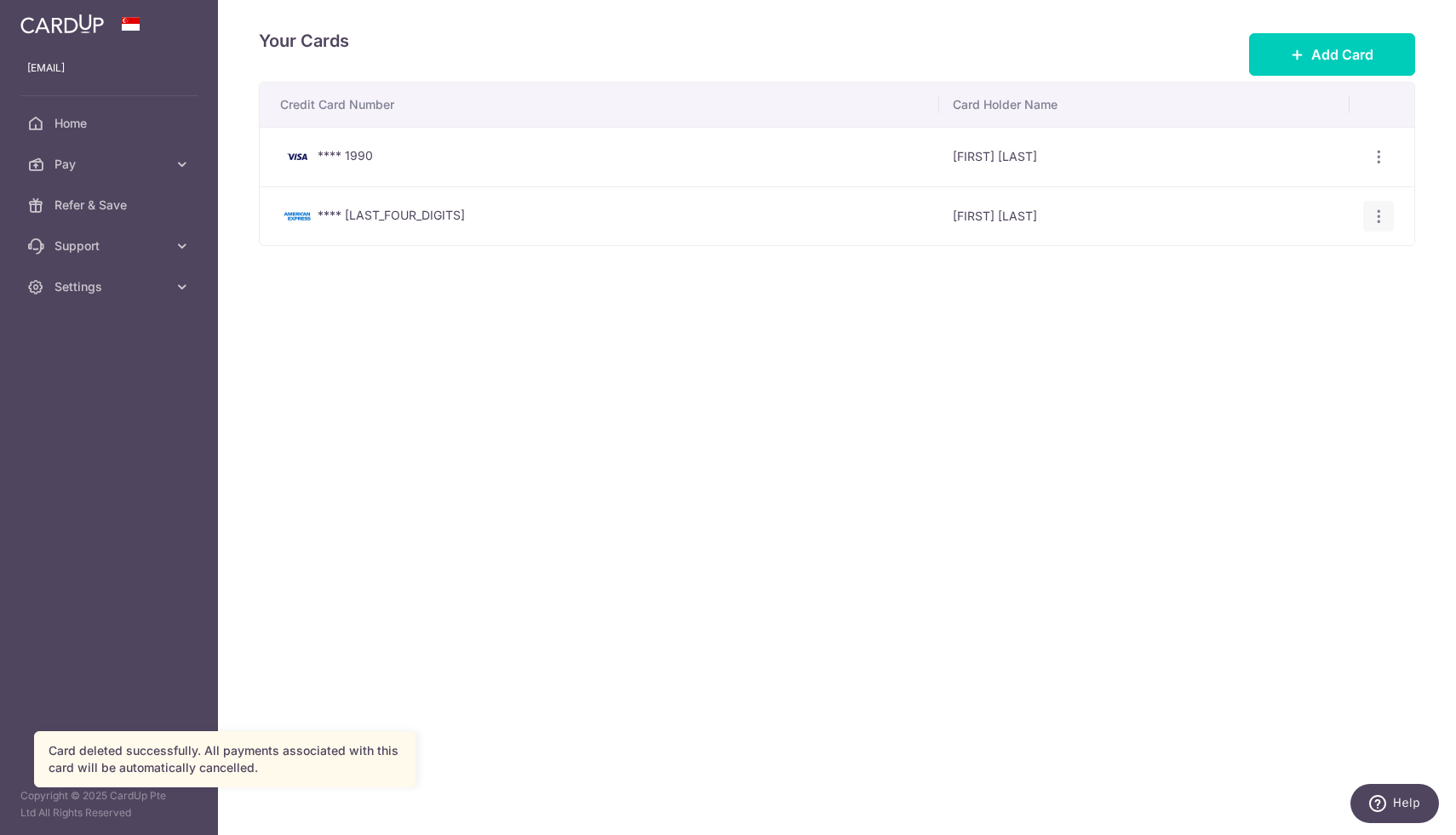 click on "View/Edit
Delete" at bounding box center [1379, 216] 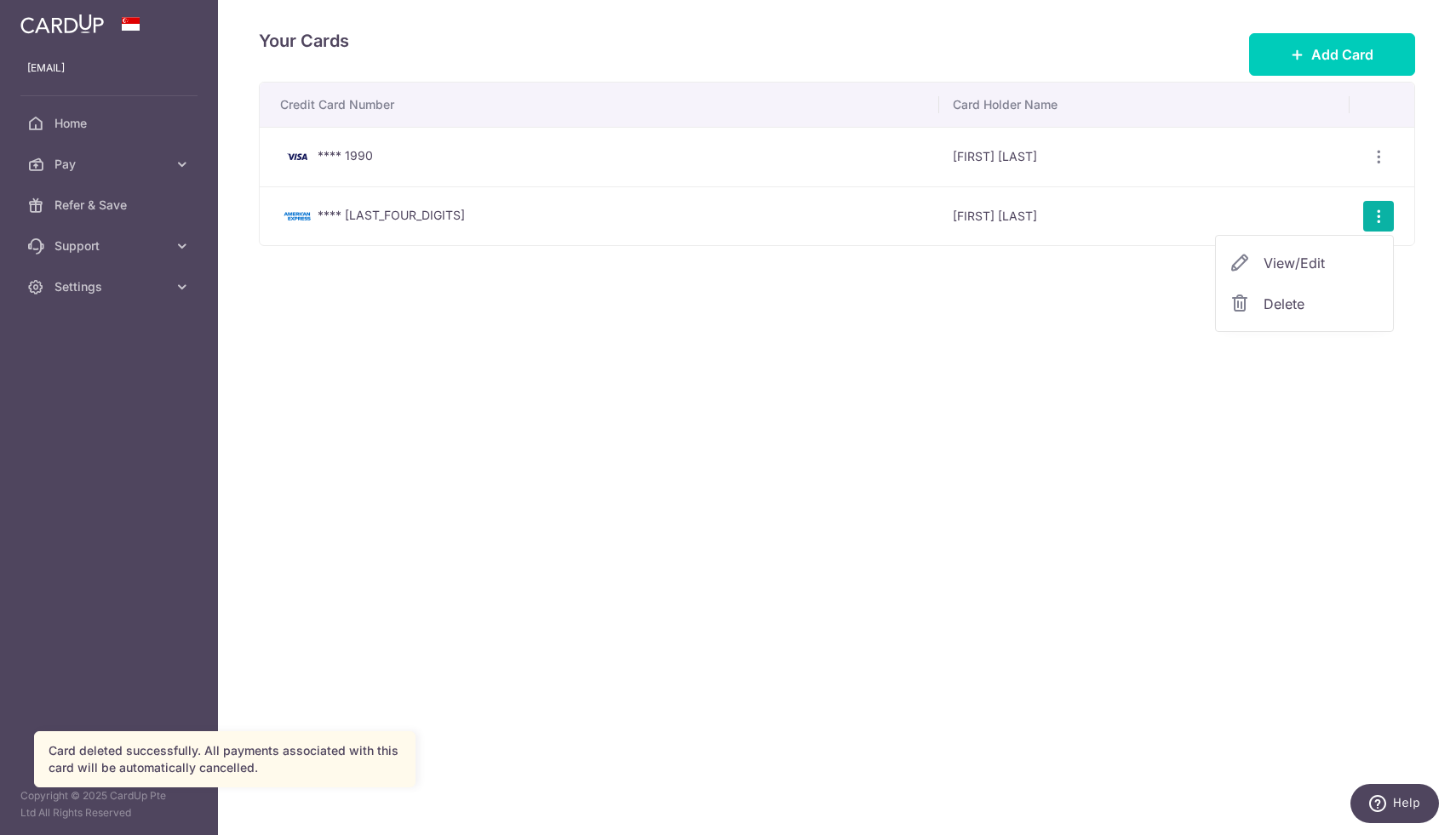 click on "Delete" at bounding box center [1321, 304] 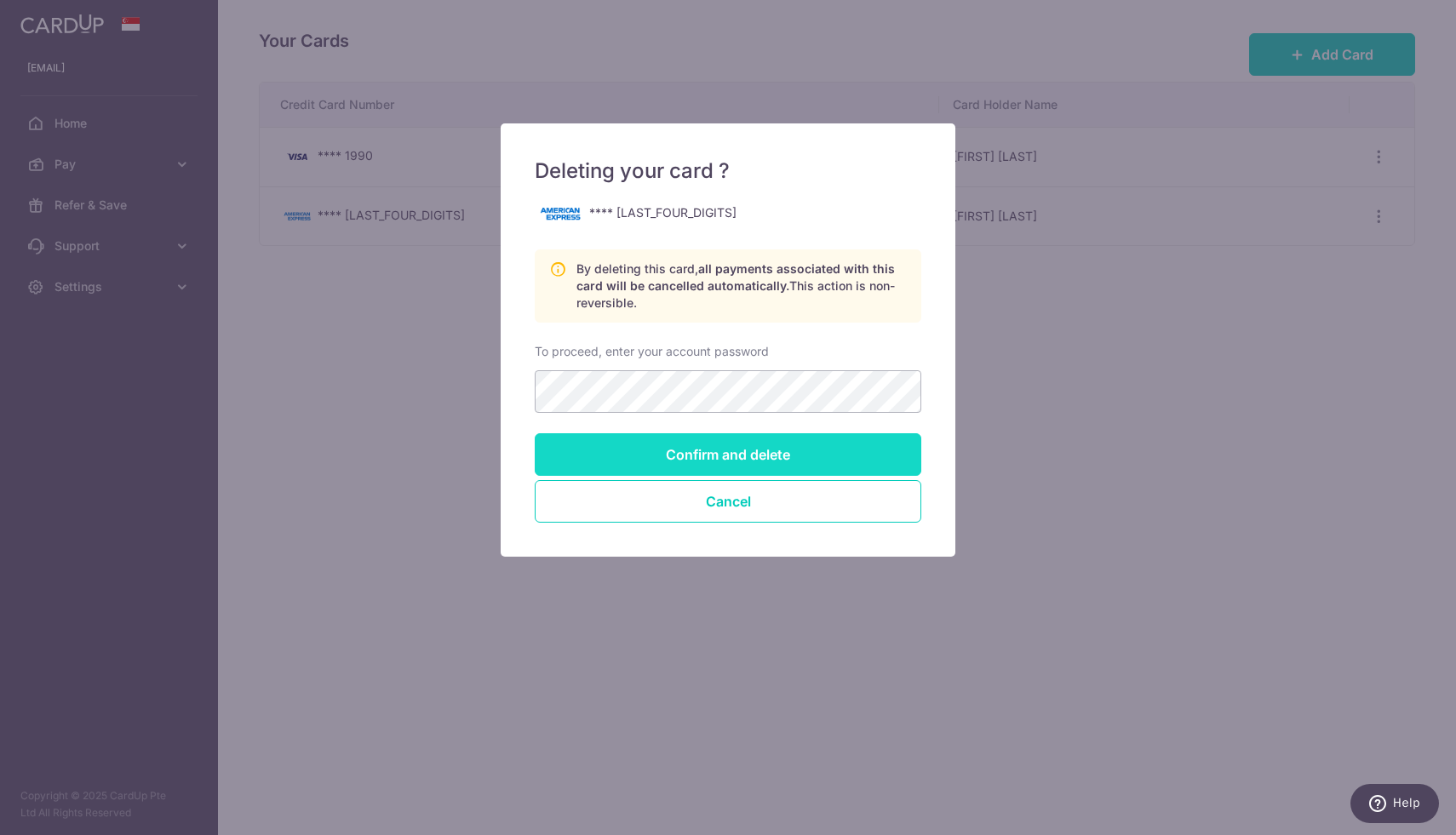 click on "Confirm and delete" at bounding box center (728, 455) 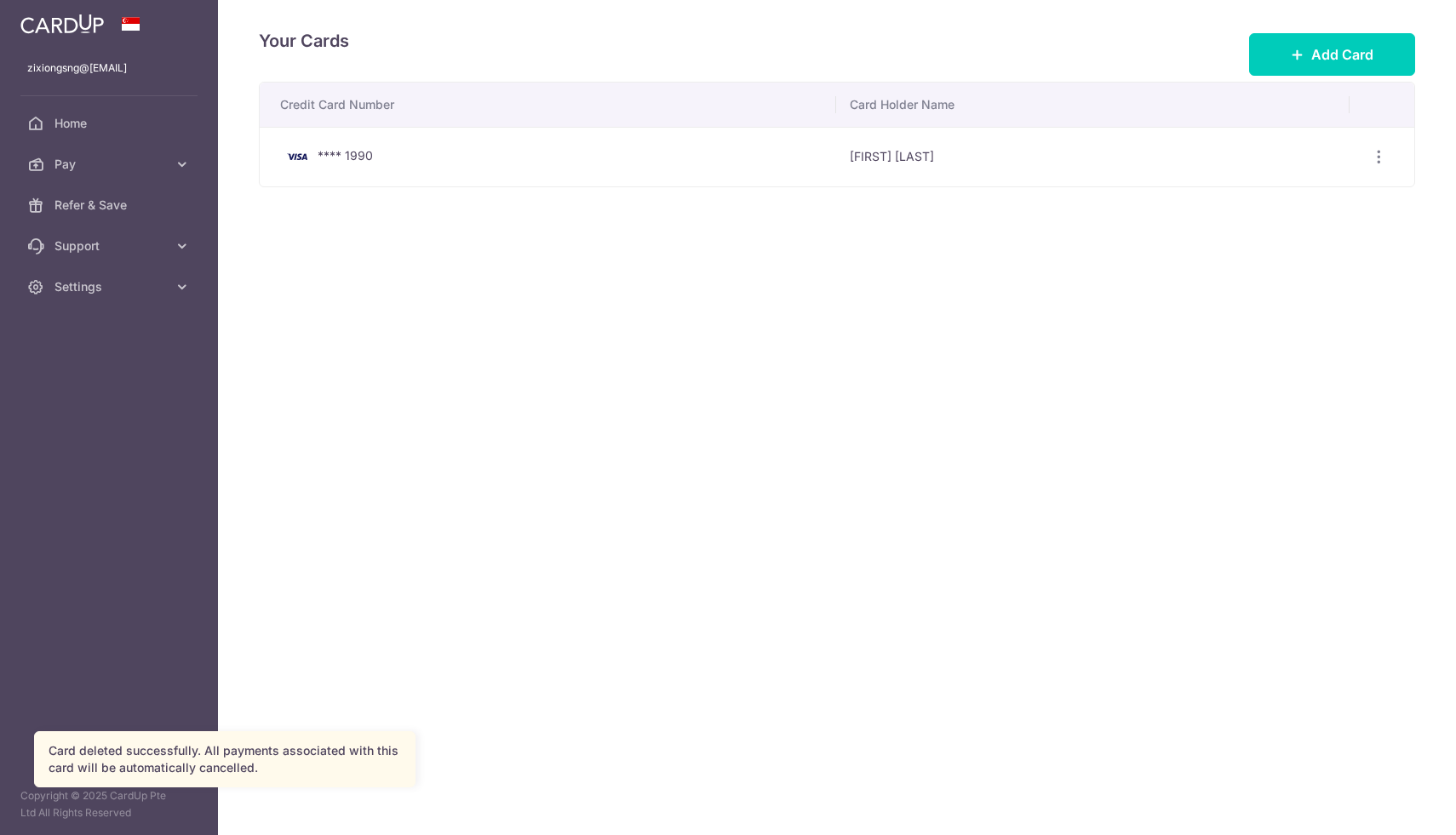 scroll, scrollTop: 0, scrollLeft: 0, axis: both 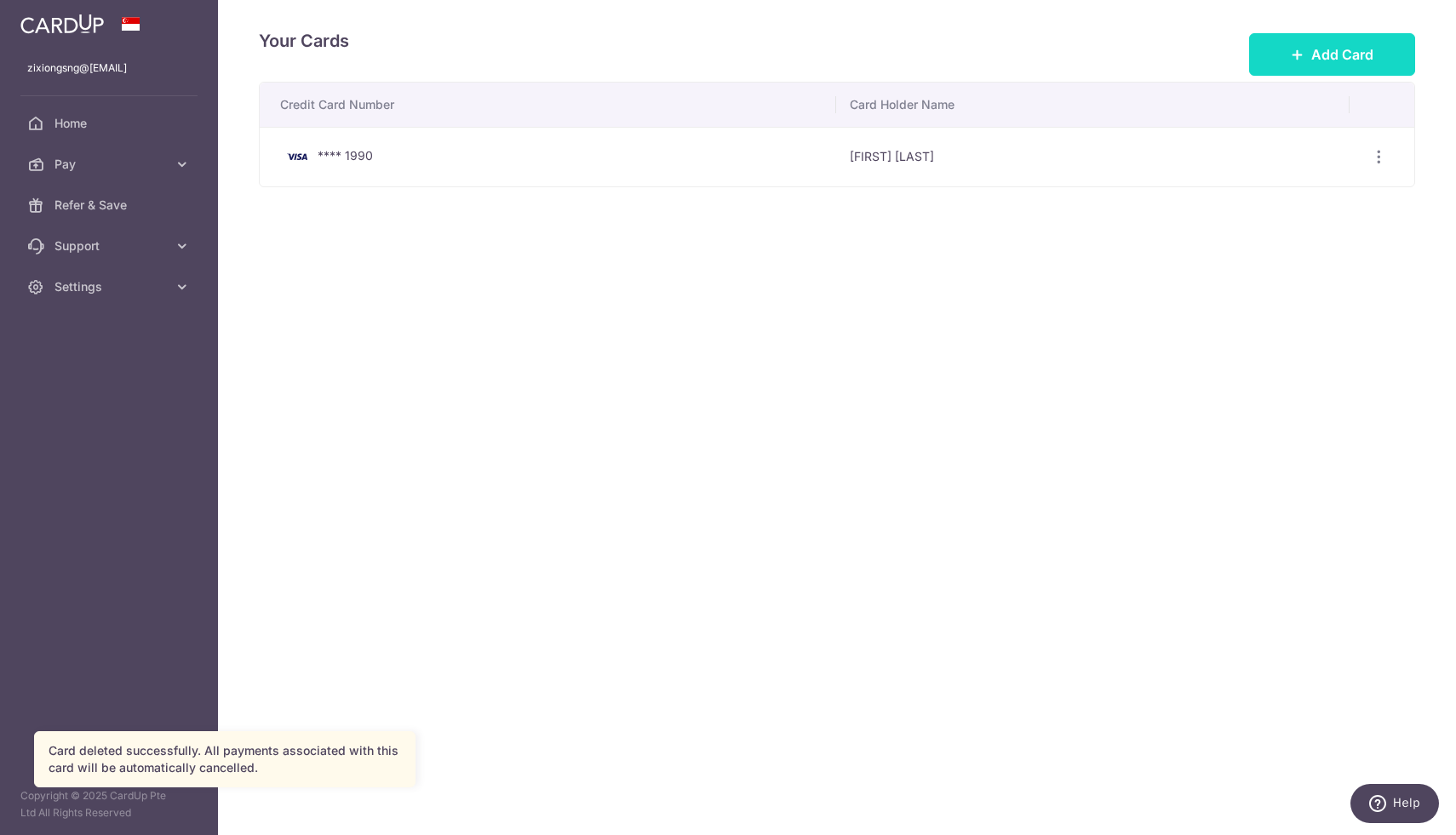 click on "Add Card" at bounding box center (1342, 54) 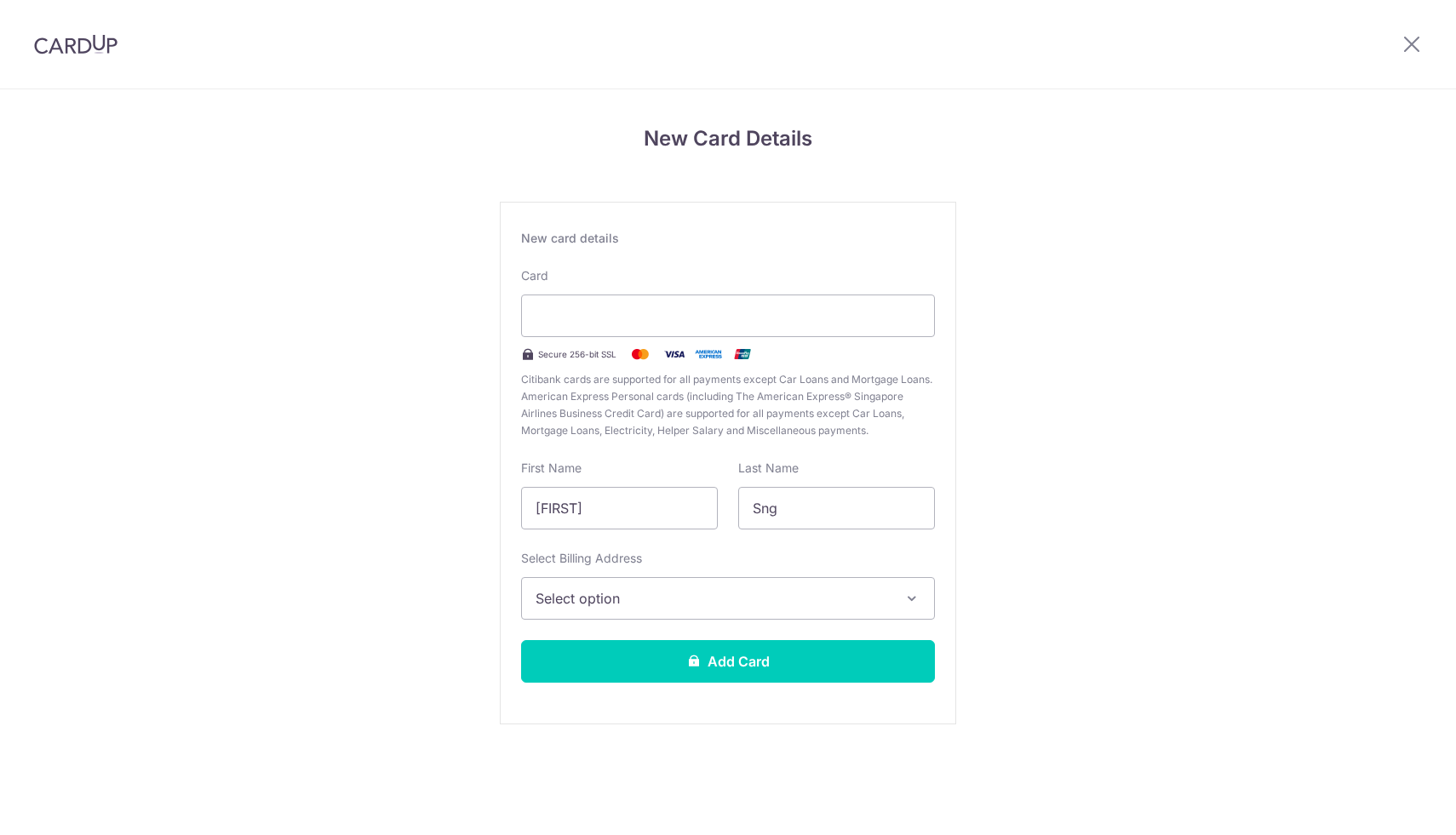 scroll, scrollTop: 0, scrollLeft: 0, axis: both 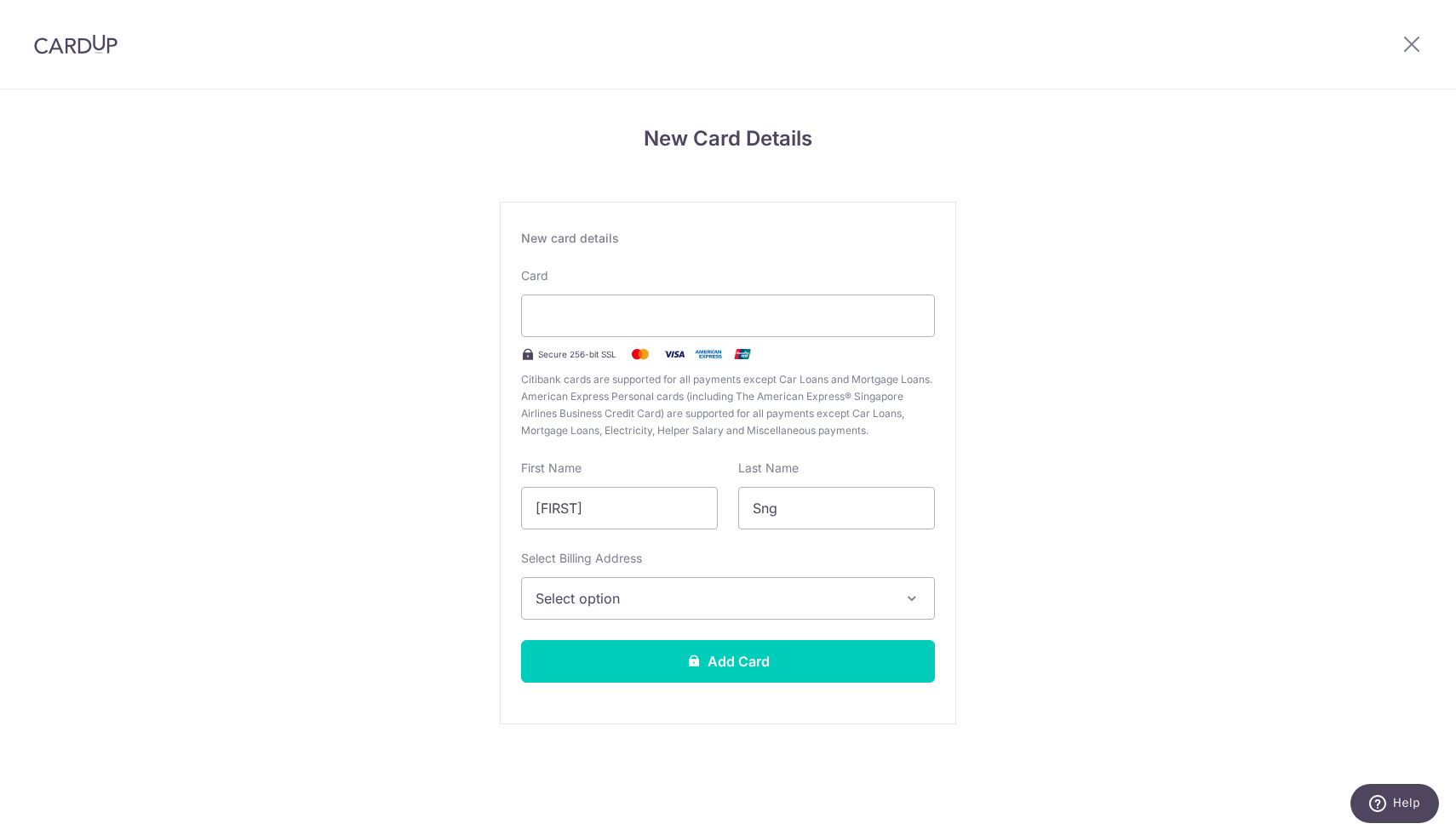 click on "New card details
Card
Secure 256-bit SSL
Citibank cards are supported for all payments except Car Loans and Mortgage Loans. American Express Personal cards (including The American Express® Singapore Airlines Business Credit Card) are supported for all payments except Car Loans, Mortgage Loans, Electricity, Helper Salary and Miscellaneous payments.
First Name
[FIRST]
Last Name
[LAST]
Select Billing Address
Select option
Add Billing Address" at bounding box center [728, 463] 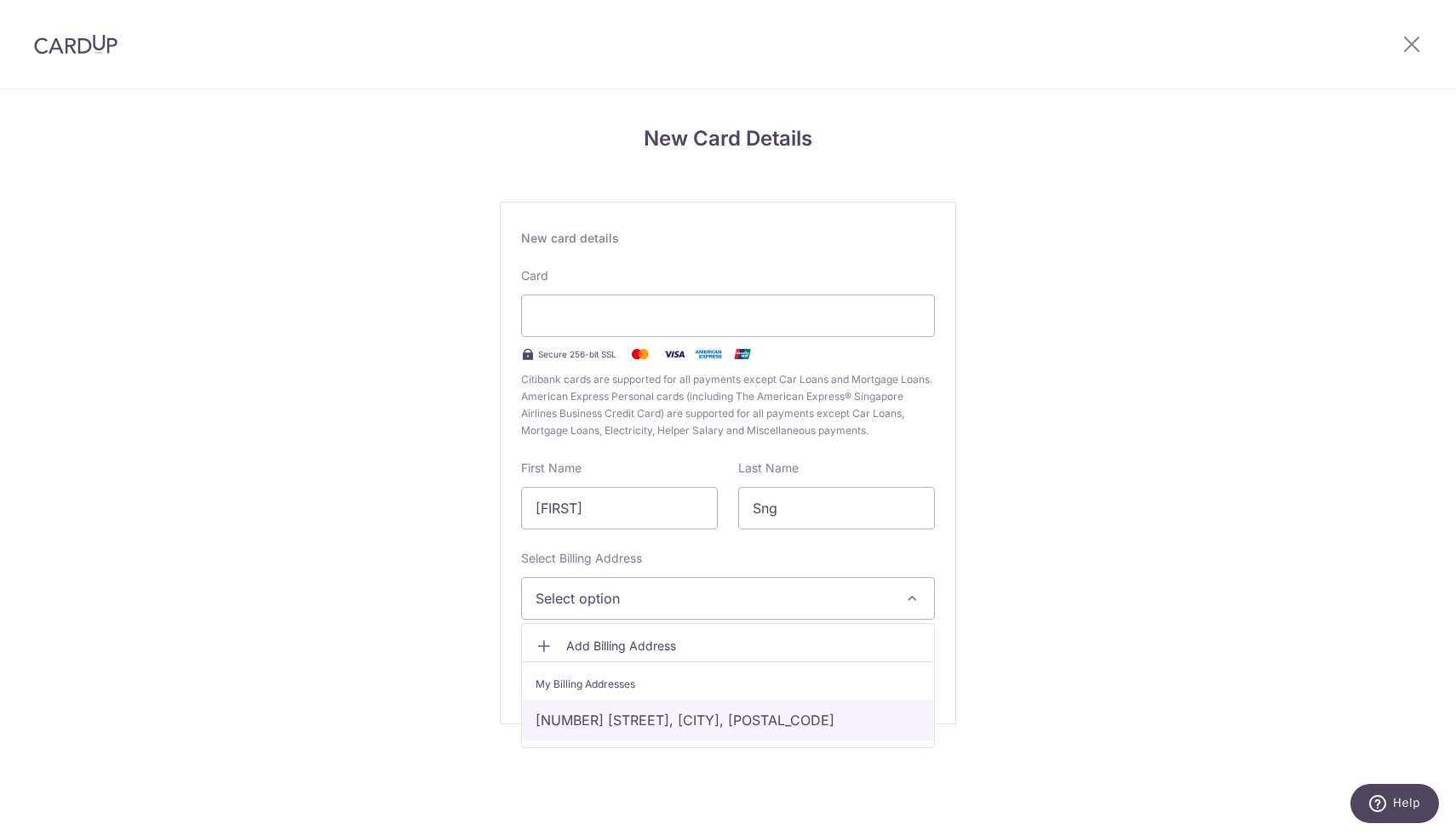 click on "223 Sunrise Terrace, Singapore, Singapore-805342" at bounding box center [728, 720] 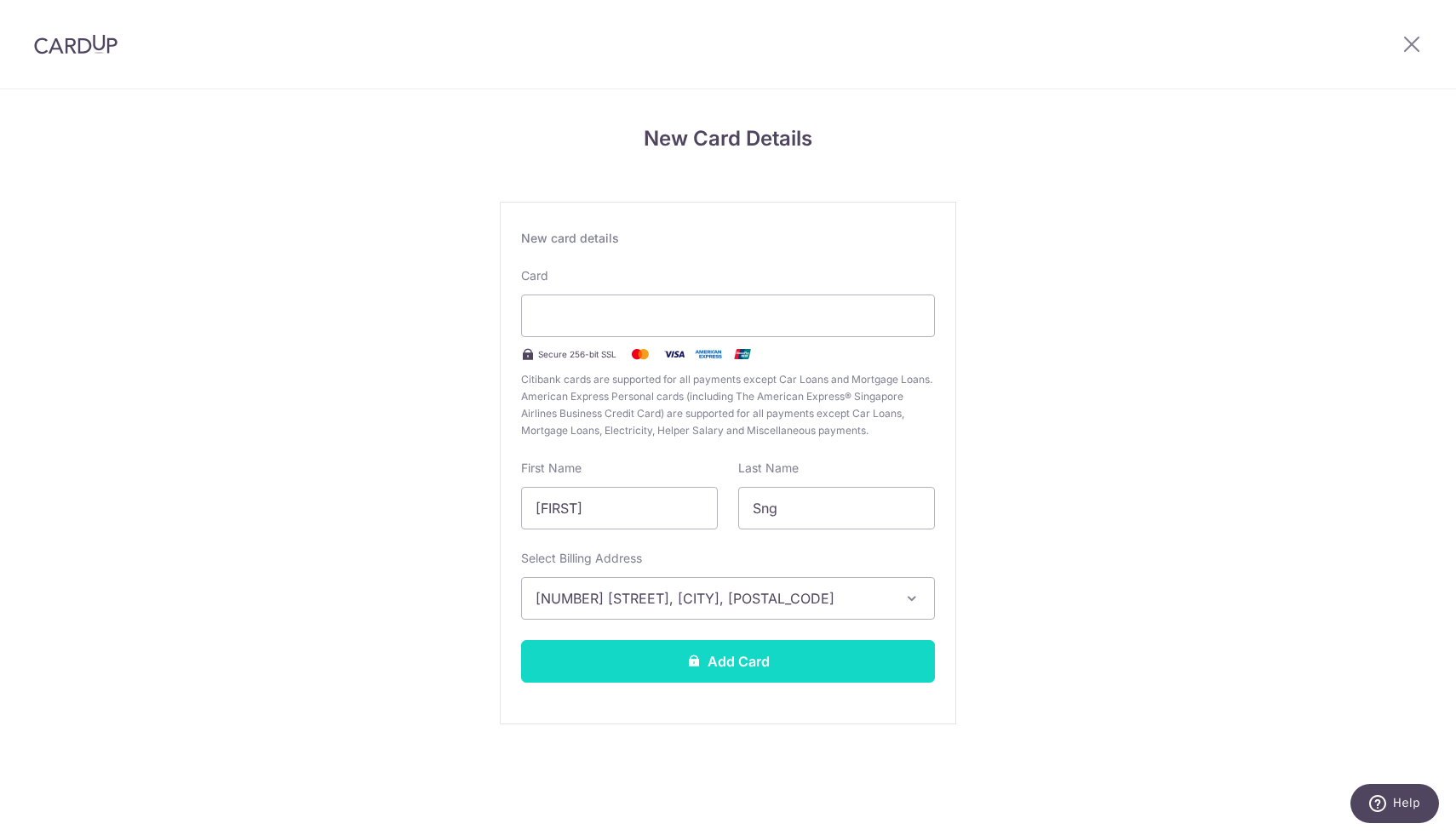 click on "Add Card" at bounding box center [728, 661] 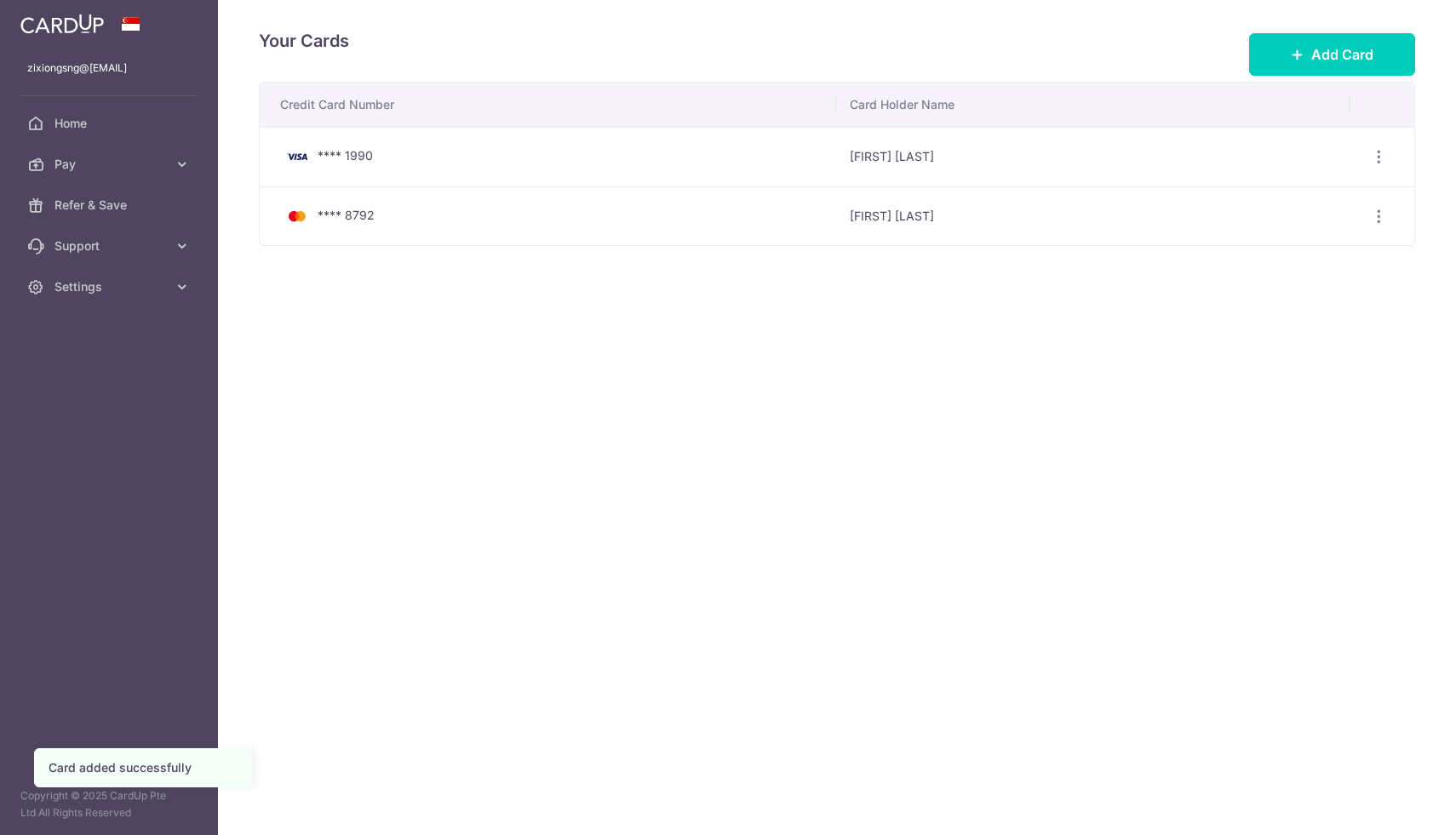 scroll, scrollTop: 0, scrollLeft: 0, axis: both 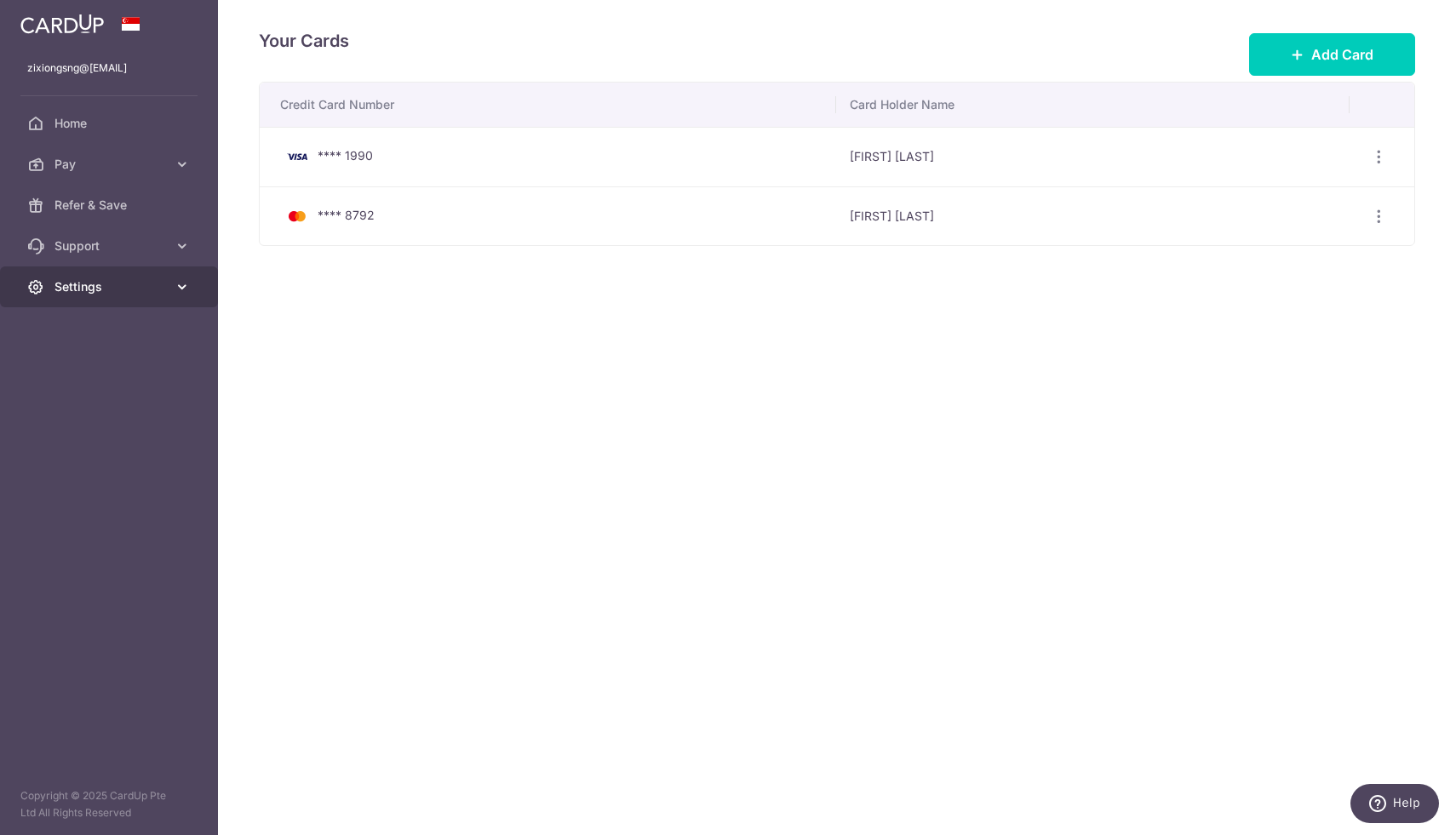 click on "Settings" at bounding box center [109, 287] 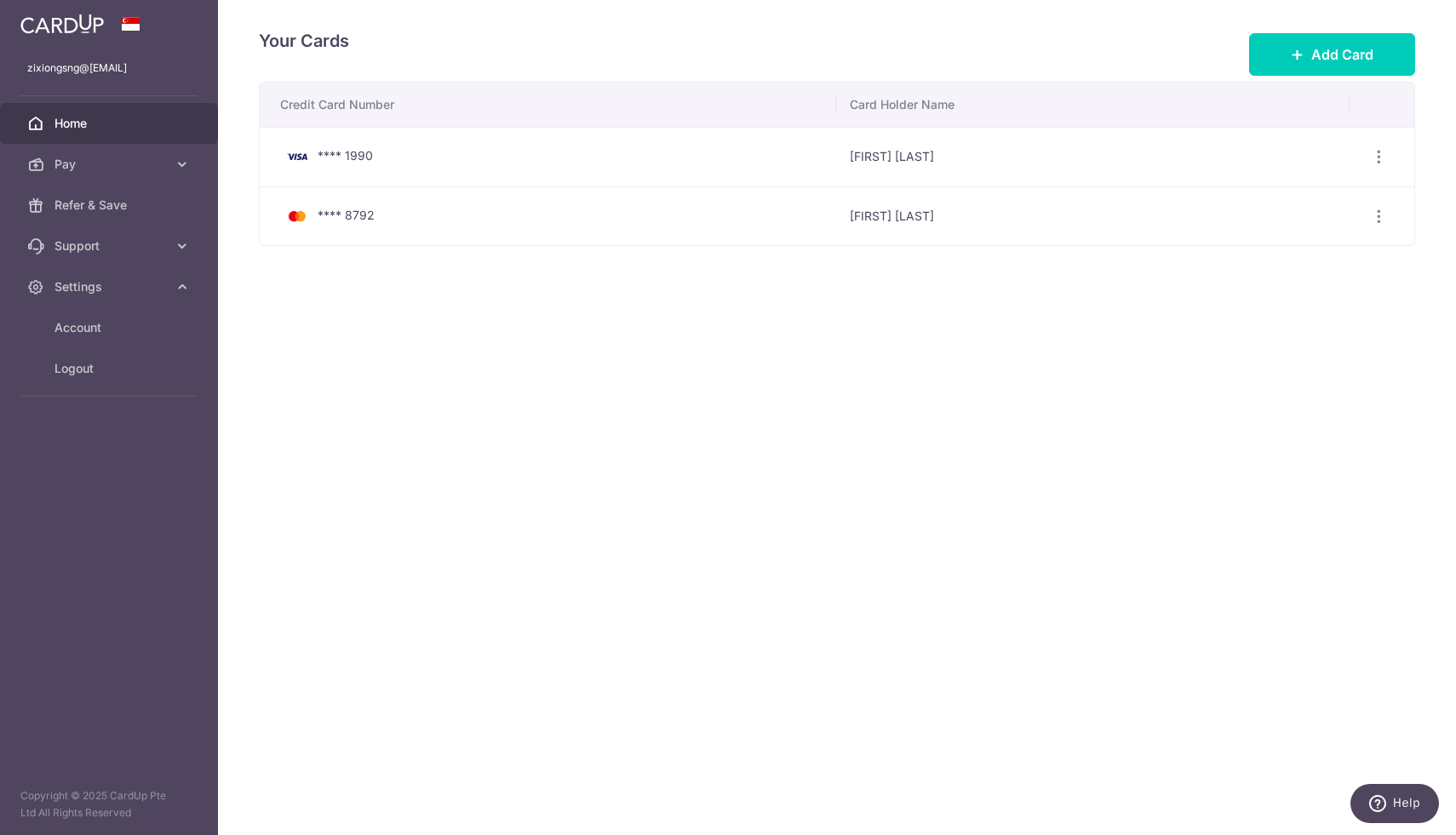 click on "Home" at bounding box center (109, 123) 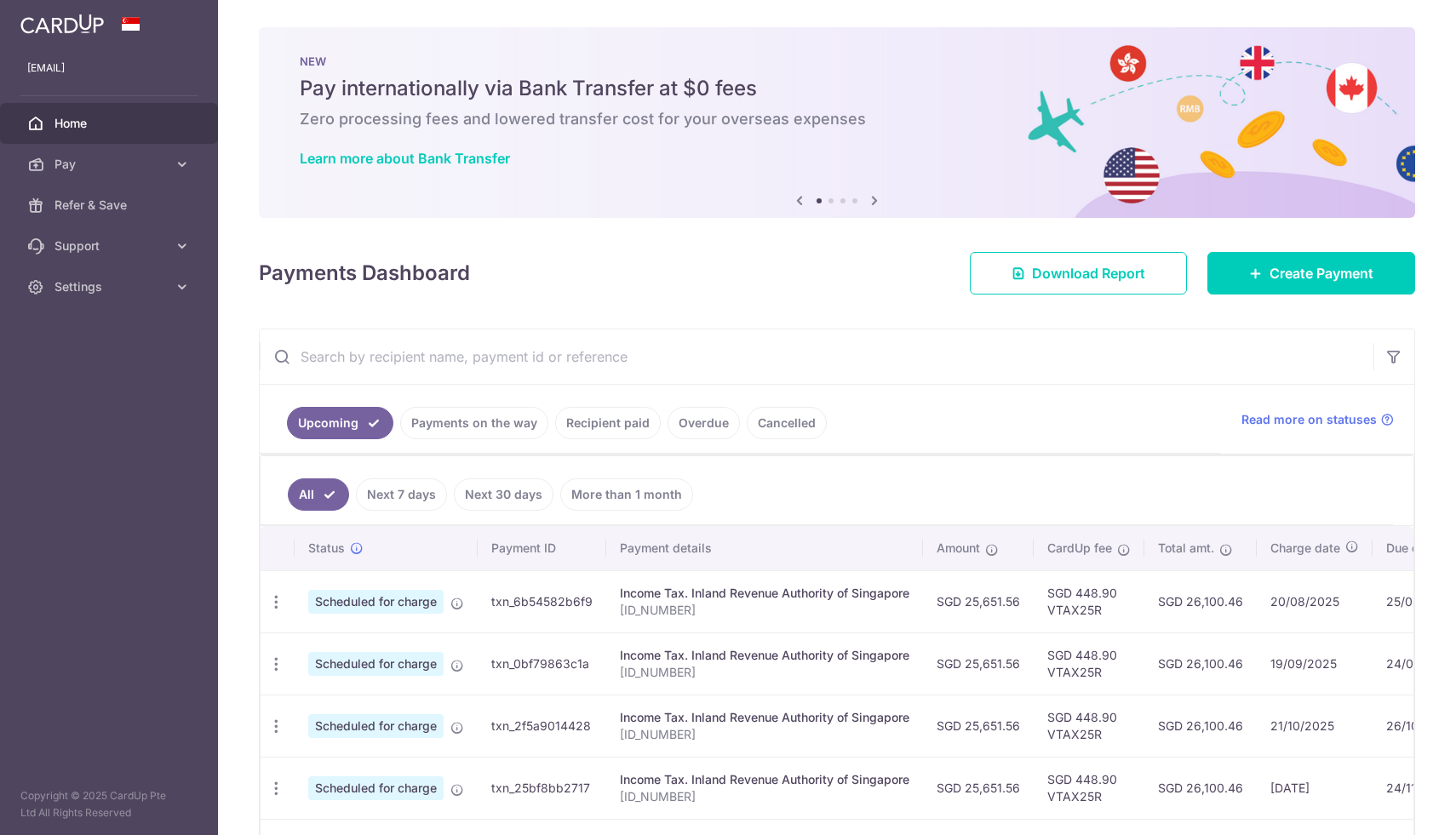 scroll, scrollTop: 0, scrollLeft: 0, axis: both 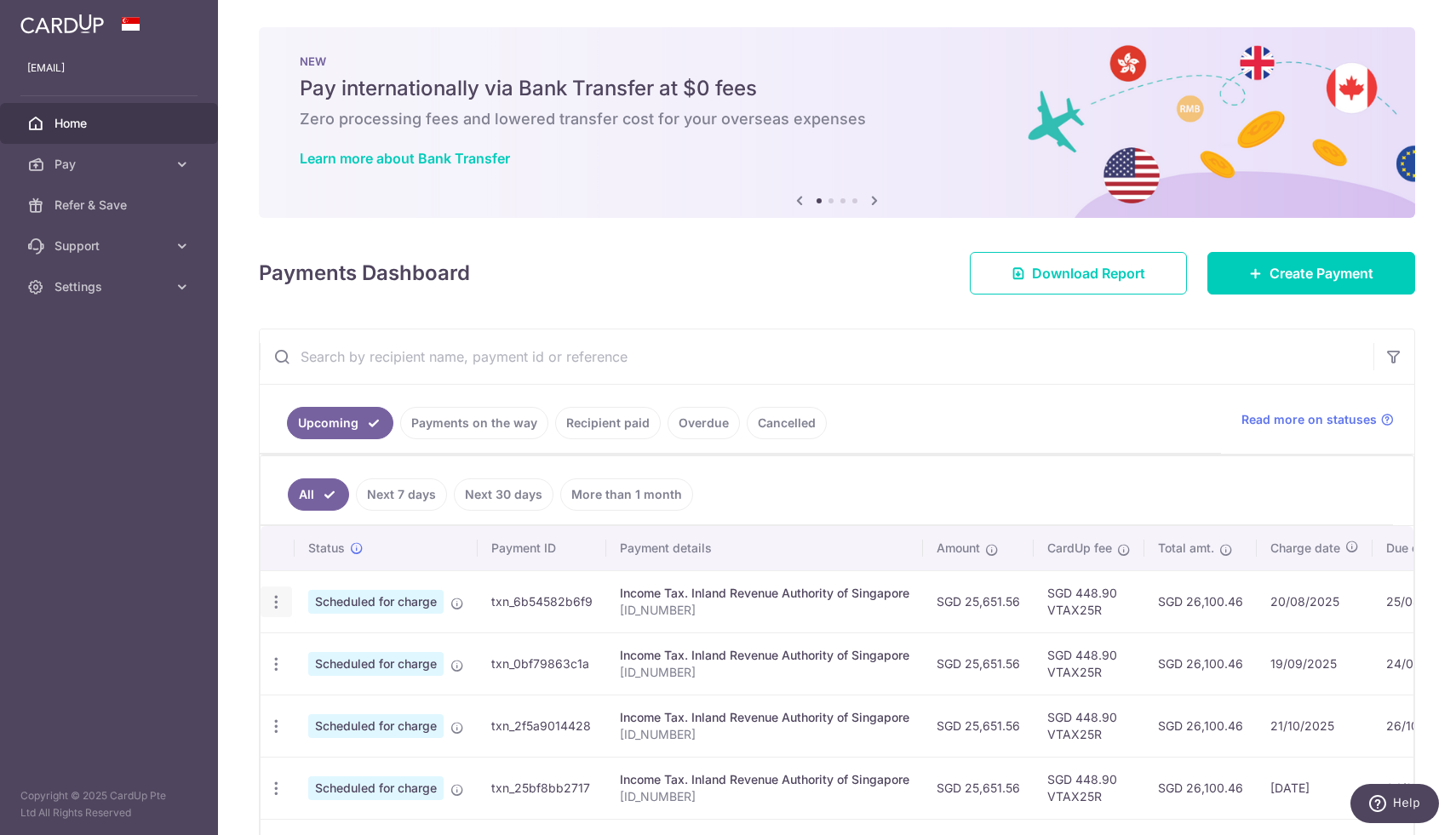 click at bounding box center [276, 602] 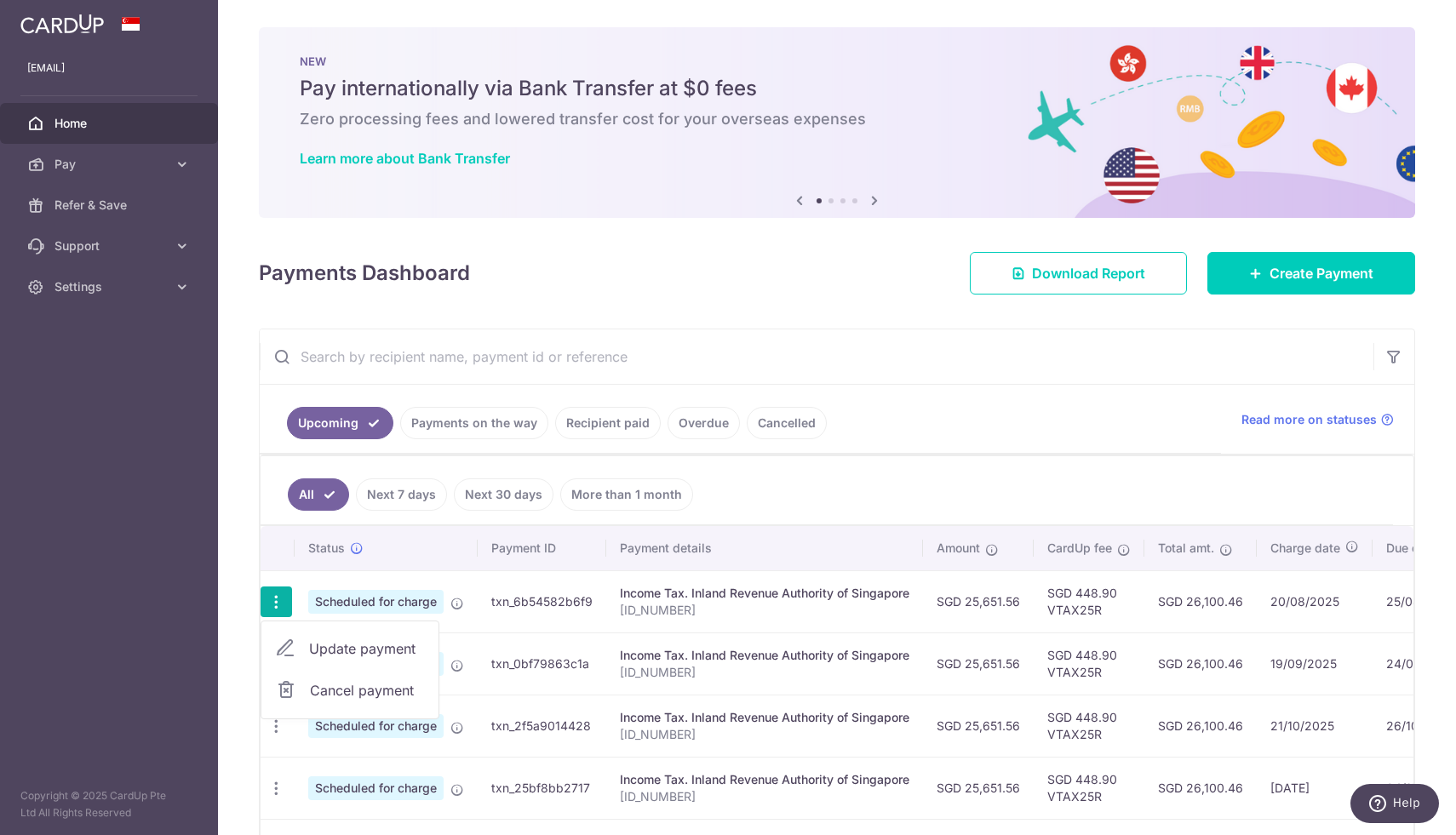 click on "Update payment" at bounding box center (367, 649) 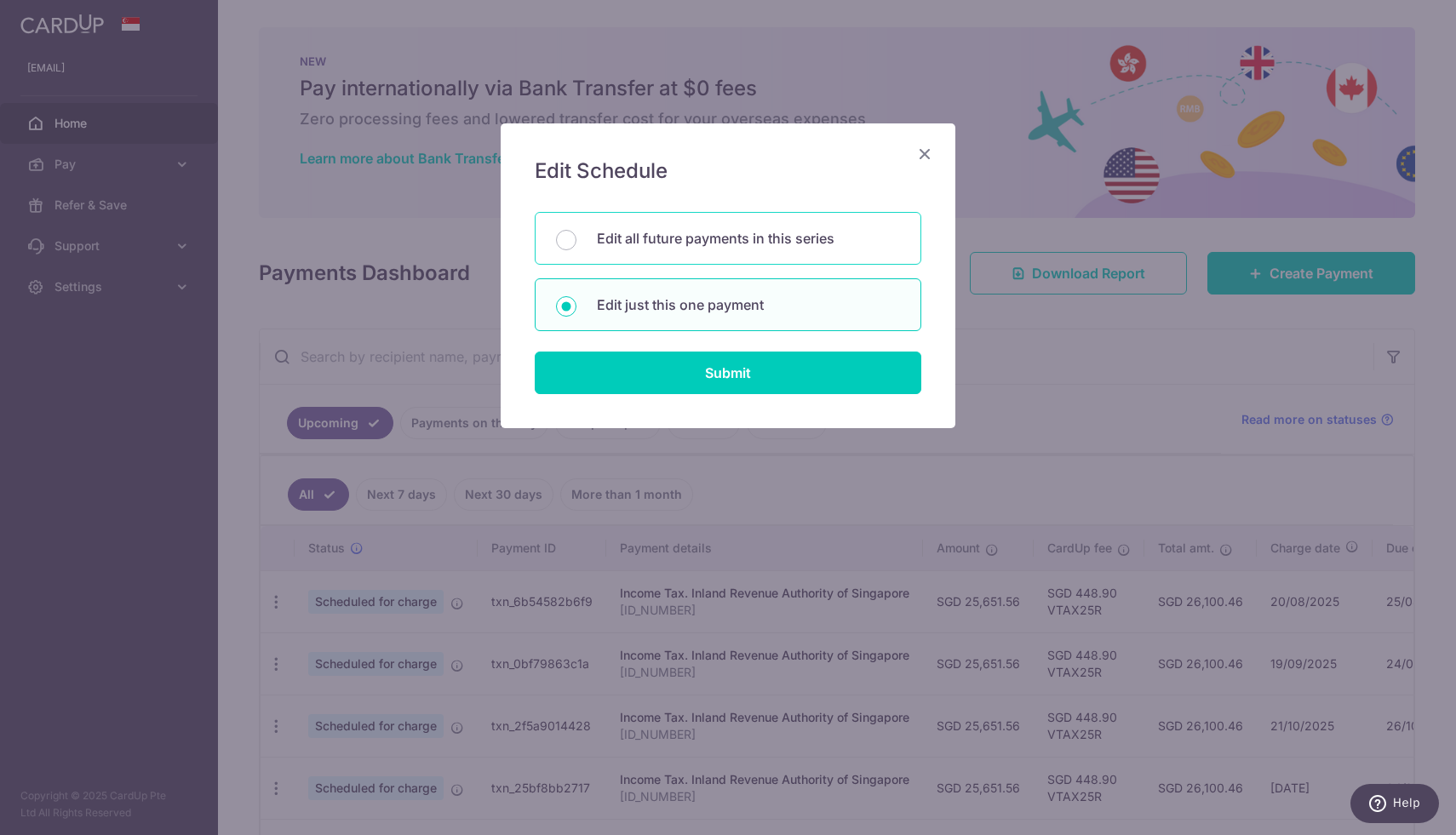click on "Edit all future payments in this series" at bounding box center [728, 238] 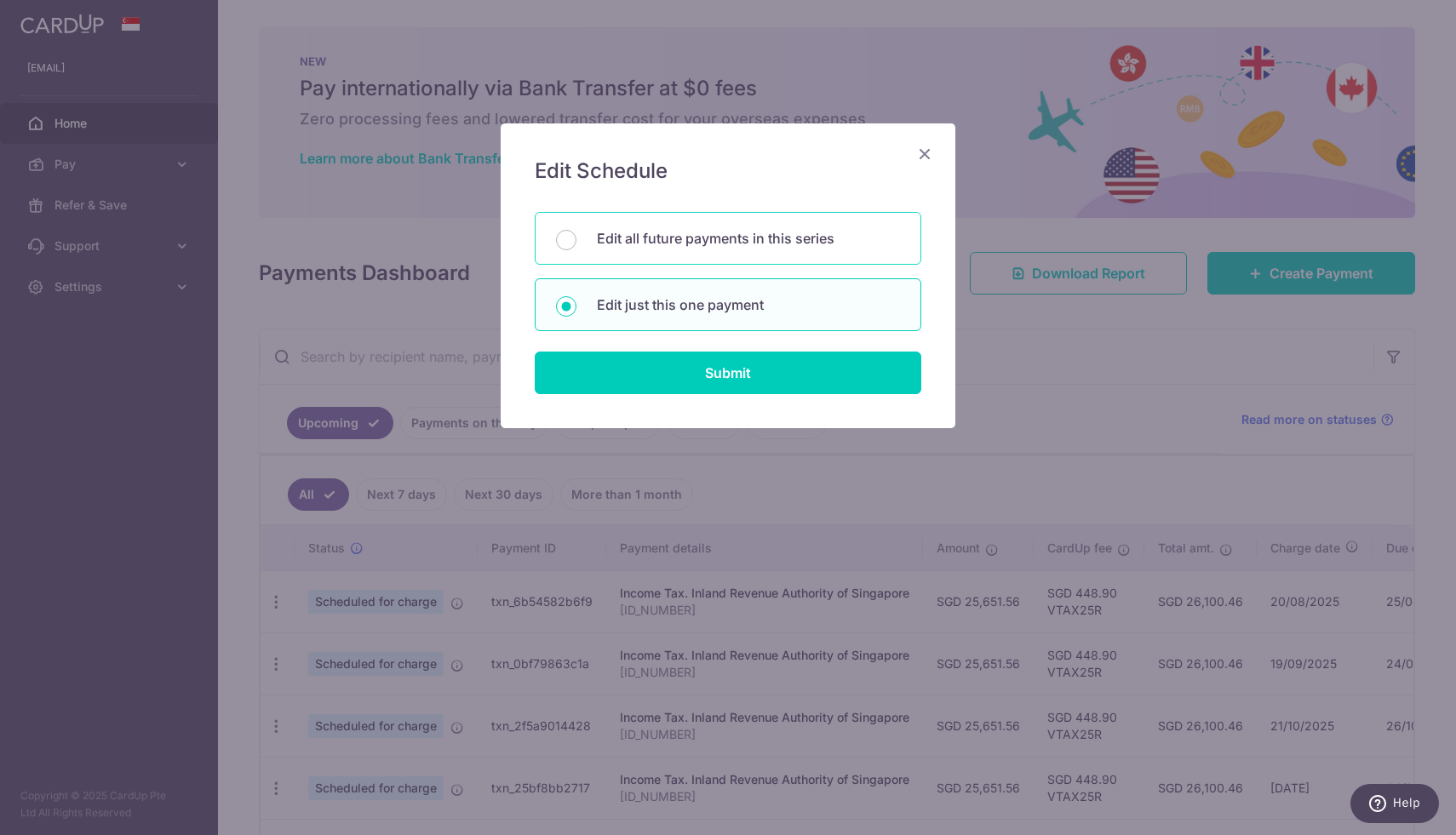 radio on "true" 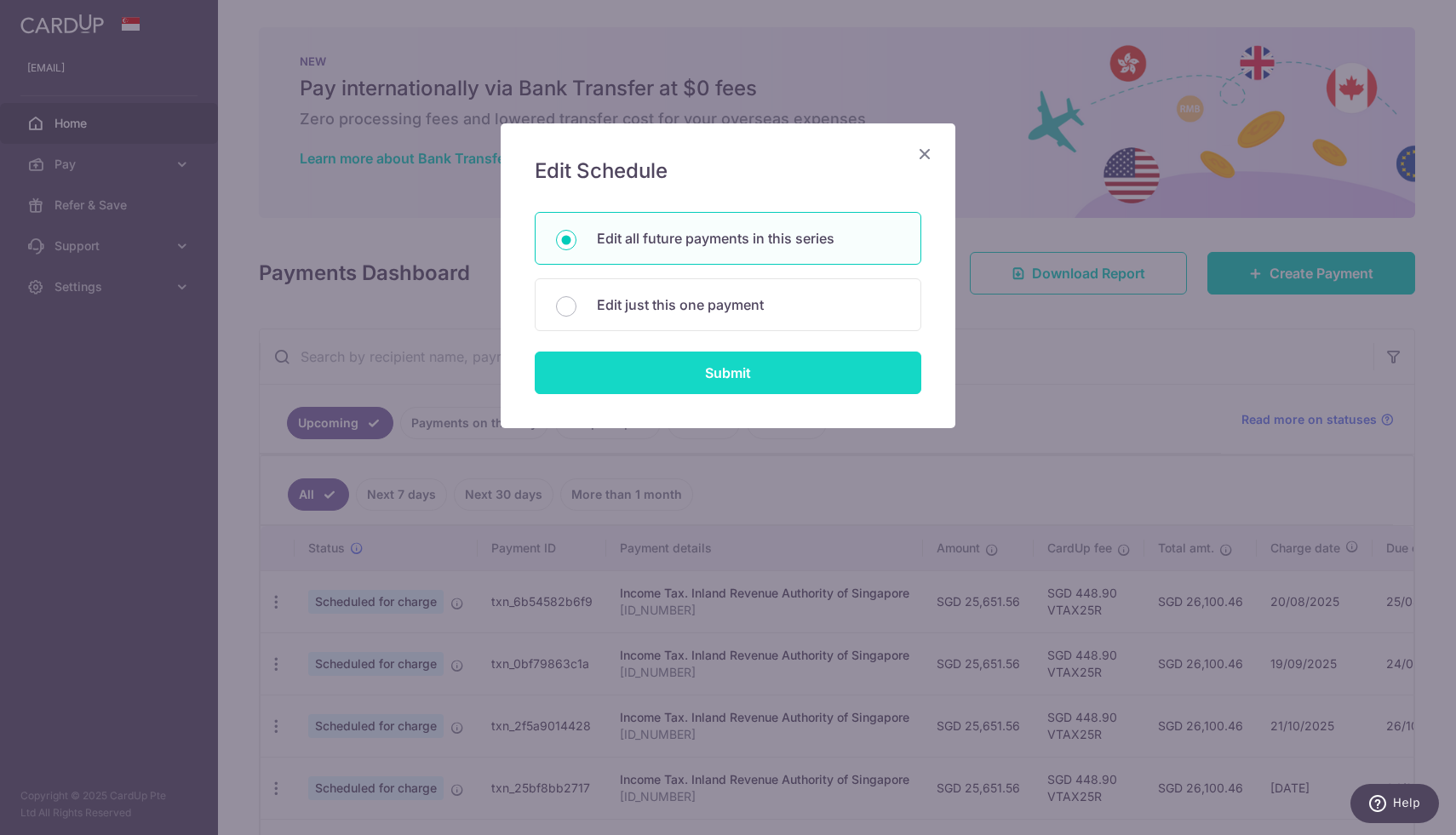 click on "Submit" at bounding box center (728, 373) 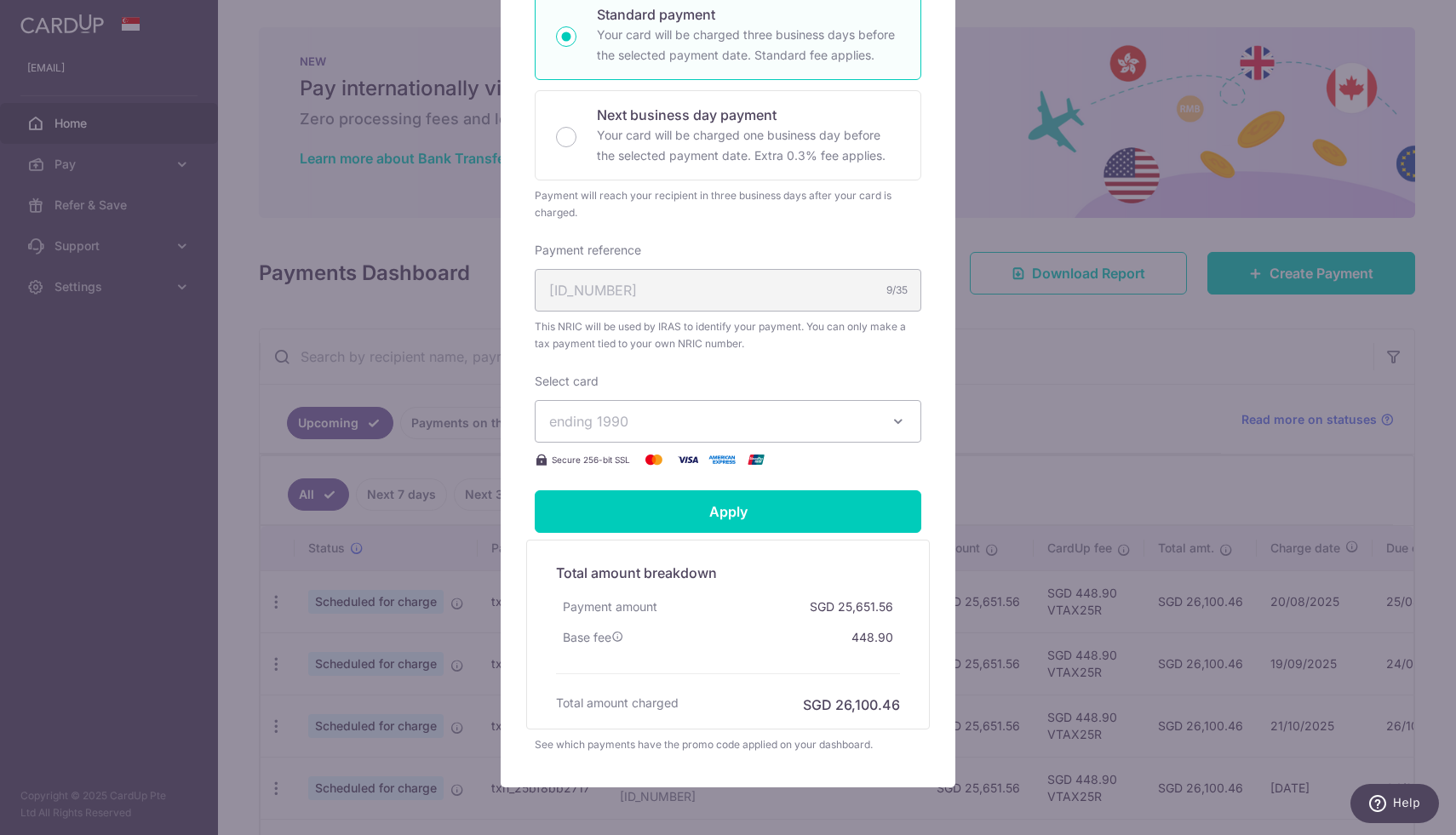 scroll, scrollTop: 460, scrollLeft: 0, axis: vertical 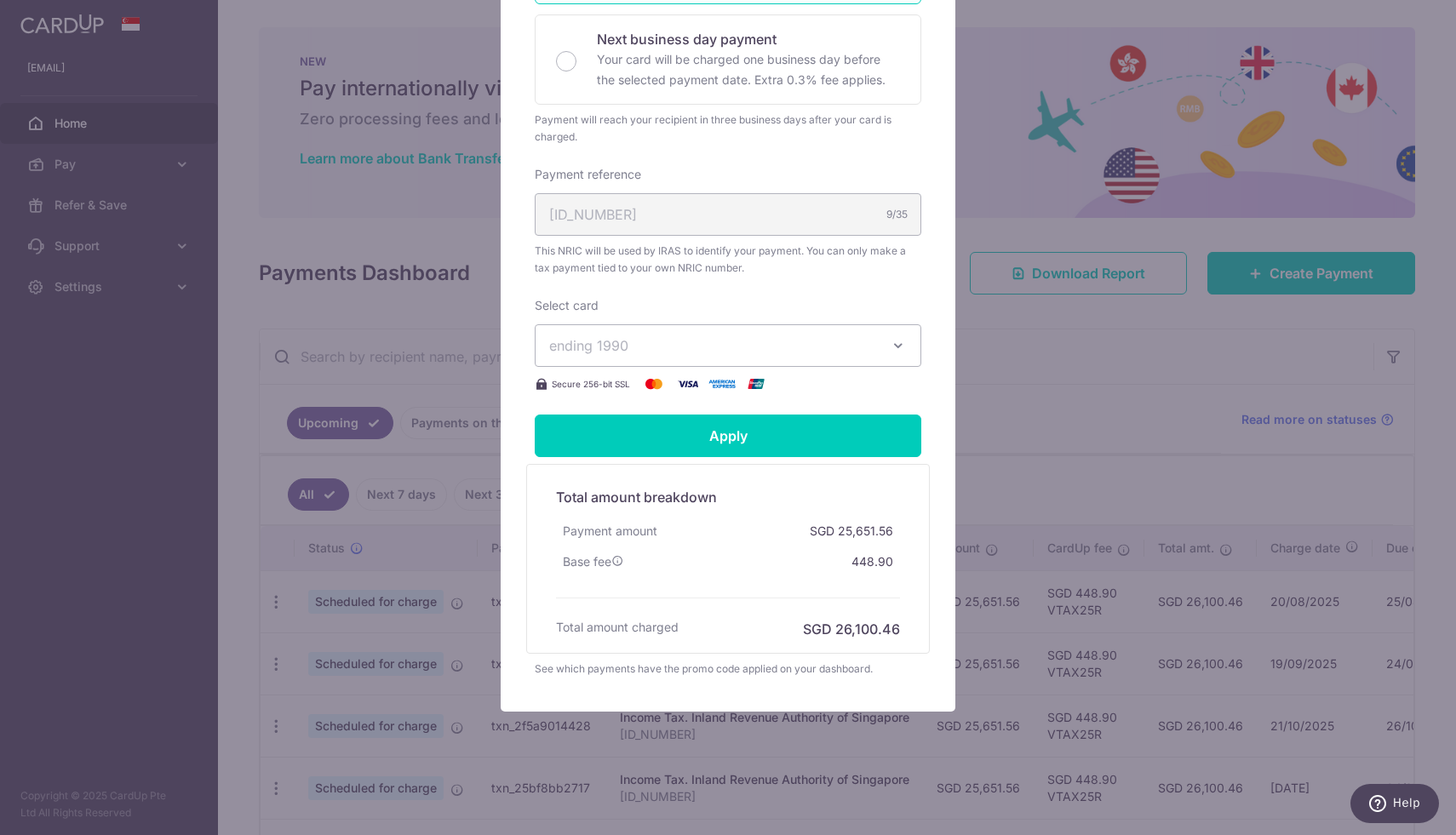 click on "ending 1990" at bounding box center [713, 346] 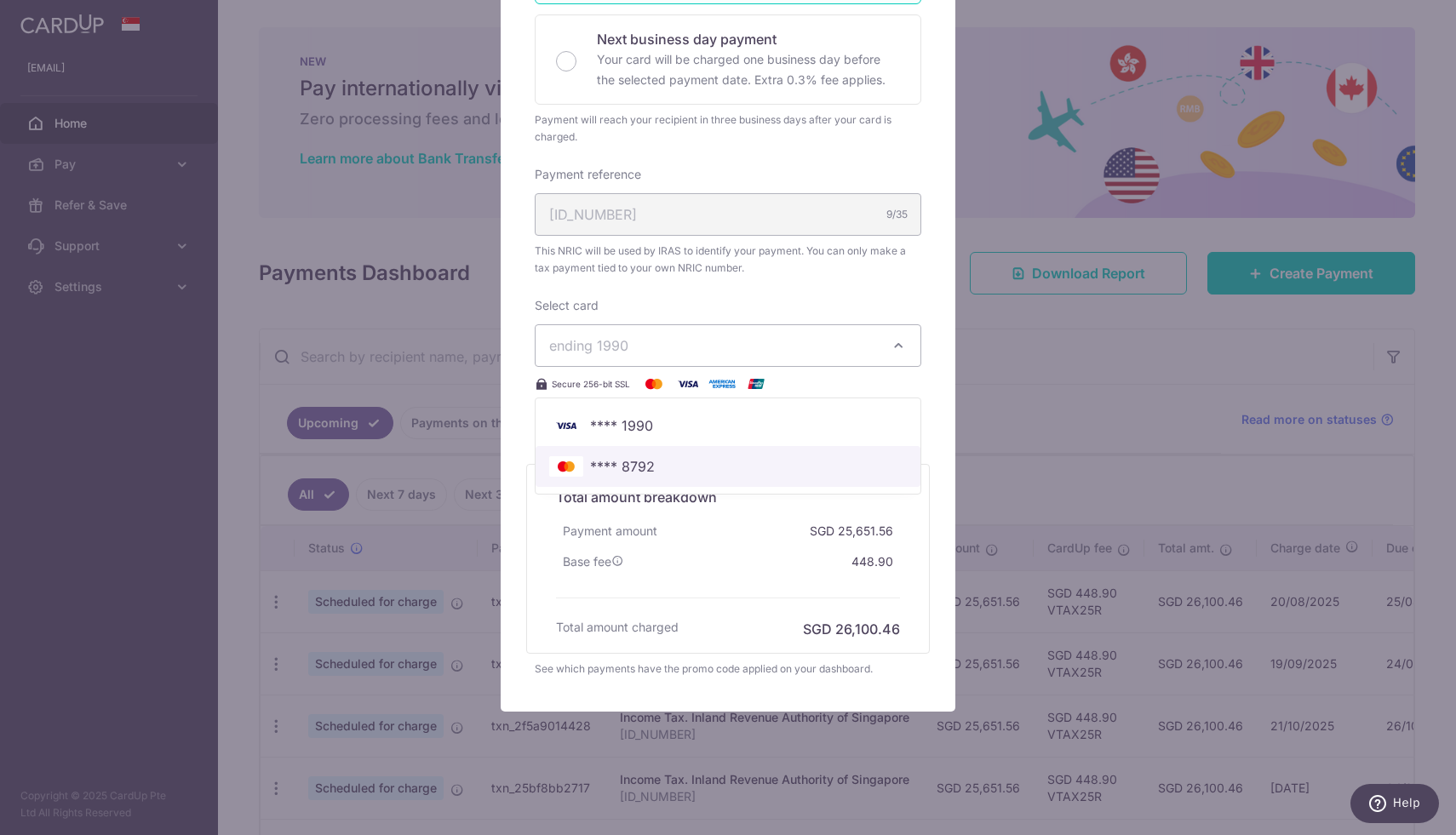 click on "**** 8792" at bounding box center (728, 466) 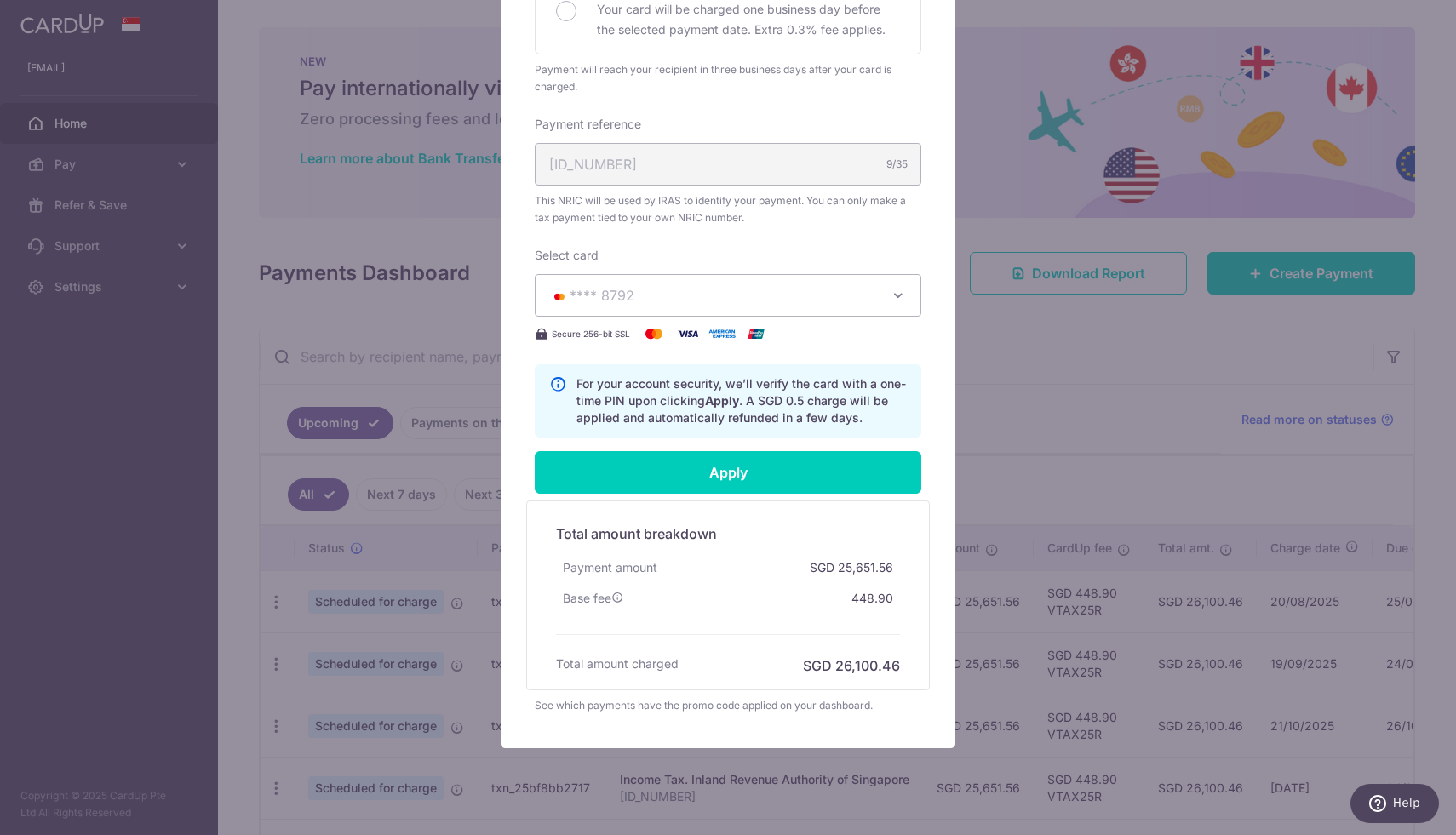 scroll, scrollTop: 496, scrollLeft: 0, axis: vertical 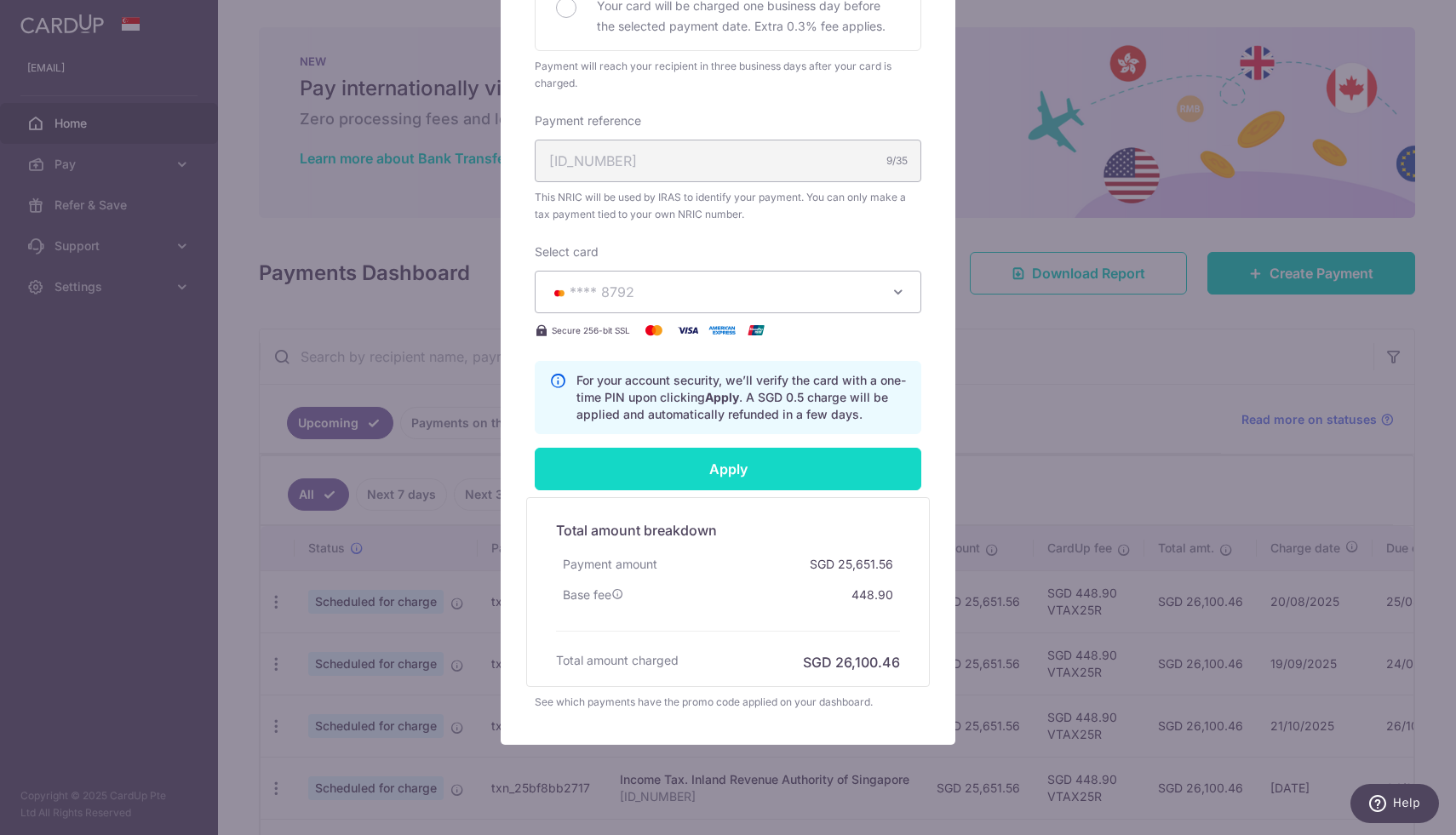 click on "Apply" at bounding box center [728, 469] 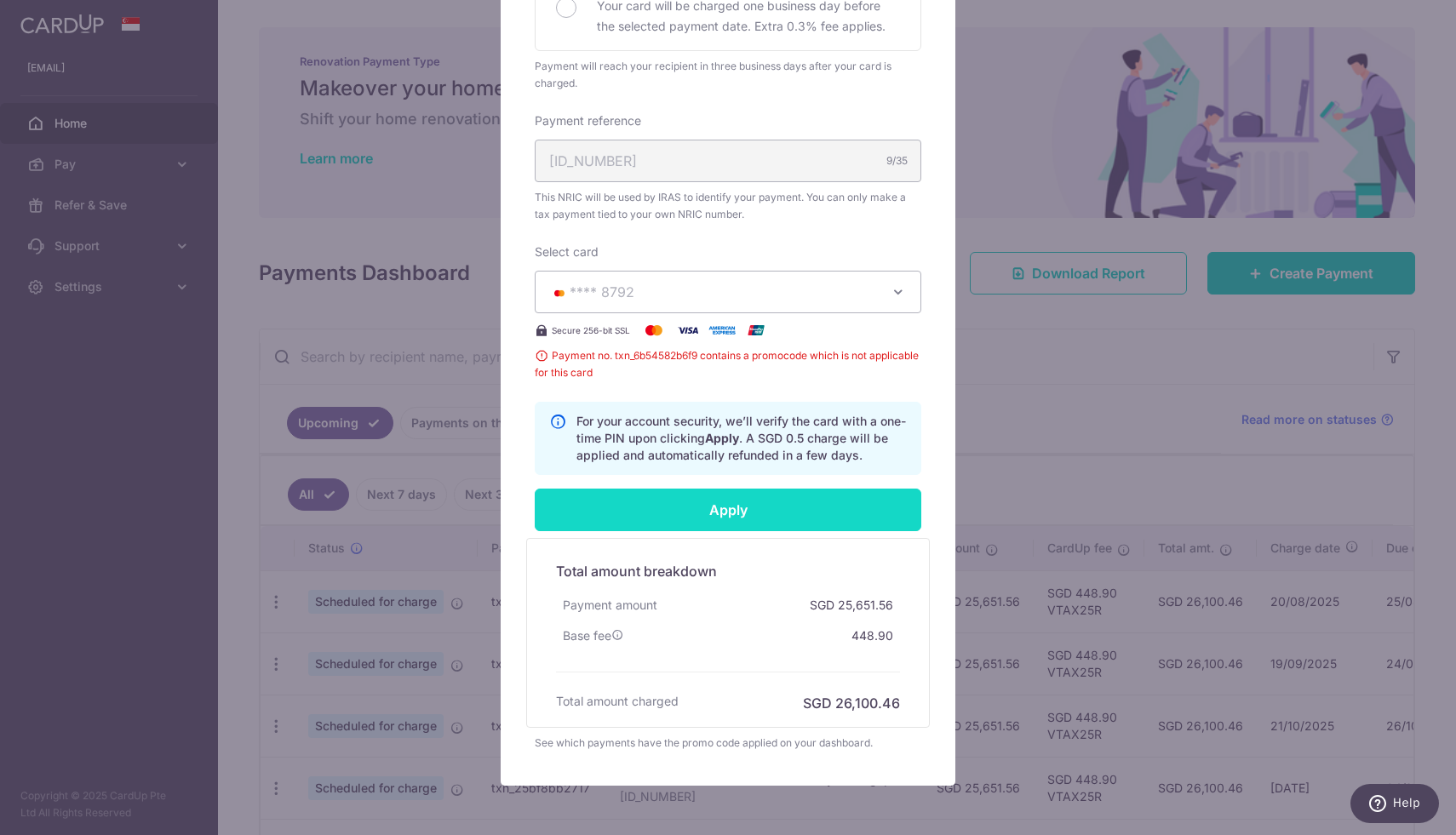 click on "Apply" at bounding box center [728, 510] 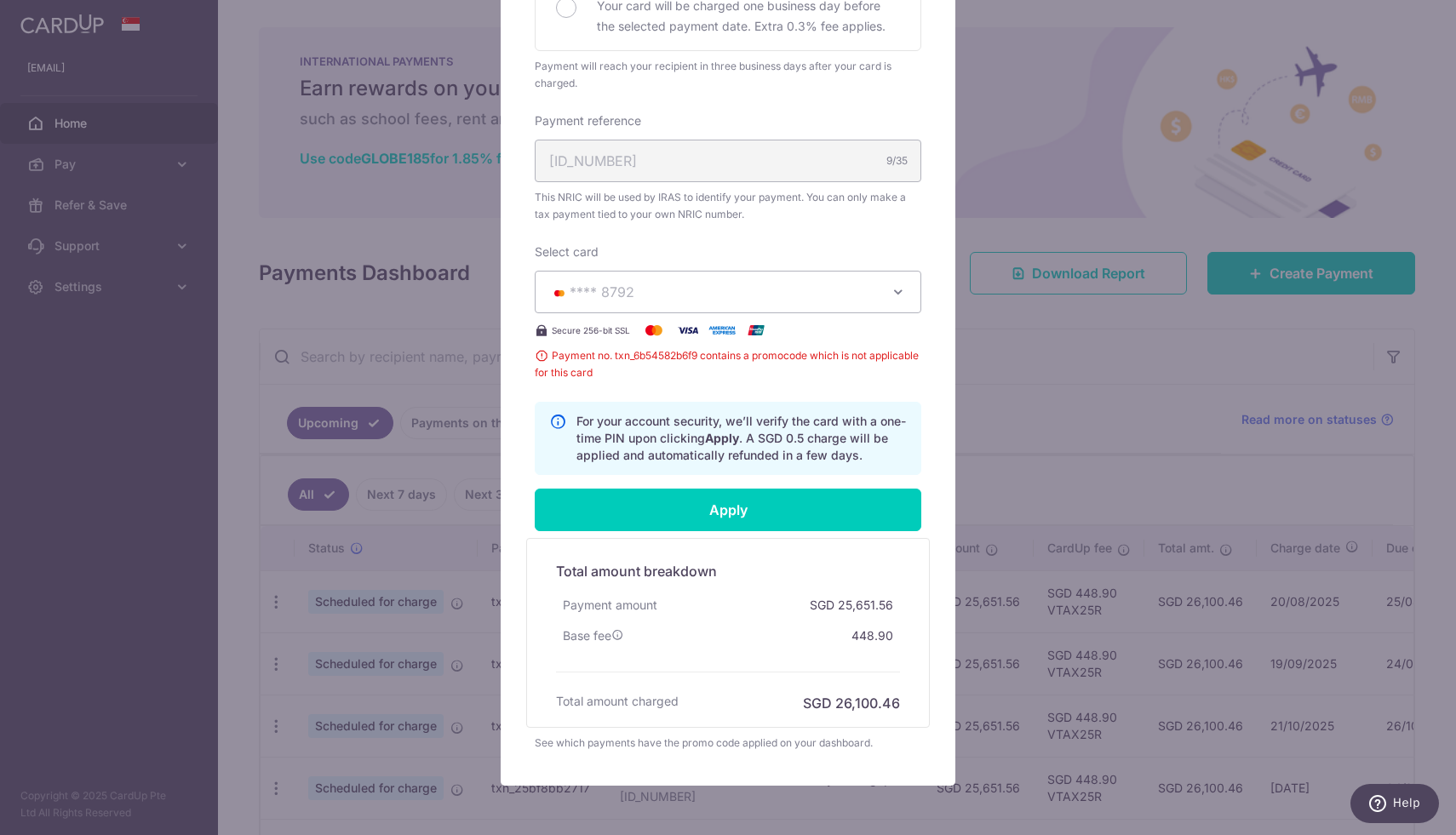 click on "Edit payment
By clicking apply,  you will make changes to all  8  payments to  Inland Revenue Authority of Singapore  scheduled from
25/08/2025 to 25/03/2026 .
By clicking below, you confirm you are editing this payment to  Inland Revenue Authority of Singapore  on
25/08/2025 .
SGD 8" at bounding box center (728, 417) 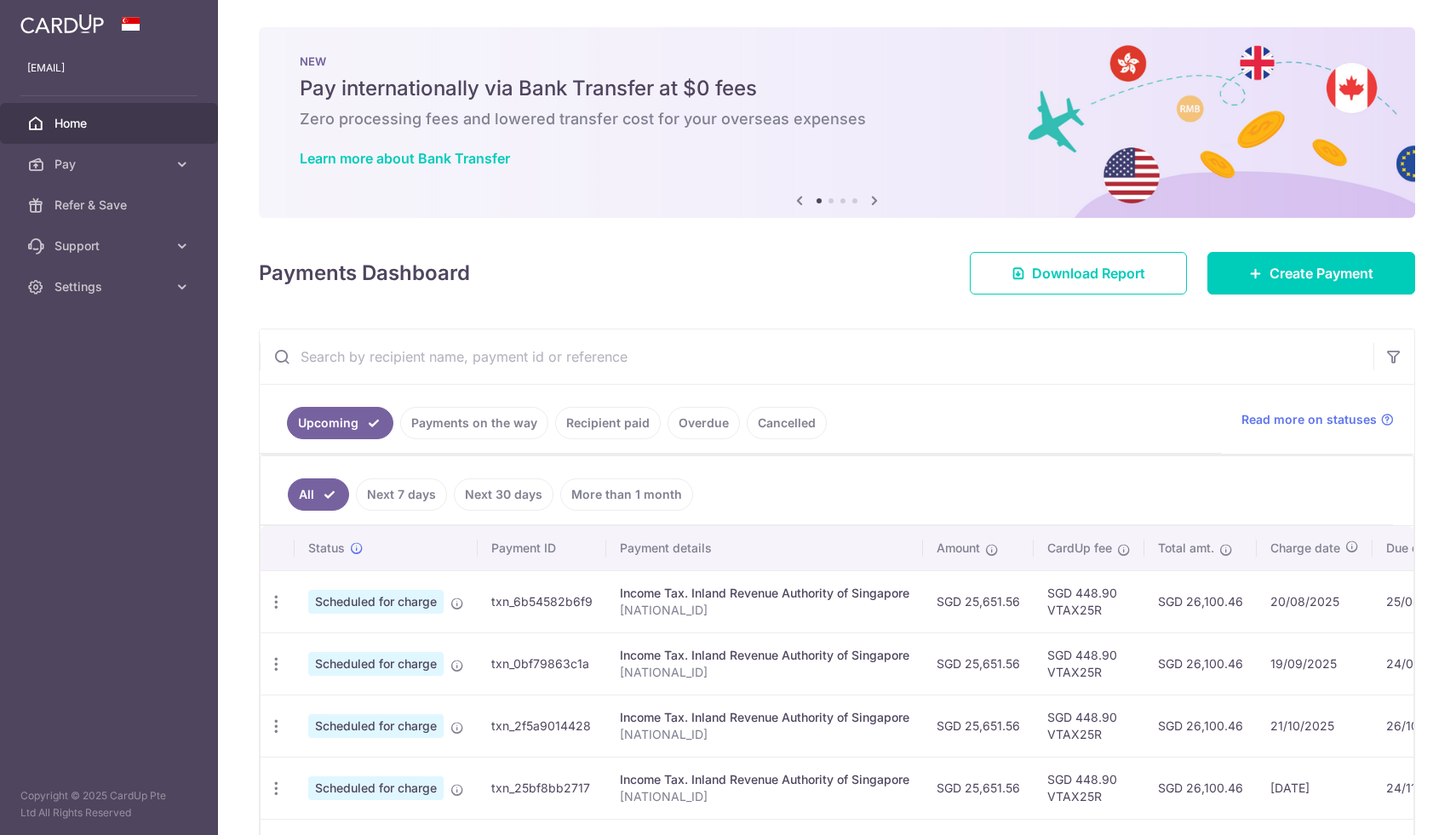 scroll, scrollTop: 0, scrollLeft: 0, axis: both 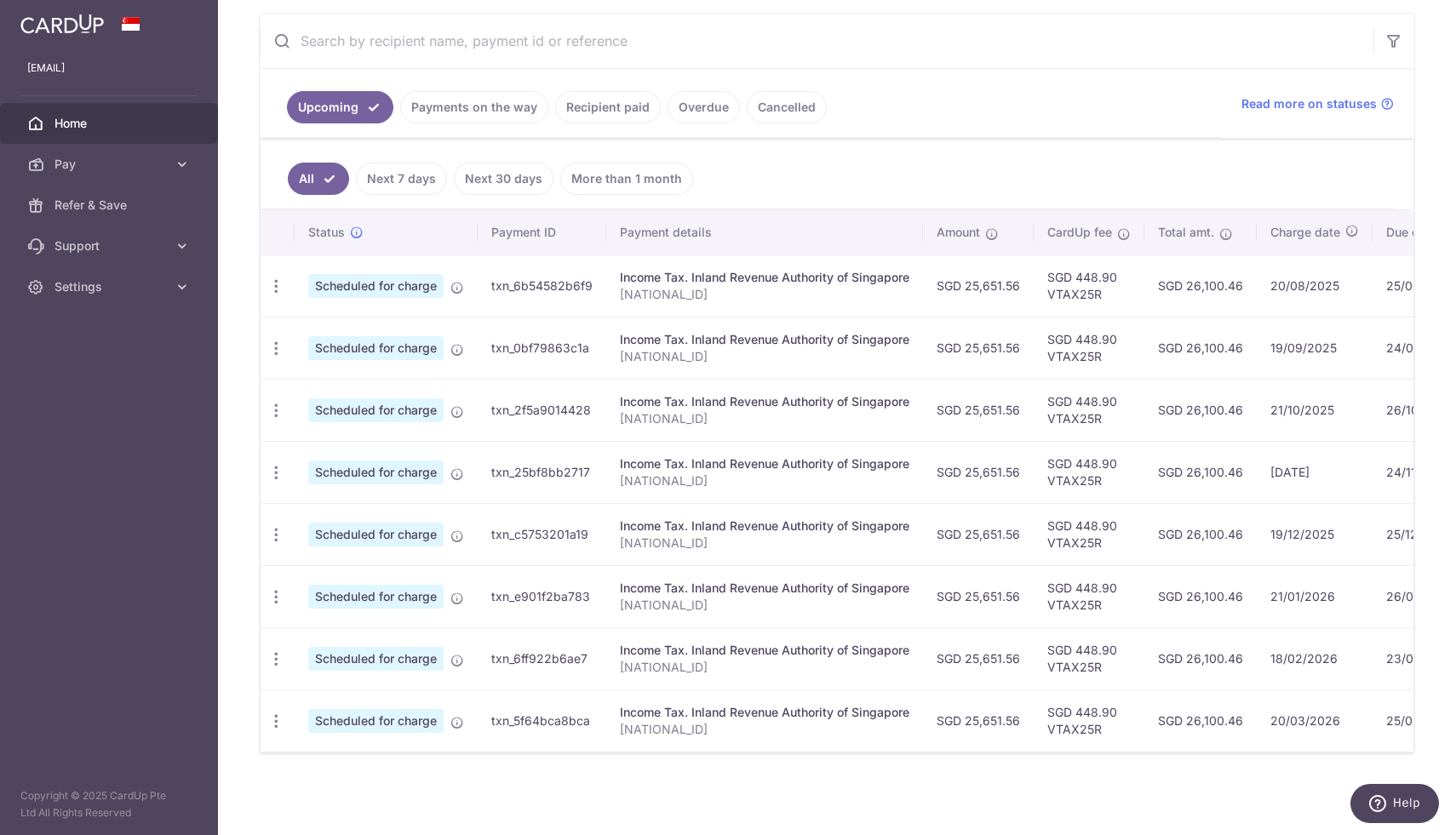click on "Scheduled for charge" at bounding box center (386, 285) 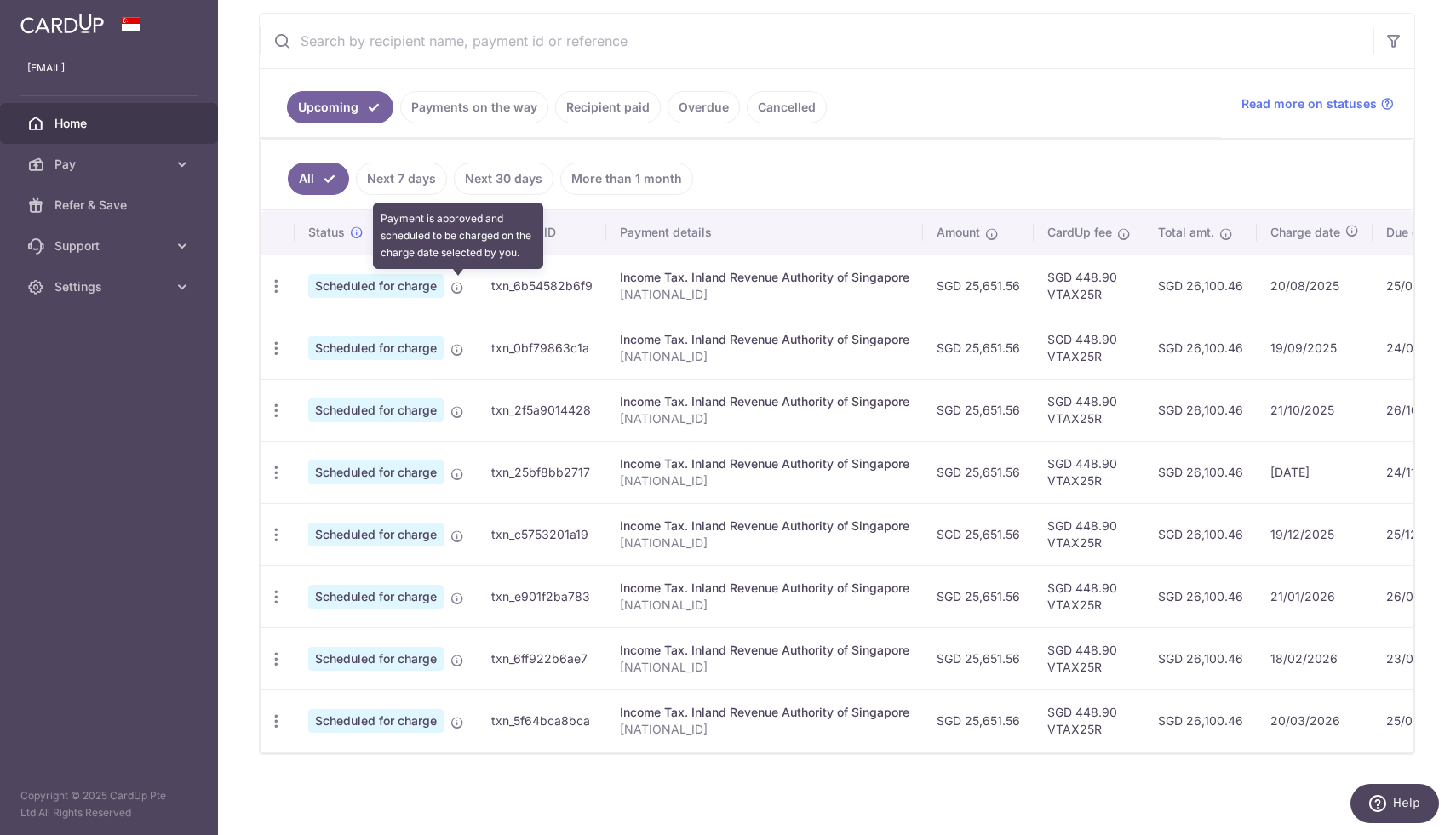 click at bounding box center [457, 288] 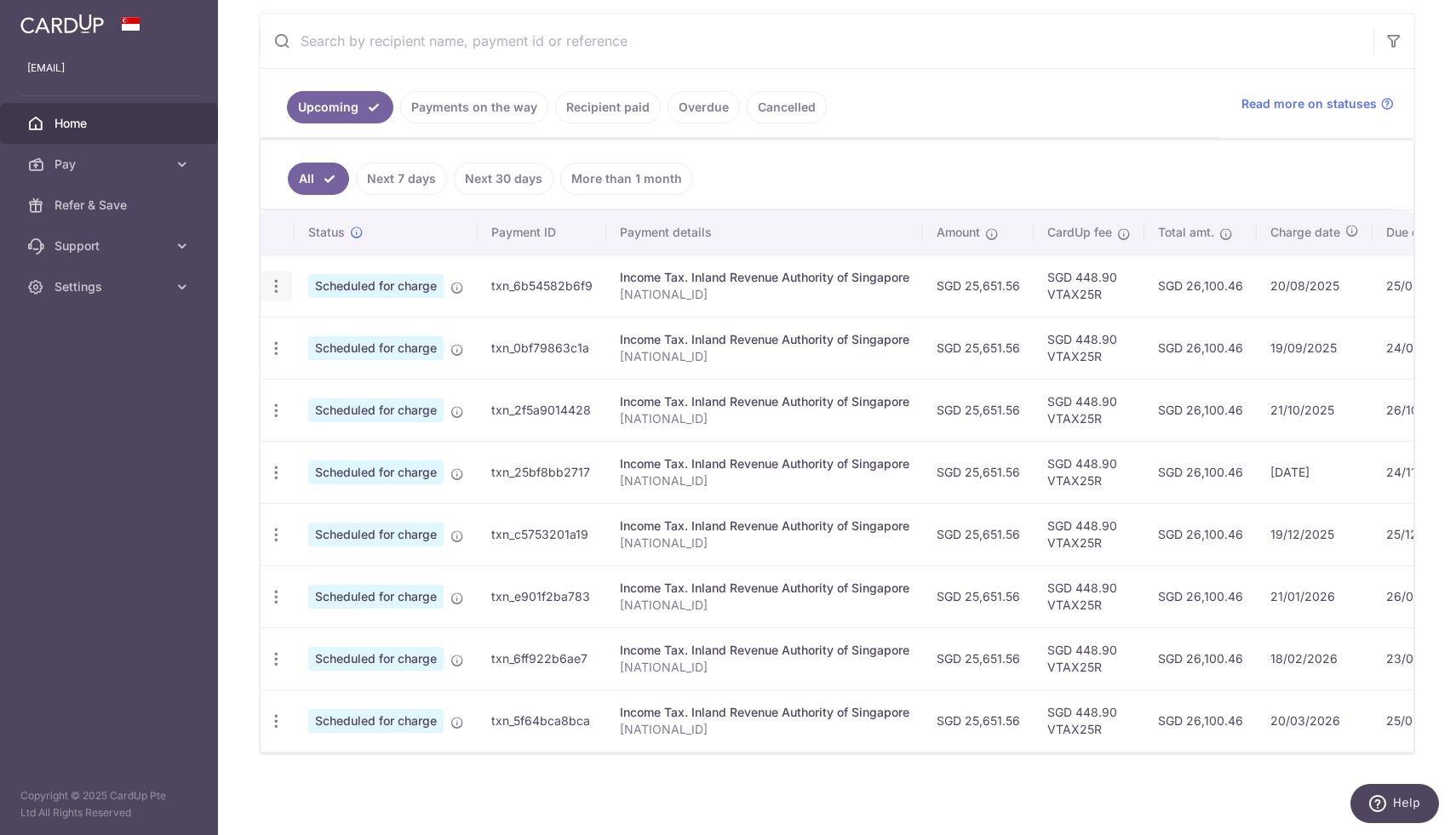 click at bounding box center (276, 286) 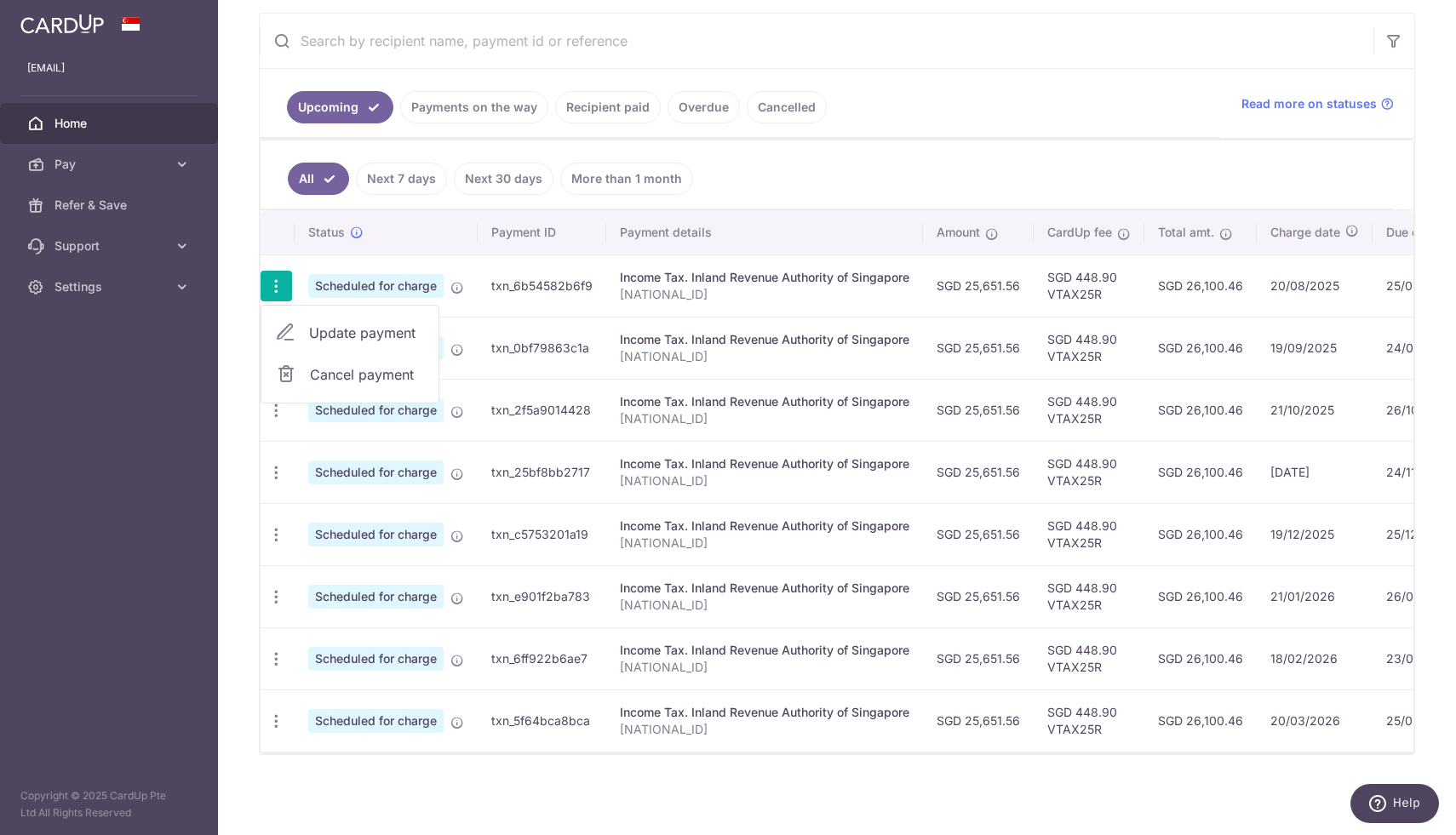 click on "Update payment" at bounding box center [350, 333] 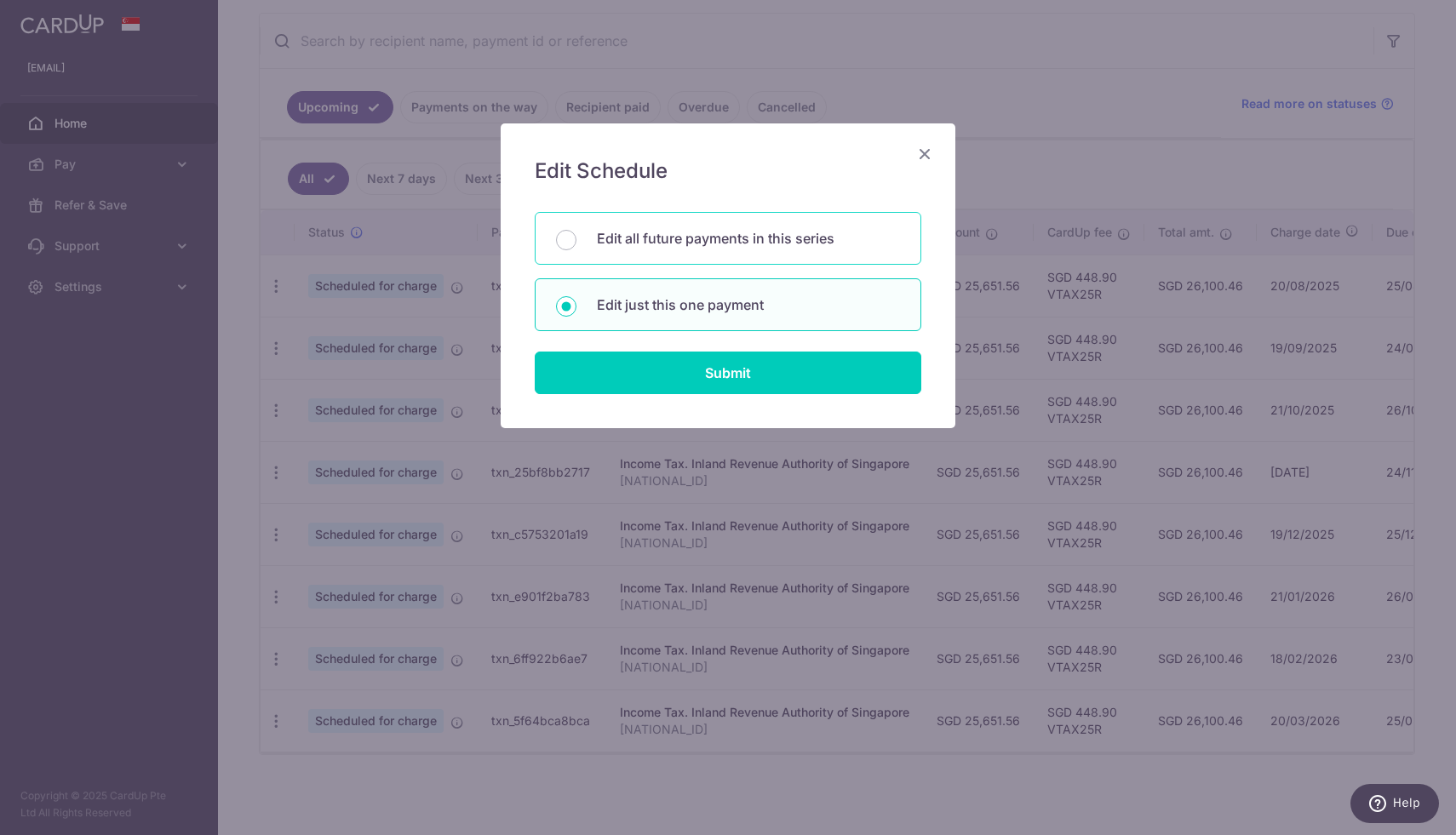 click on "Edit all future payments in this series" at bounding box center (748, 238) 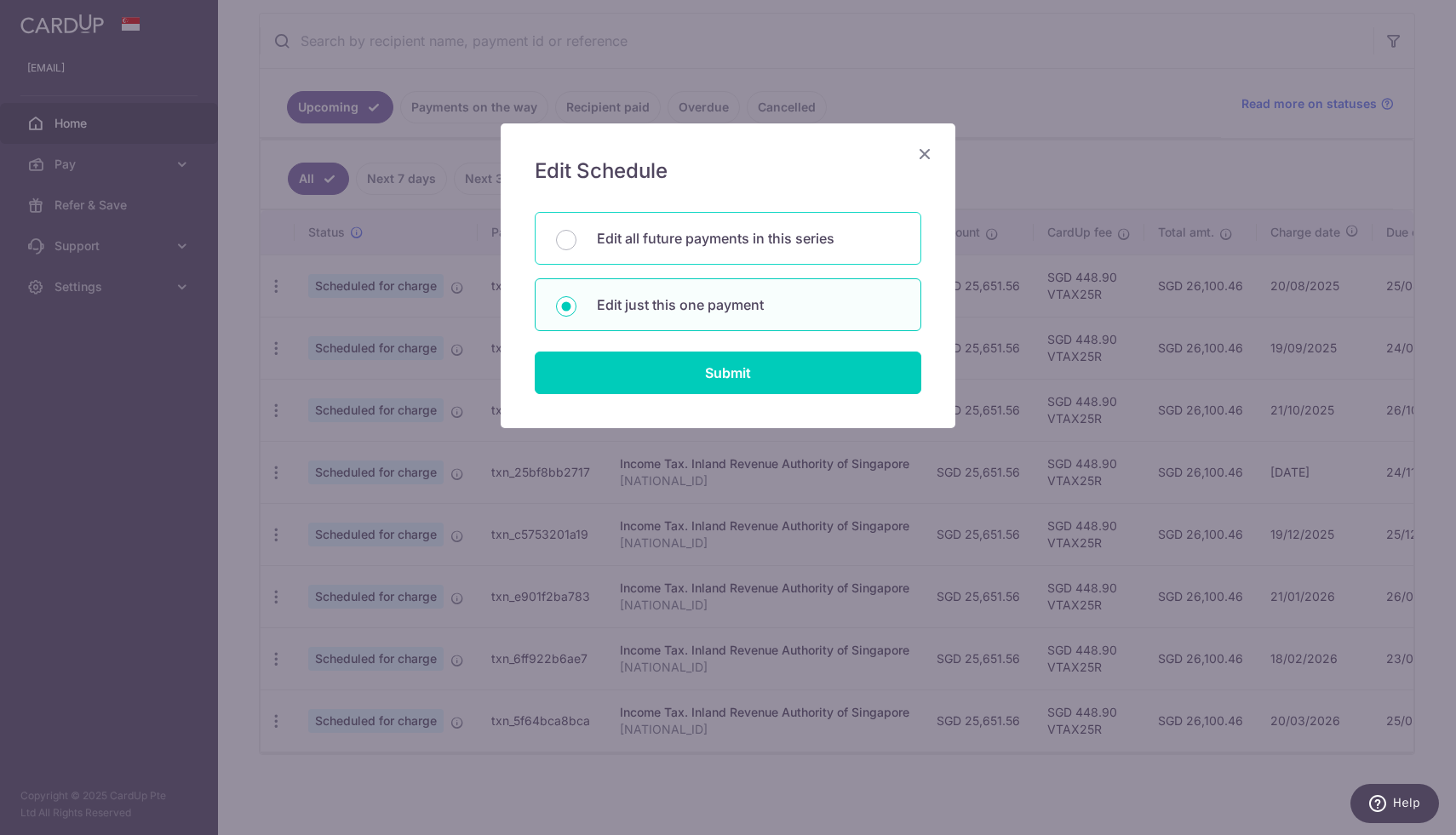 radio on "true" 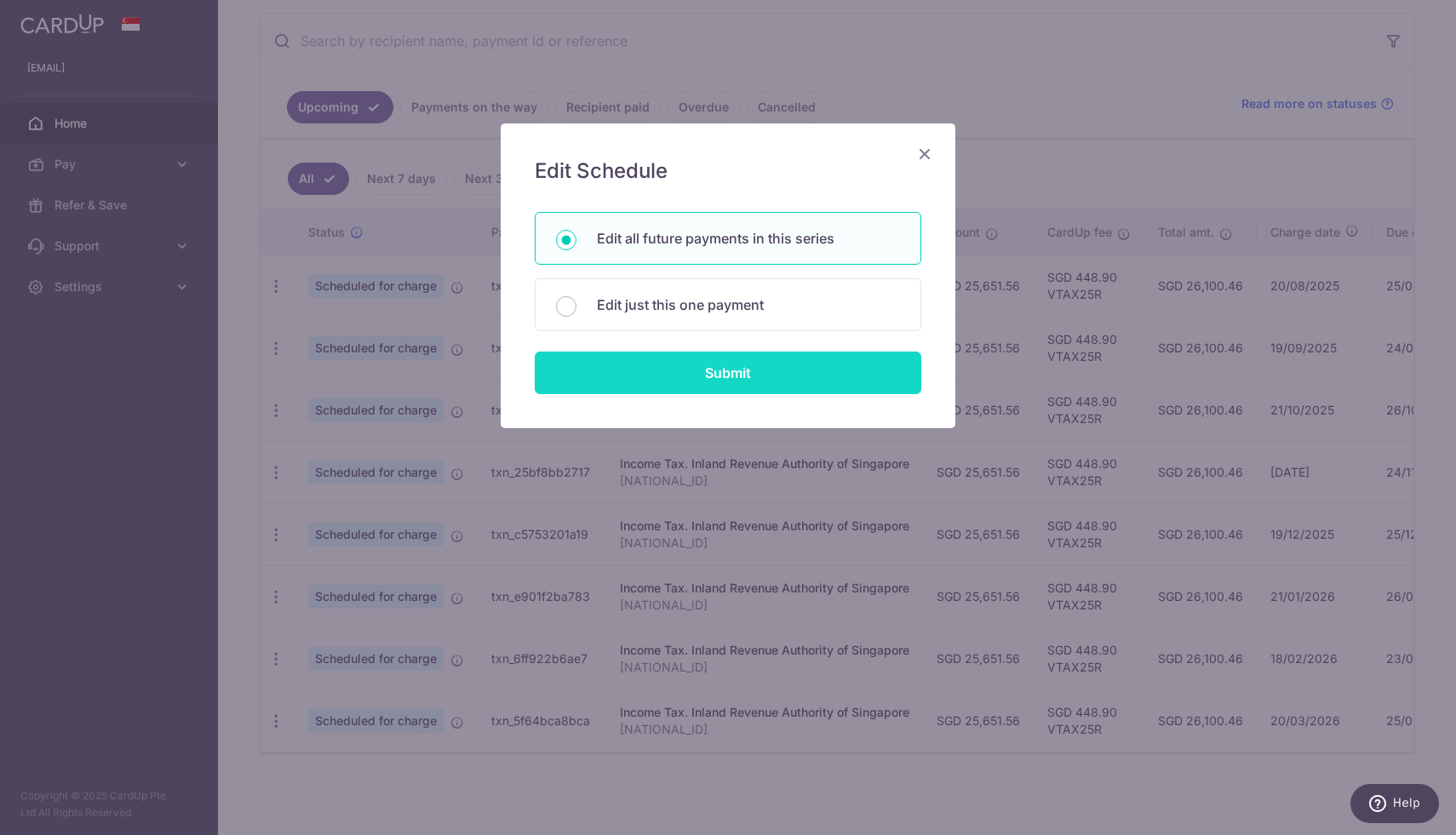click on "Submit" at bounding box center (728, 373) 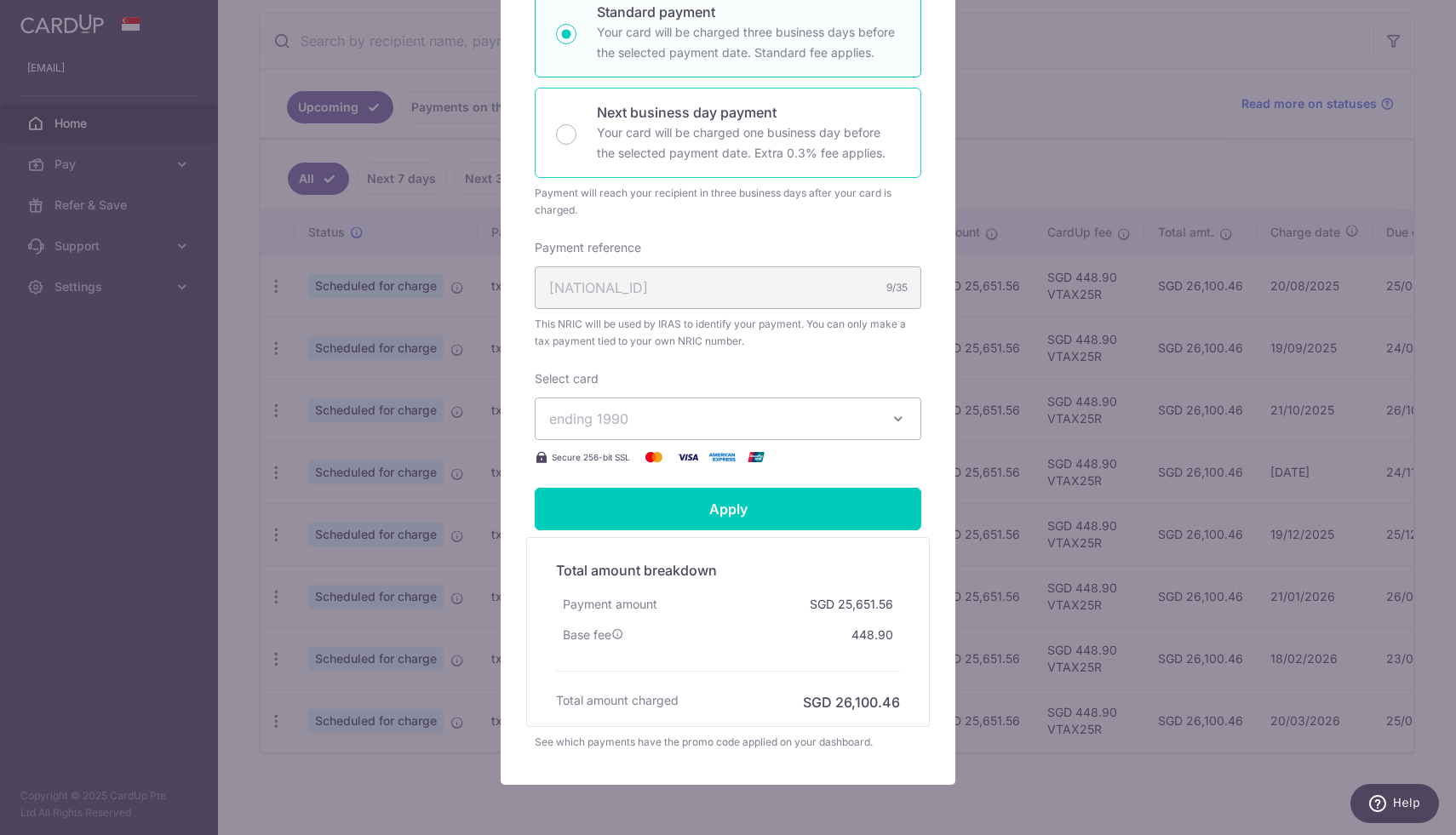 scroll, scrollTop: 373, scrollLeft: 0, axis: vertical 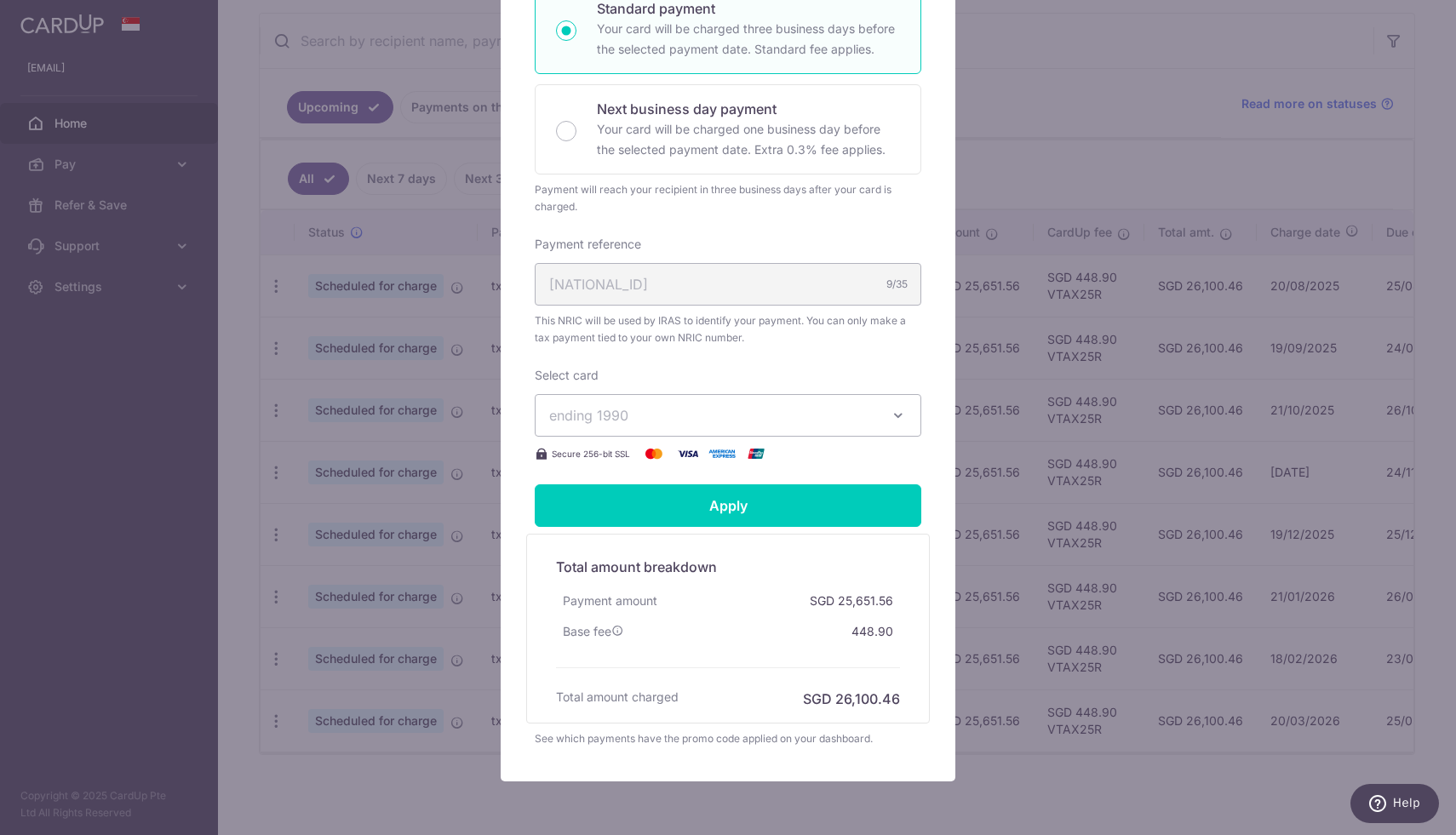 click on "ending 1990" at bounding box center (728, 415) 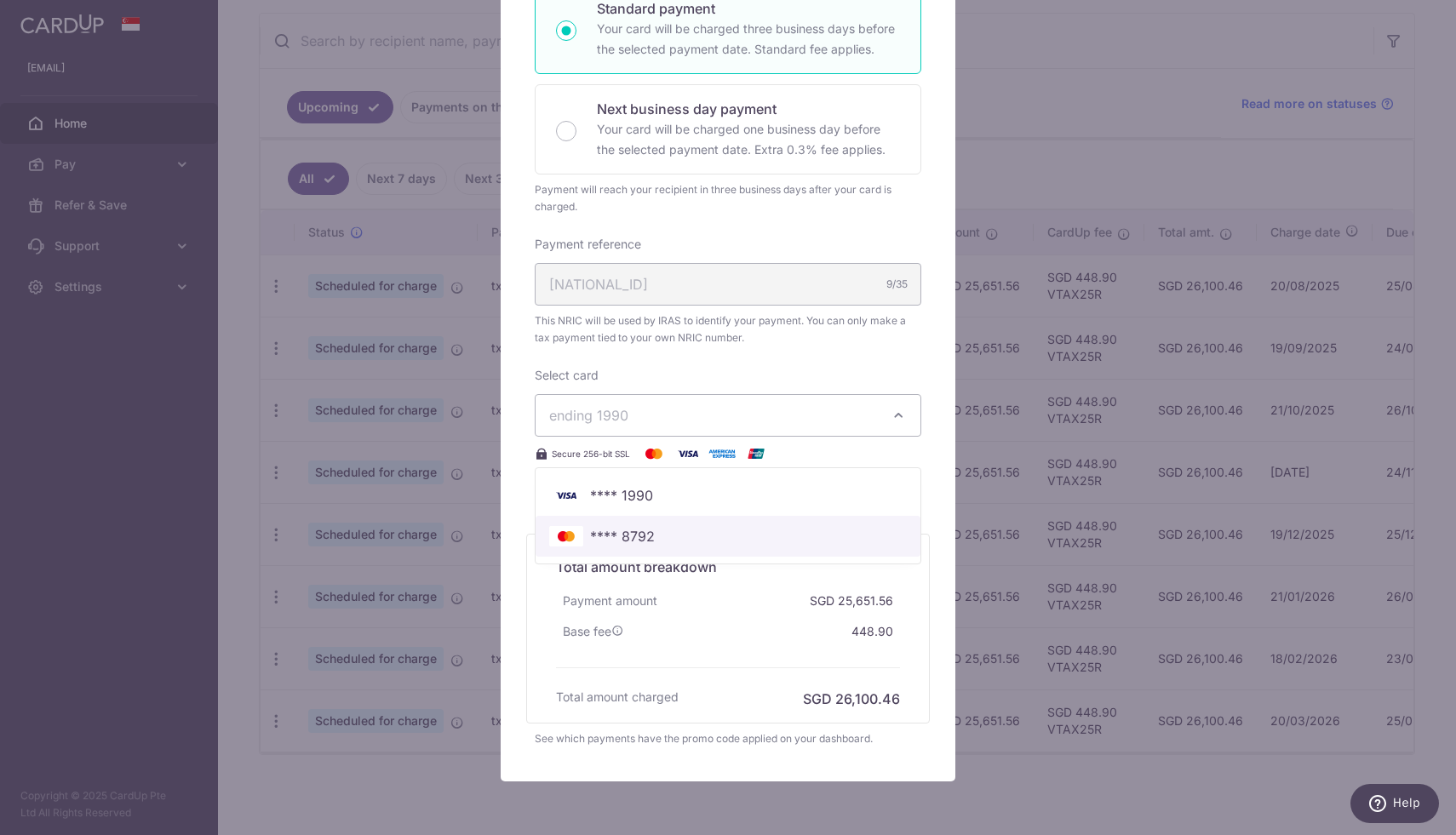 click on "**** 8792" at bounding box center (622, 536) 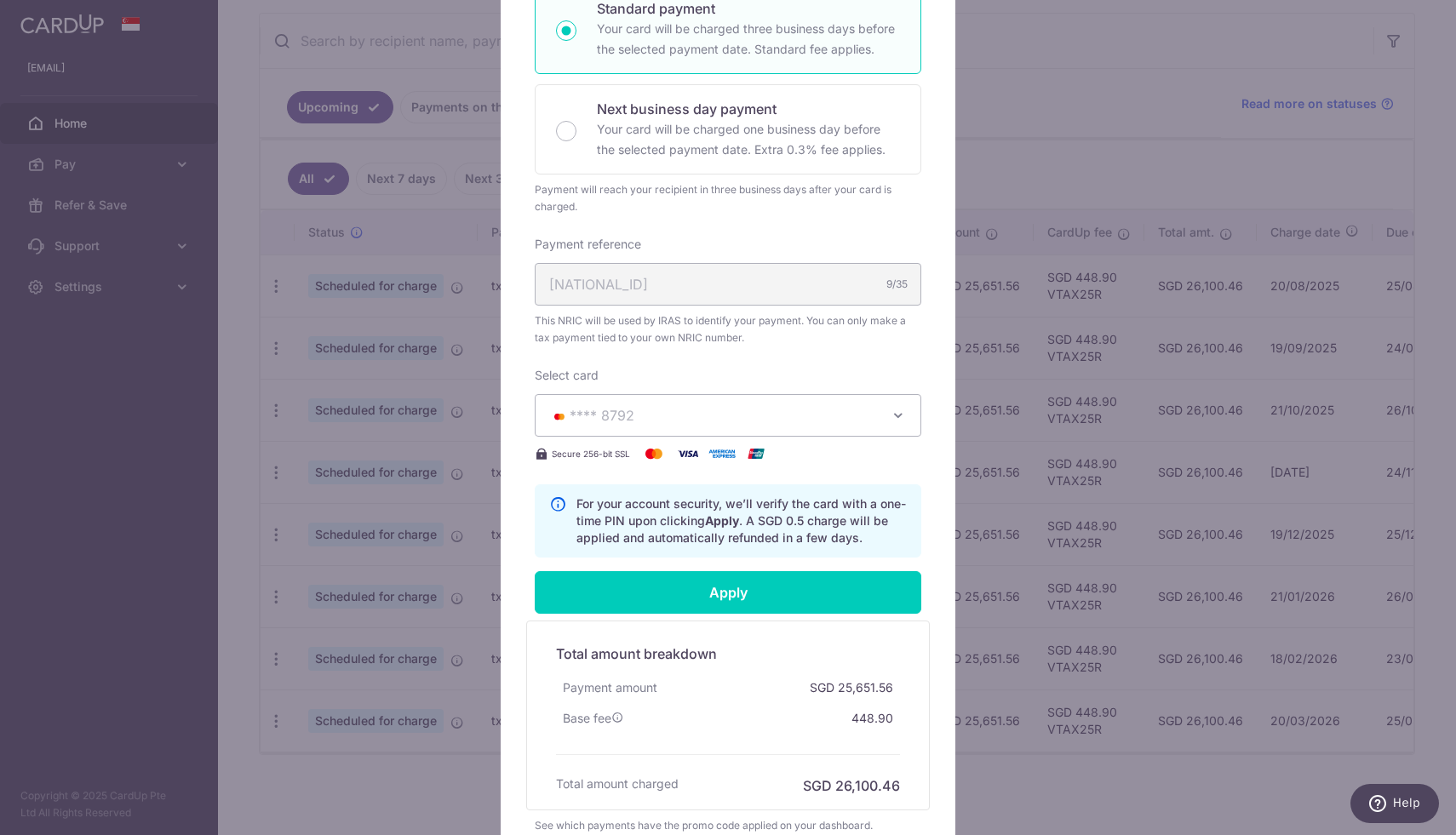 scroll, scrollTop: 546, scrollLeft: 0, axis: vertical 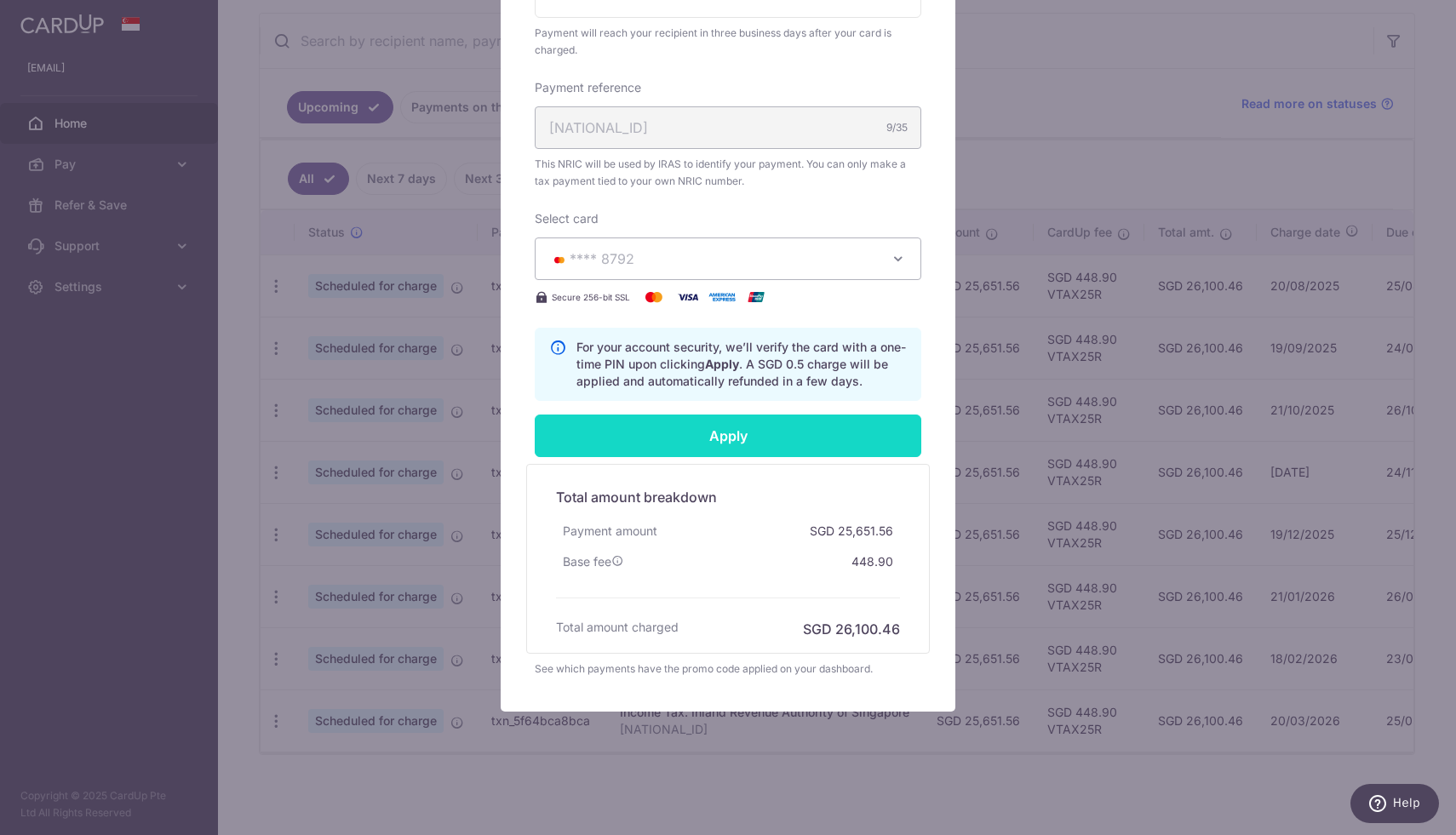 click on "Apply" at bounding box center (728, 436) 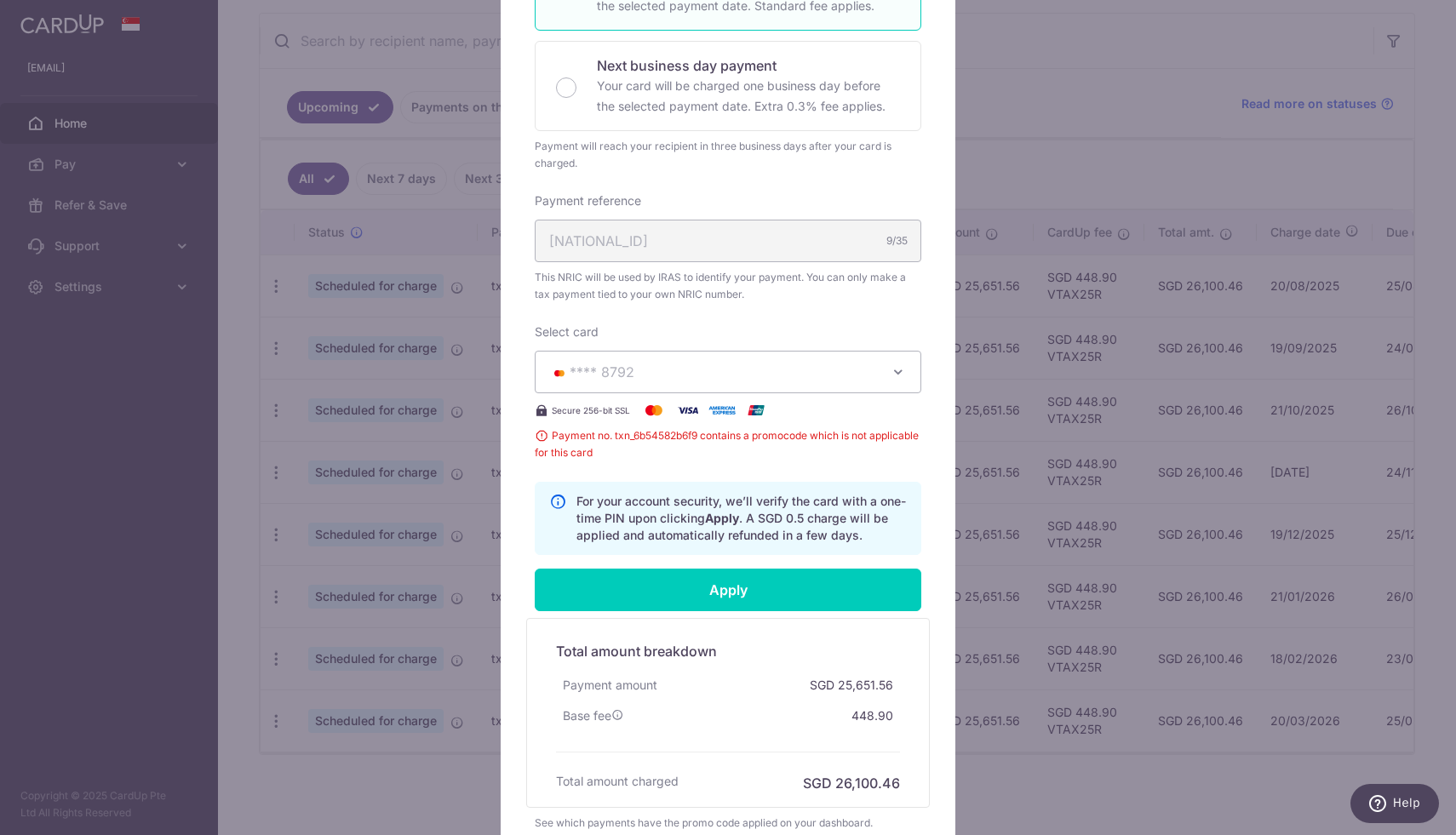 scroll, scrollTop: 0, scrollLeft: 0, axis: both 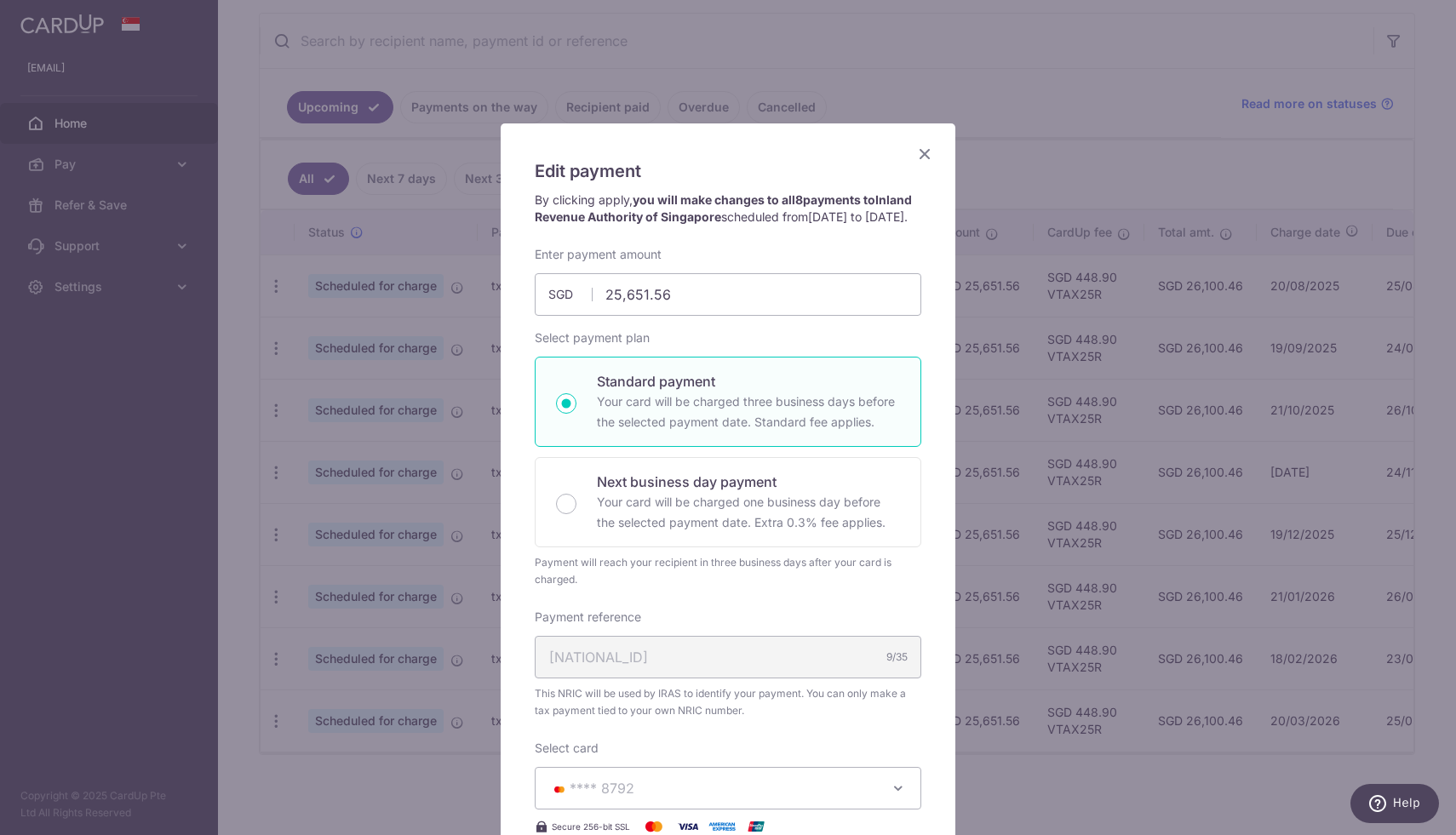 click at bounding box center [925, 153] 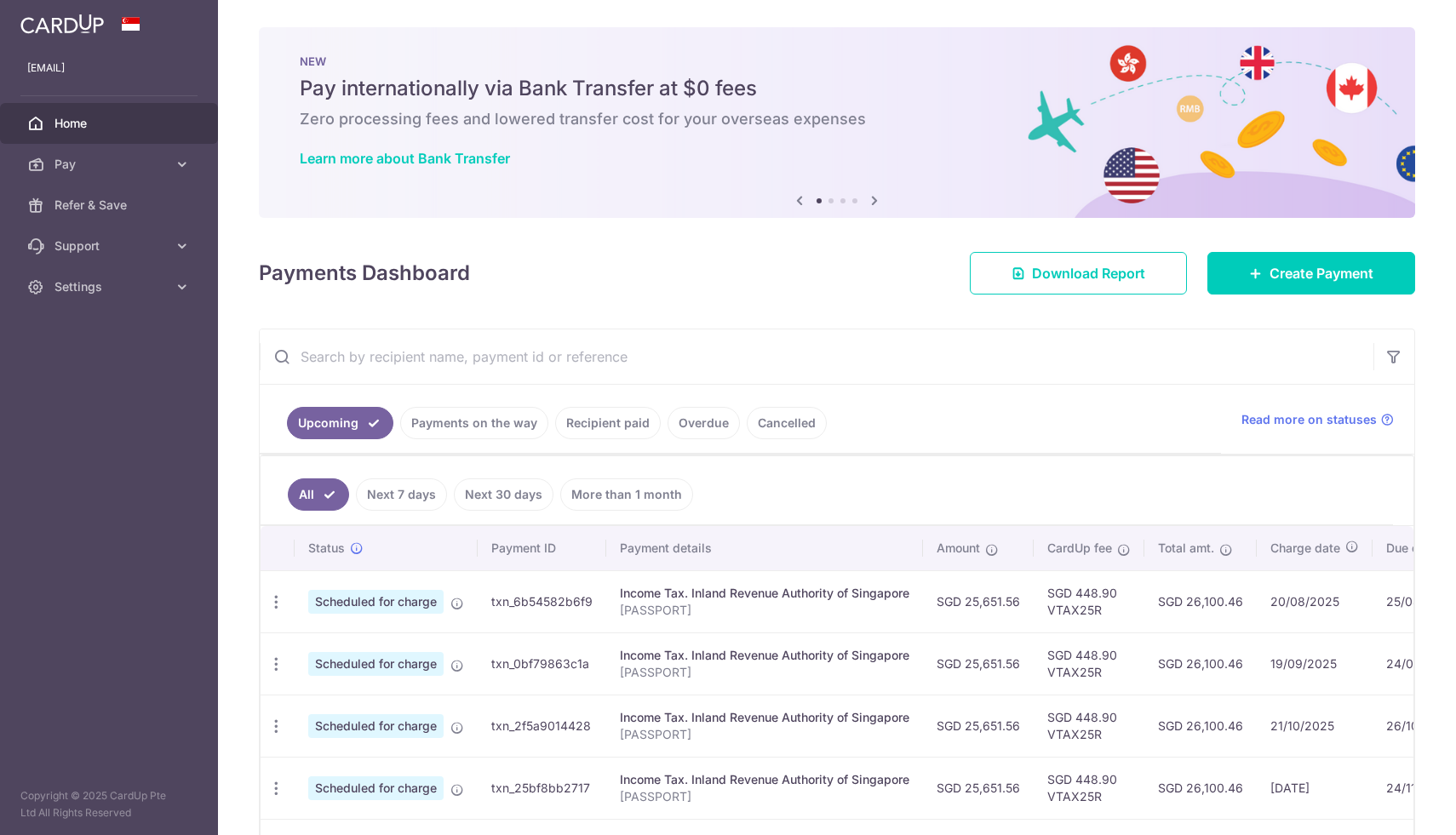 scroll, scrollTop: 0, scrollLeft: 0, axis: both 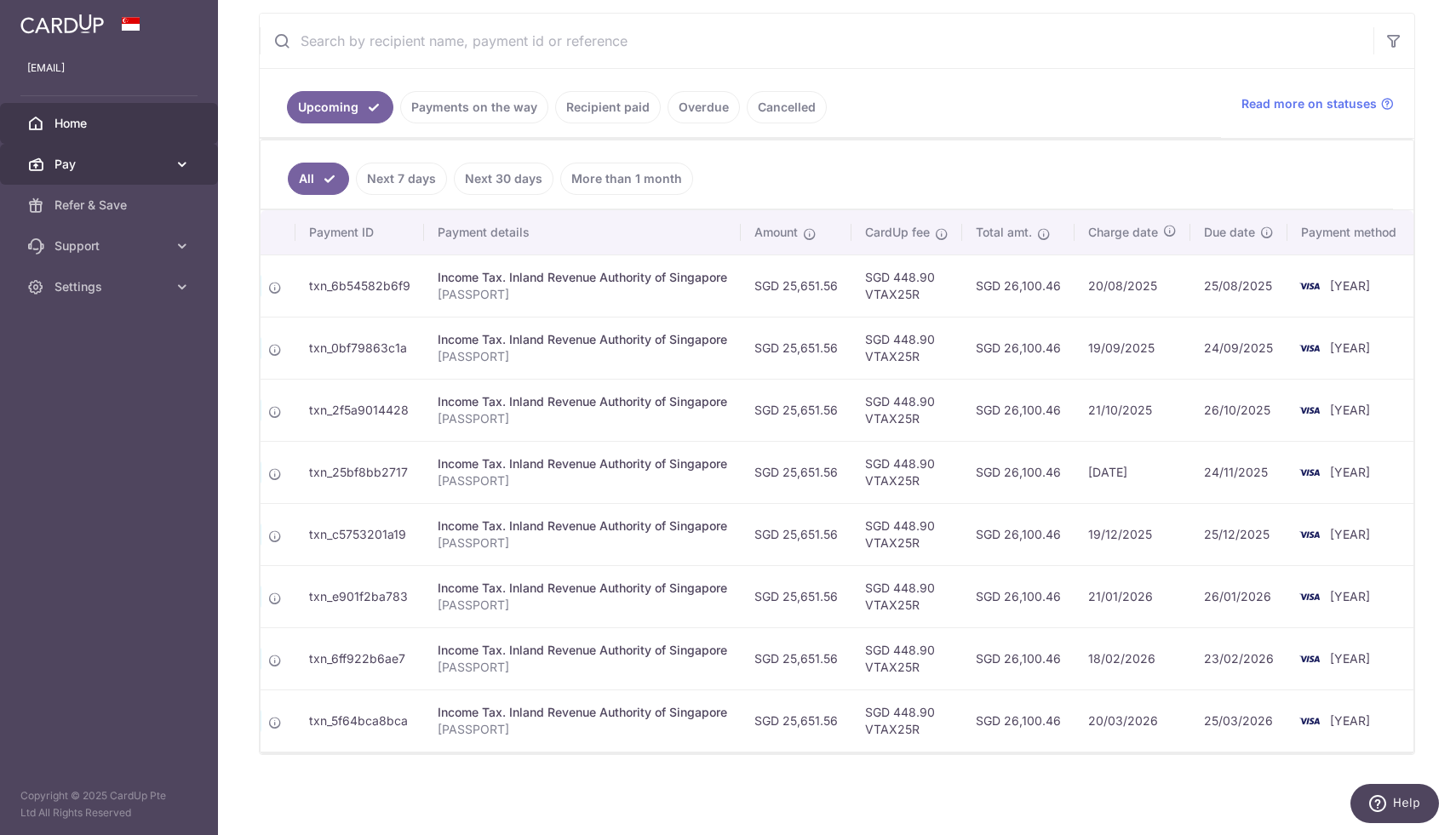 click on "Pay" at bounding box center [109, 164] 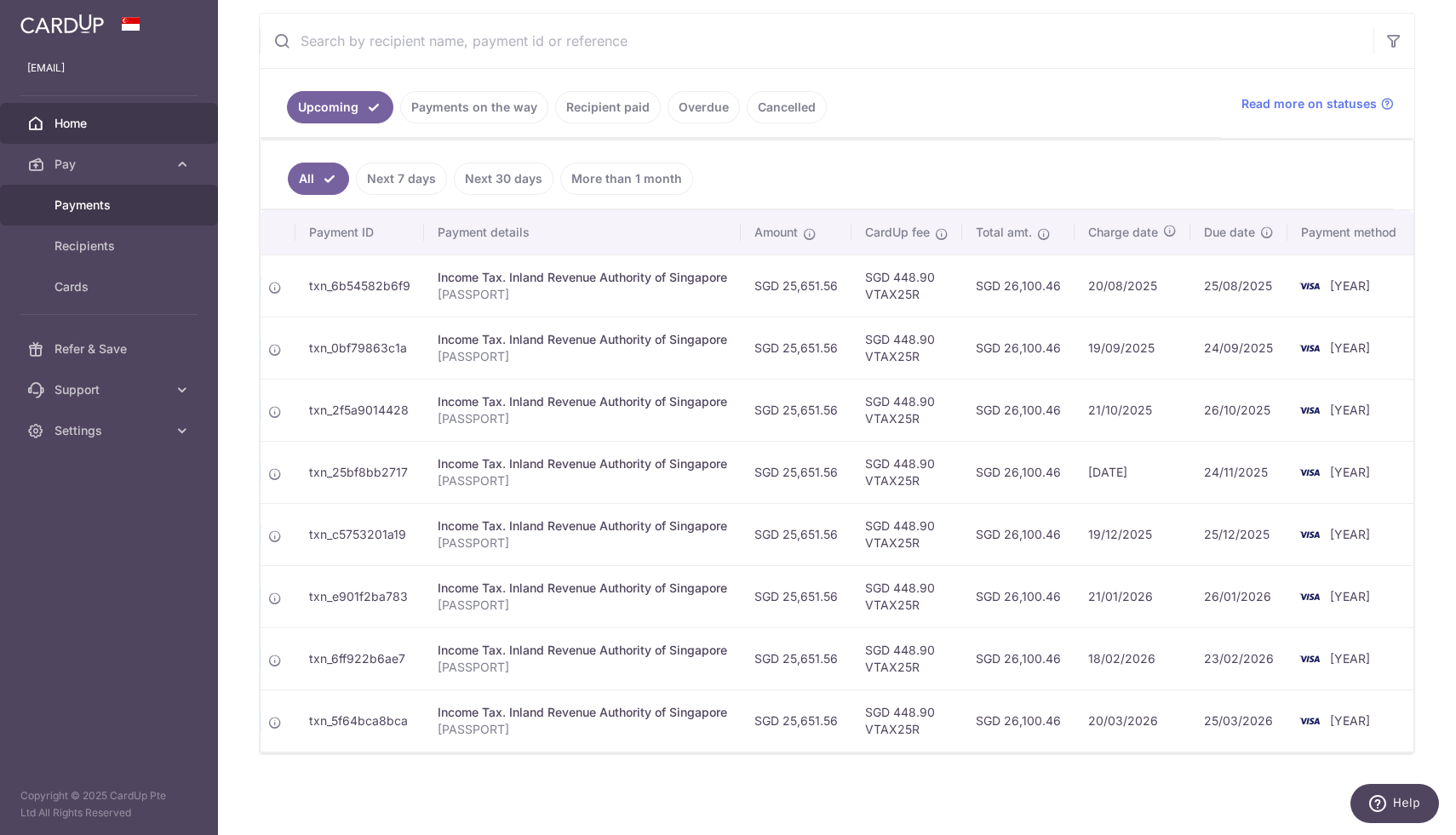 click on "Payments" at bounding box center [111, 205] 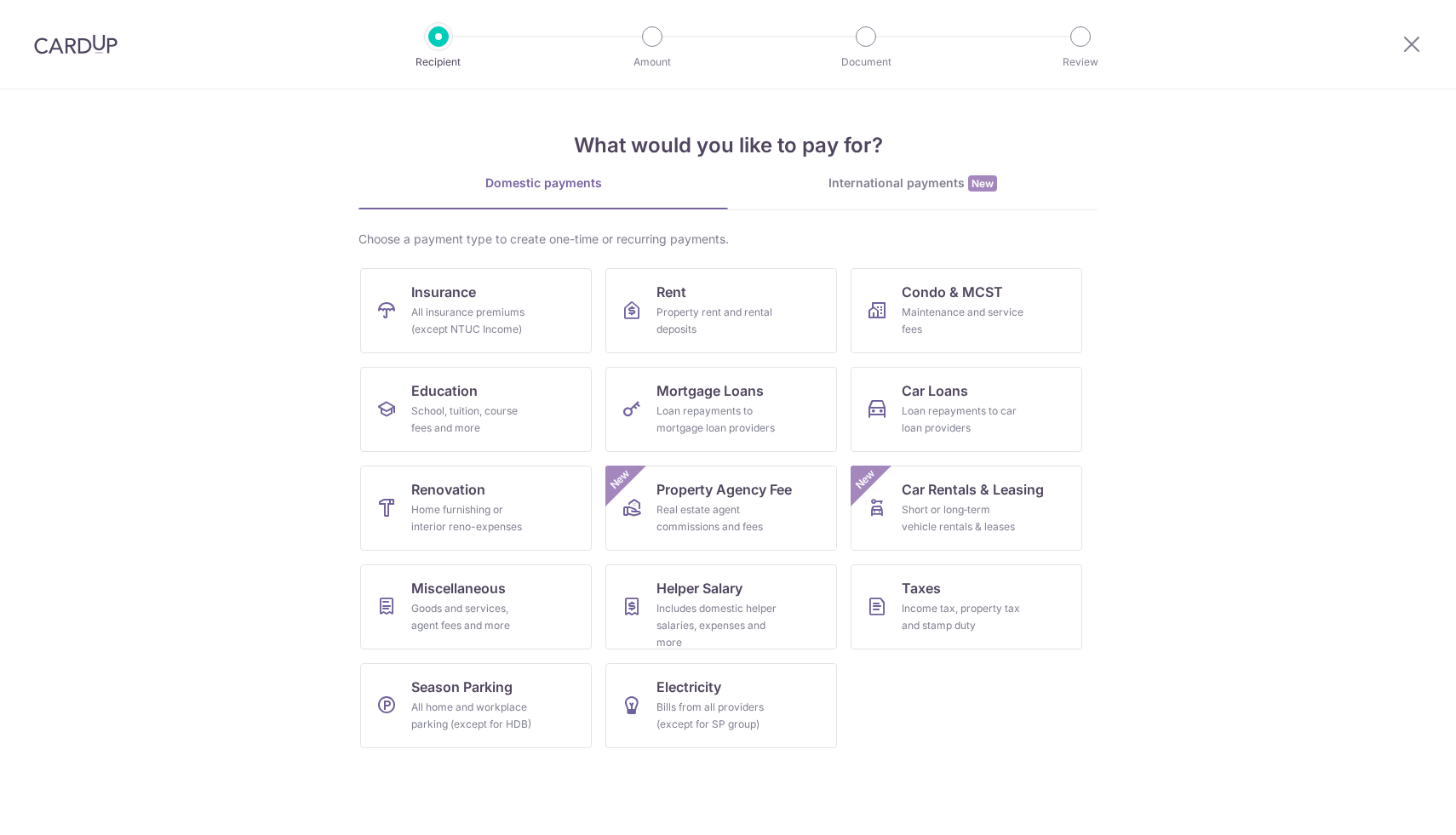 scroll, scrollTop: 0, scrollLeft: 0, axis: both 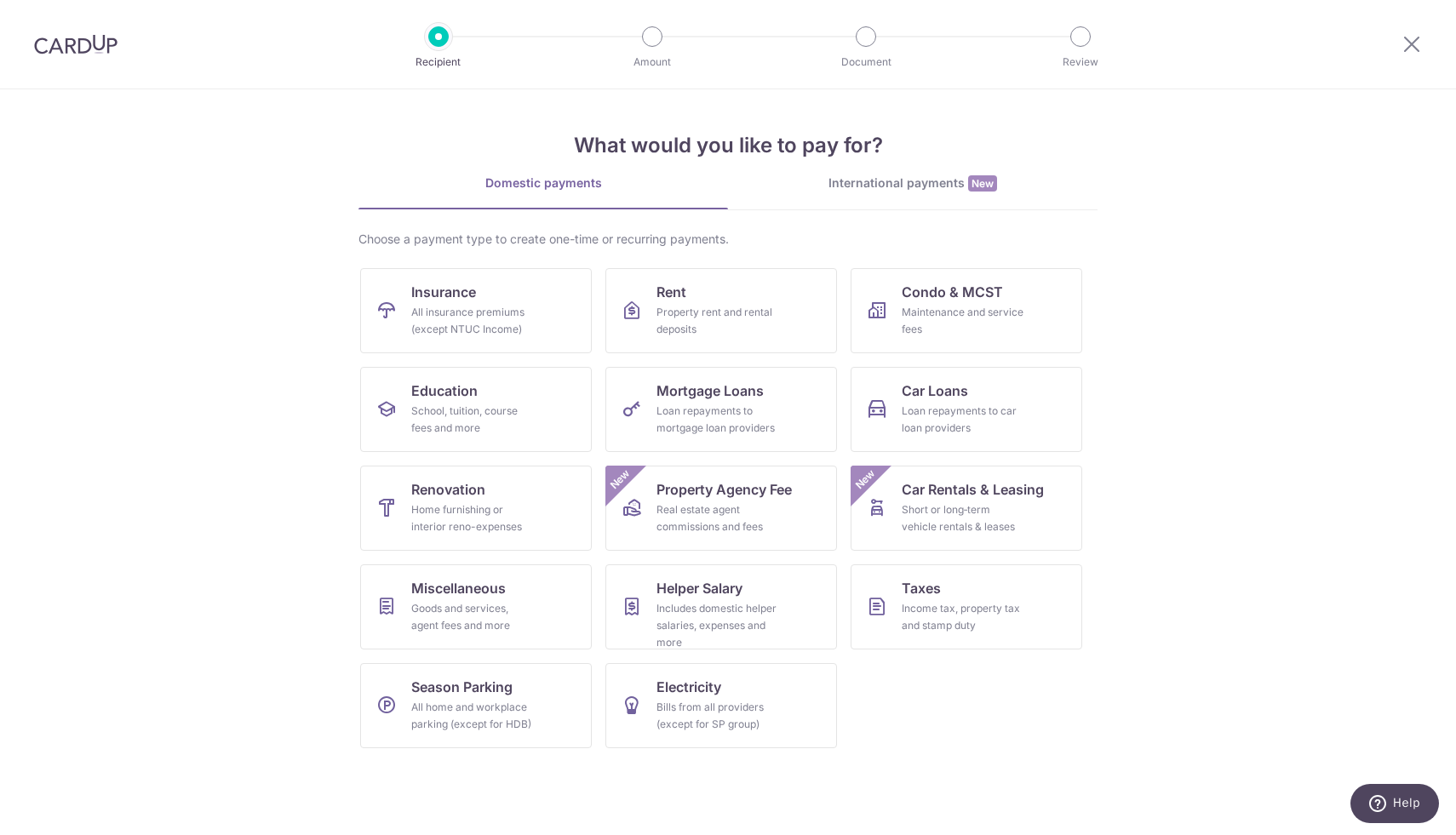 click at bounding box center (76, 44) 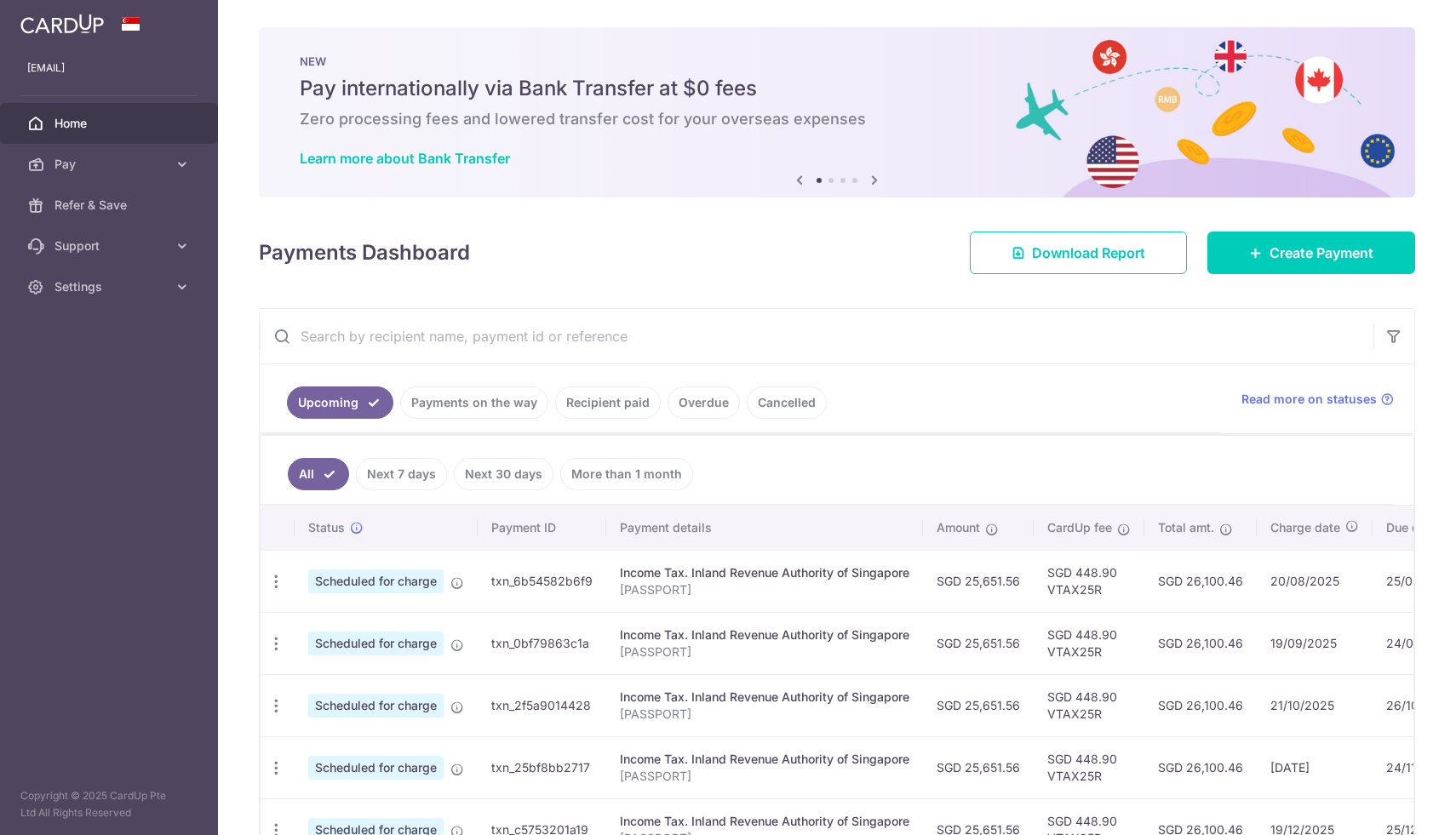 click at bounding box center (109, 24) 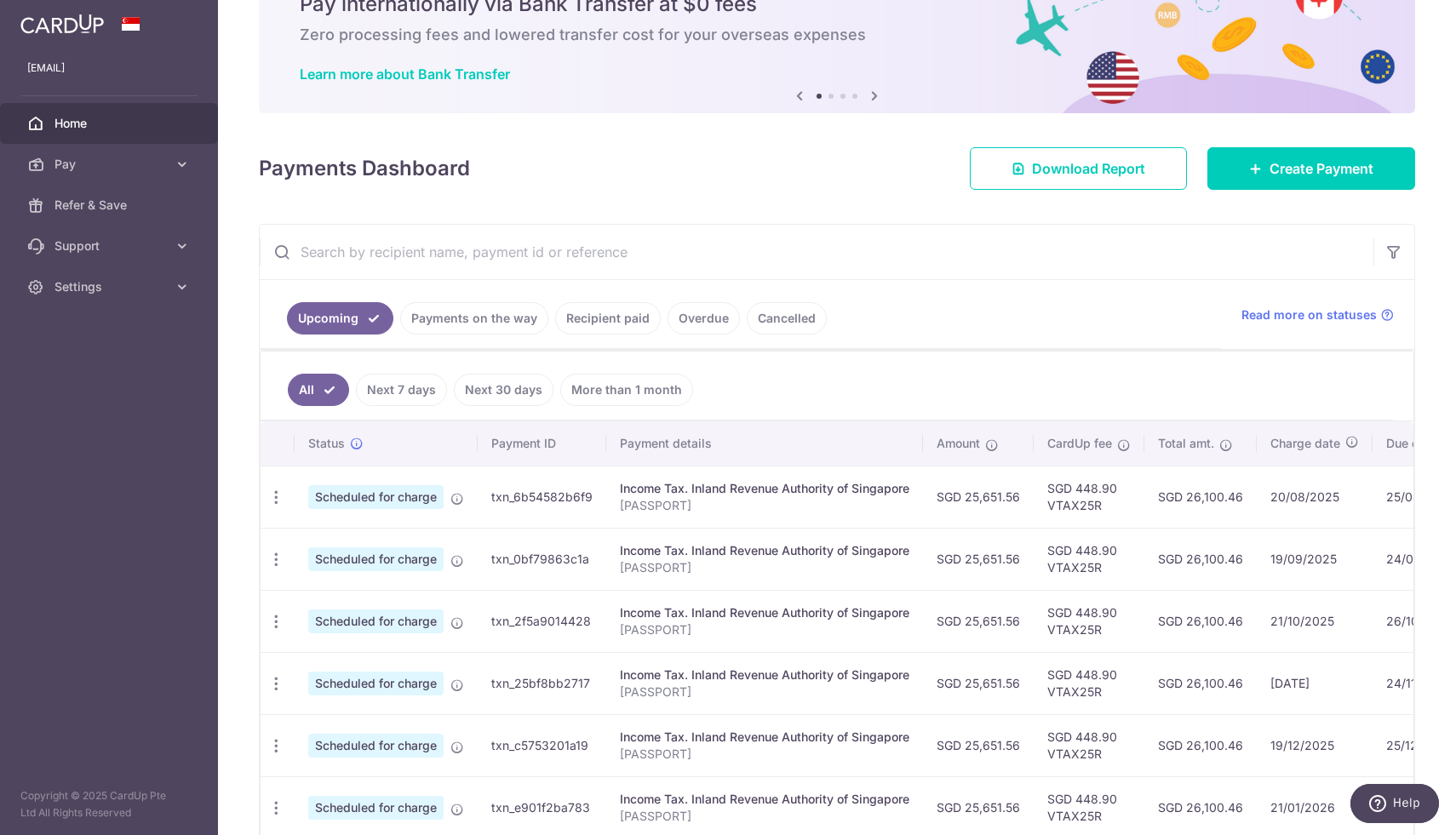 scroll, scrollTop: 91, scrollLeft: 0, axis: vertical 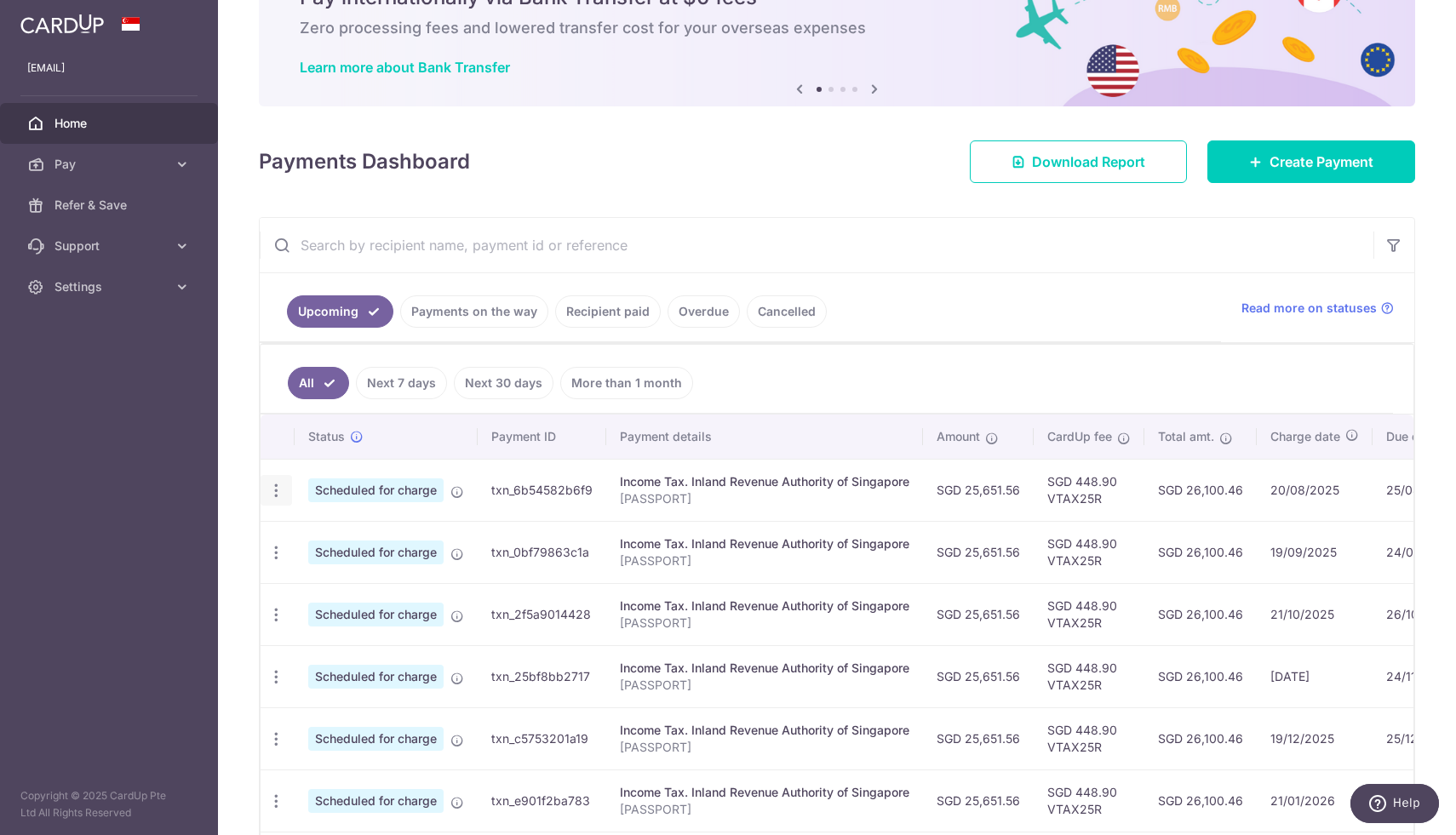 click at bounding box center (276, 490) 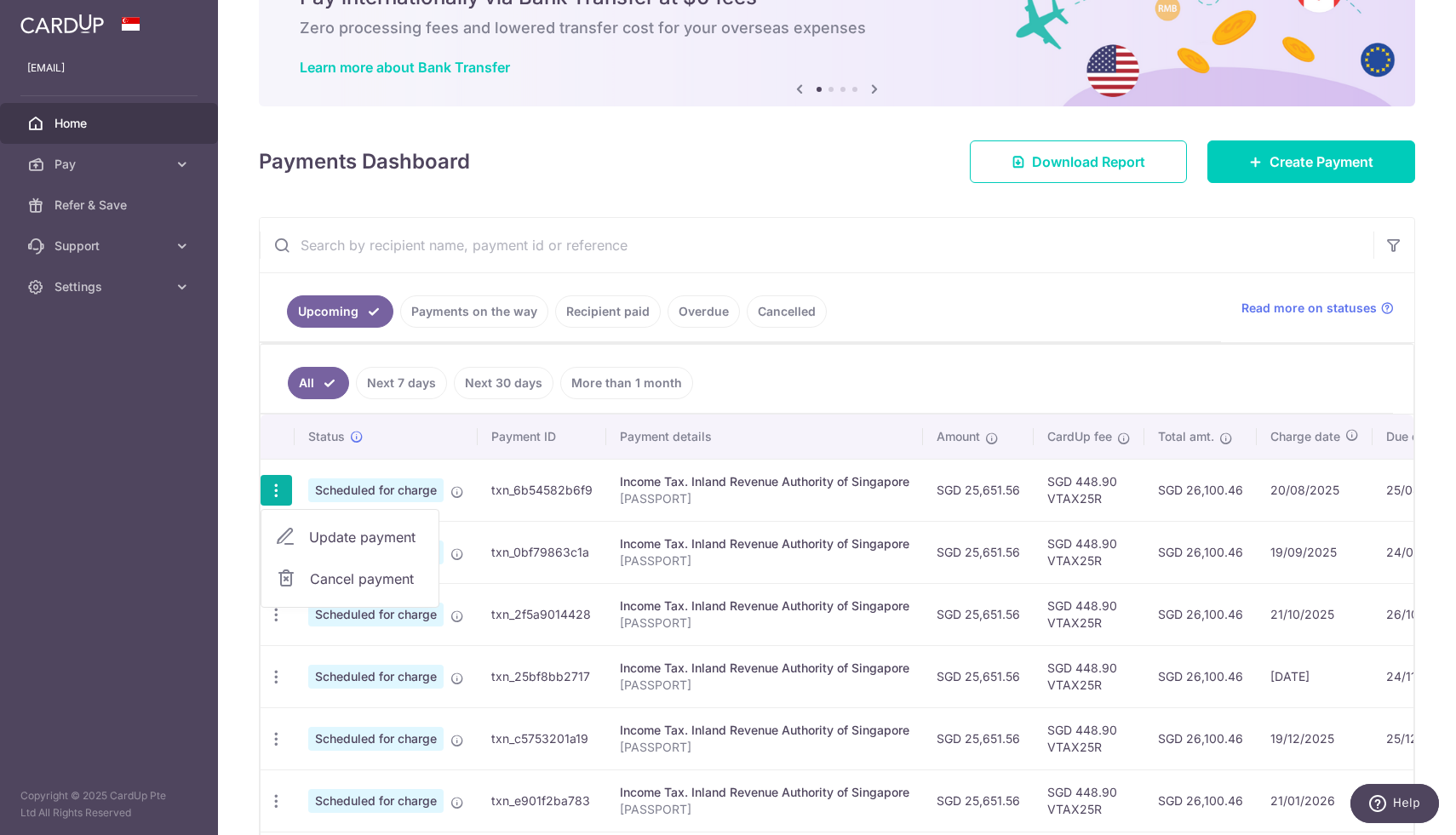 click on "Cancel payment" at bounding box center [367, 579] 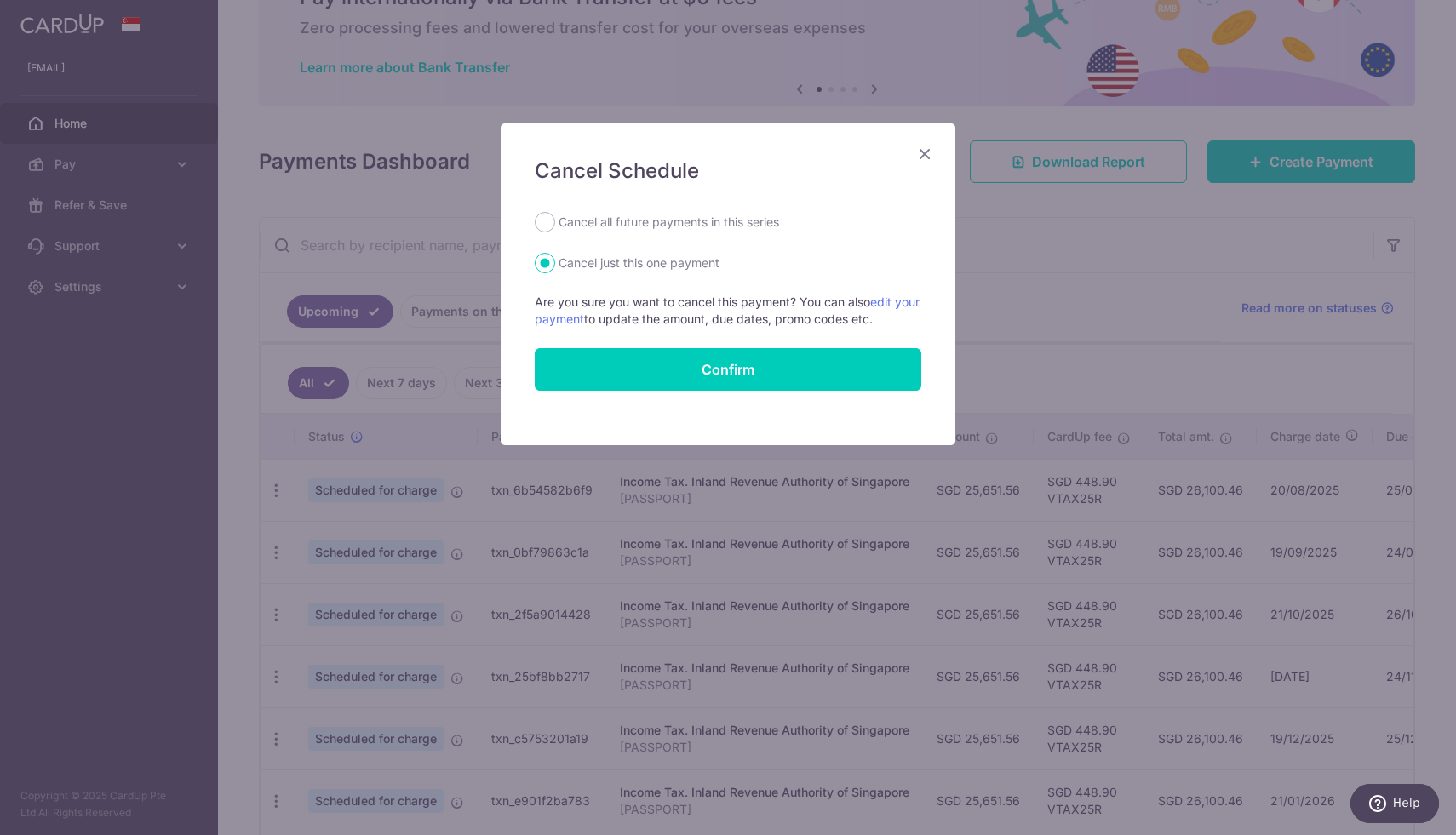 click on "Cancel all future payments in this series" at bounding box center (668, 222) 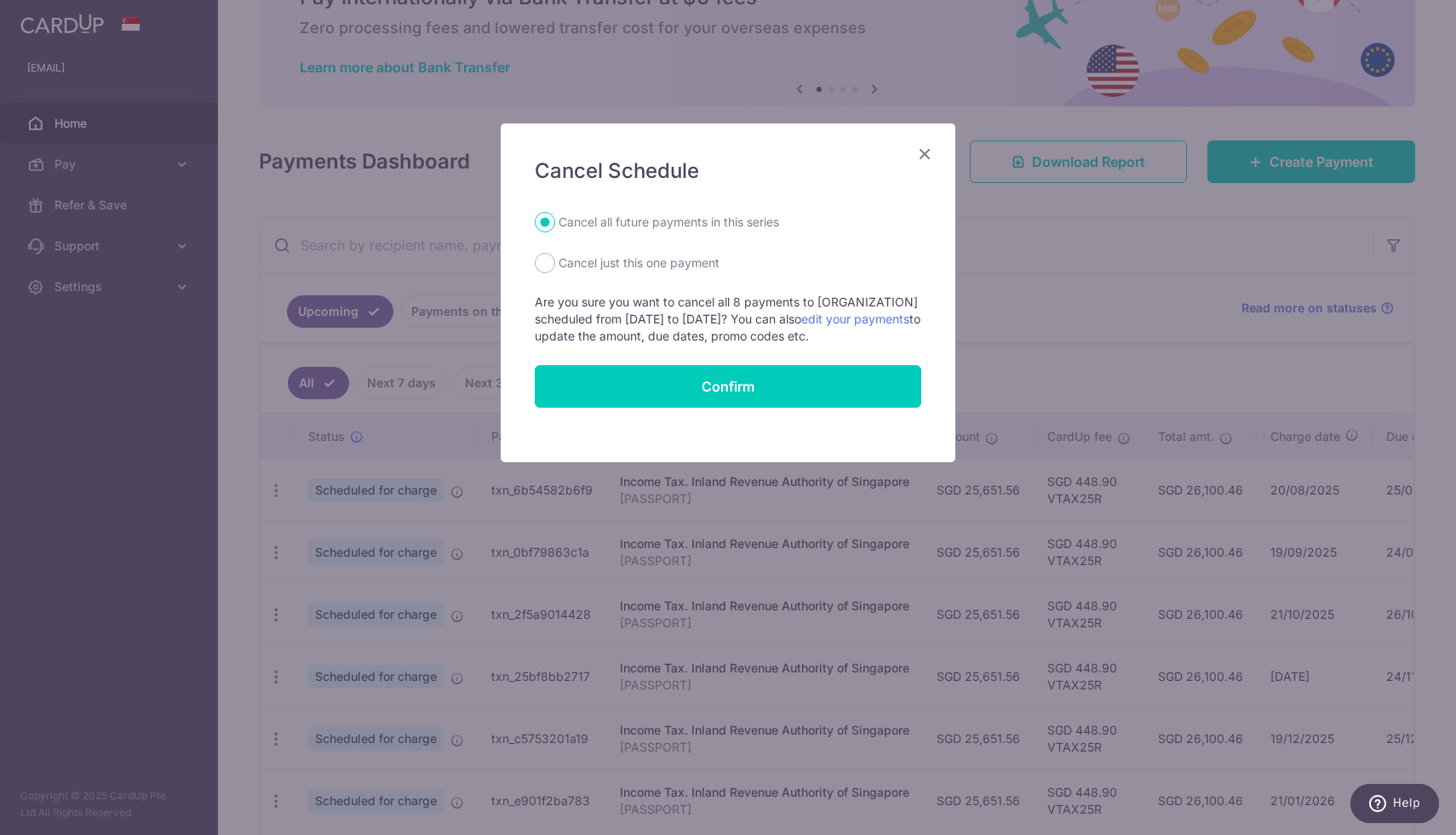 click at bounding box center [925, 153] 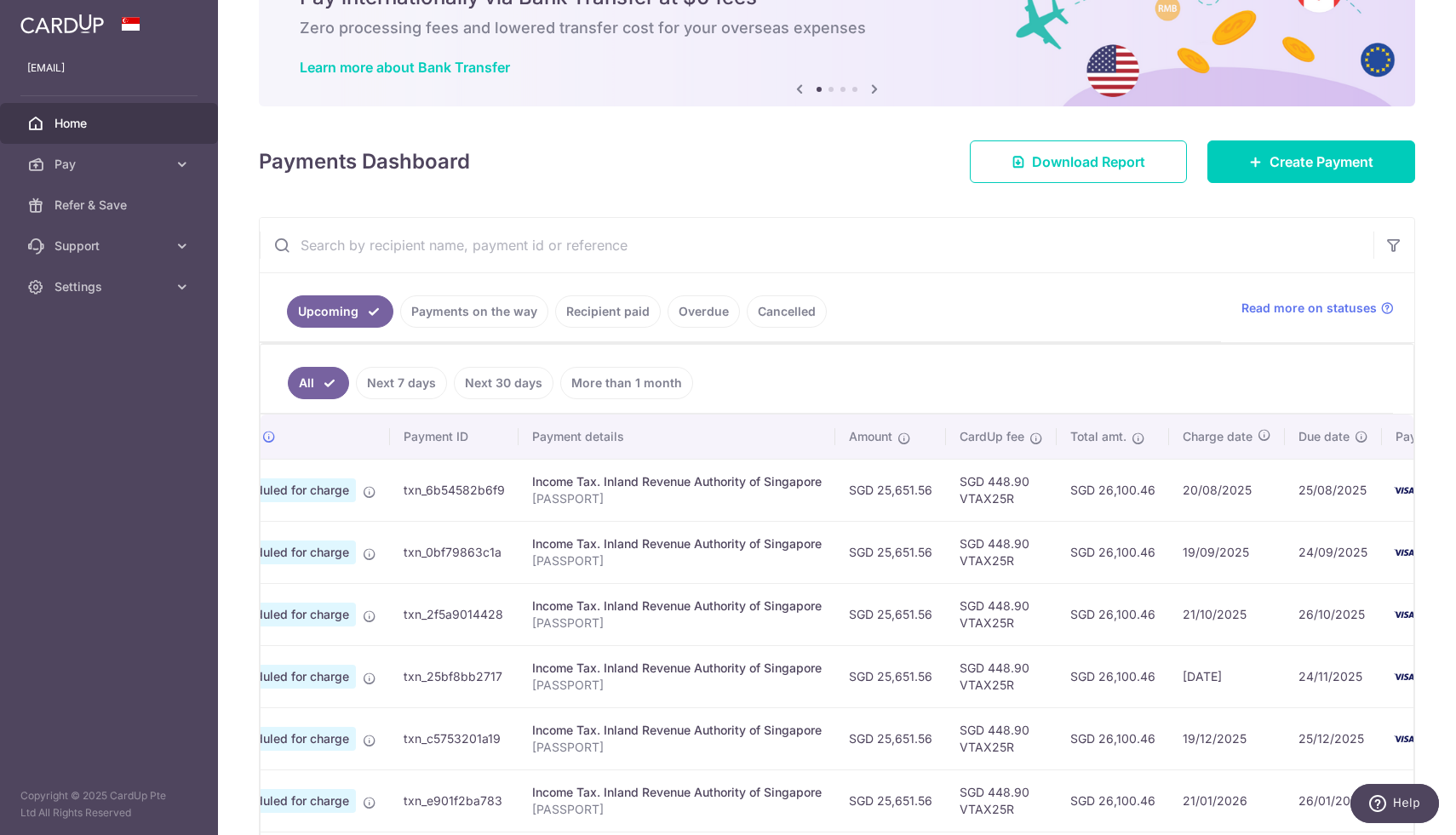 scroll, scrollTop: 0, scrollLeft: 86, axis: horizontal 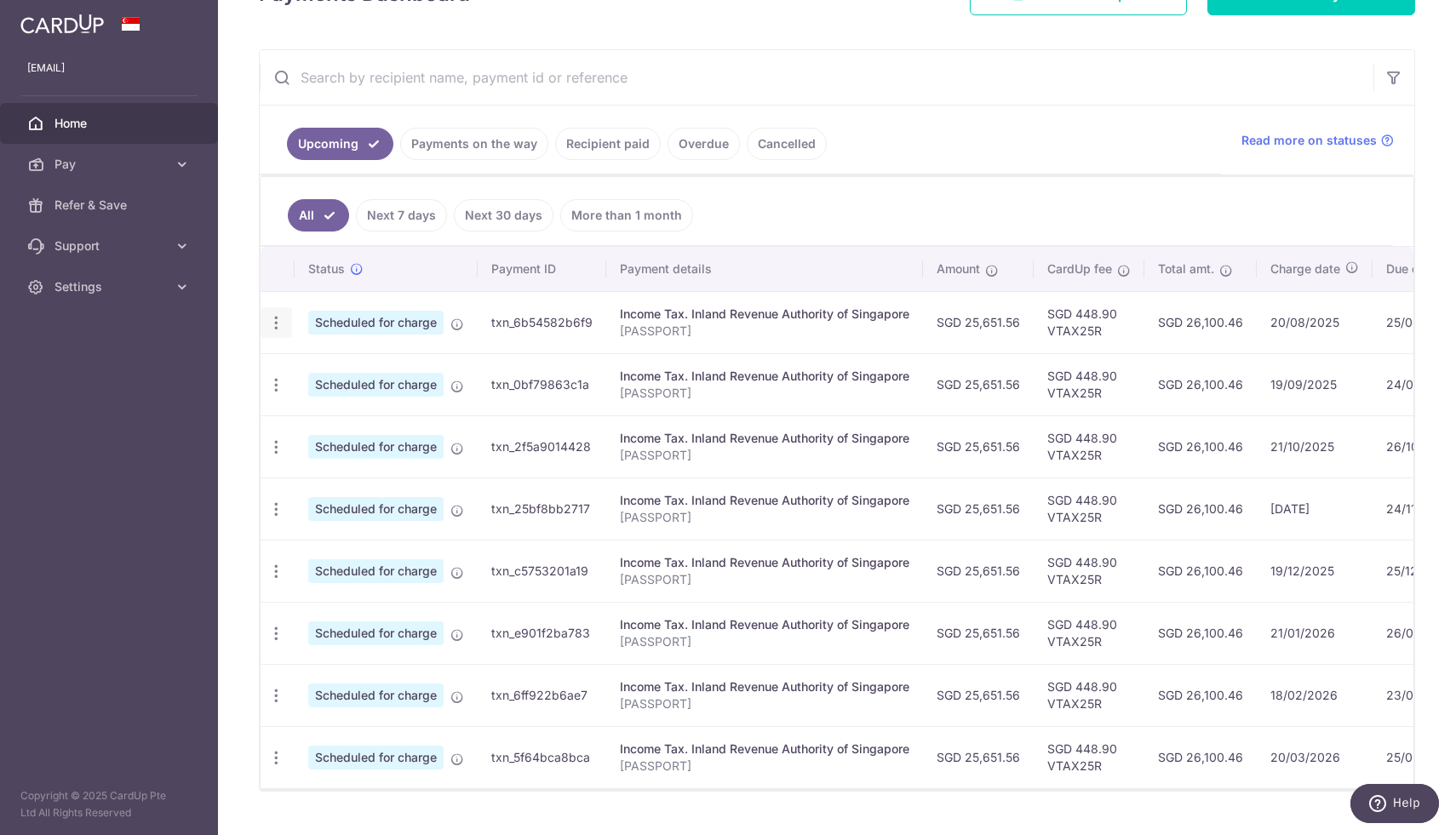 click at bounding box center (276, 323) 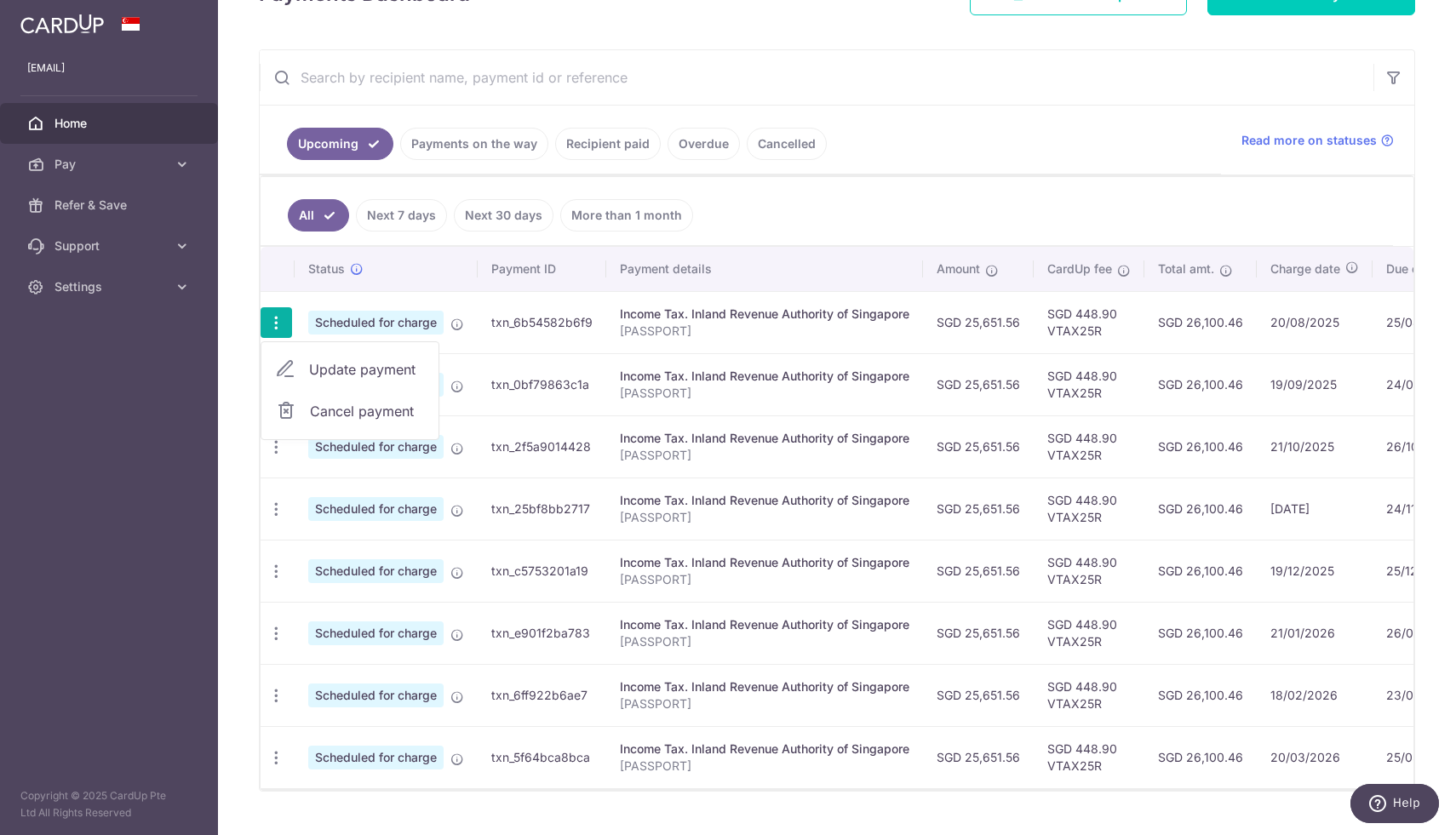 click on "Cancel payment" at bounding box center (367, 411) 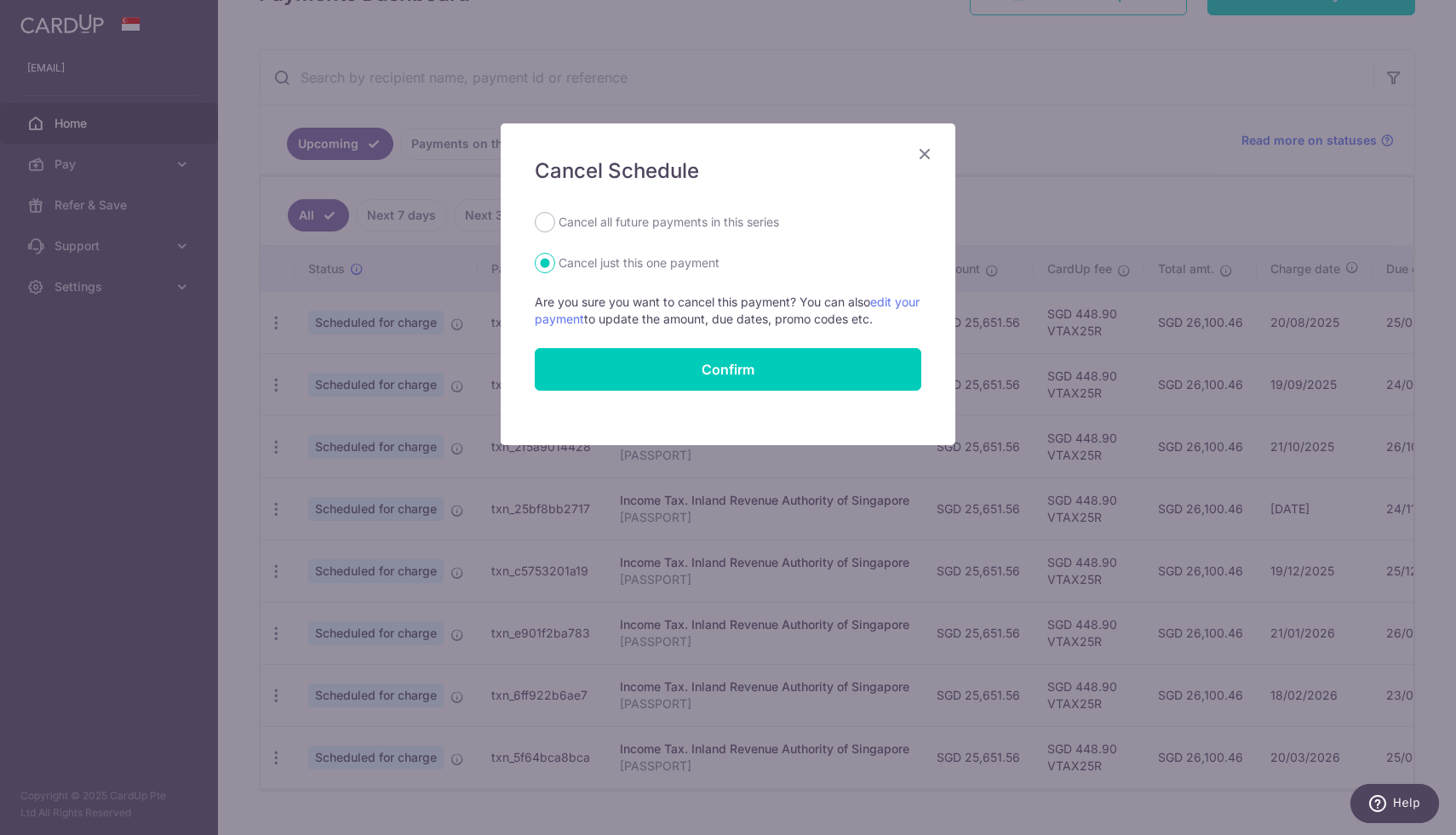 click on "Cancel all future payments in this series" at bounding box center (728, 222) 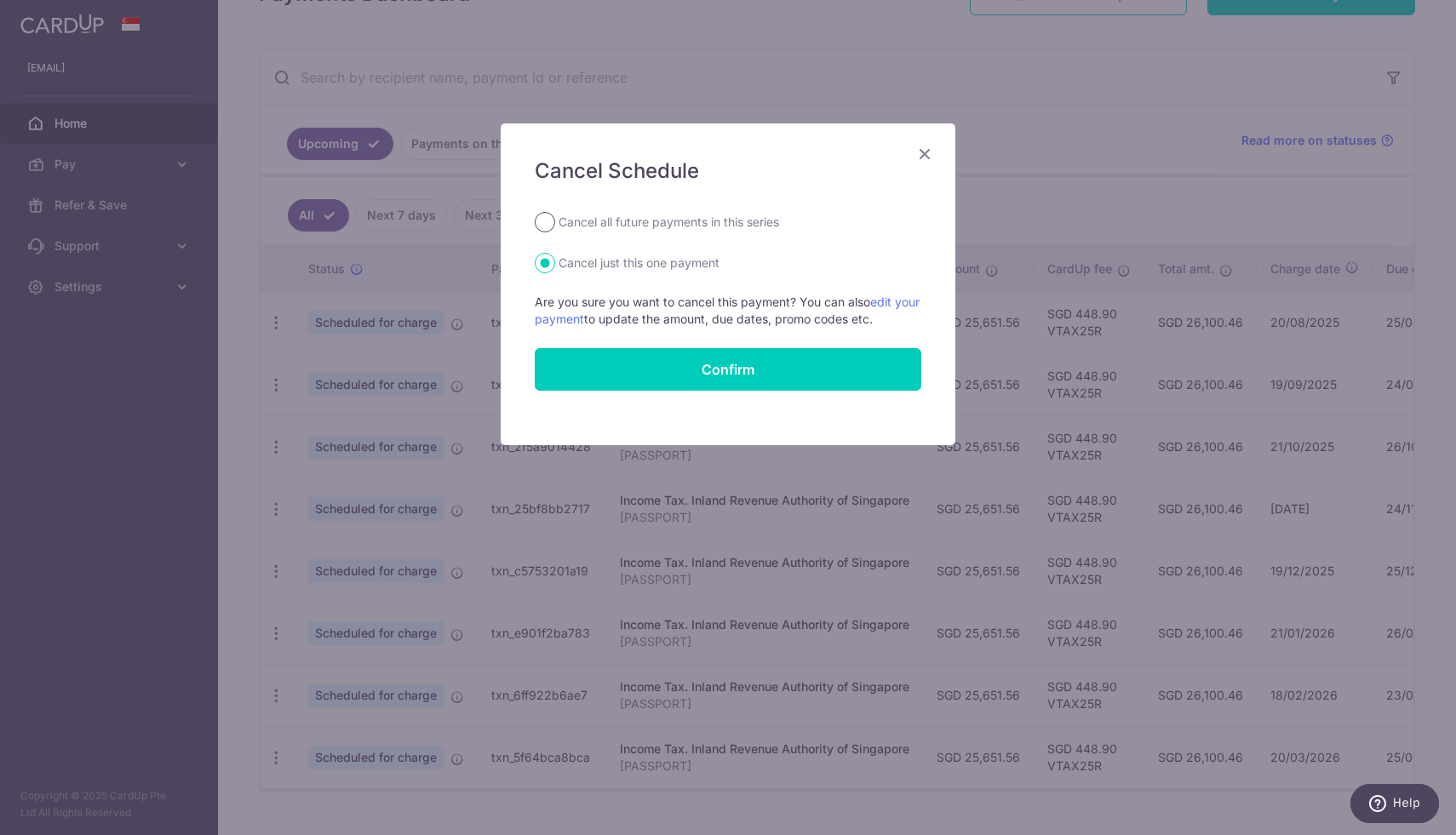 click on "Cancel all future payments in this series" at bounding box center (545, 222) 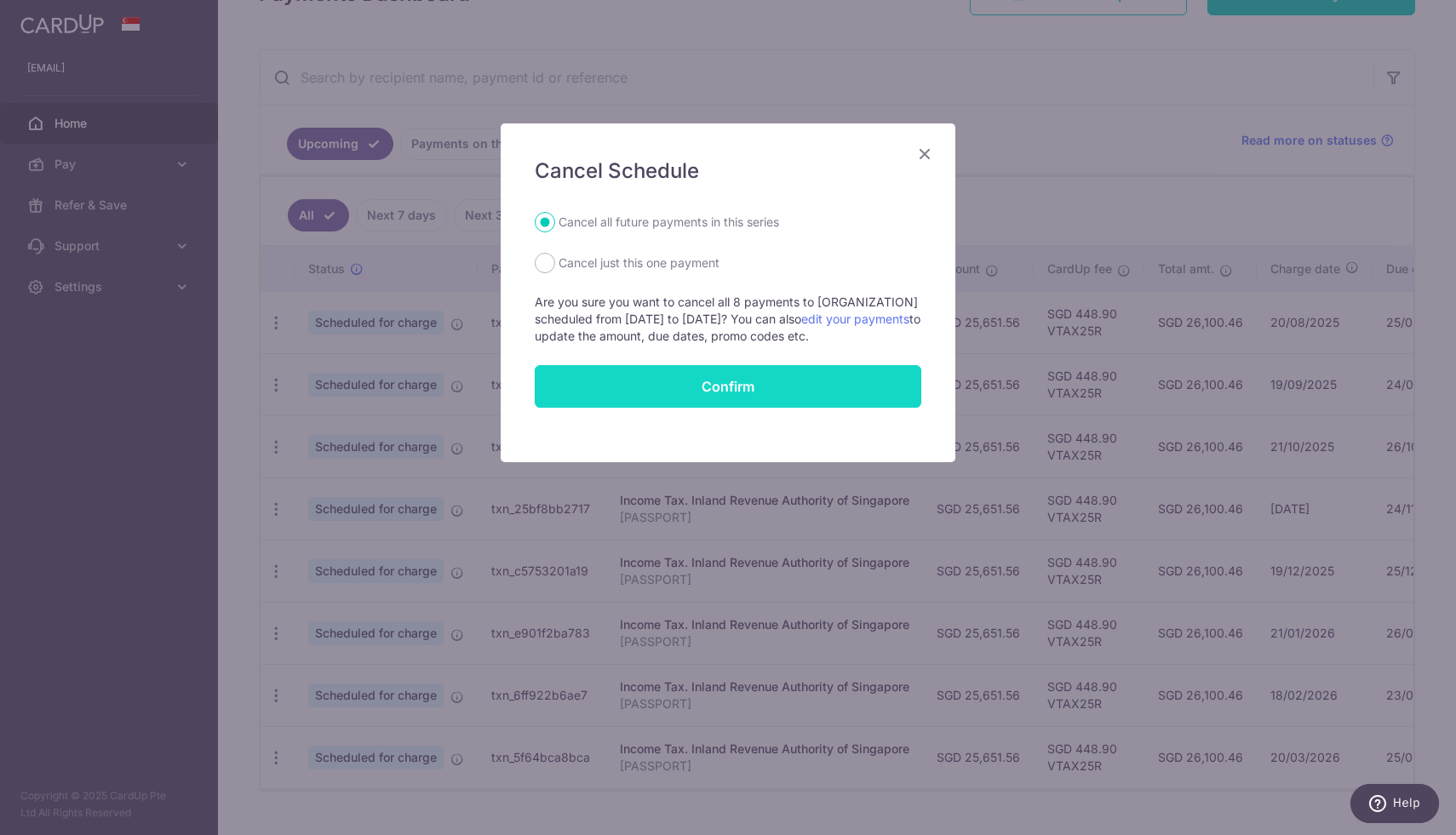 click on "Confirm" at bounding box center (728, 386) 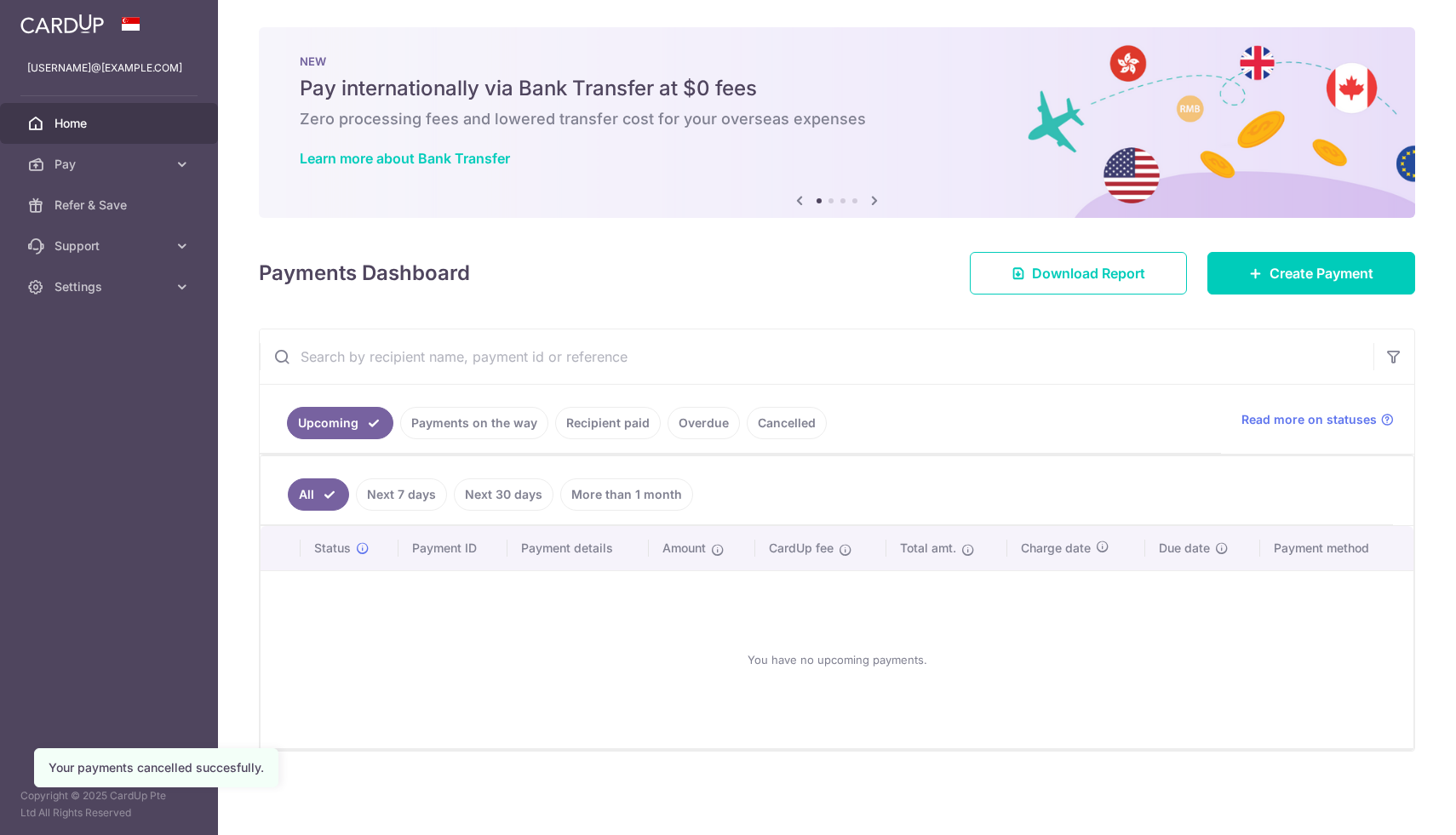 scroll, scrollTop: 0, scrollLeft: 0, axis: both 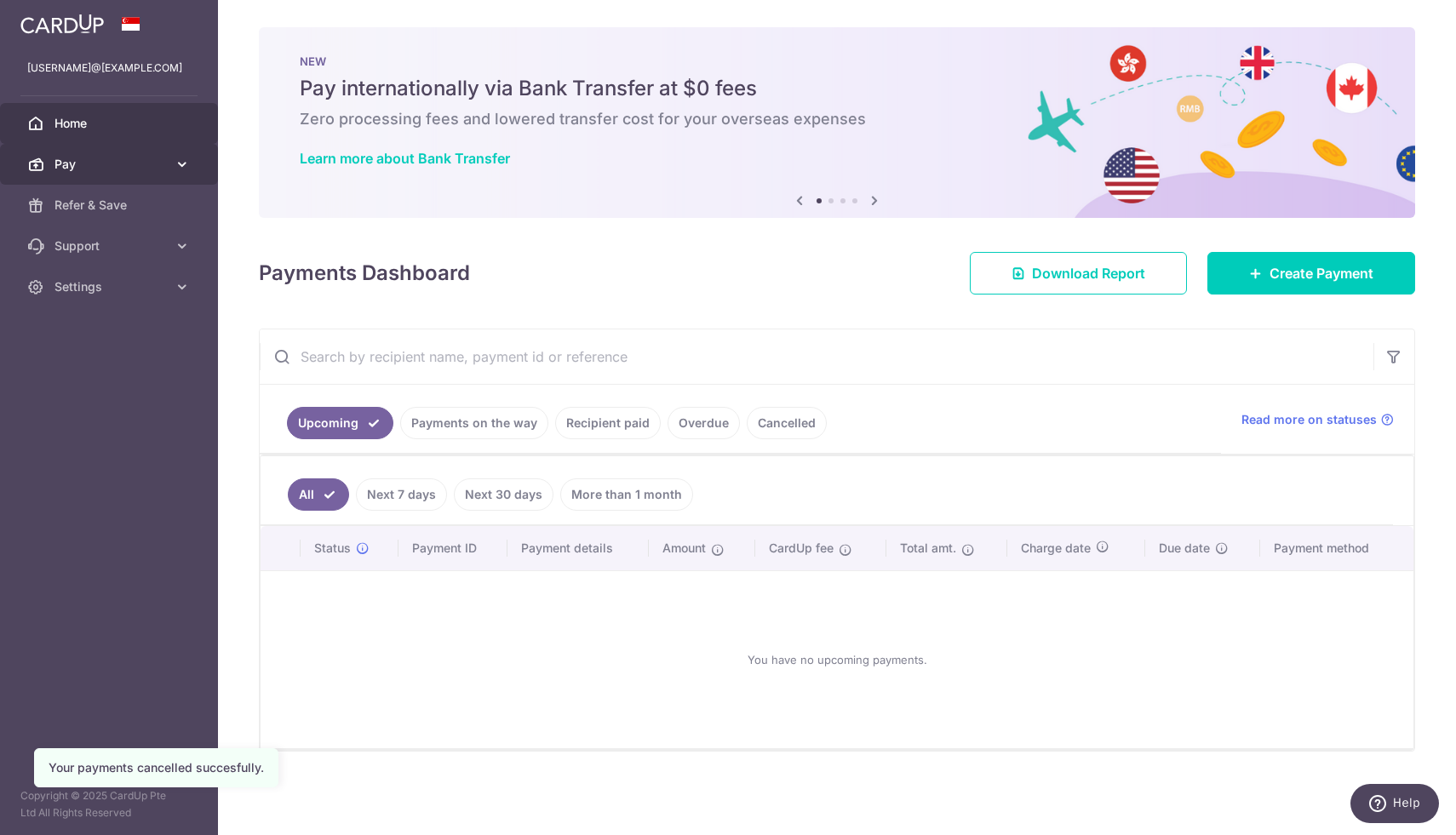 click on "Pay" at bounding box center [111, 164] 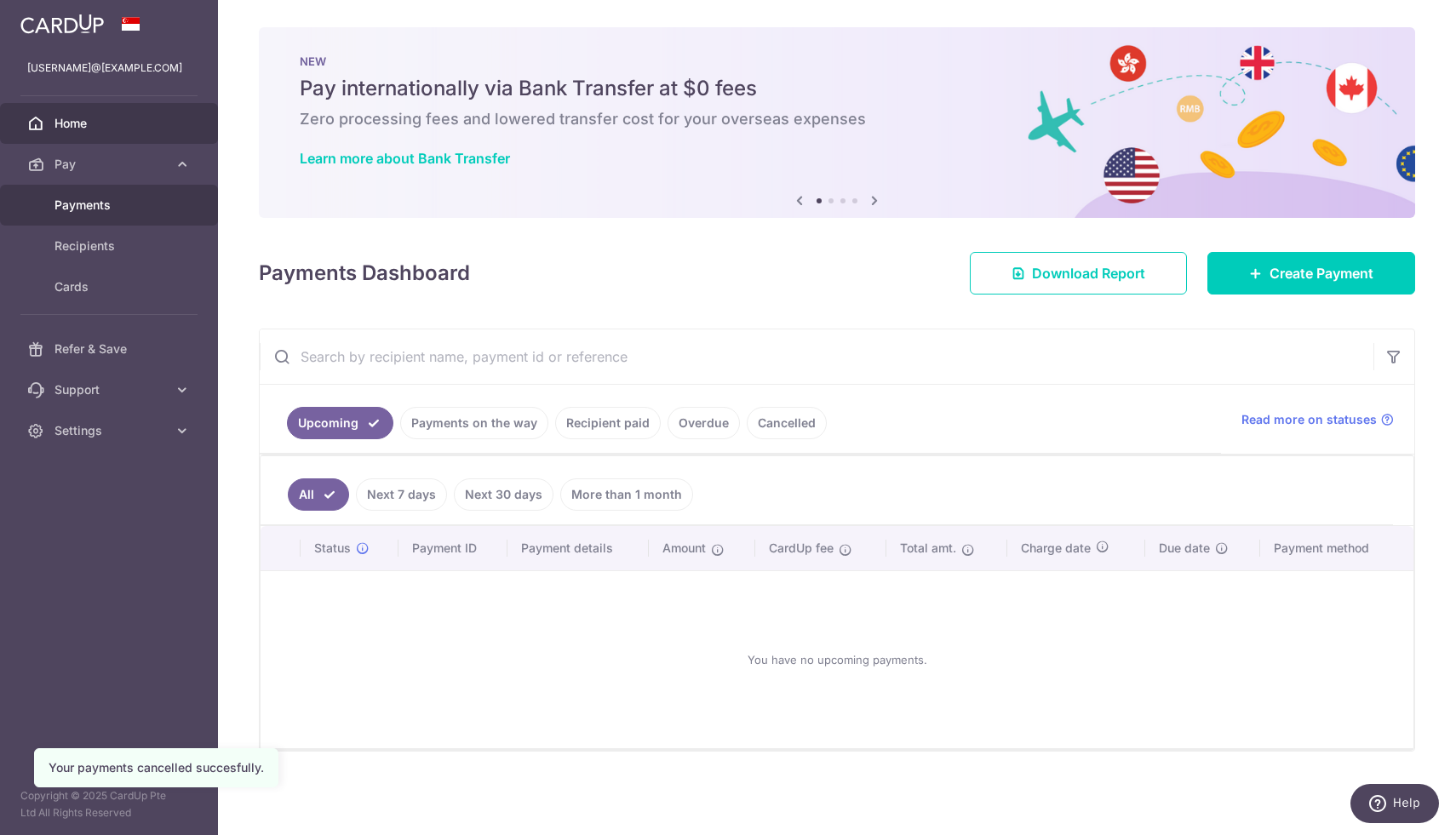 click on "Payments" at bounding box center [111, 205] 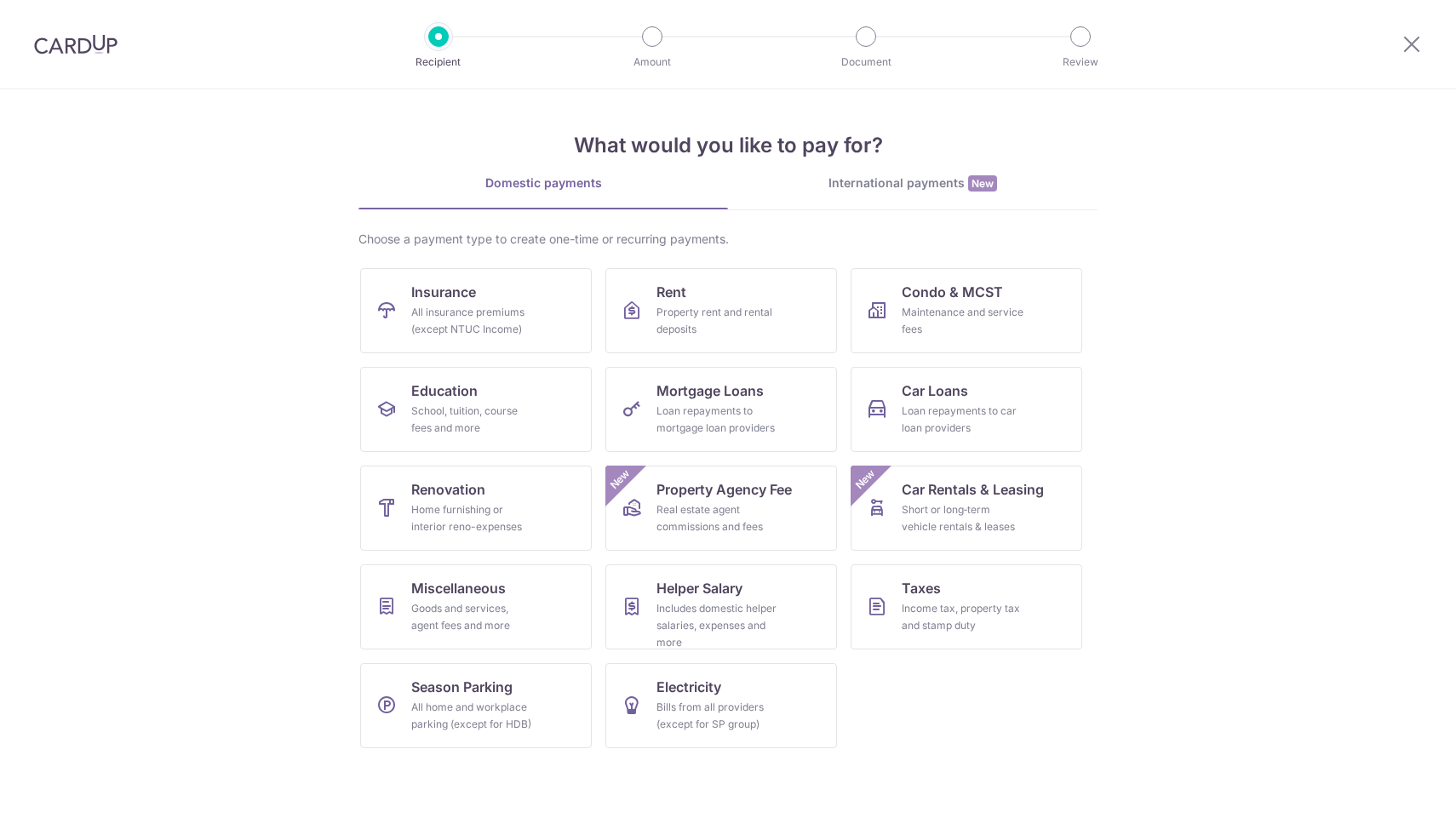 scroll, scrollTop: 0, scrollLeft: 0, axis: both 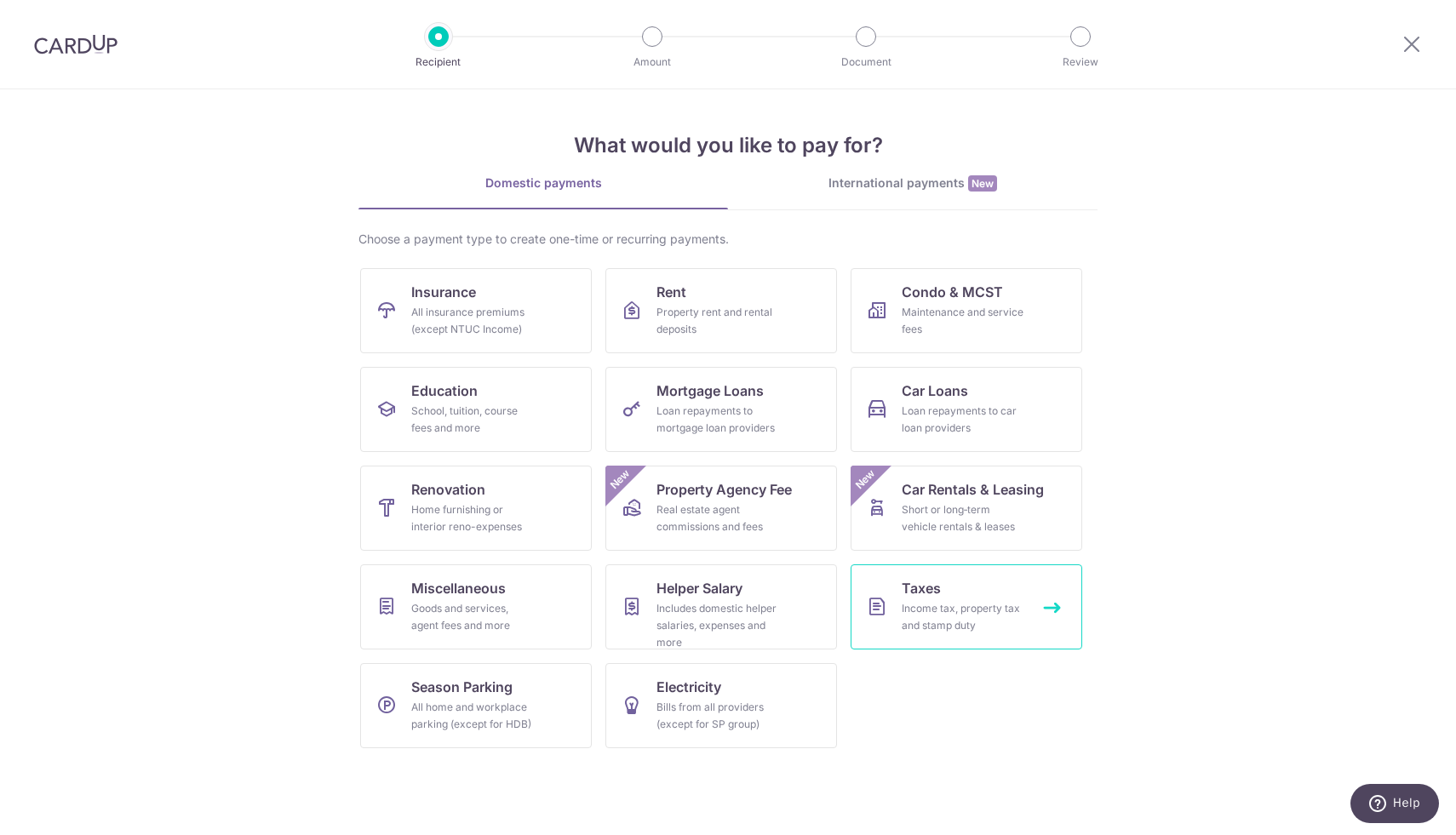 click on "Taxes Income tax, property tax and stamp duty" at bounding box center [966, 607] 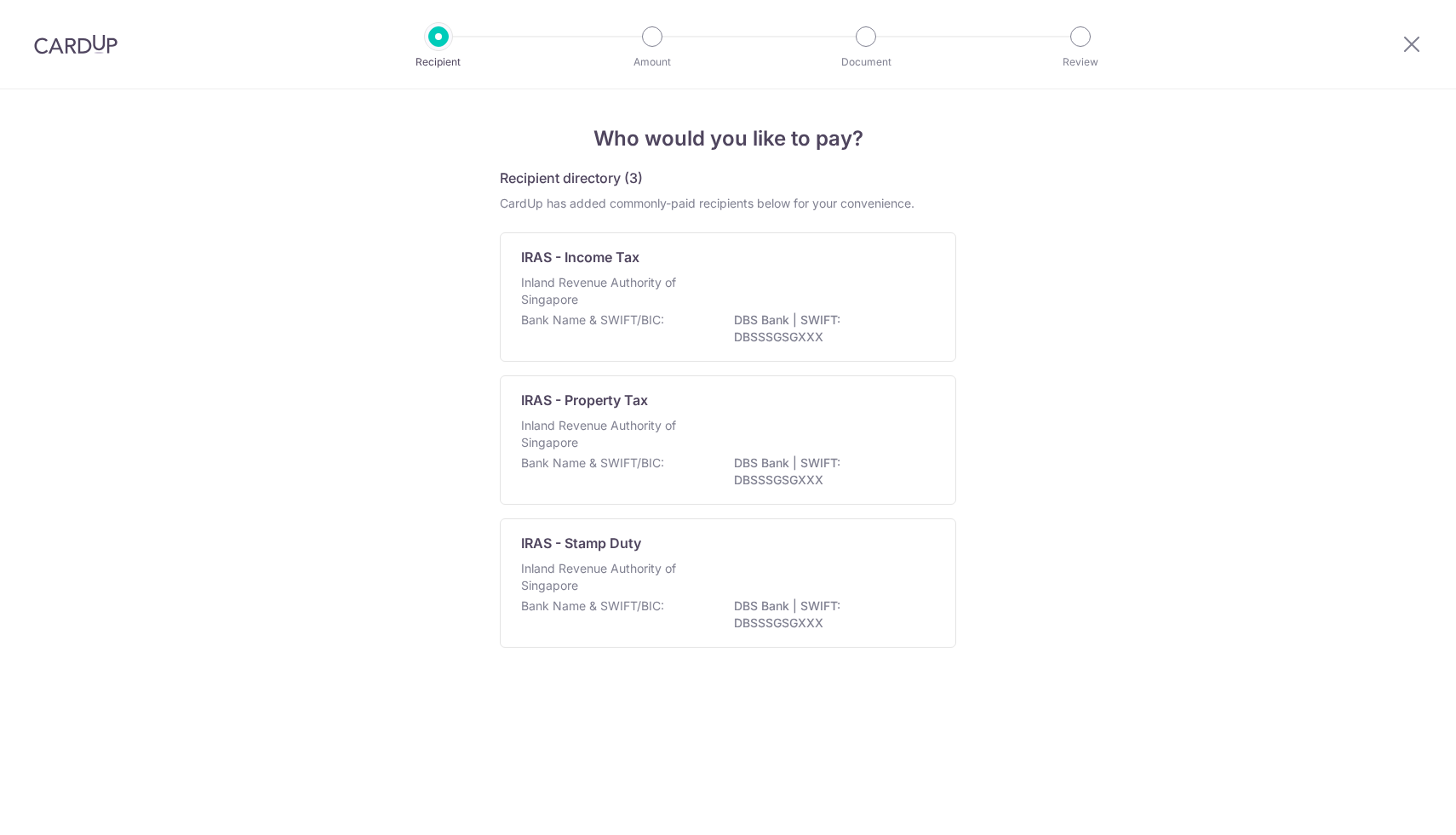 scroll, scrollTop: 0, scrollLeft: 0, axis: both 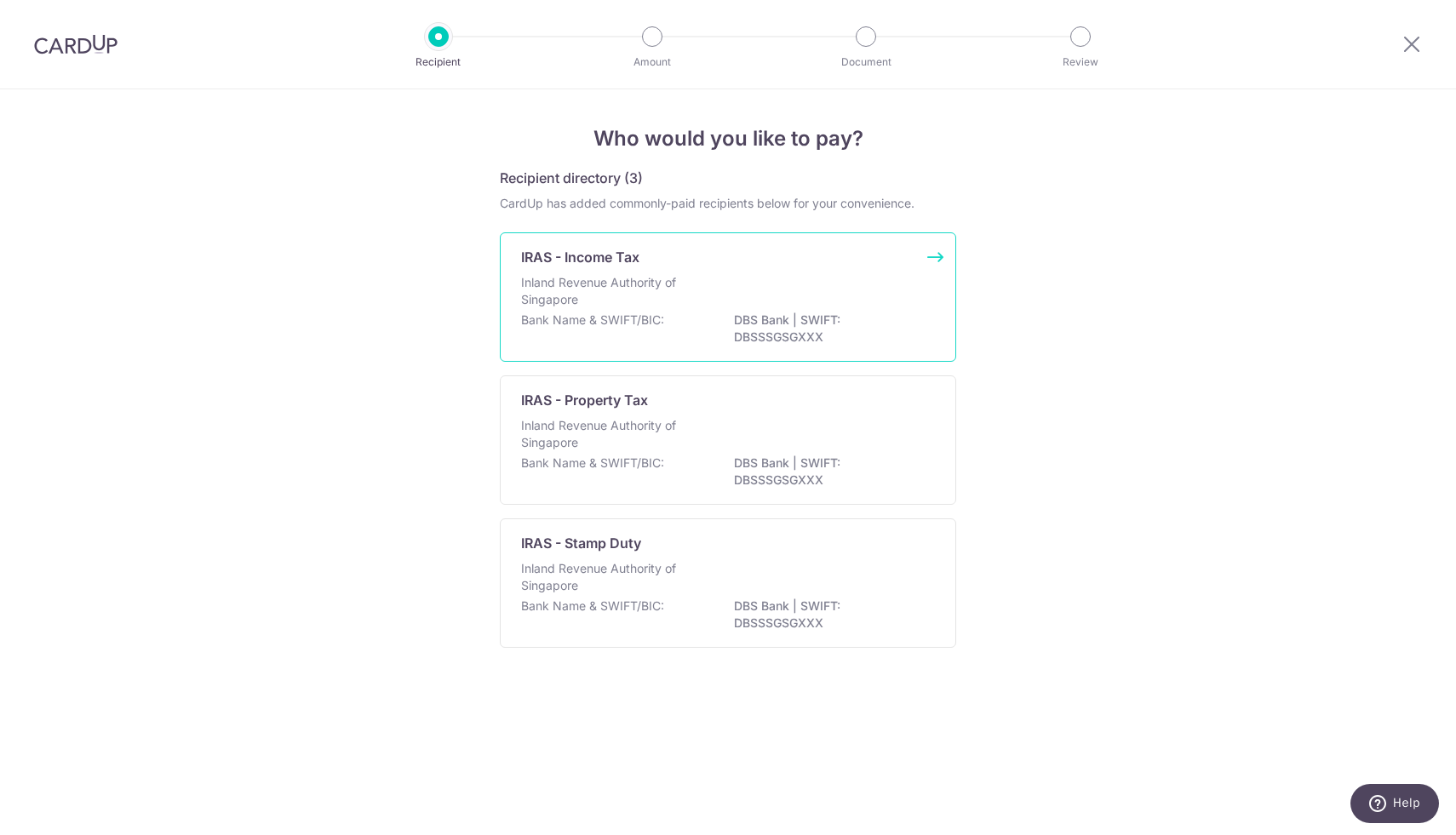 click on "Inland Revenue Authority of Singapore" at bounding box center [611, 291] 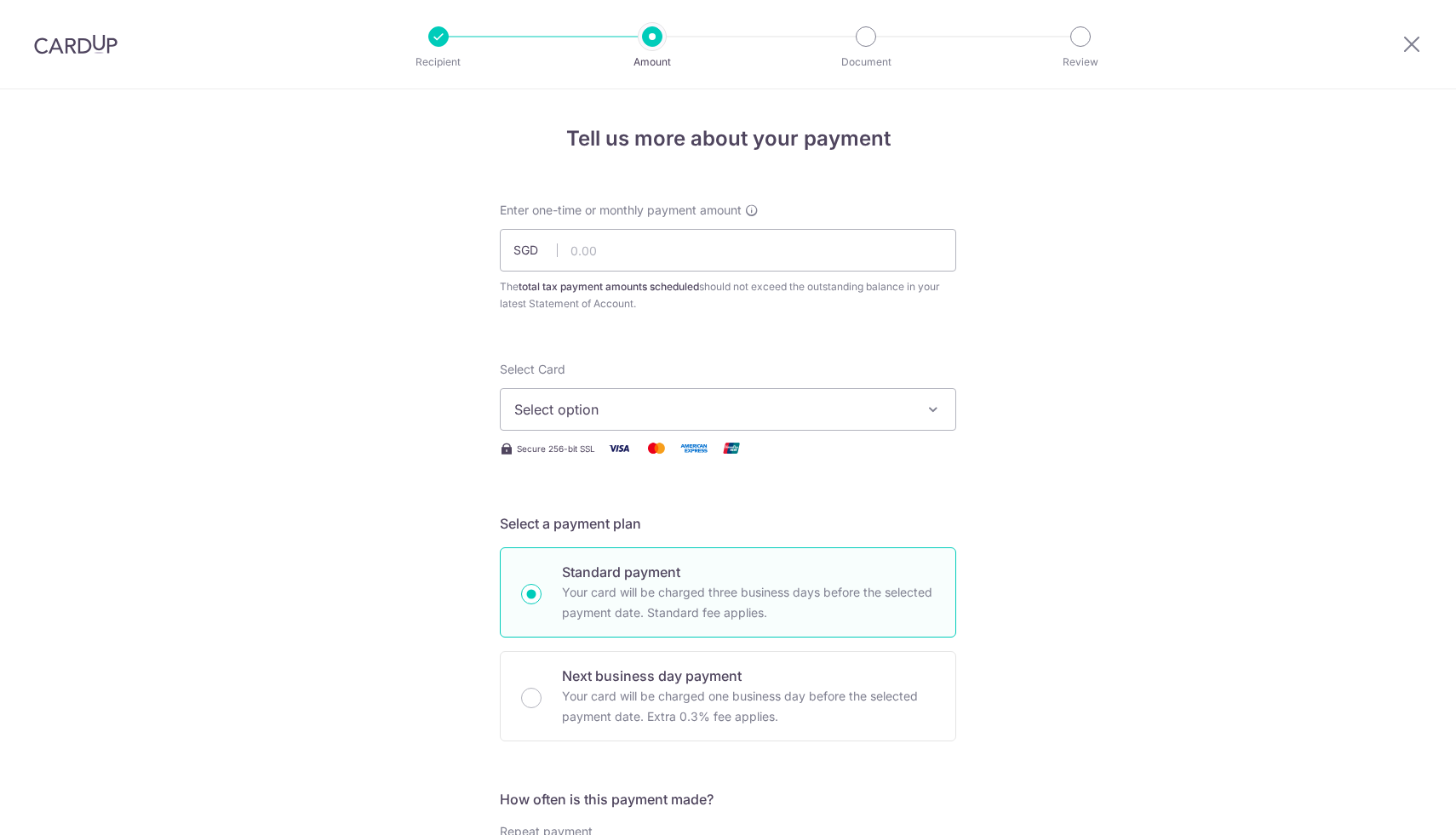 scroll, scrollTop: 0, scrollLeft: 0, axis: both 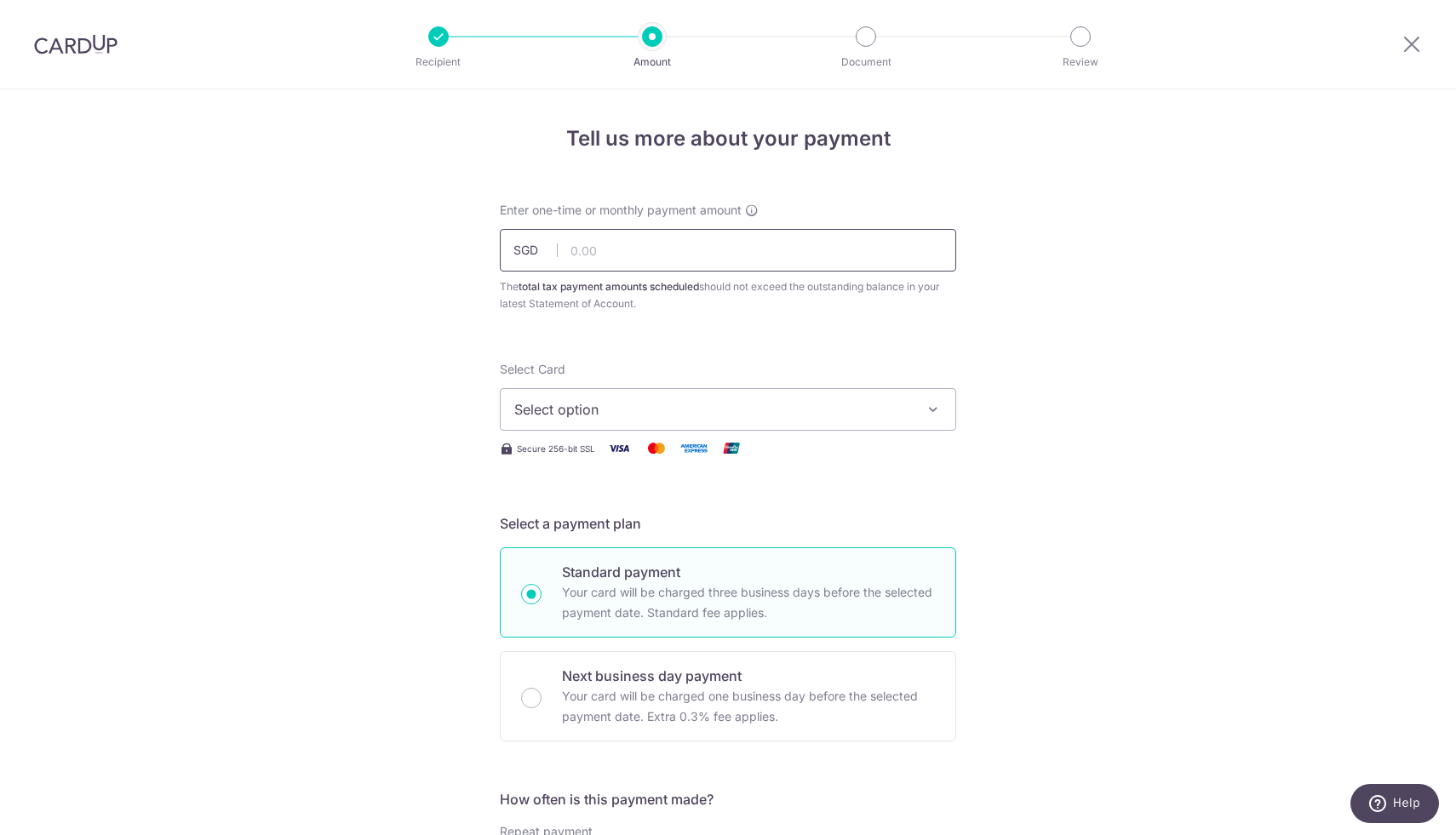 click at bounding box center [728, 250] 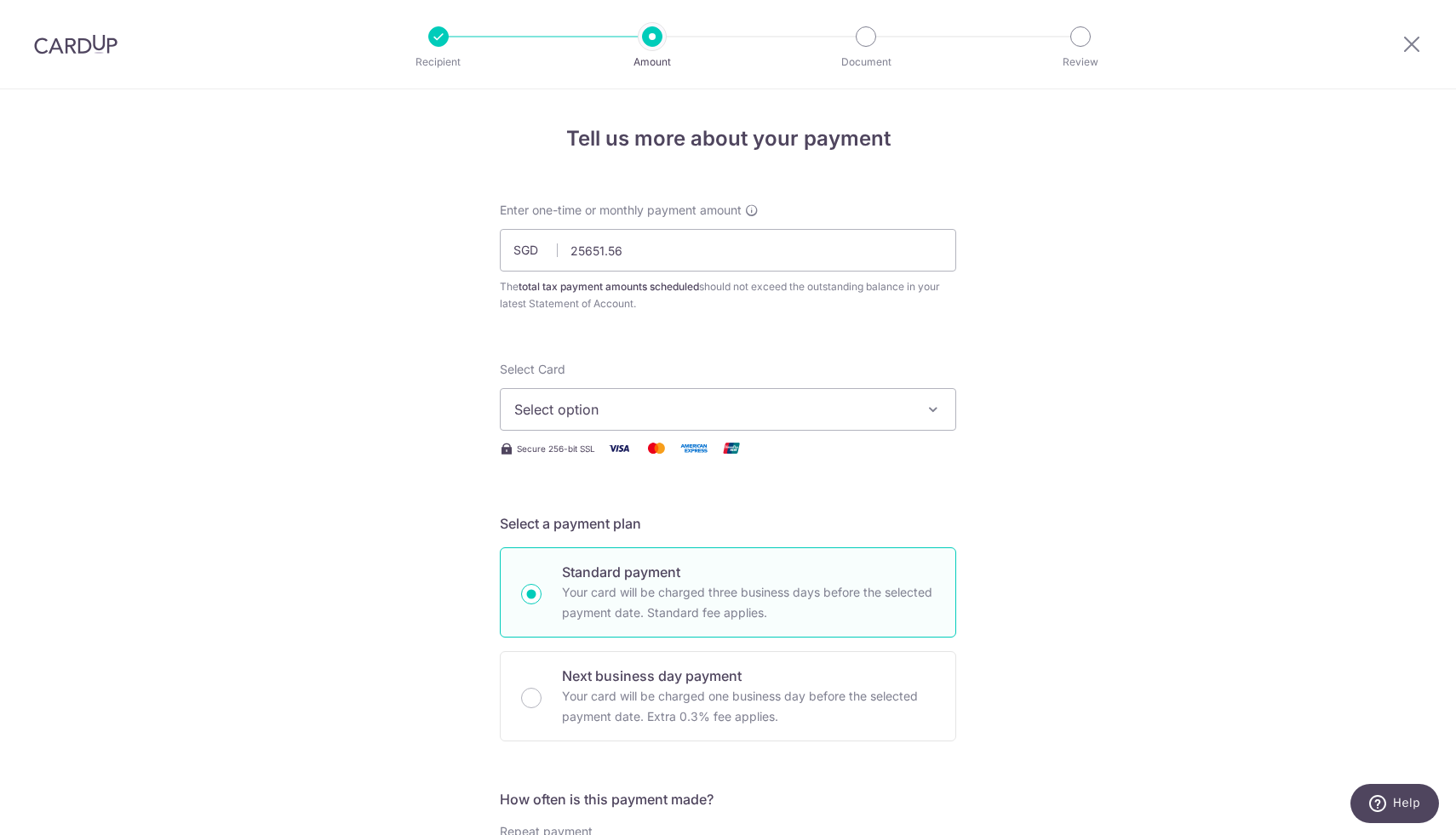 type on "25,651.56" 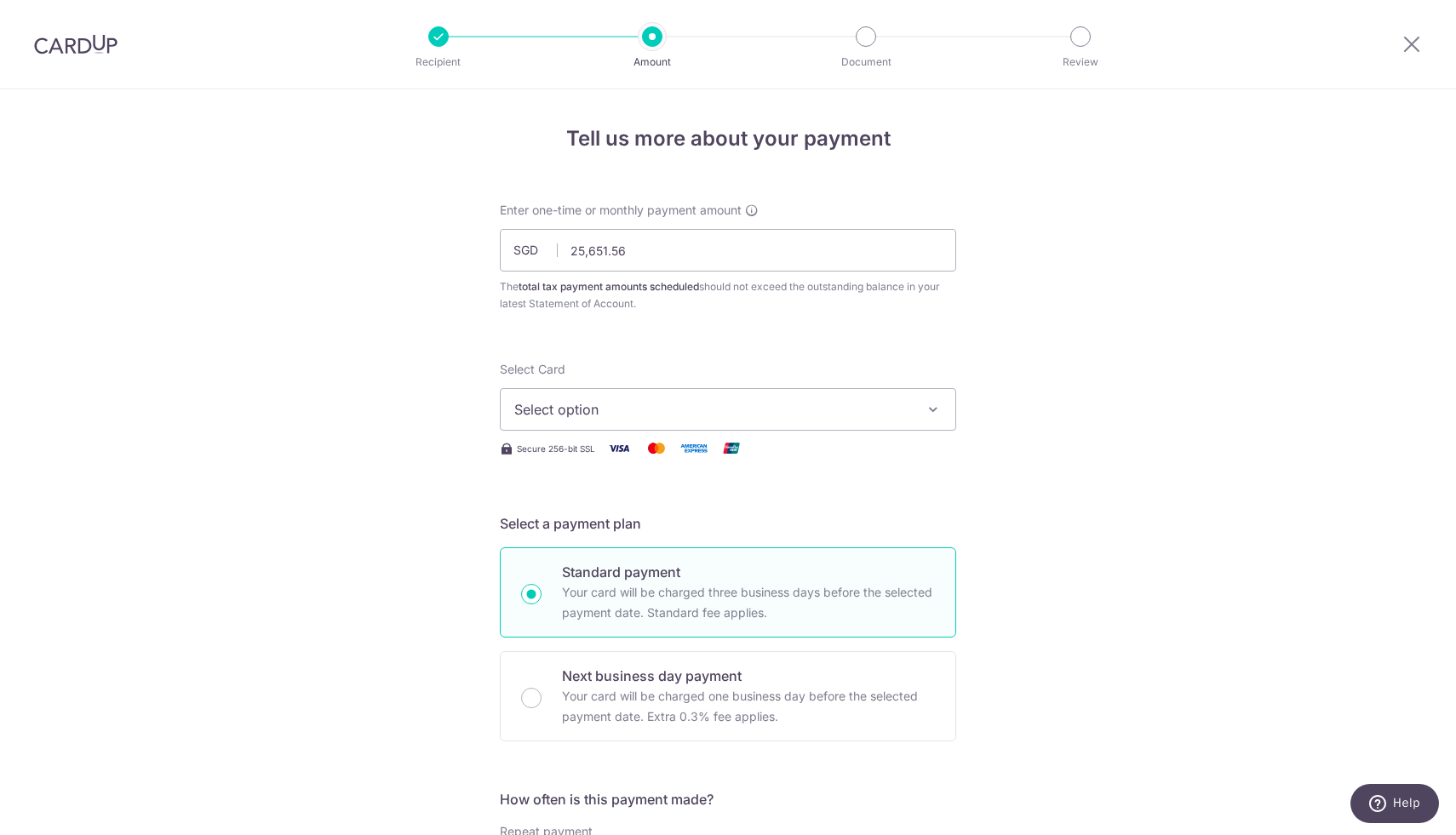 click on "Select option" at bounding box center (713, 409) 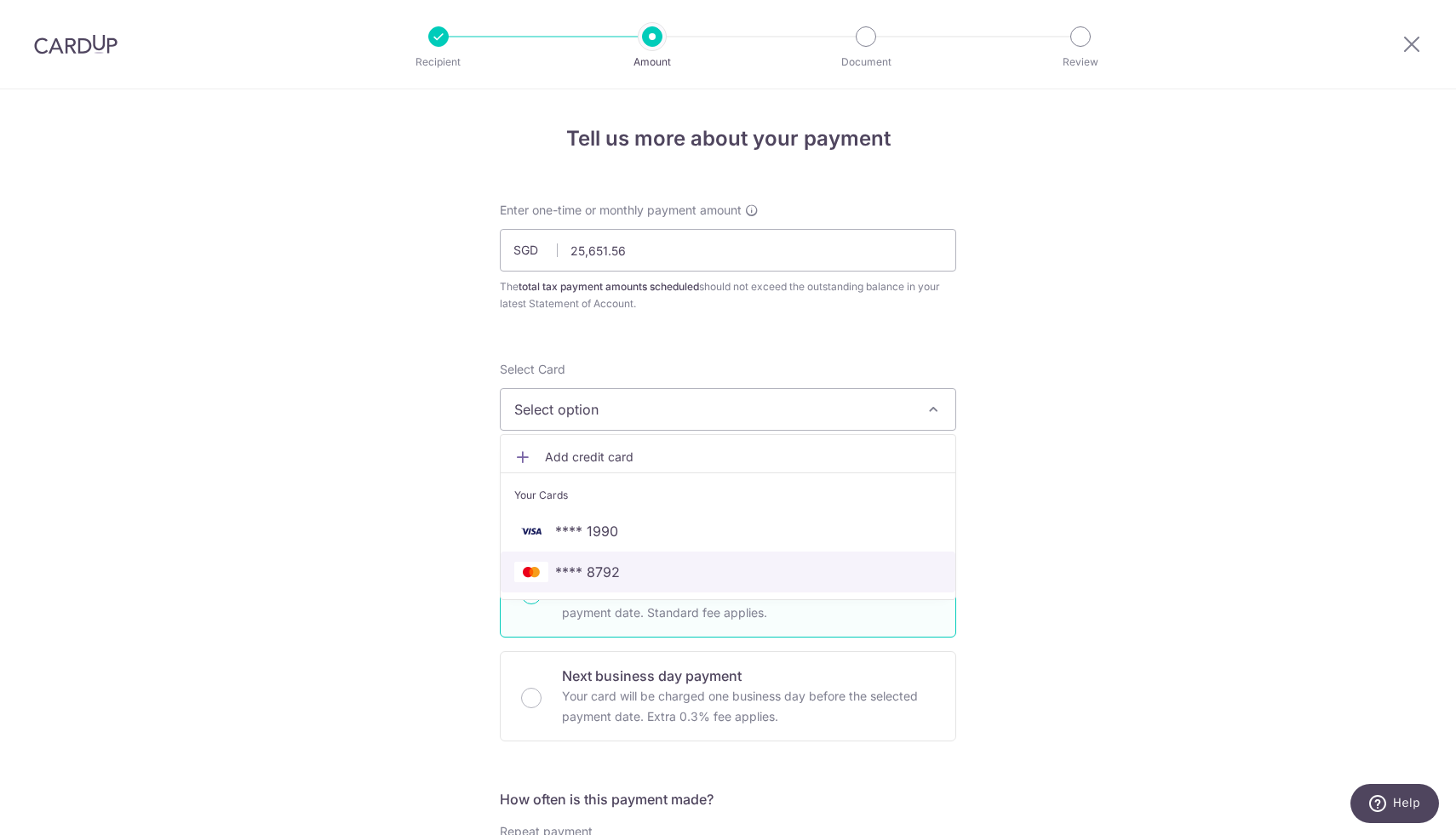 click on "**** 8792" at bounding box center [588, 572] 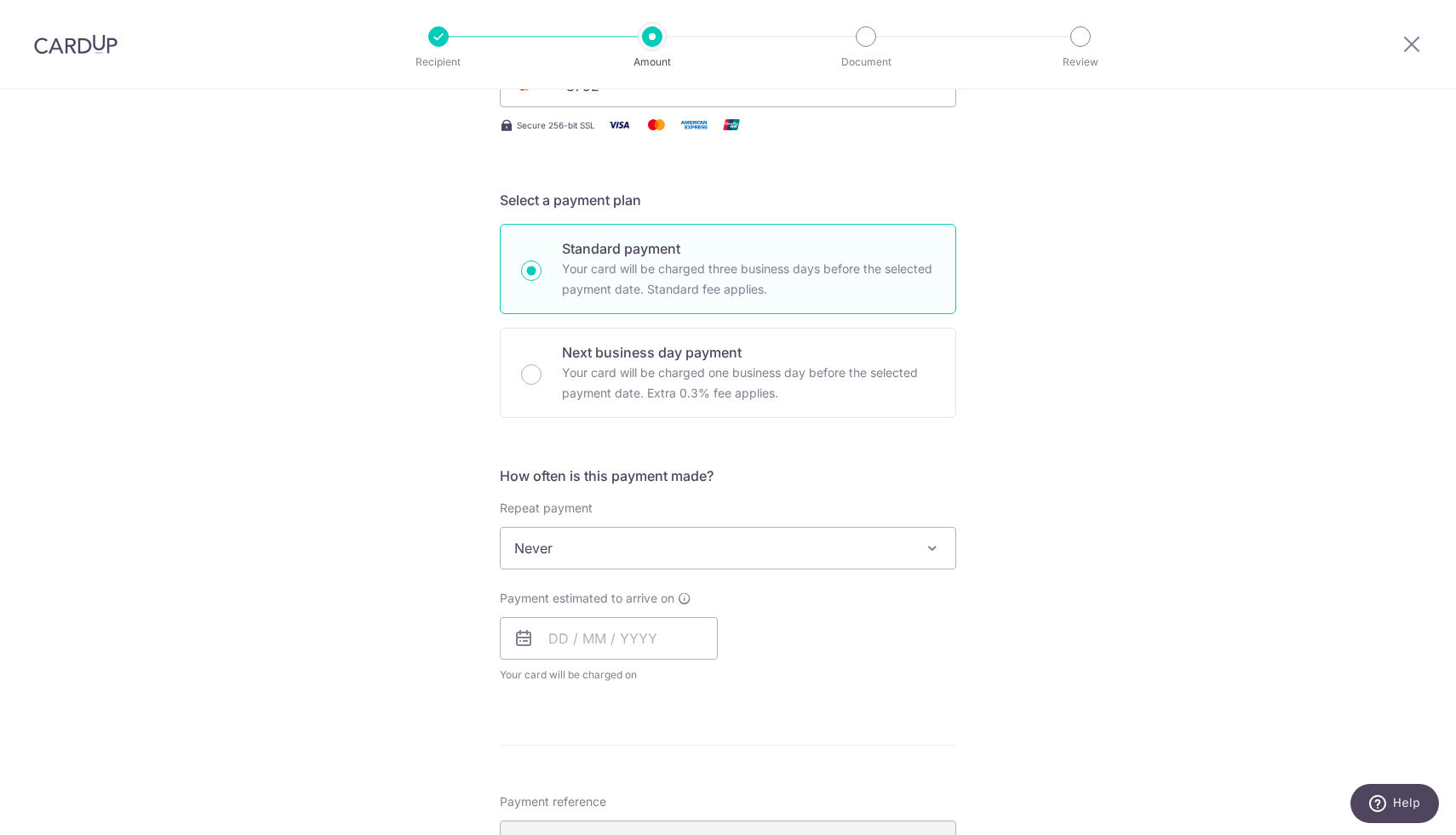 scroll, scrollTop: 324, scrollLeft: 0, axis: vertical 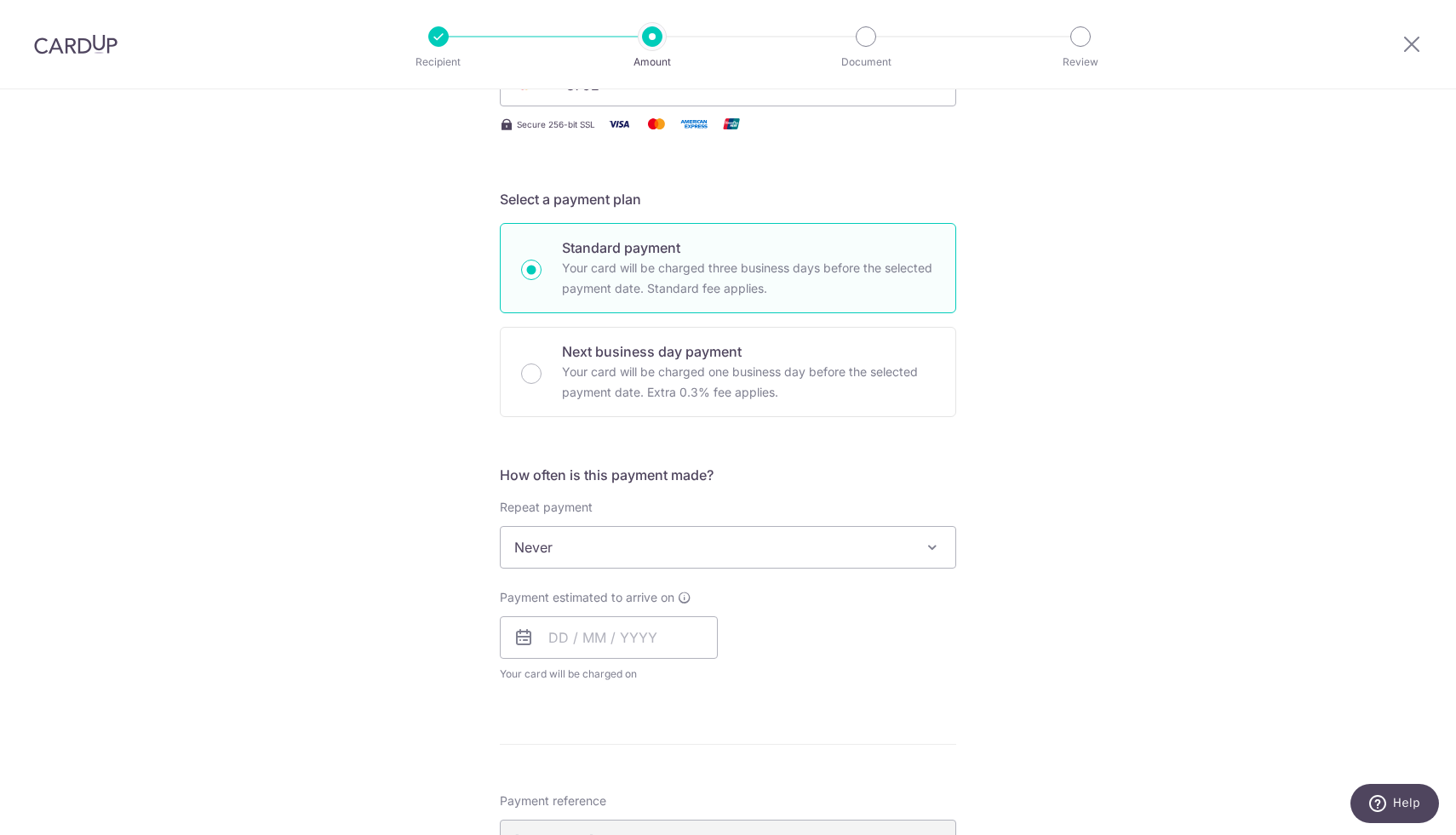 click on "Never" at bounding box center (728, 547) 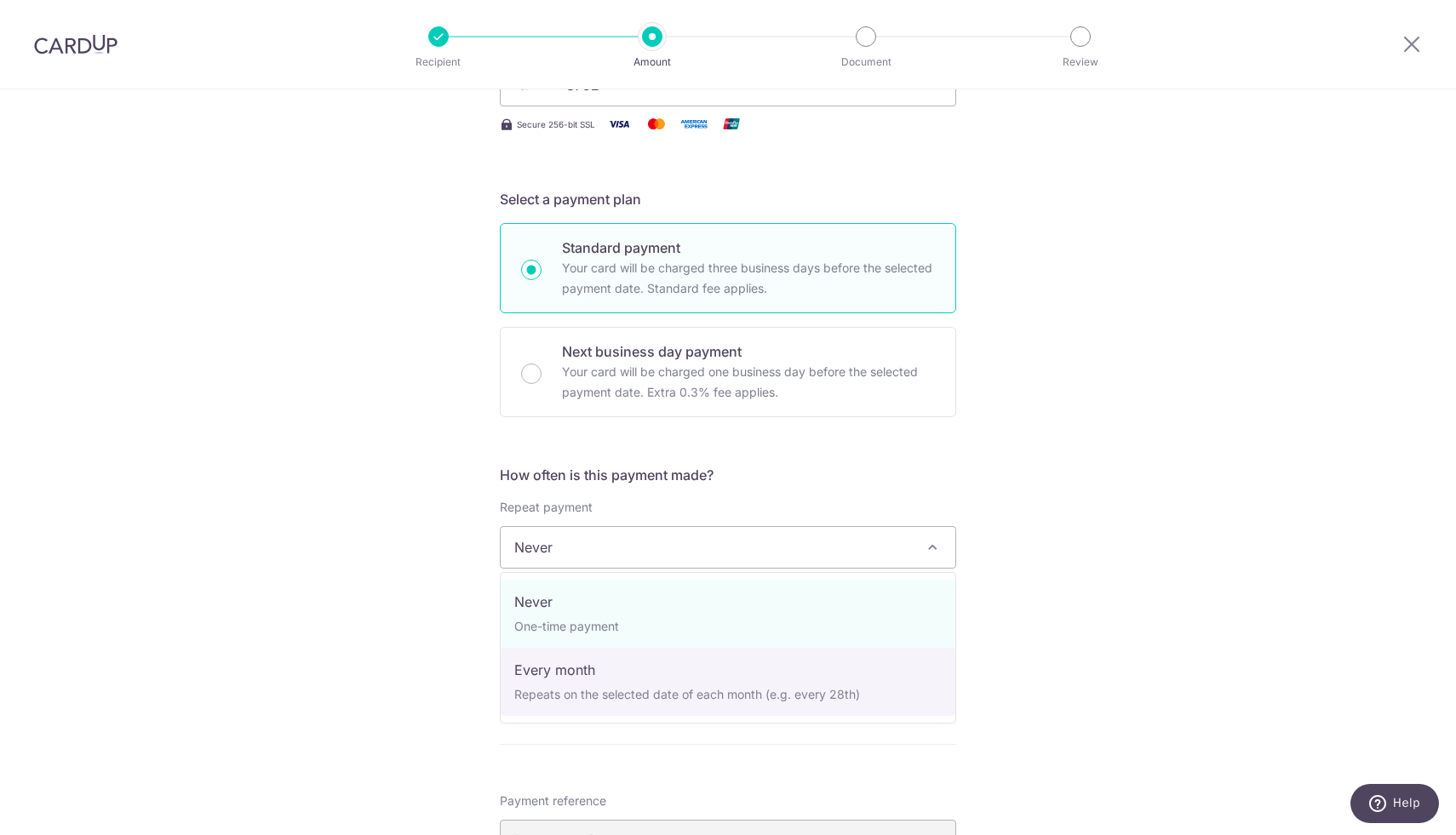 select on "3" 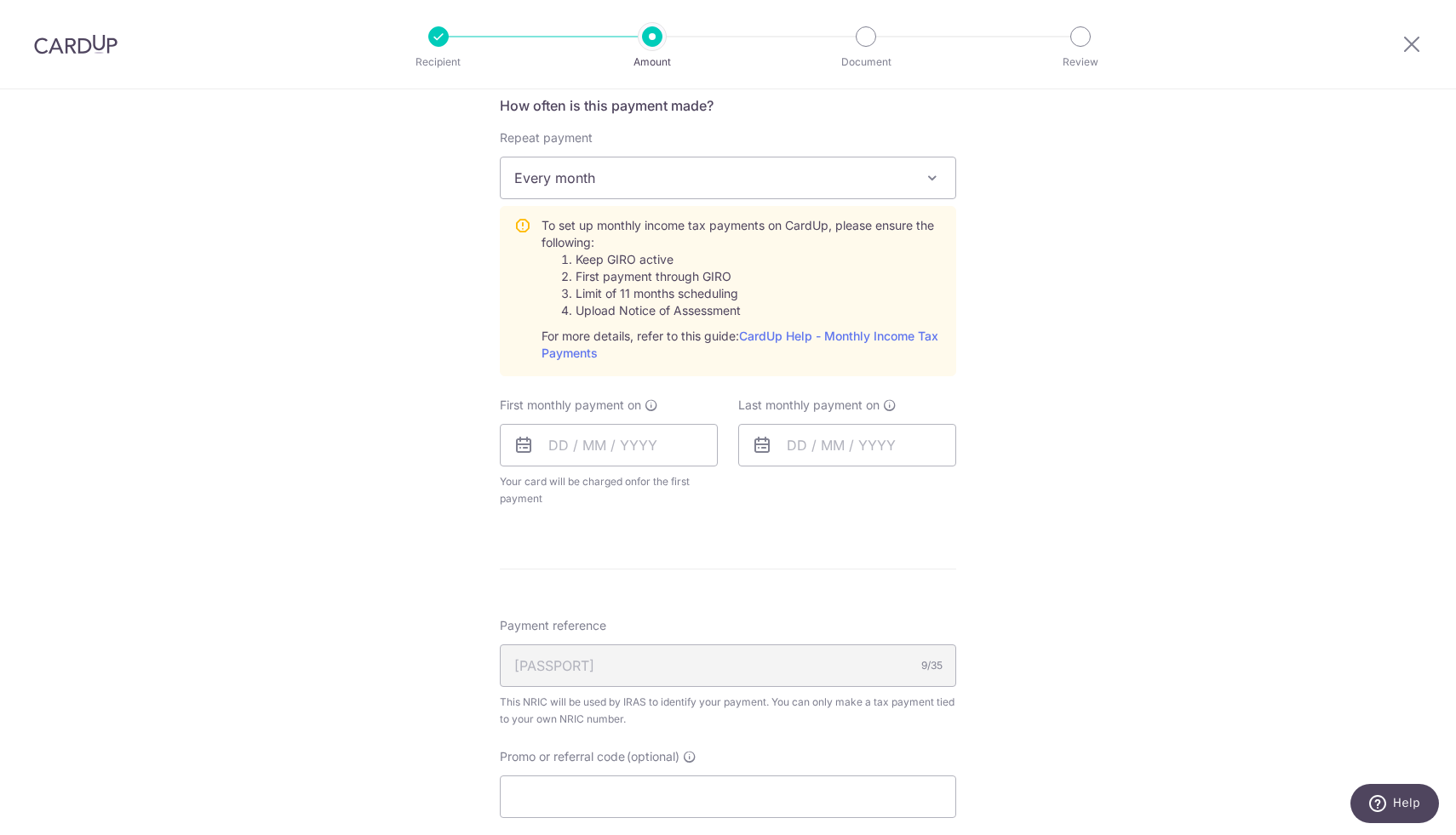 scroll, scrollTop: 666, scrollLeft: 0, axis: vertical 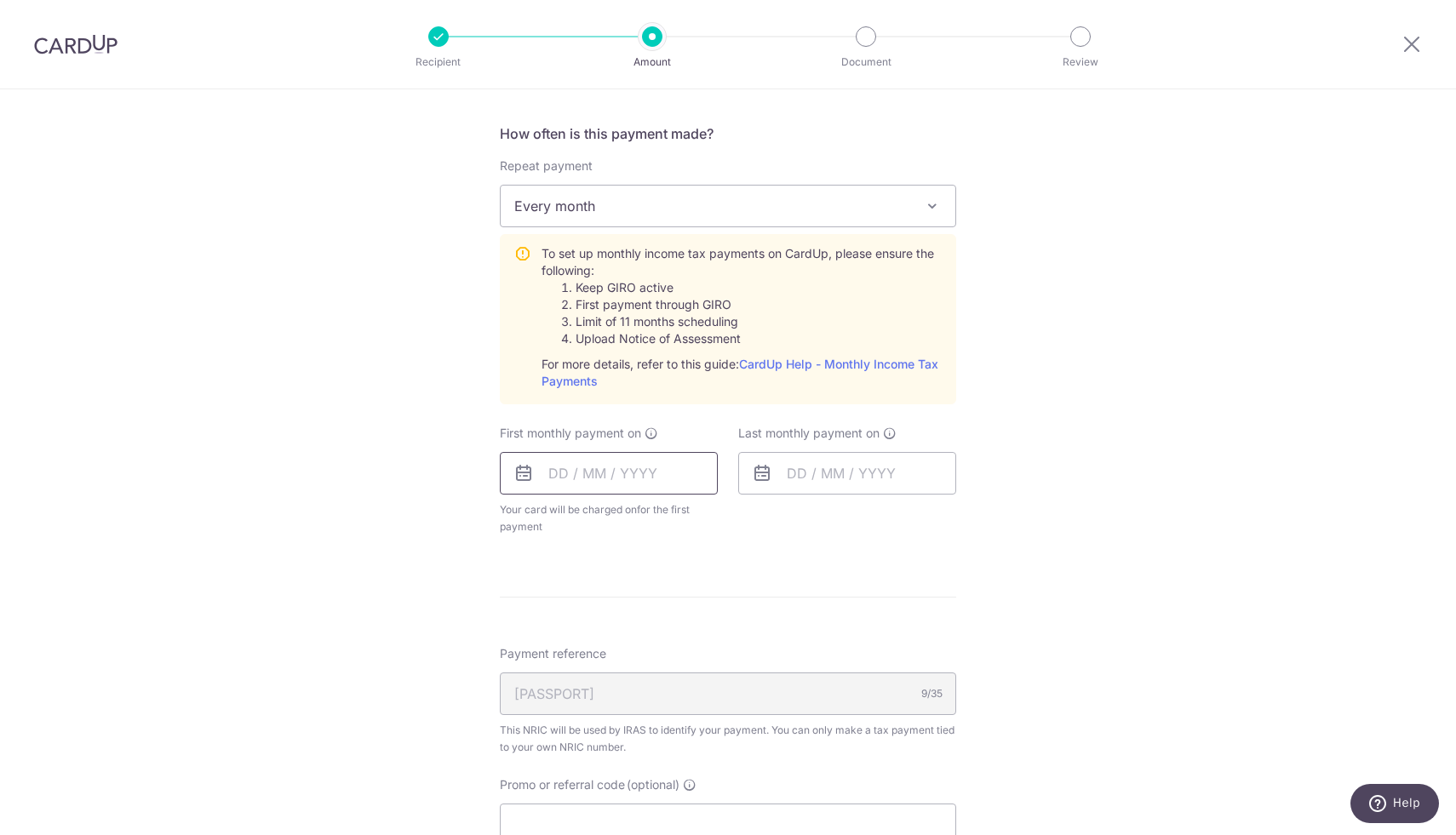 click at bounding box center (609, 473) 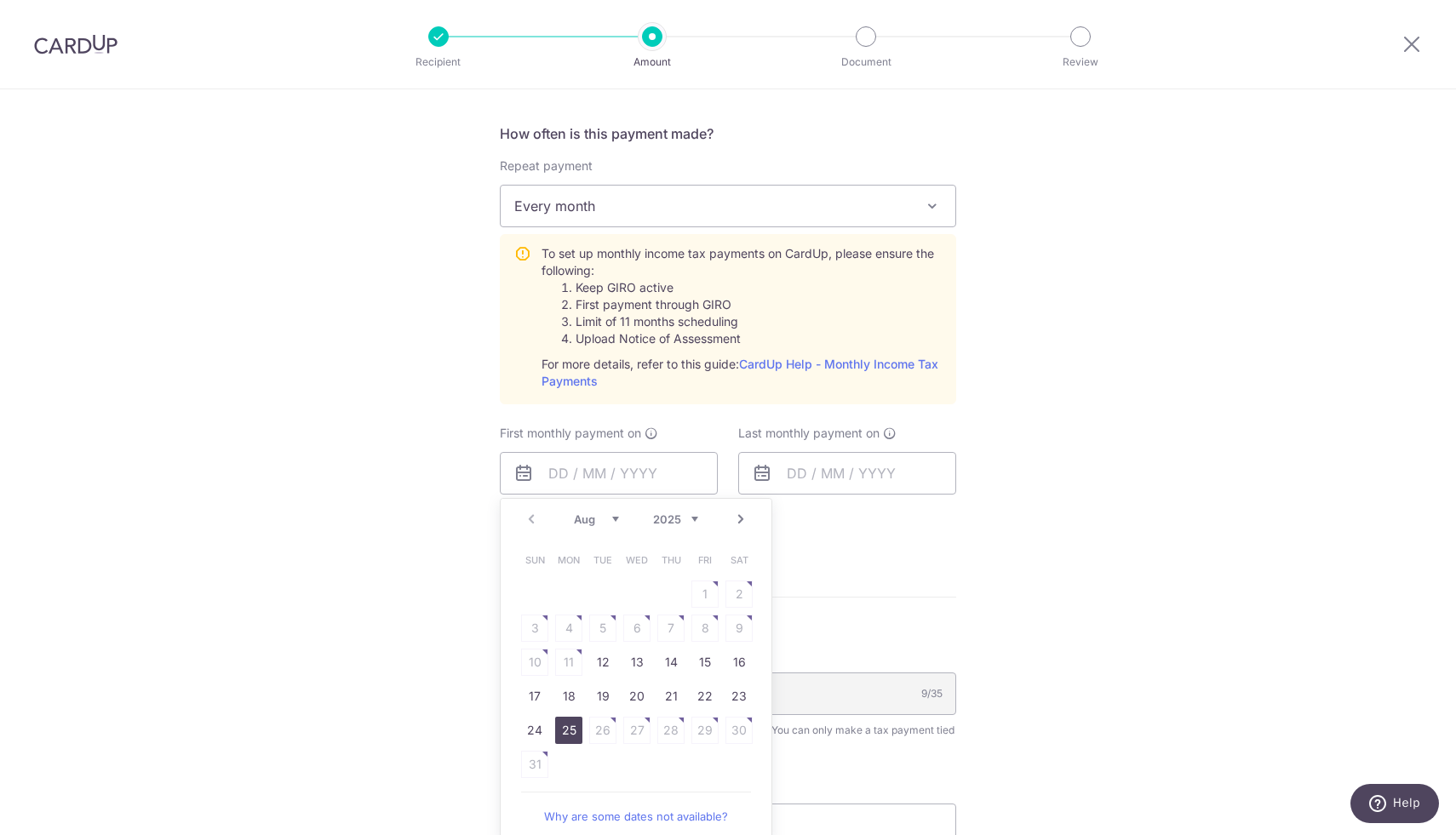 click on "25" at bounding box center [569, 730] 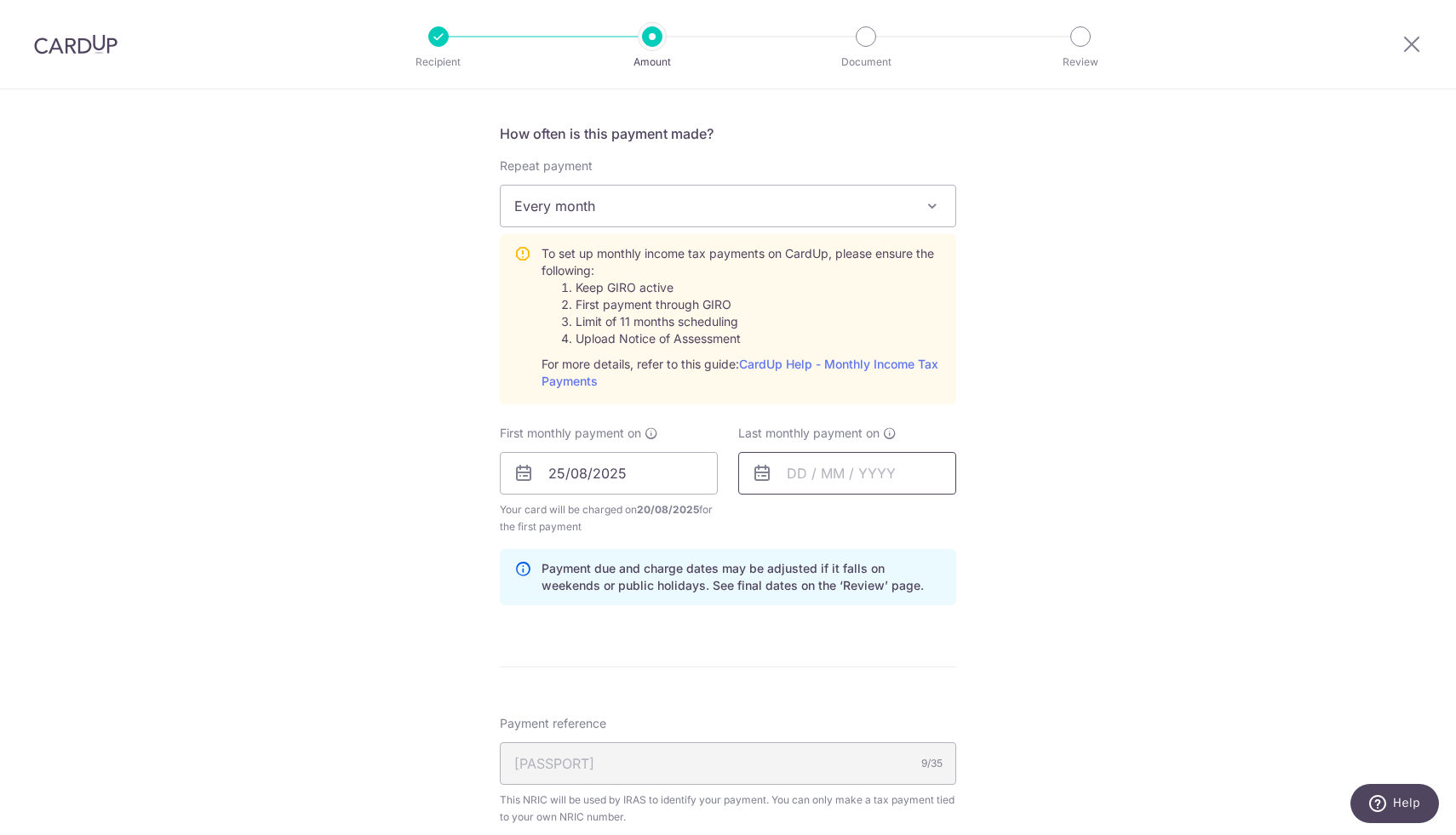 click at bounding box center (847, 473) 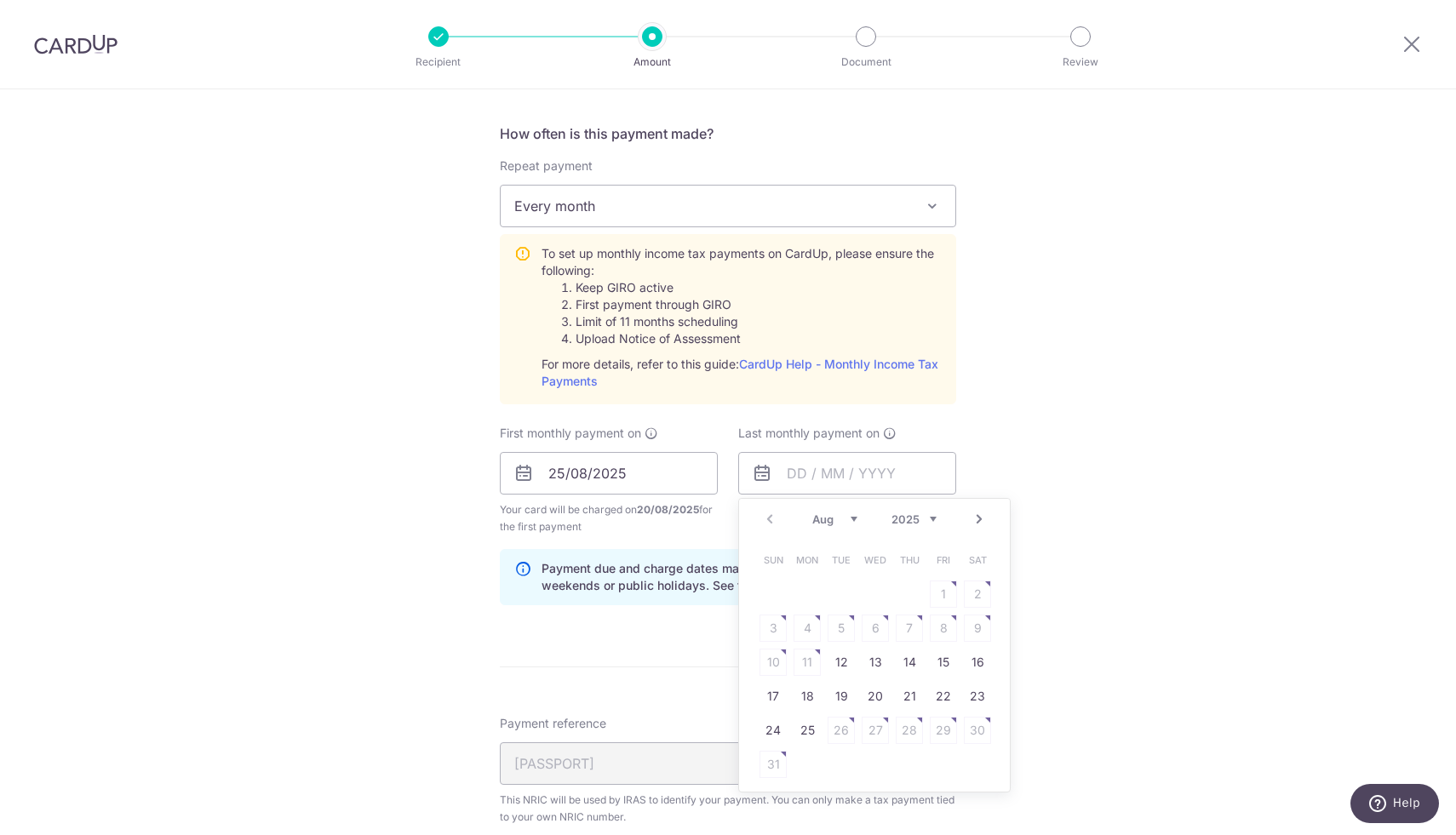 click on "2025 2026" at bounding box center (914, 519) 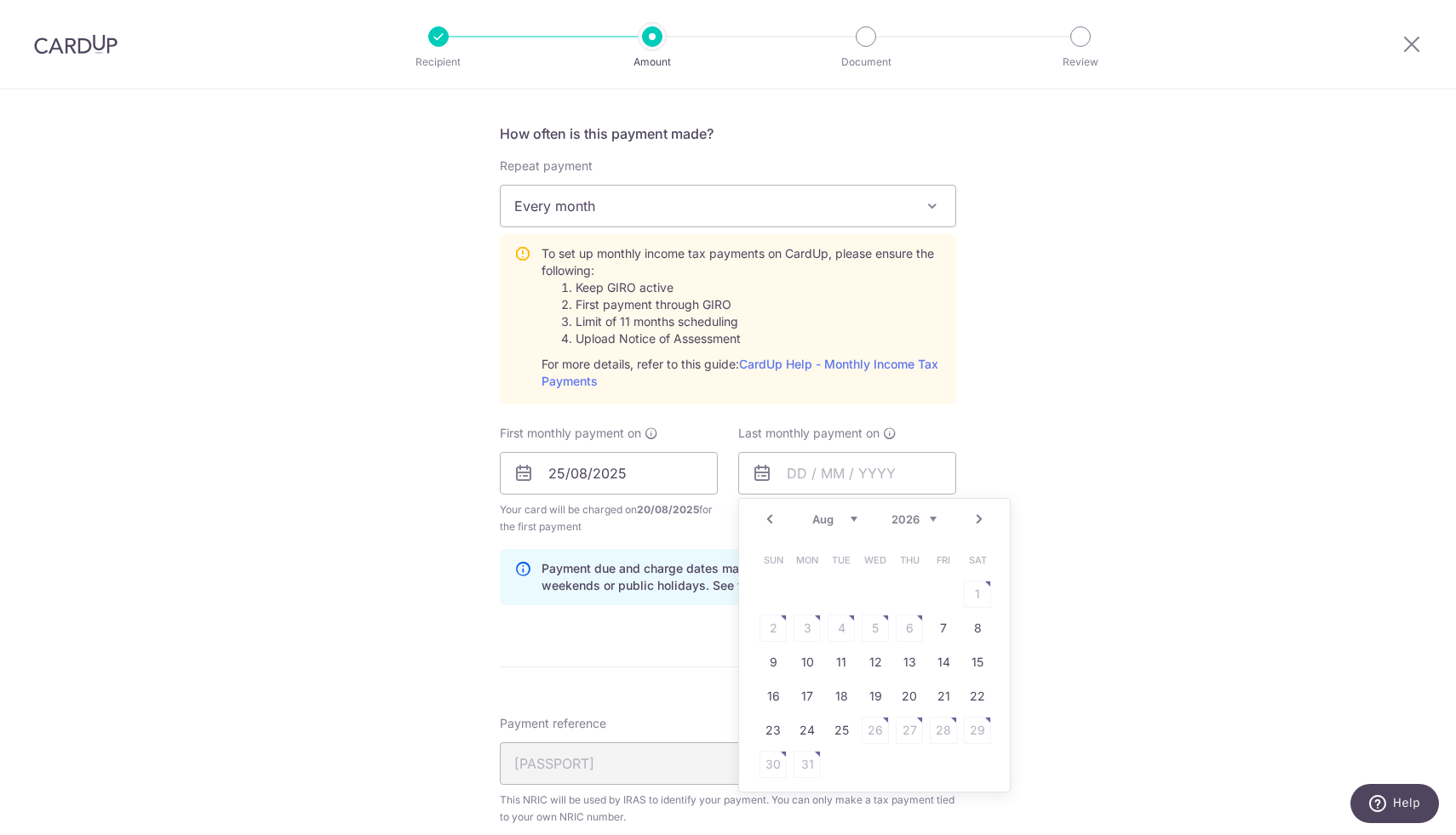 click on "Jan Feb Mar Apr May Jun Jul Aug Sep" at bounding box center [834, 519] 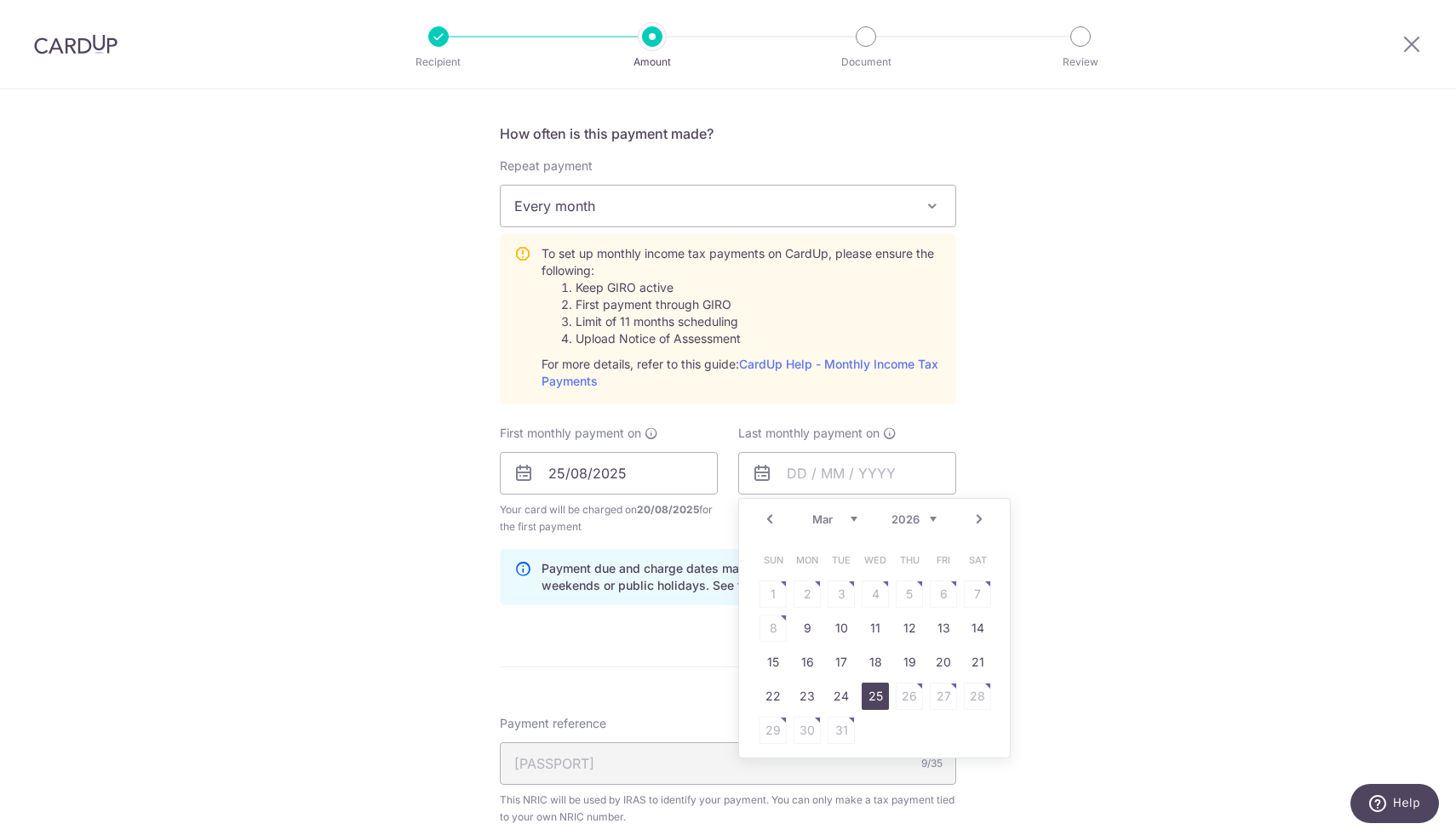 click on "25" at bounding box center [875, 696] 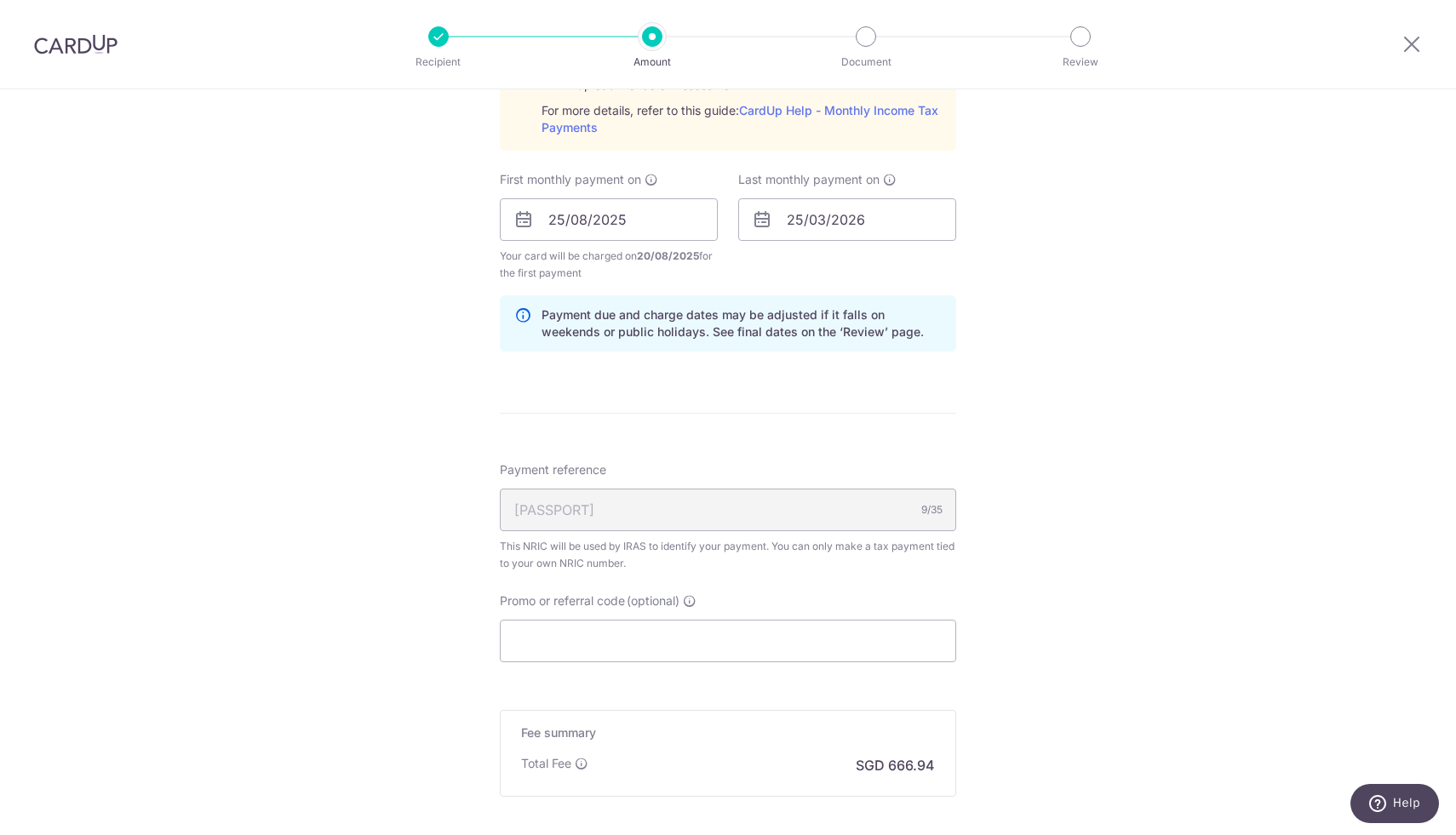 scroll, scrollTop: 920, scrollLeft: 0, axis: vertical 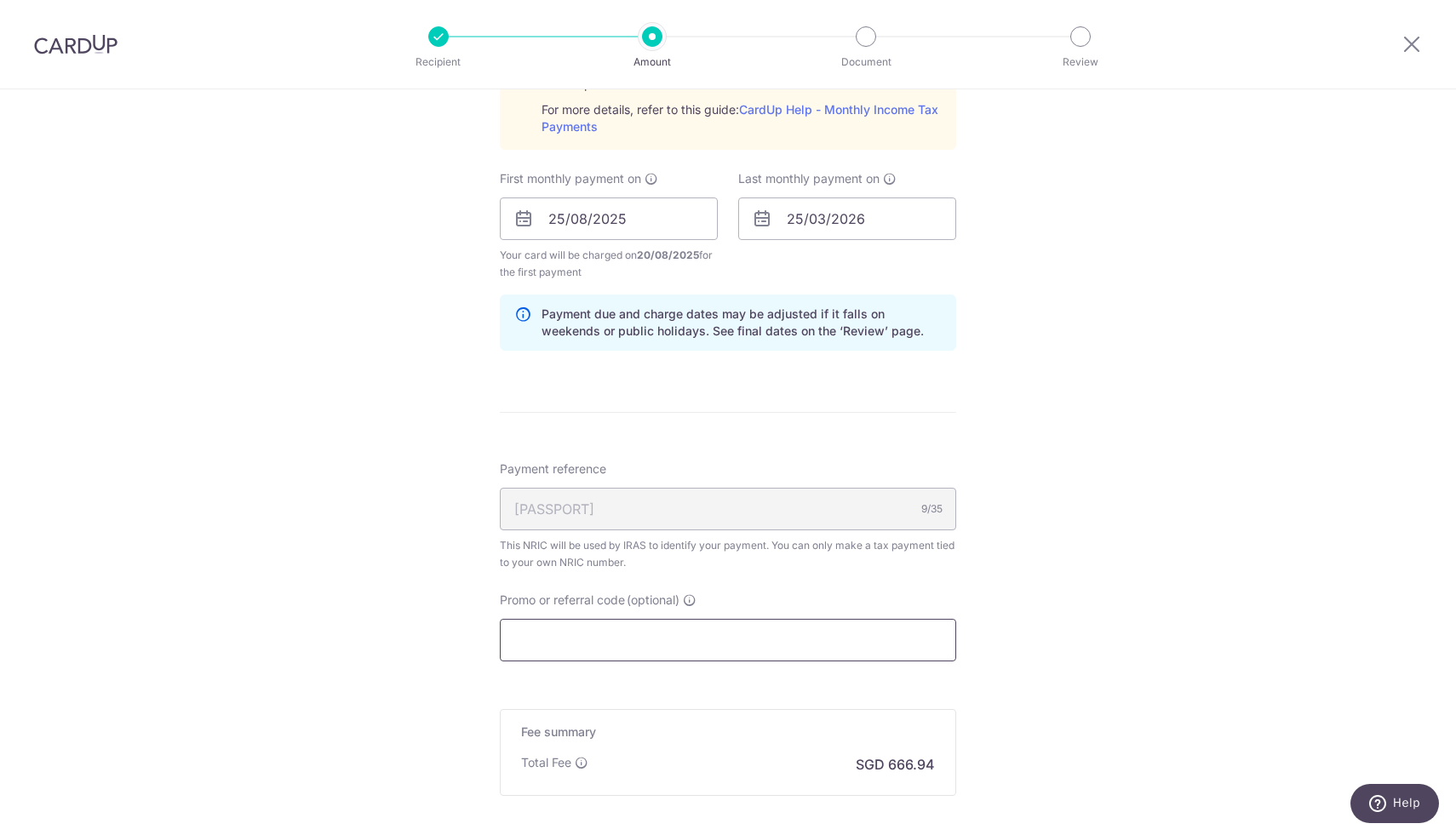 click on "Promo or referral code
(optional)" at bounding box center (728, 640) 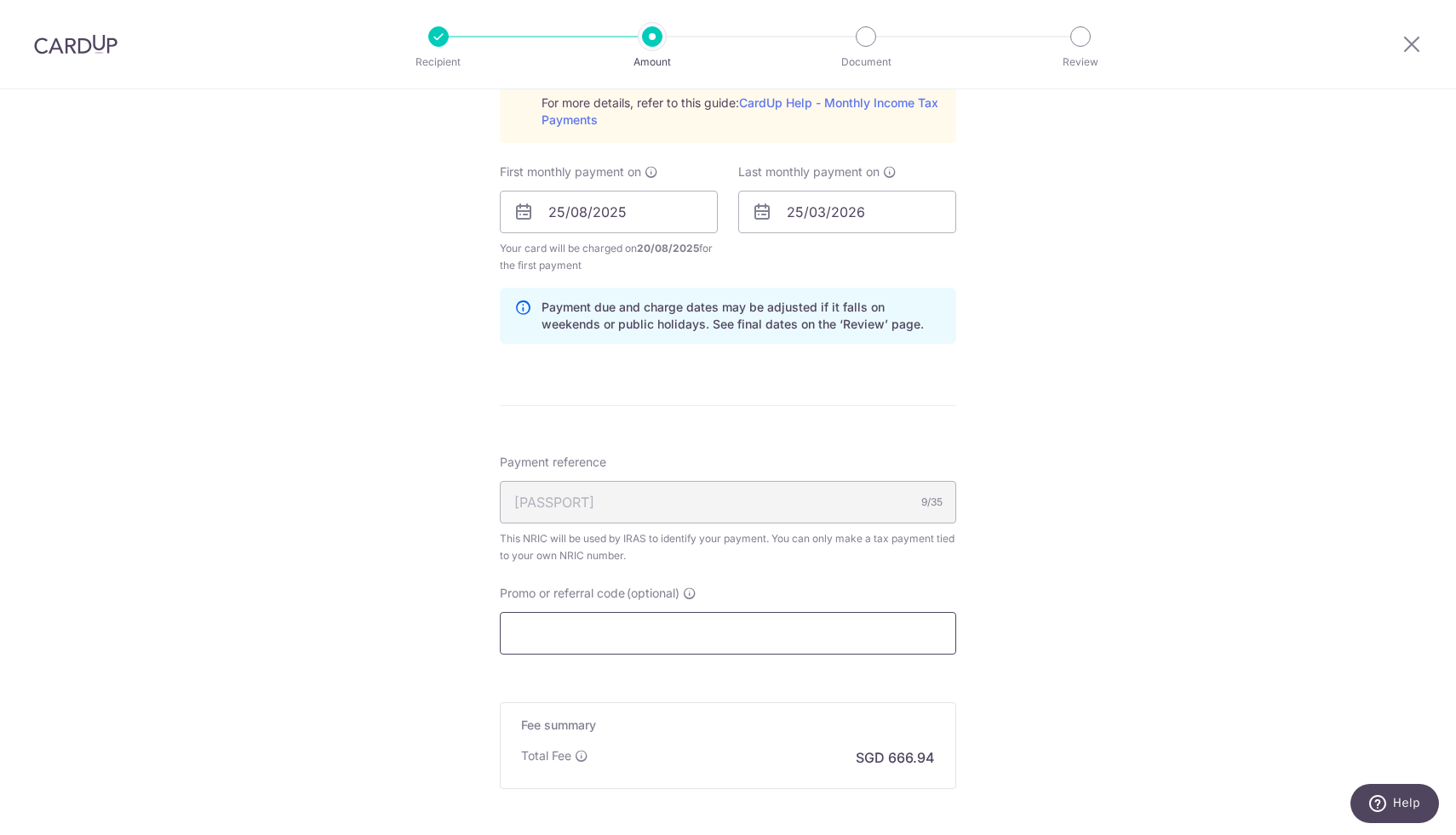 scroll, scrollTop: 924, scrollLeft: 0, axis: vertical 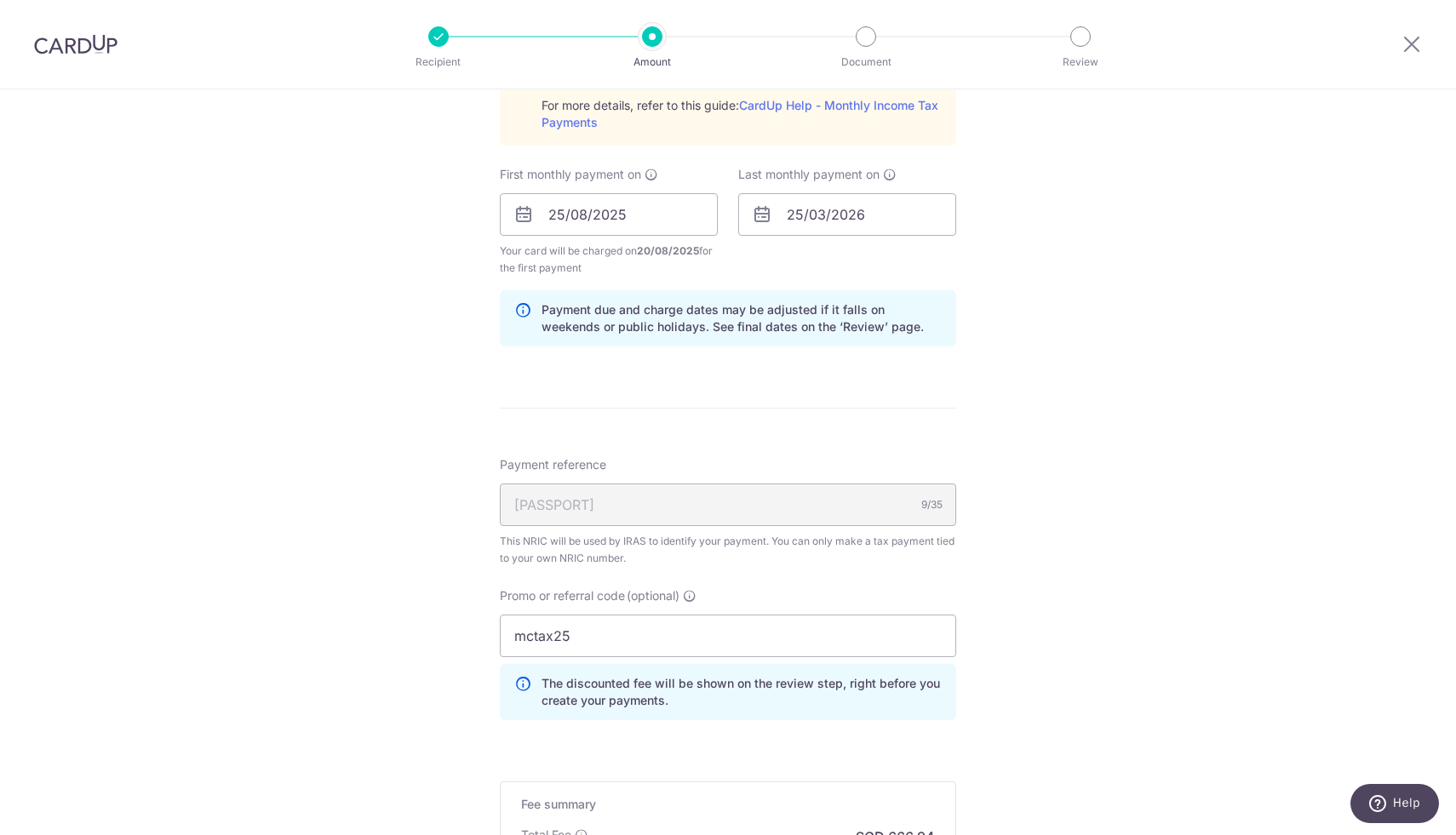click on "Tell us more about your payment
Enter one-time or monthly payment amount
SGD
25,651.56
25651.56
The  total tax payment amounts scheduled  should not exceed the outstanding balance in your latest Statement of Account.
Select Card
**** 8792
Add credit card
Your Cards
**** 1990
**** 8792
Secure 256-bit SSL
Text" at bounding box center (728, 125) 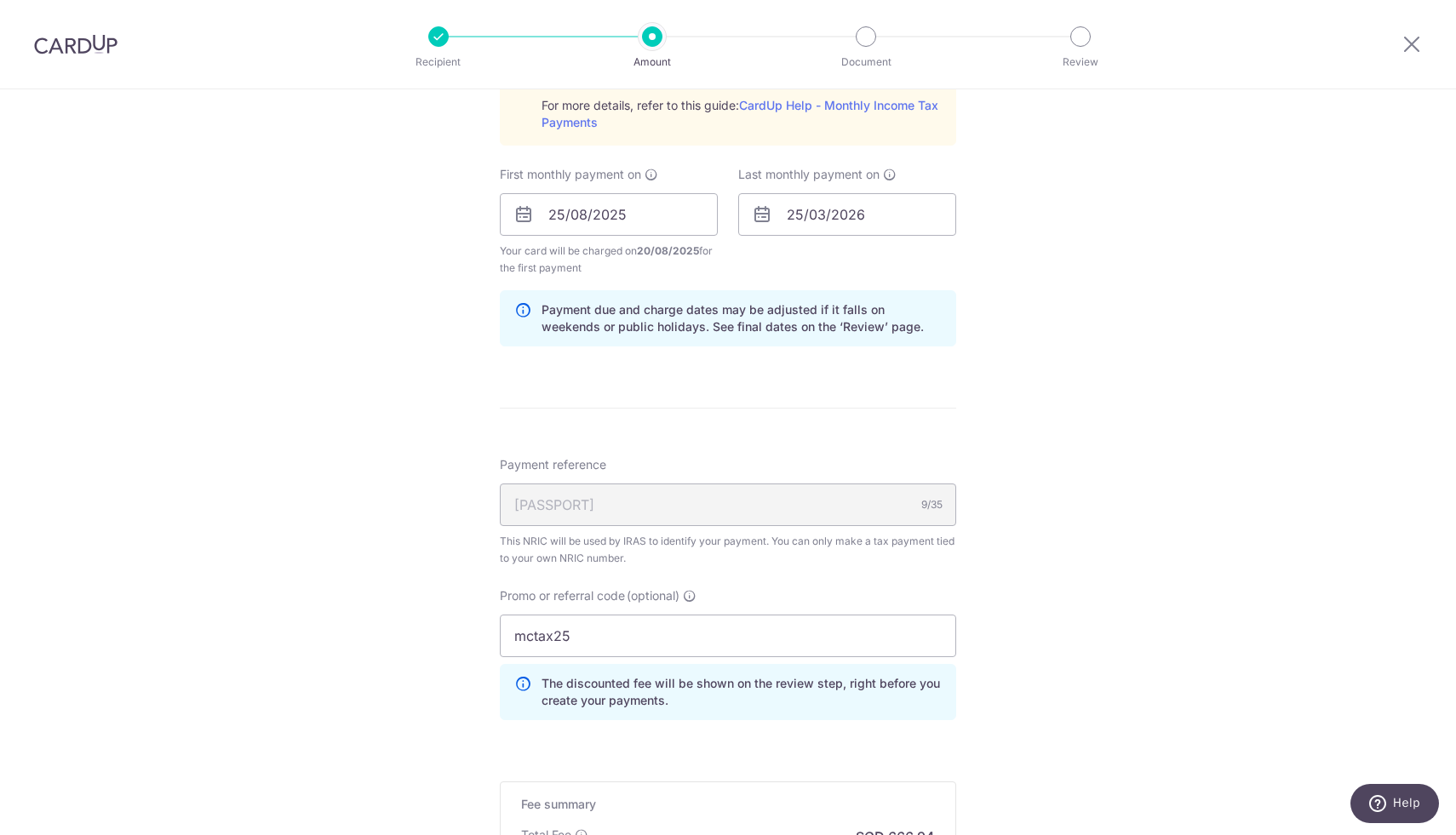 click on "Tell us more about your payment
Enter one-time or monthly payment amount
SGD
25,651.56
25651.56
The  total tax payment amounts scheduled  should not exceed the outstanding balance in your latest Statement of Account.
Select Card
**** 8792
Add credit card
Your Cards
**** 1990
**** 8792
Secure 256-bit SSL
Text" at bounding box center [728, 125] 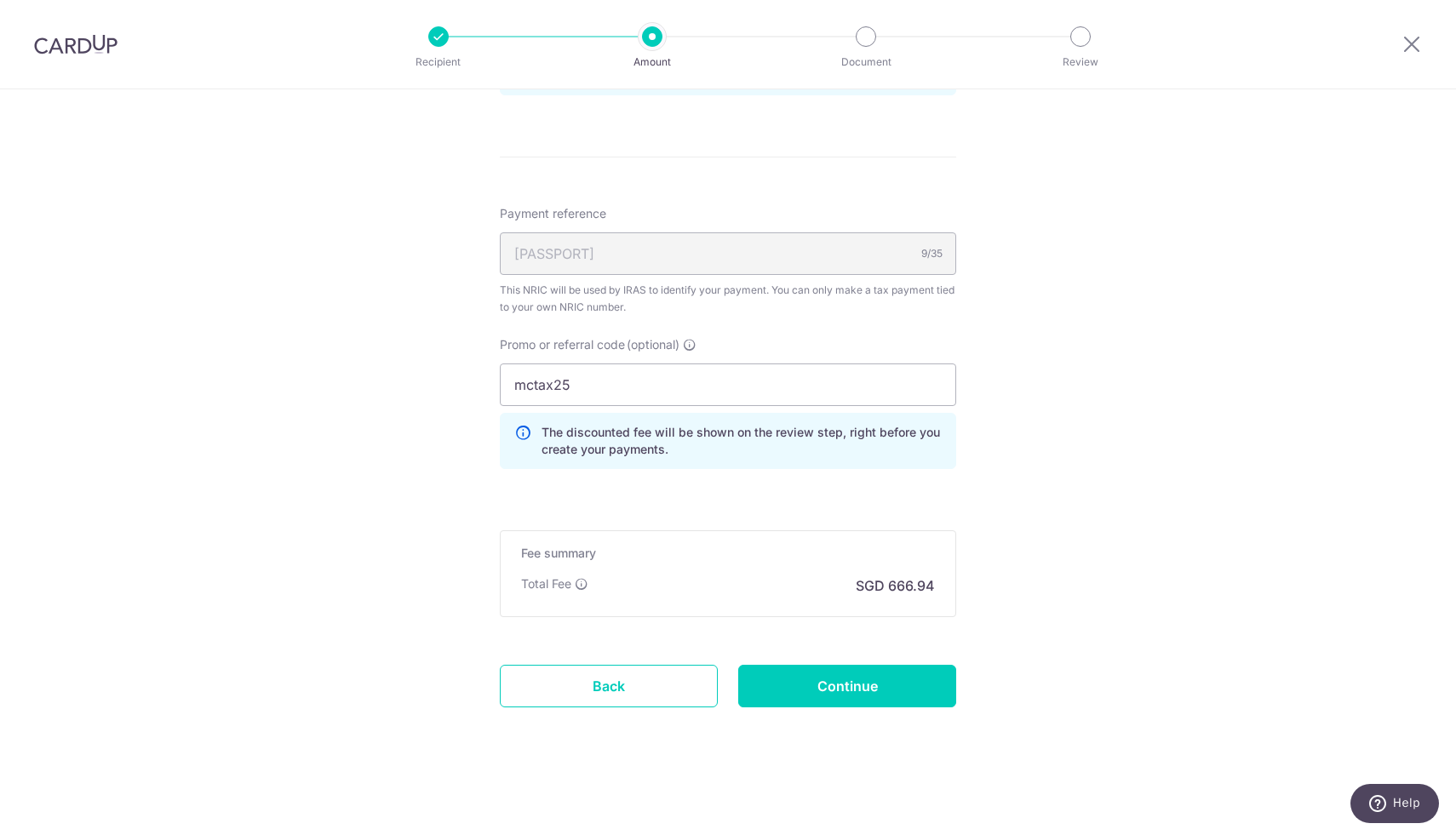 click on "Tell us more about your payment
Enter one-time or monthly payment amount
SGD
25,651.56
25651.56
The  total tax payment amounts scheduled  should not exceed the outstanding balance in your latest Statement of Account.
Select Card
**** 8792
Add credit card
Your Cards
**** 1990
**** 8792
Secure 256-bit SSL
Text" at bounding box center [728, -126] 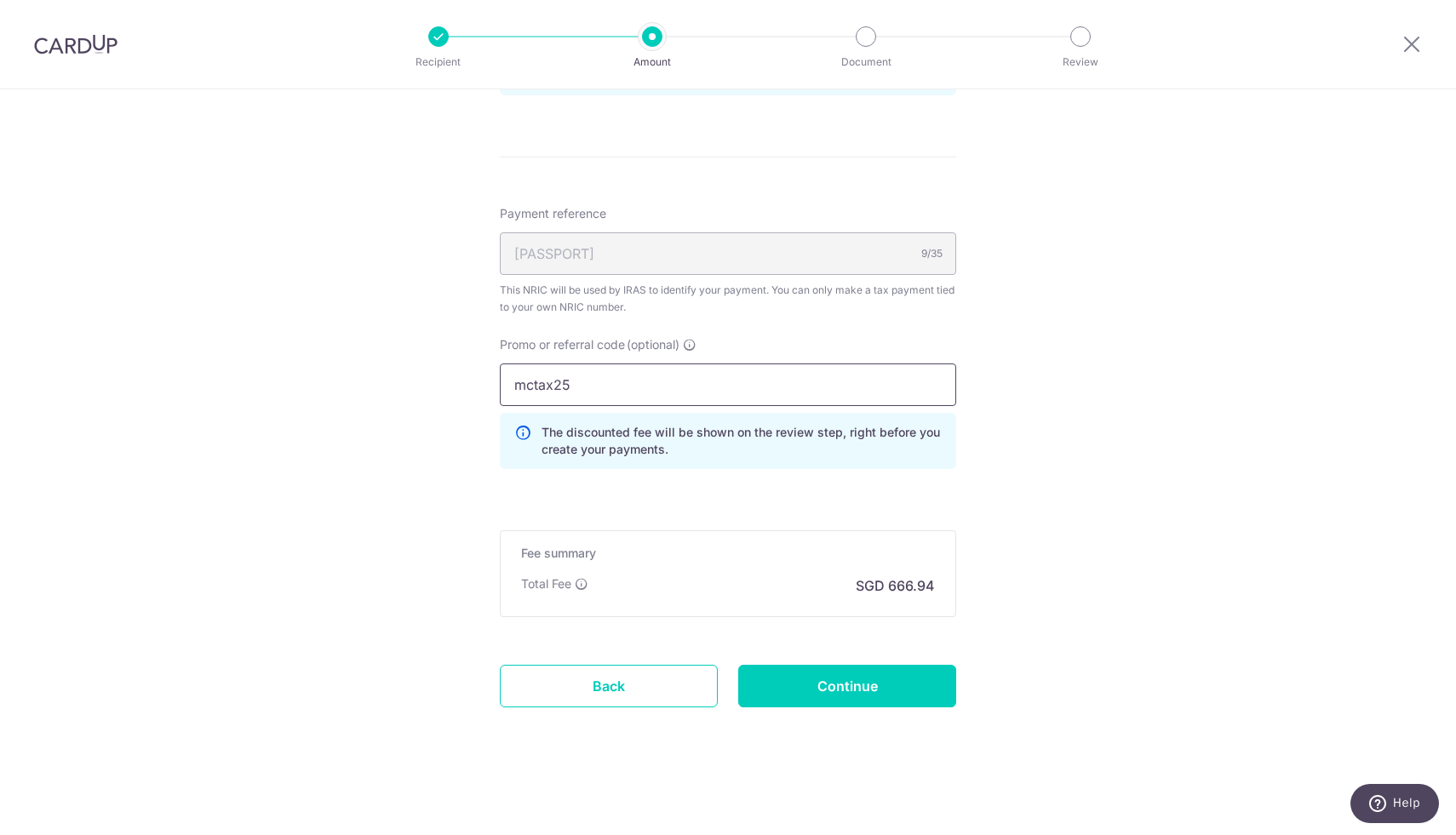 drag, startPoint x: 553, startPoint y: 386, endPoint x: 440, endPoint y: 386, distance: 113 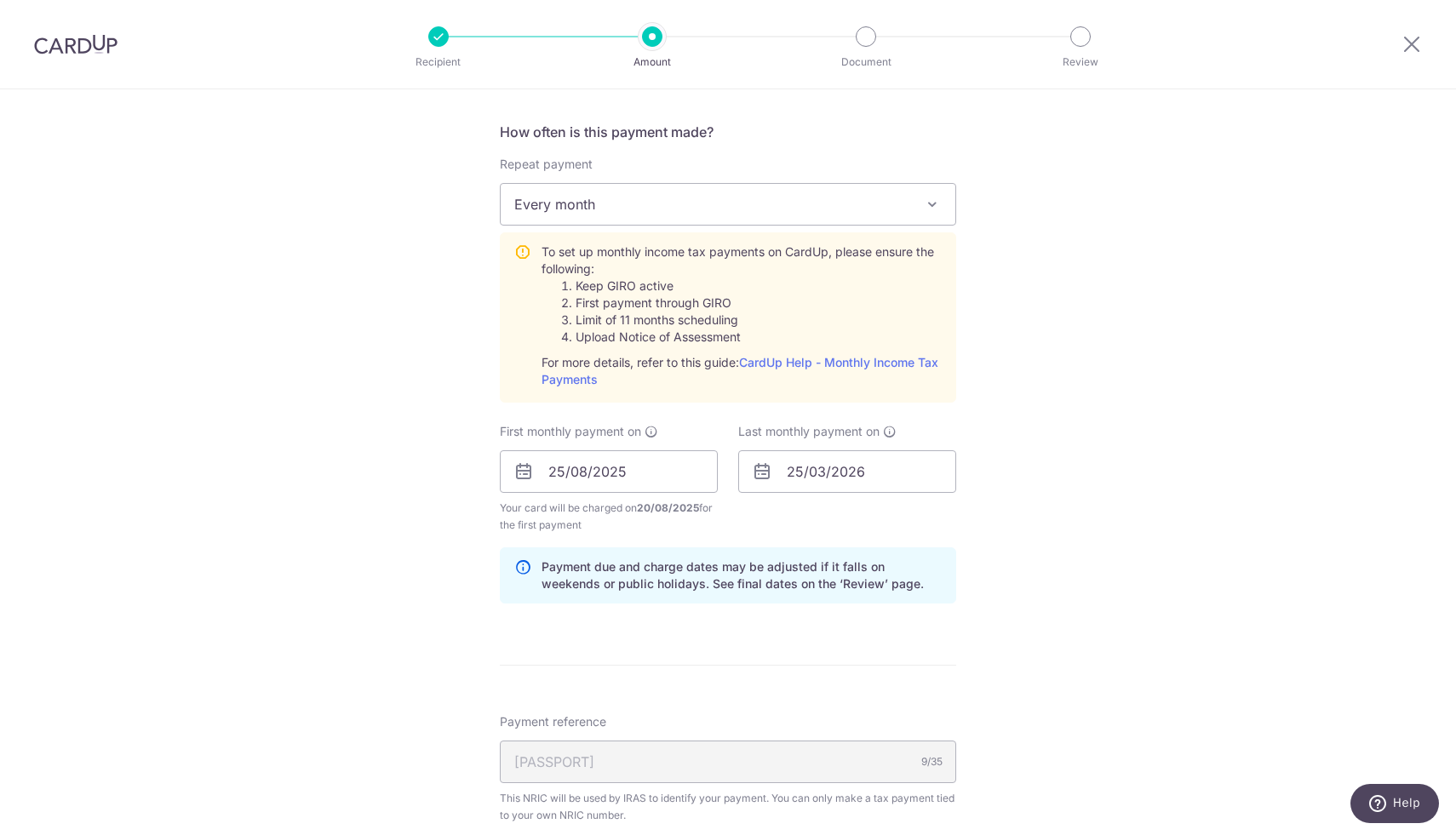 scroll, scrollTop: 1175, scrollLeft: 0, axis: vertical 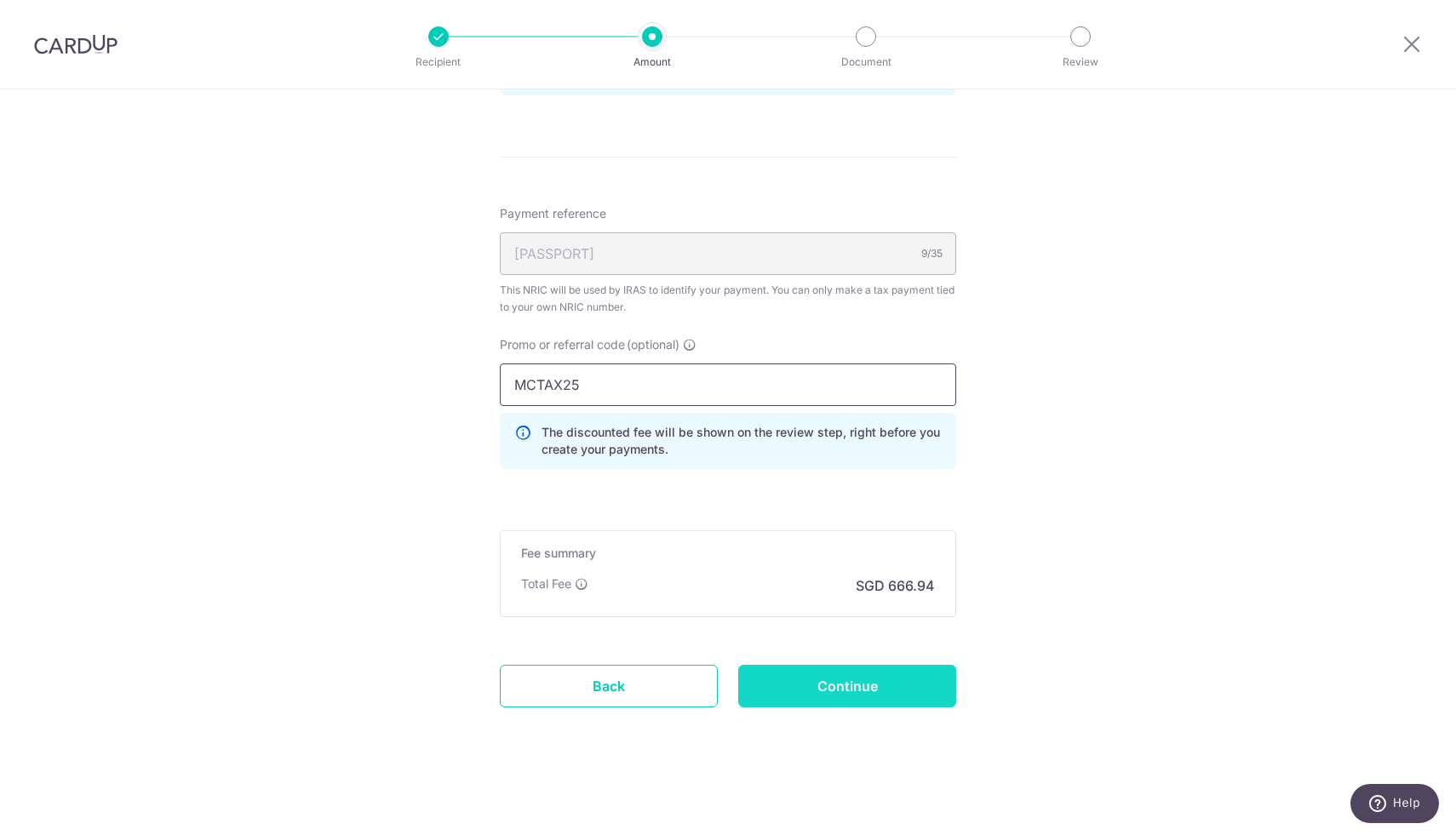 type on "MCTAX25" 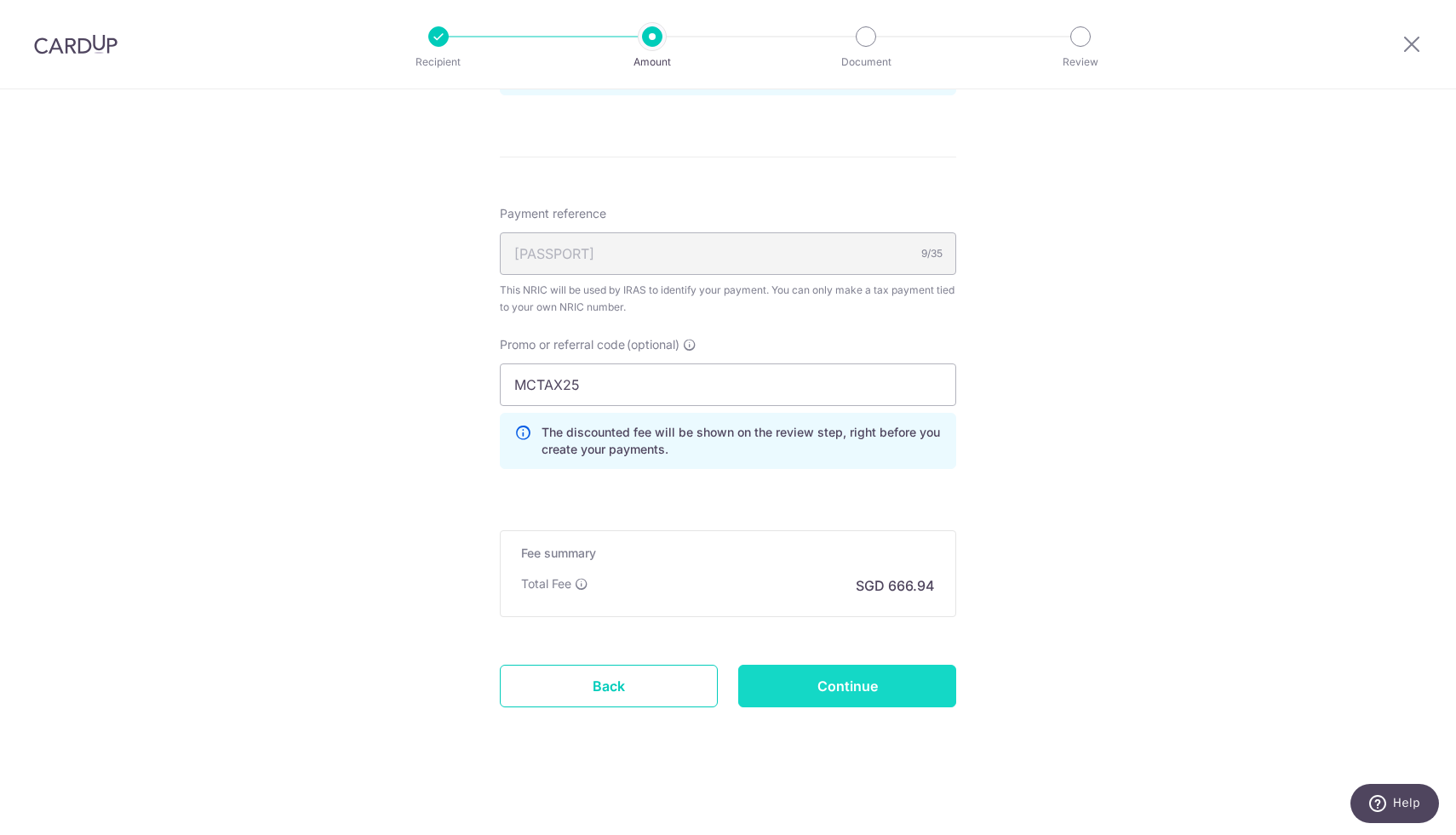 click on "Continue" at bounding box center (847, 686) 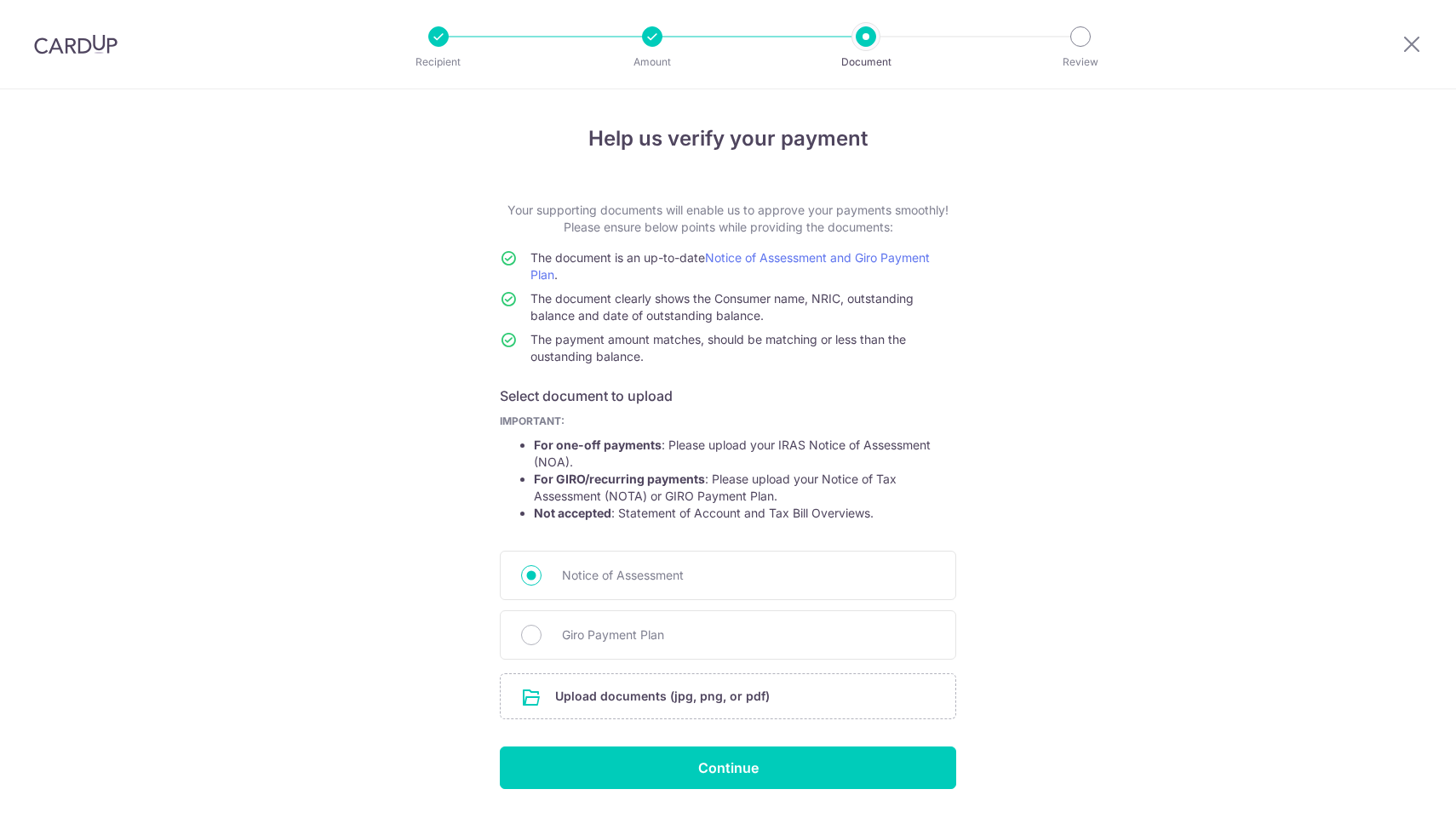 scroll, scrollTop: 0, scrollLeft: 0, axis: both 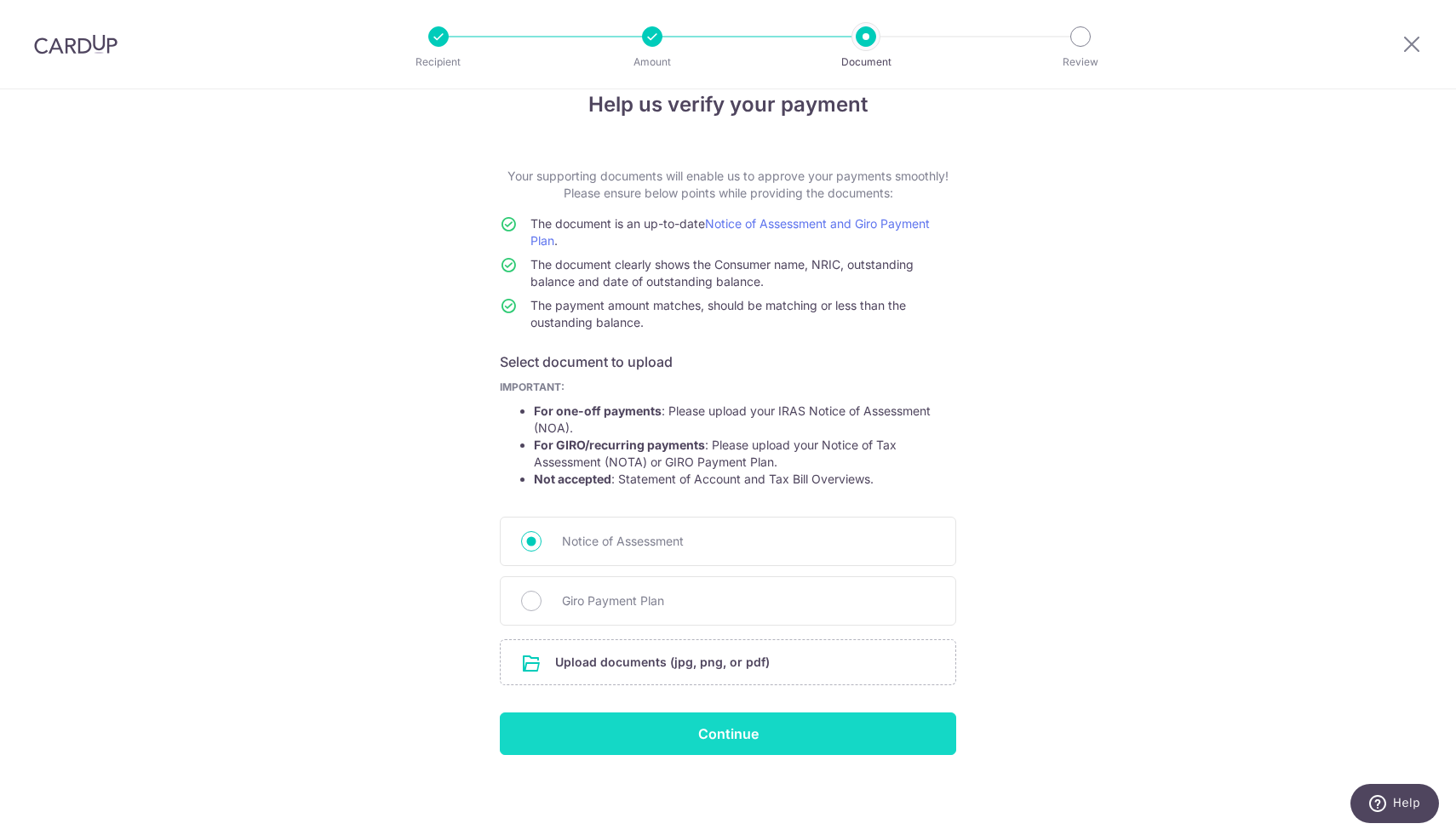 click on "Continue" at bounding box center [728, 734] 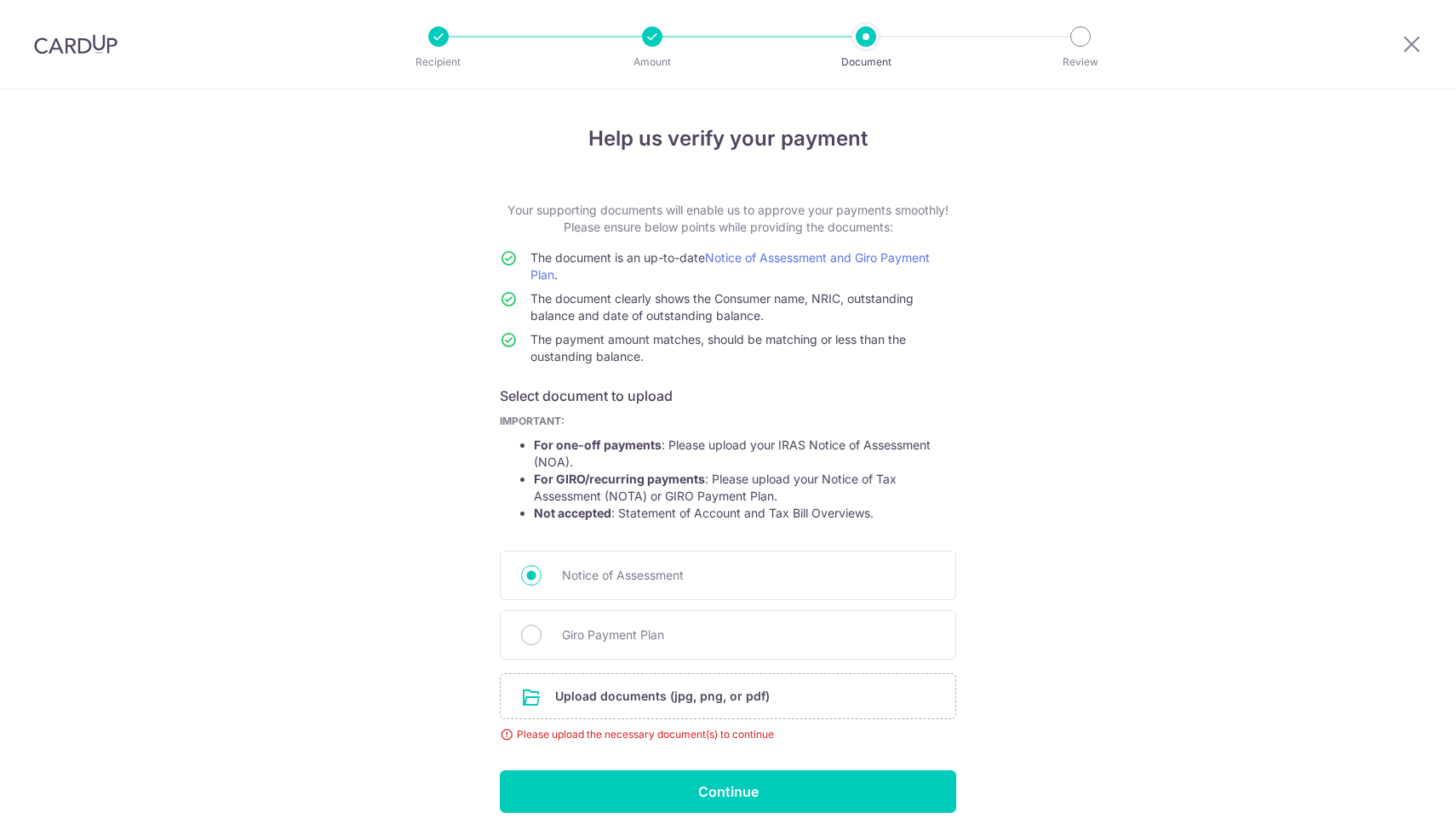 scroll, scrollTop: 0, scrollLeft: 0, axis: both 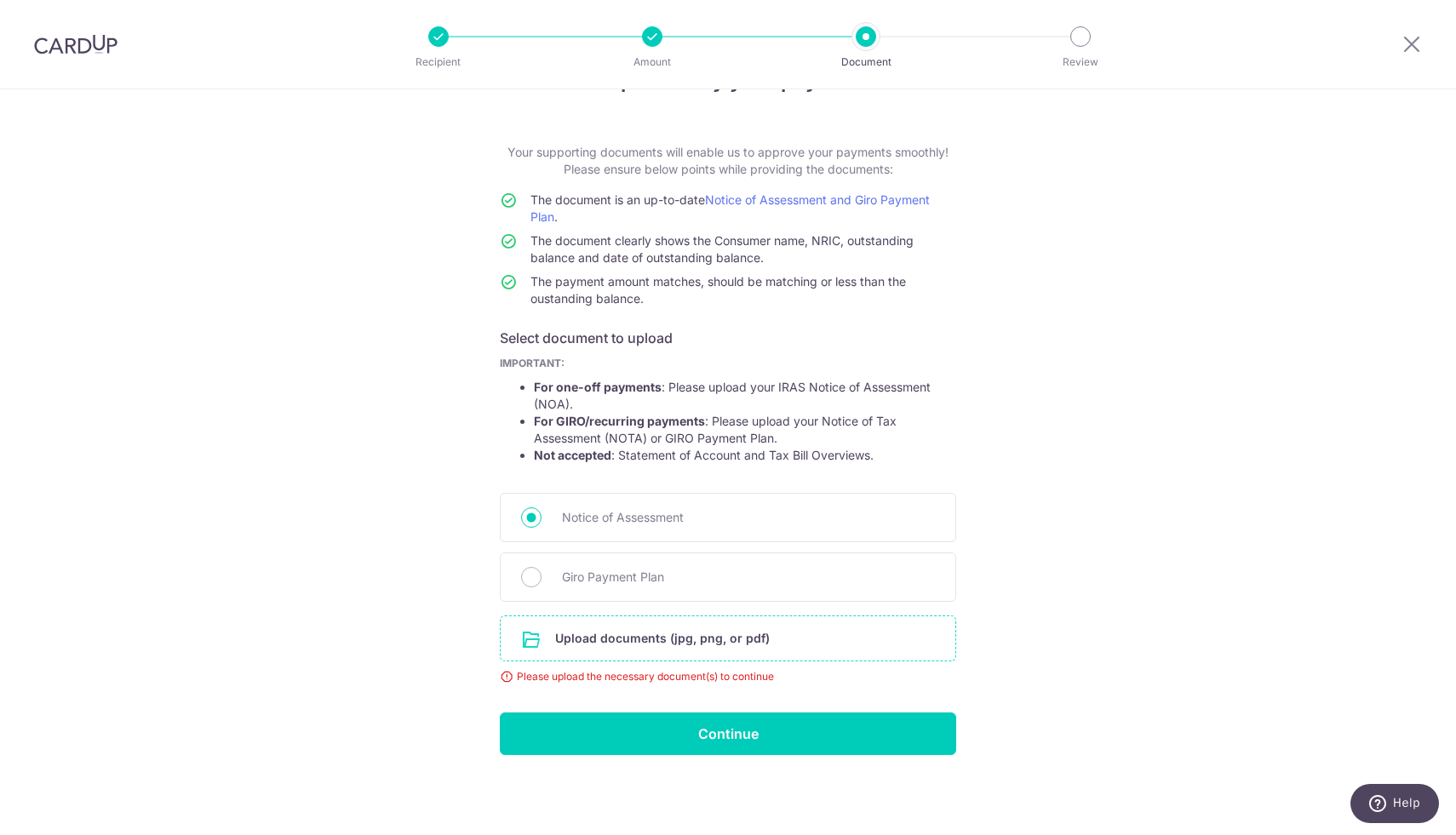 click at bounding box center [728, 638] 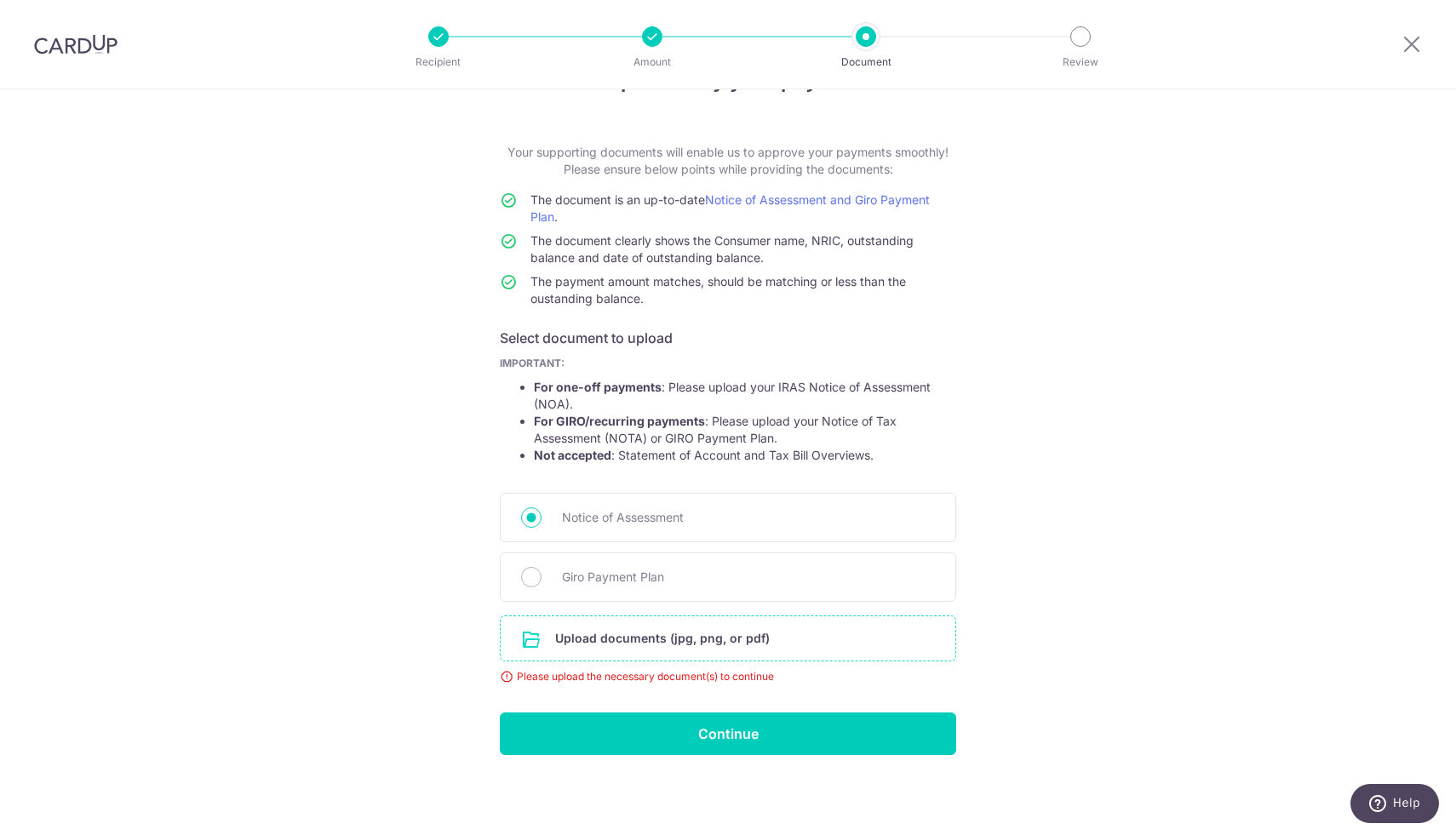 click at bounding box center (728, 638) 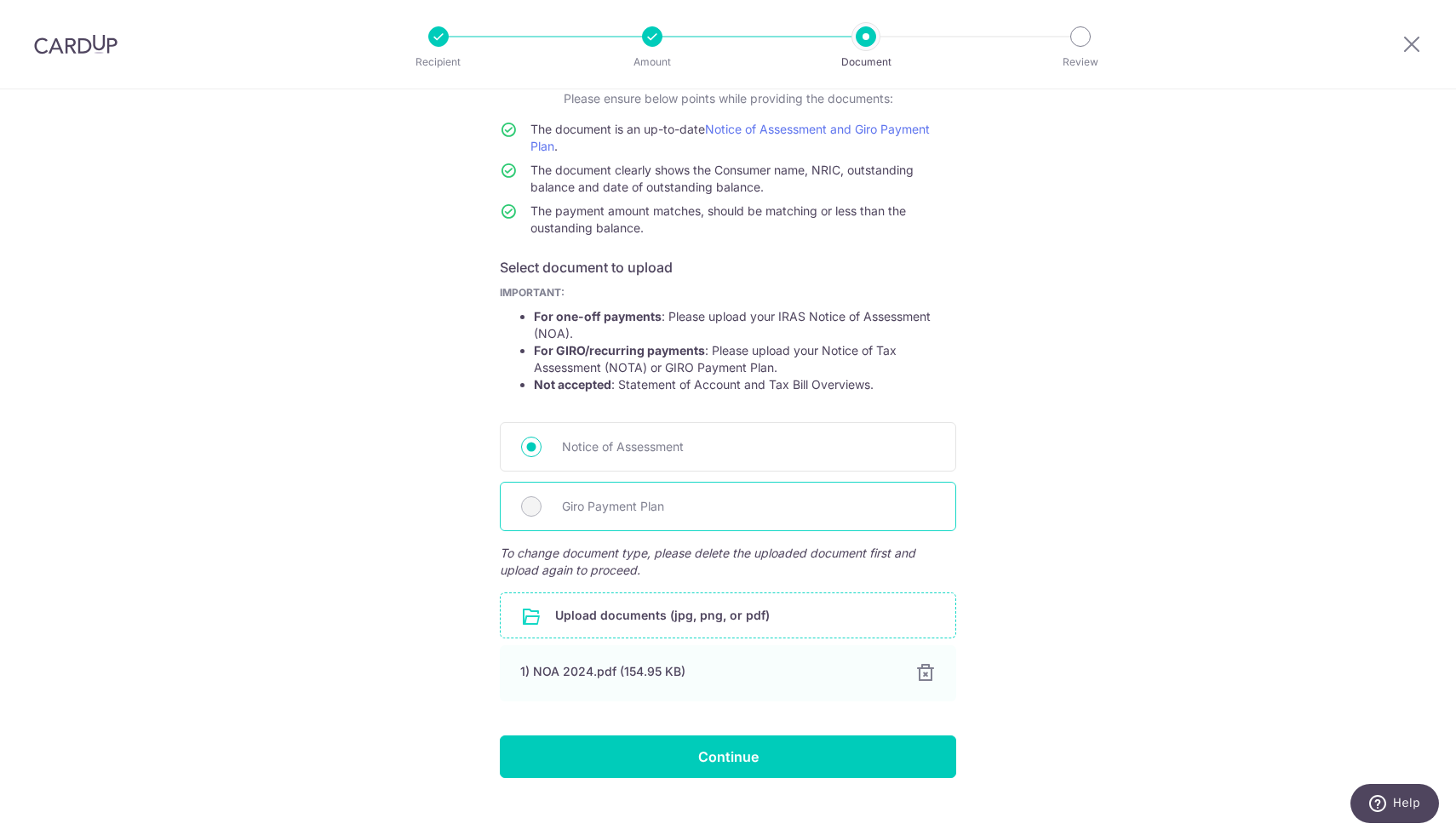 scroll, scrollTop: 152, scrollLeft: 0, axis: vertical 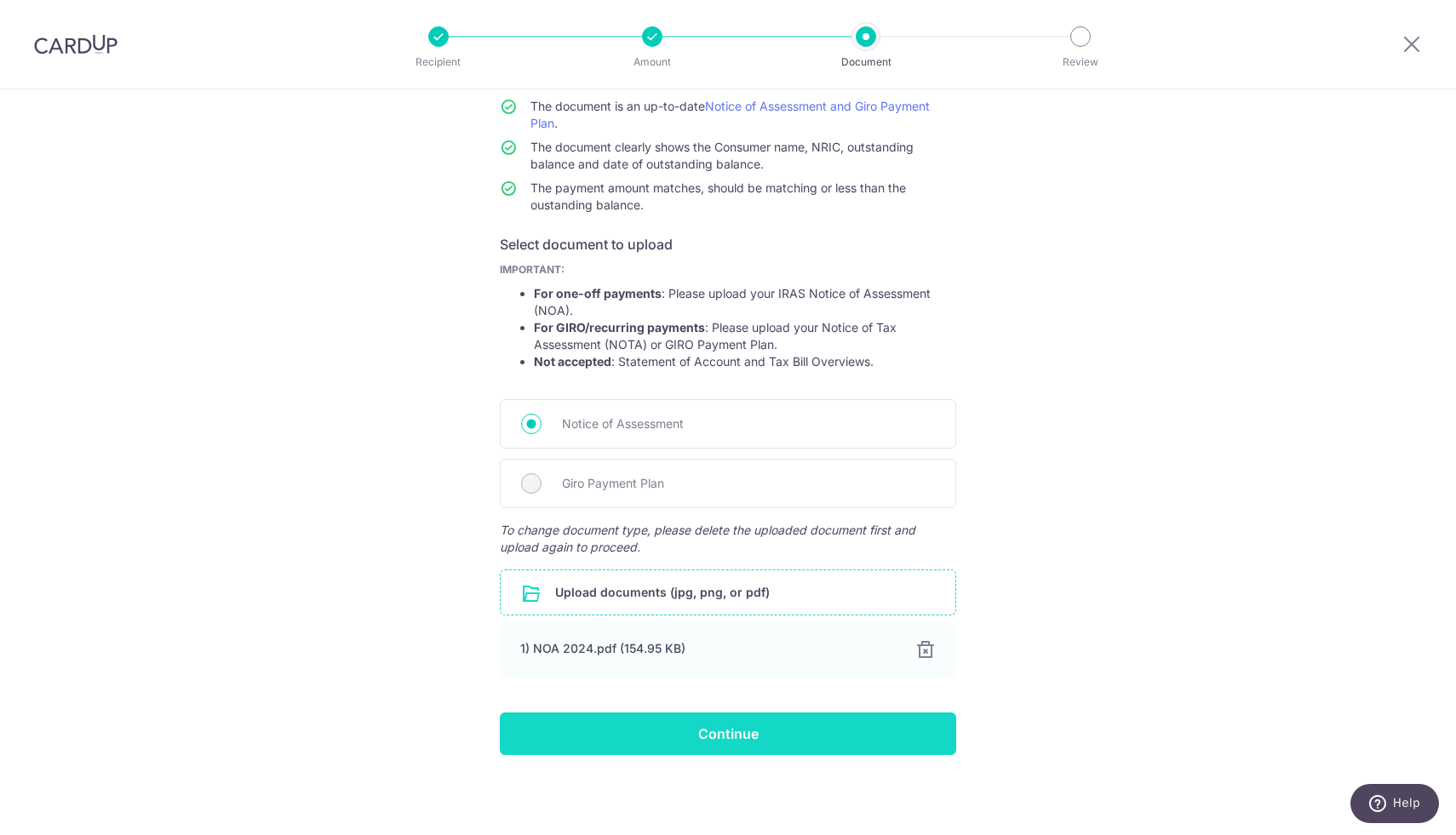 click on "Continue" at bounding box center [728, 734] 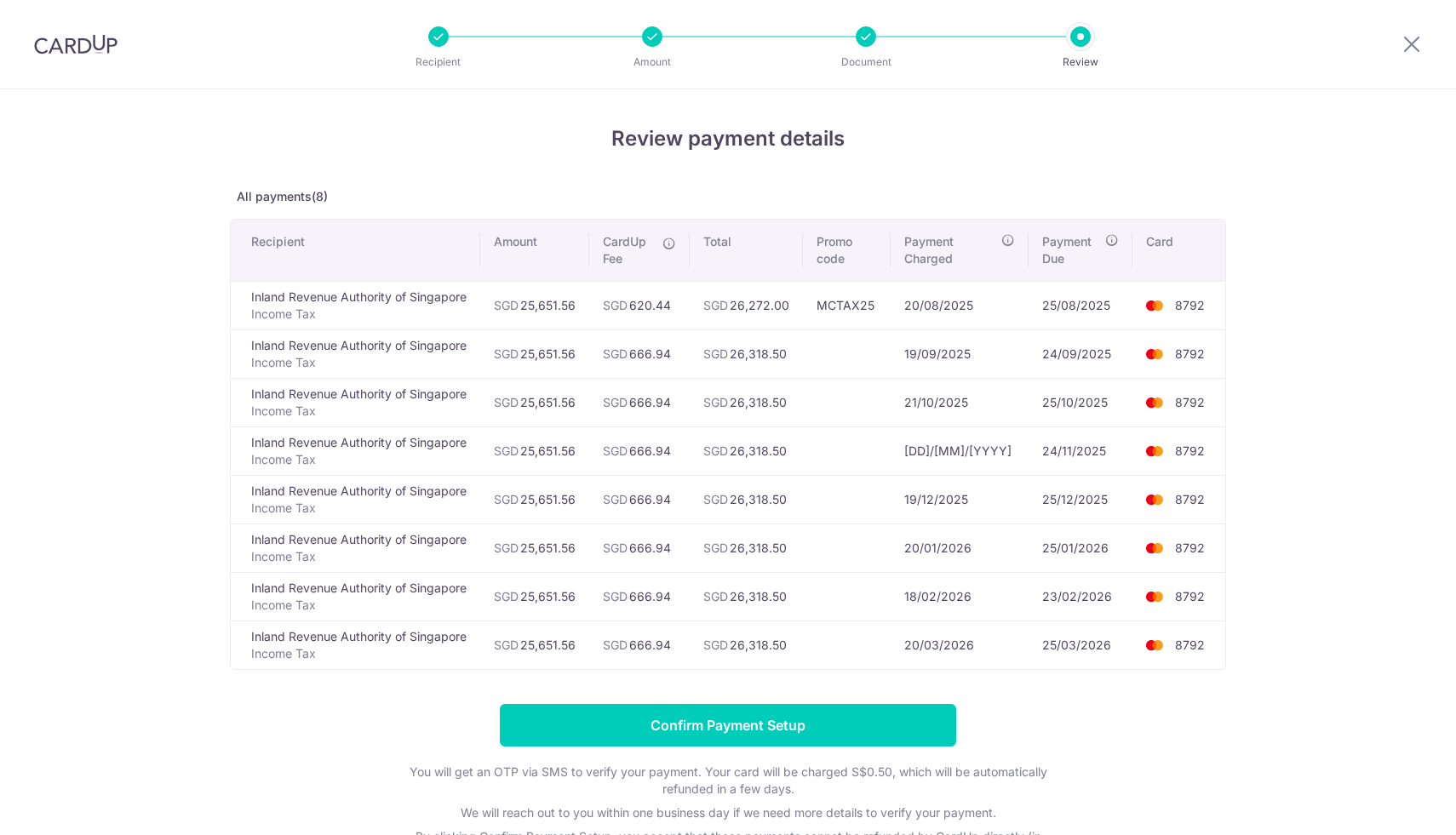 scroll, scrollTop: 0, scrollLeft: 0, axis: both 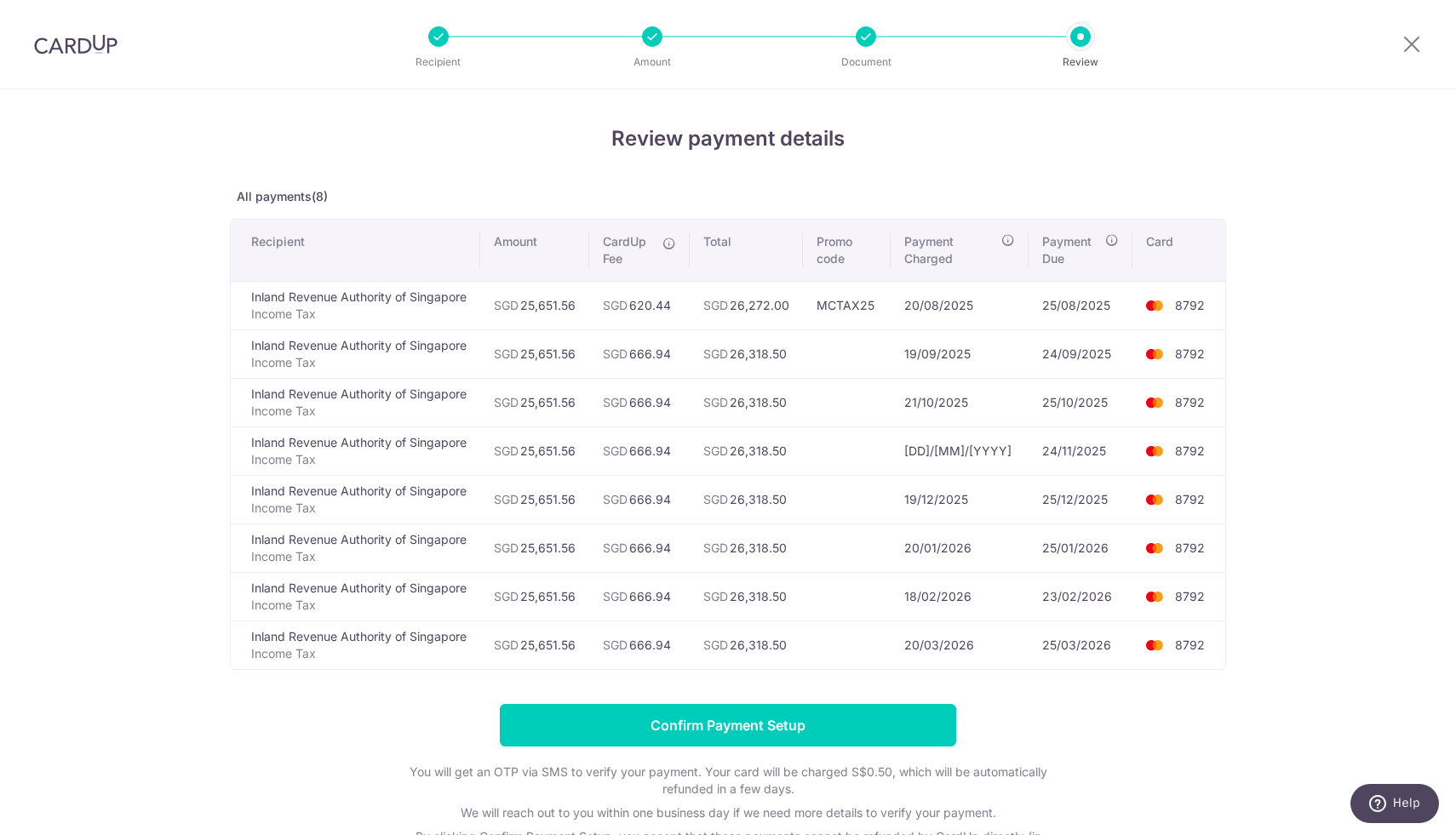 click at bounding box center [652, 37] 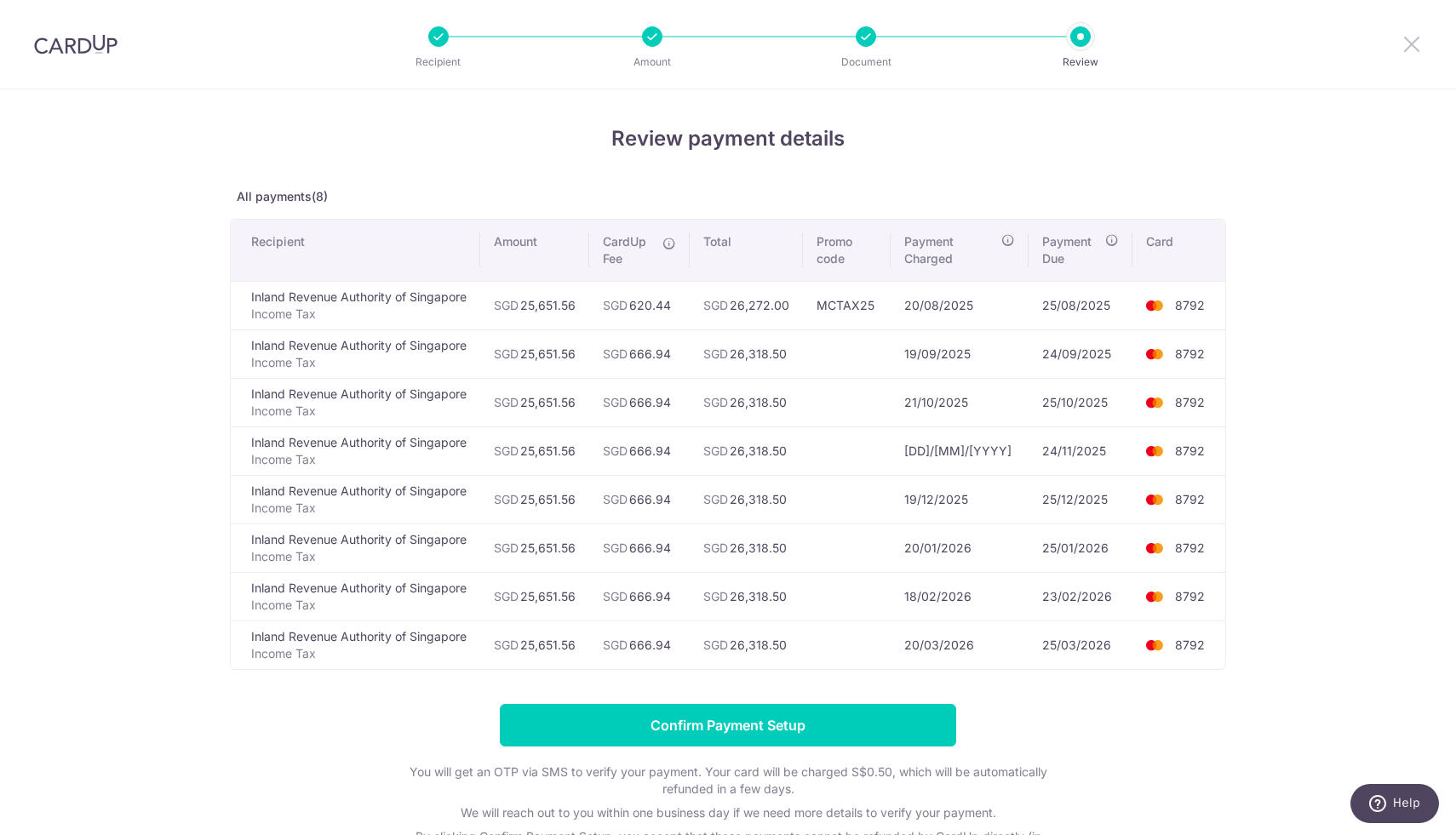 click at bounding box center [1412, 43] 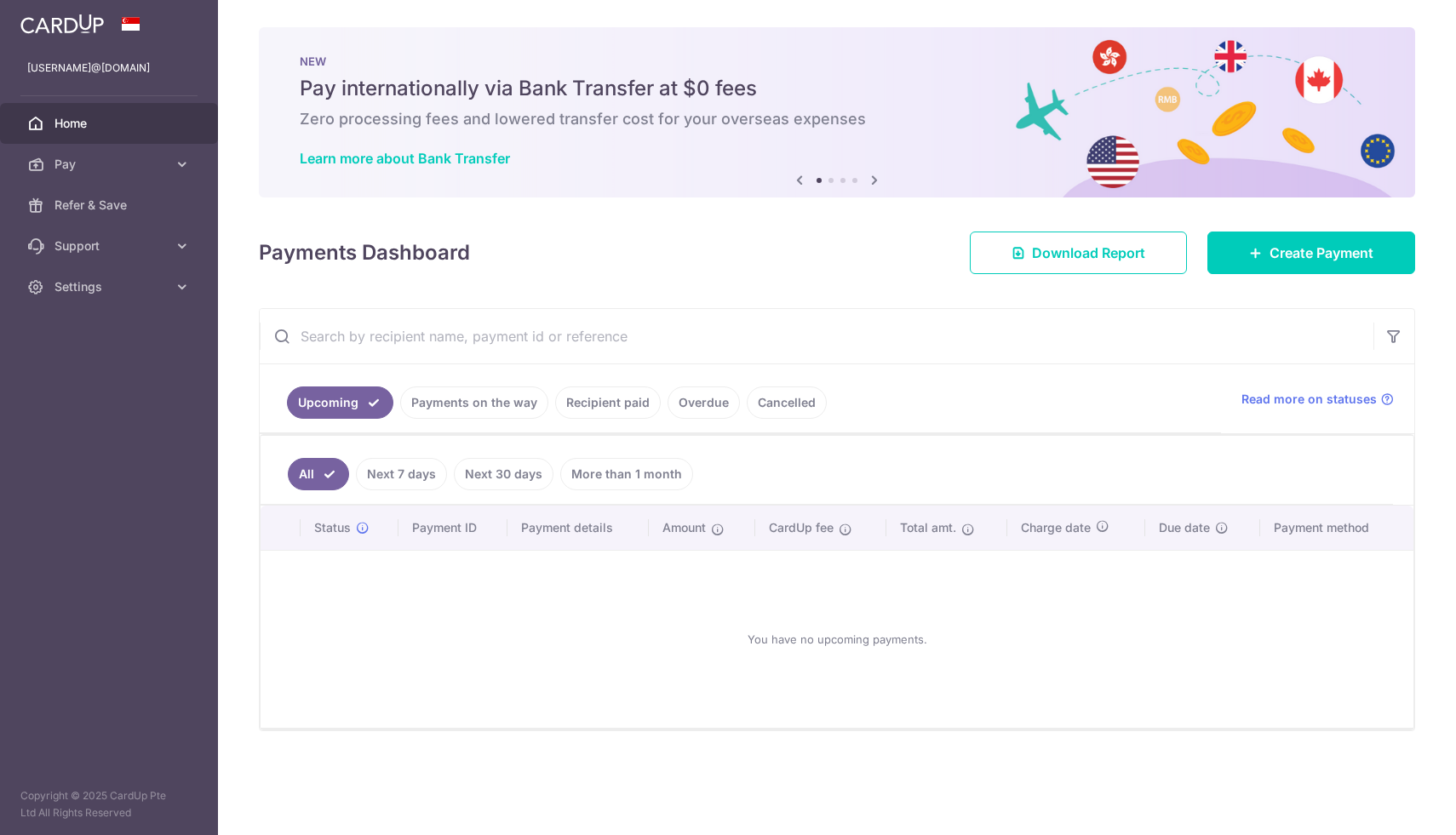 scroll, scrollTop: 0, scrollLeft: 0, axis: both 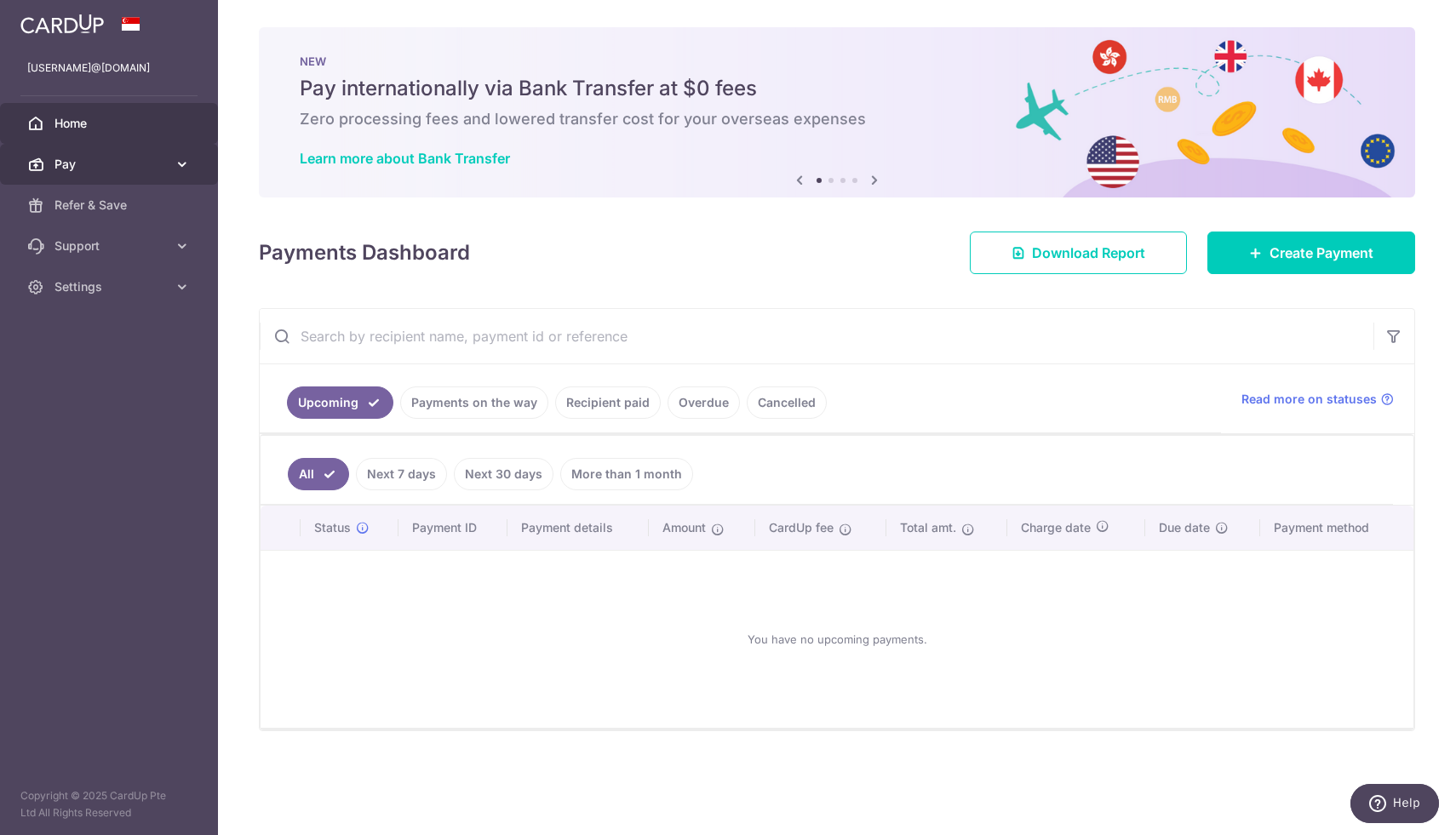 click on "Pay" at bounding box center [111, 164] 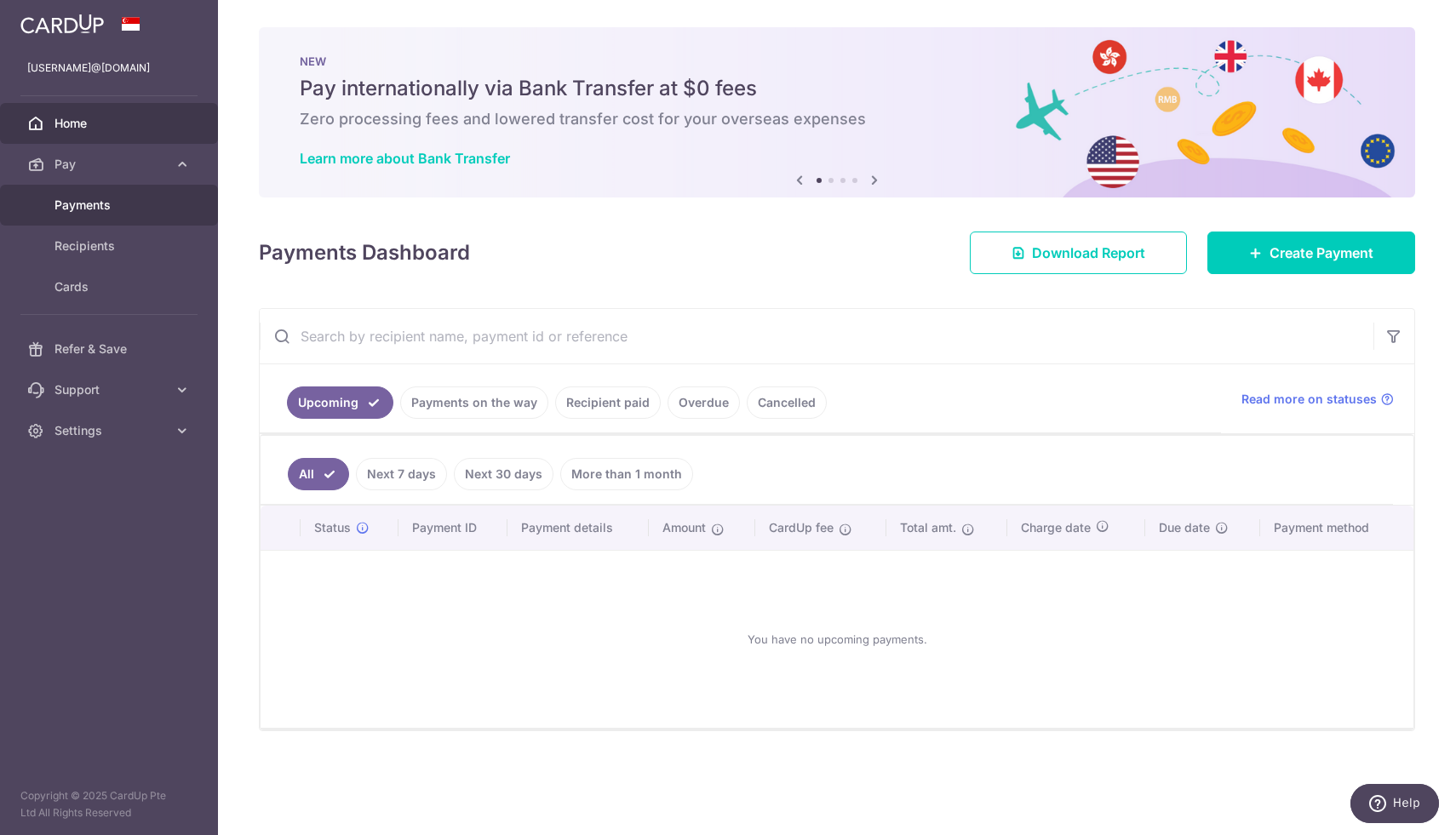 click on "Payments" at bounding box center [111, 205] 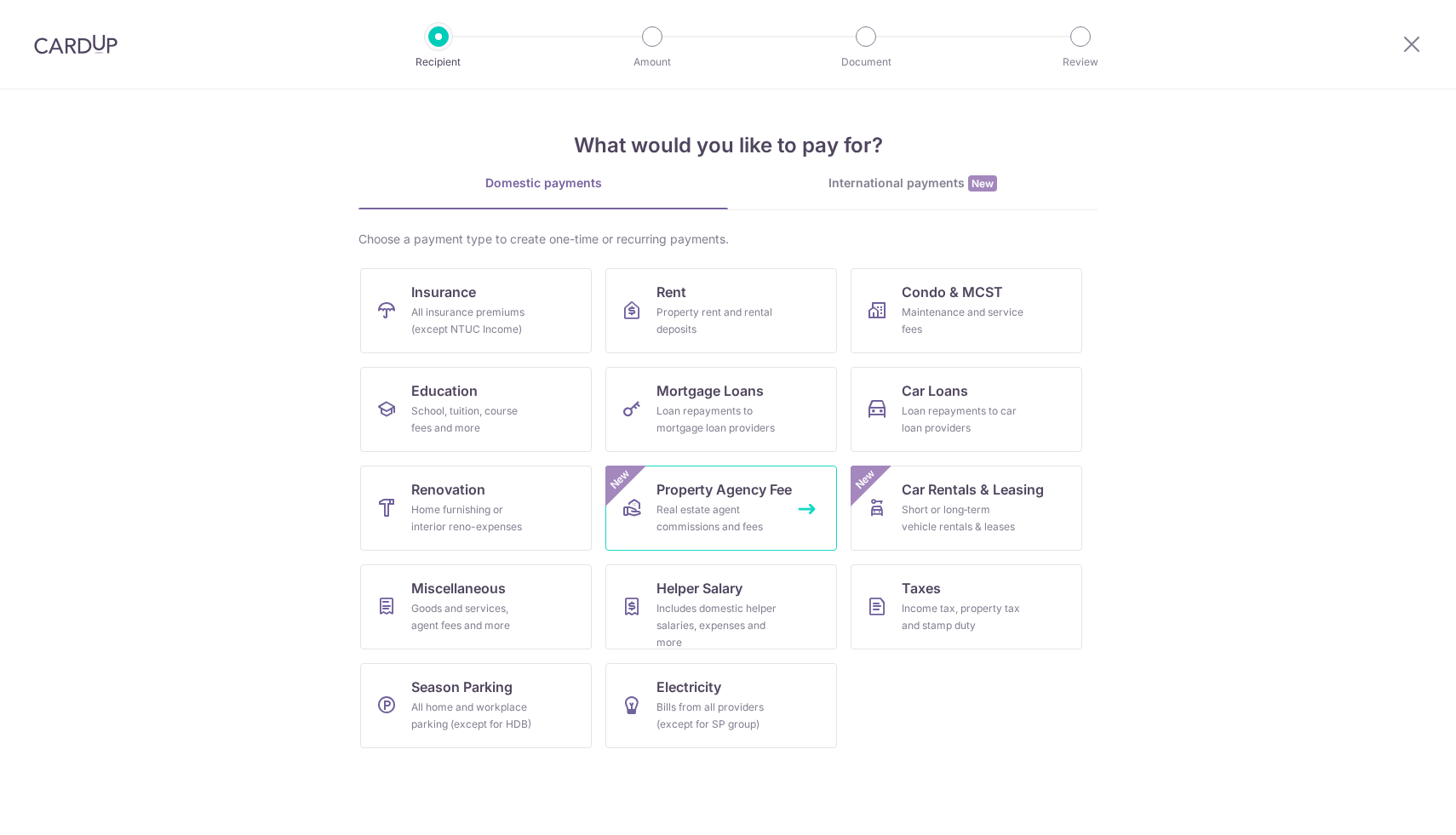 scroll, scrollTop: 0, scrollLeft: 0, axis: both 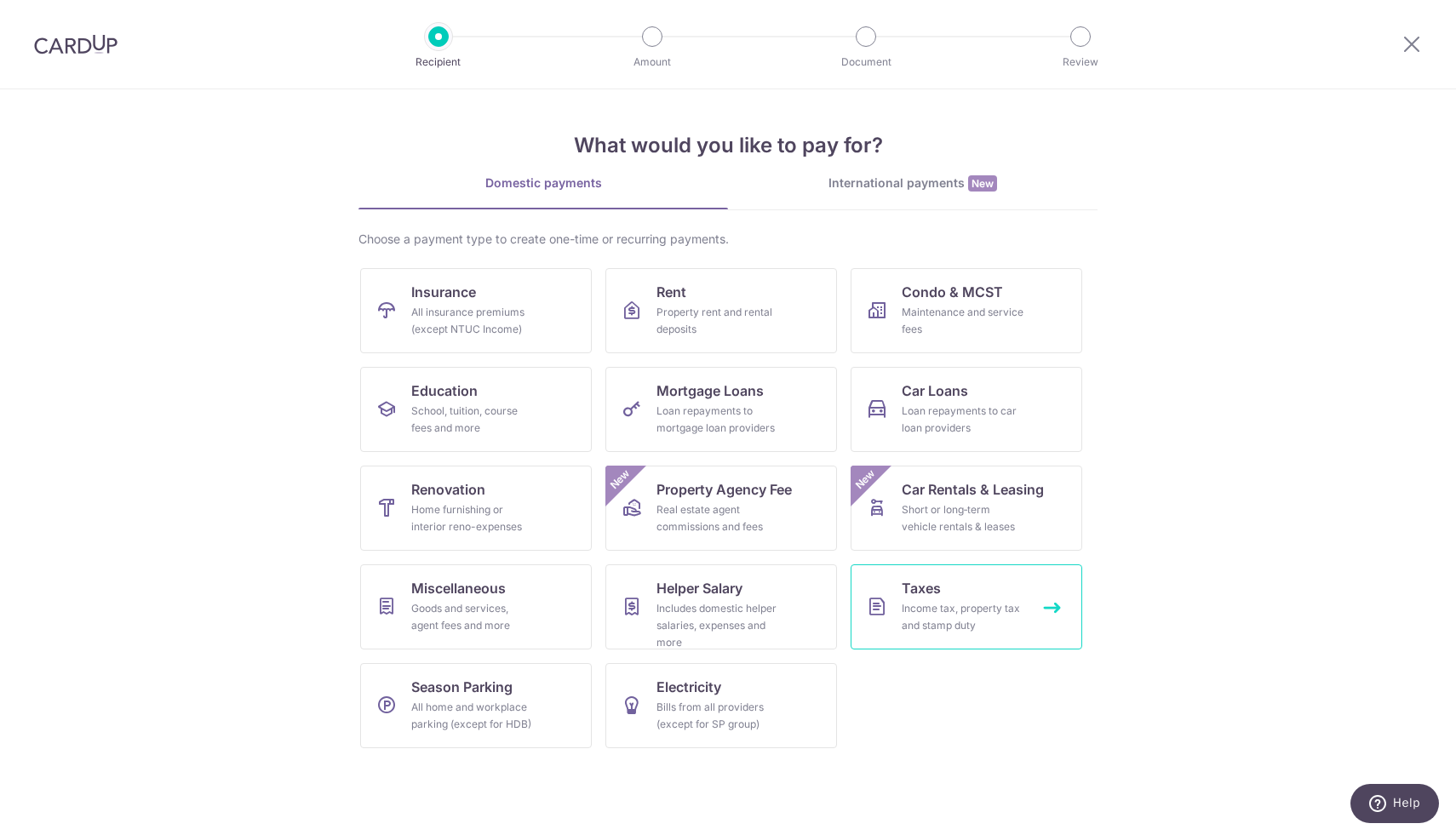 click at bounding box center [877, 607] 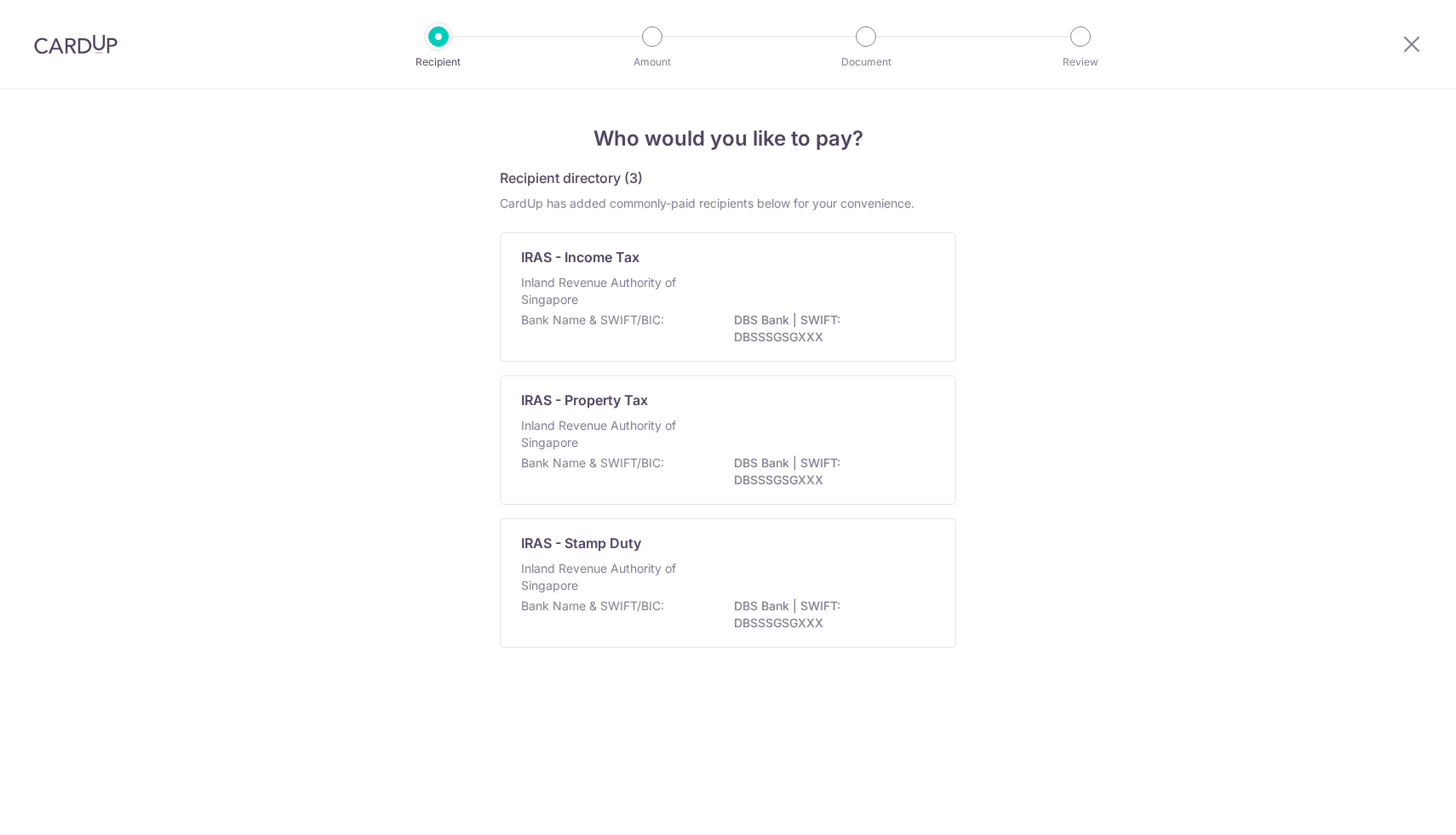 scroll, scrollTop: 0, scrollLeft: 0, axis: both 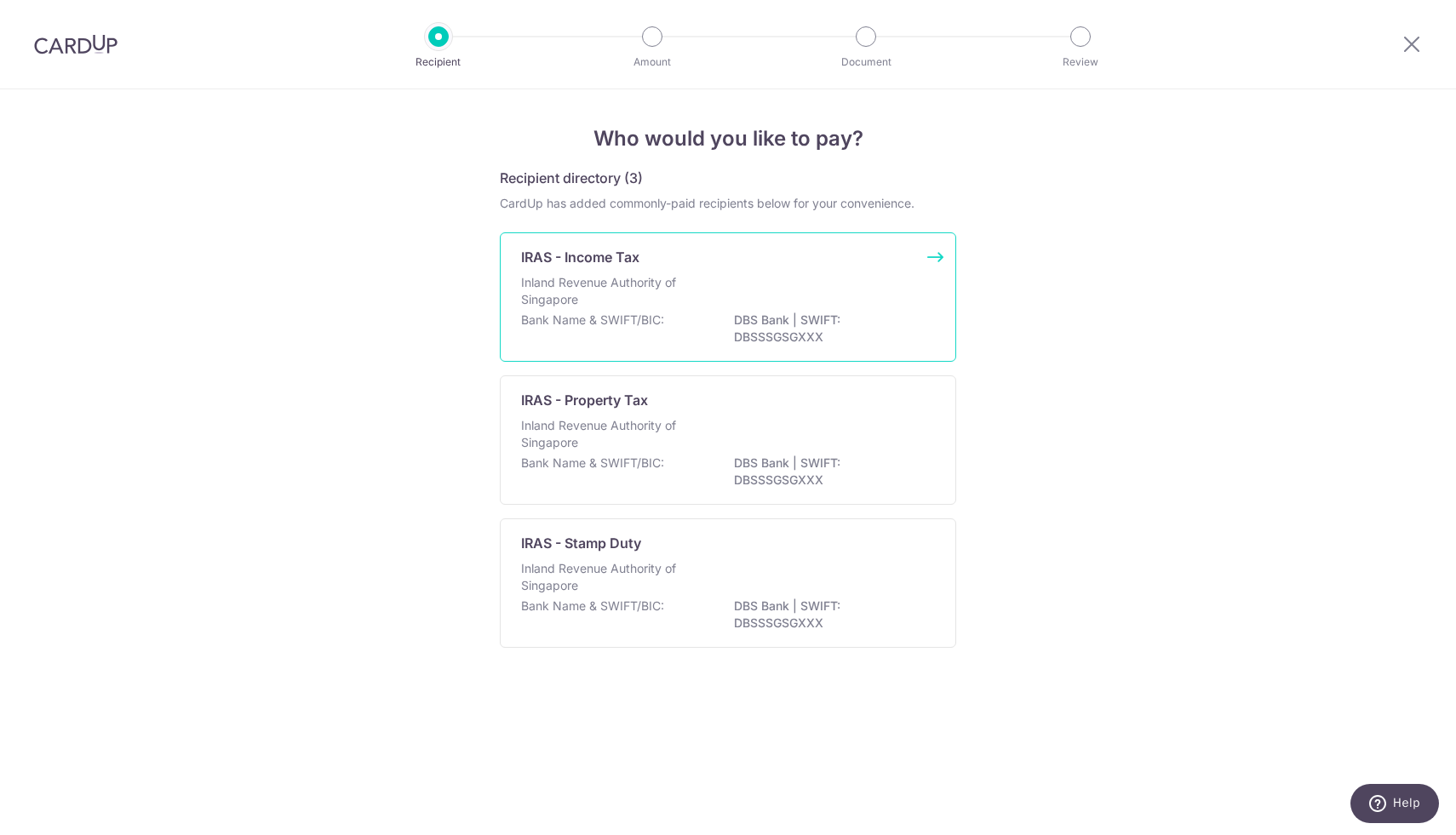 click on "Inland Revenue Authority of Singapore" at bounding box center (728, 293) 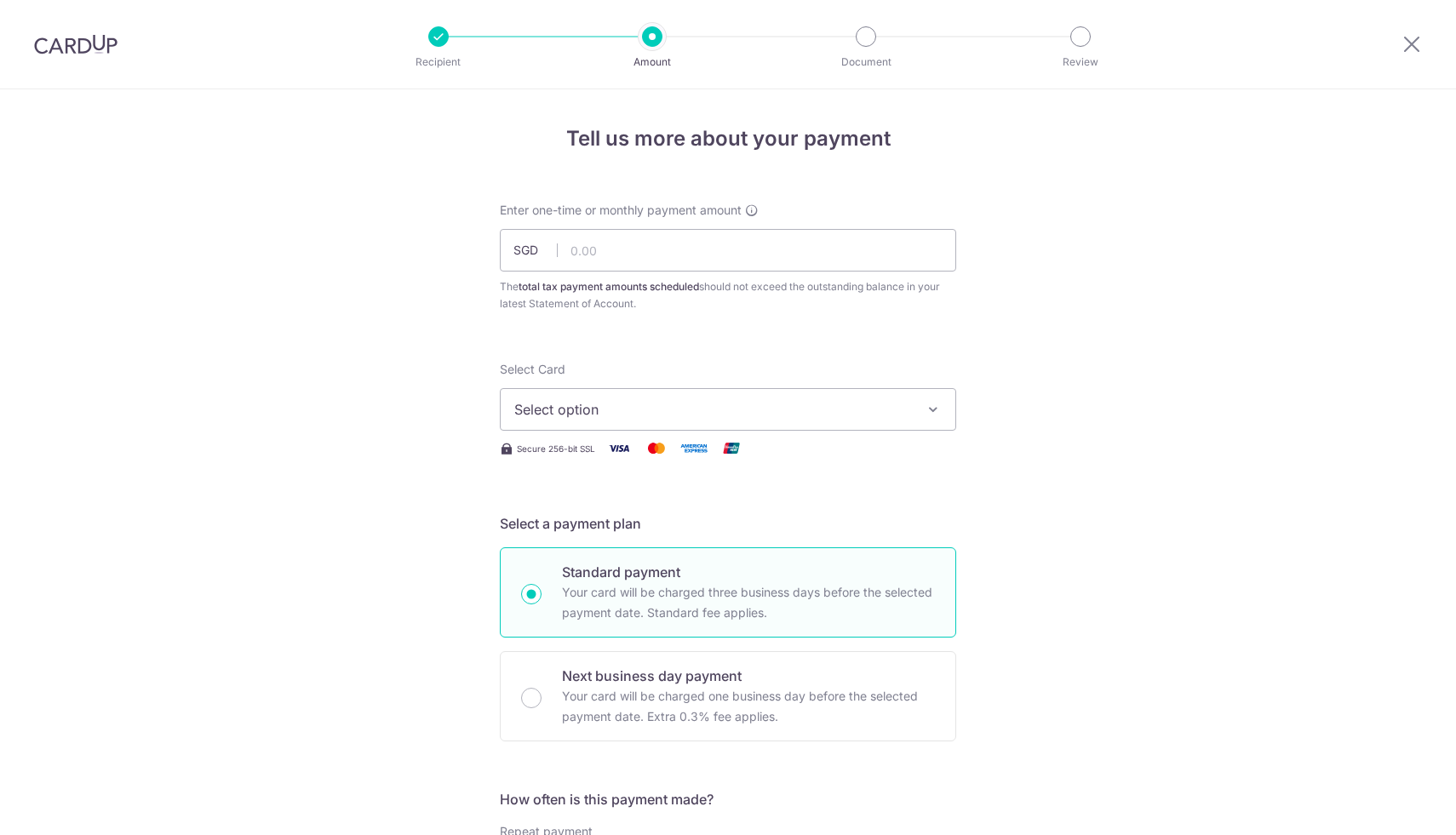 scroll, scrollTop: 0, scrollLeft: 0, axis: both 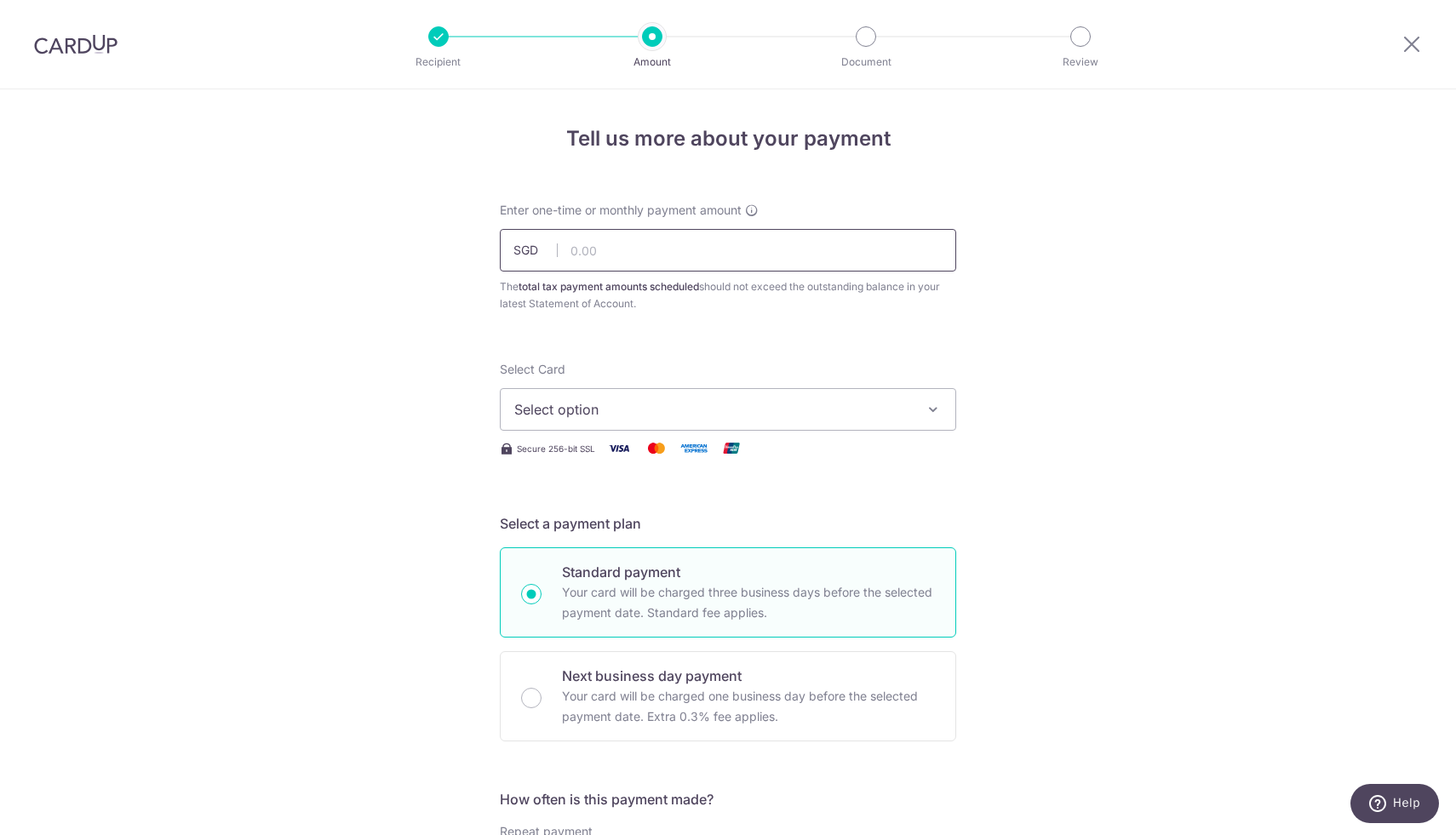 click at bounding box center [728, 250] 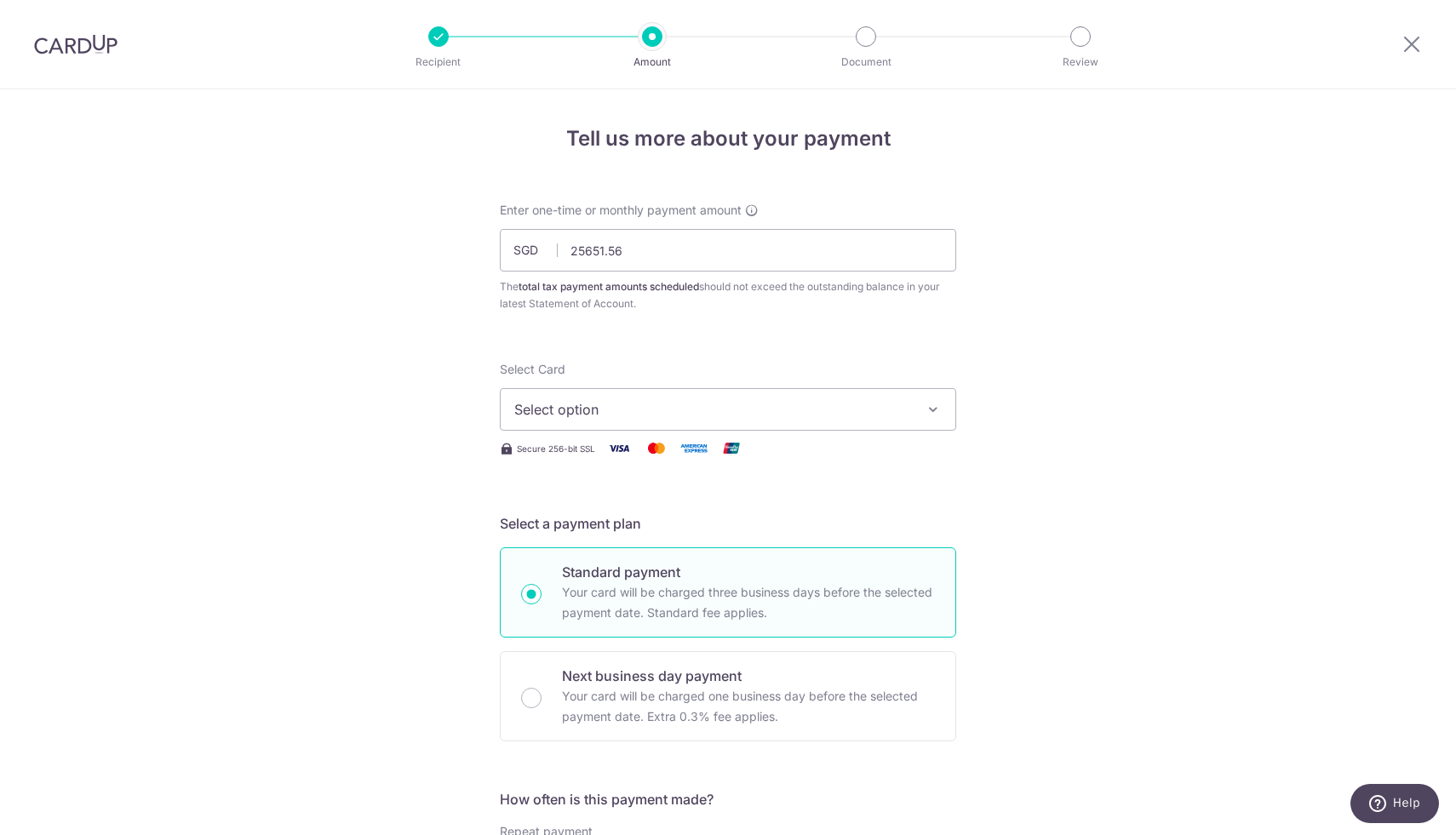 type on "25,651.56" 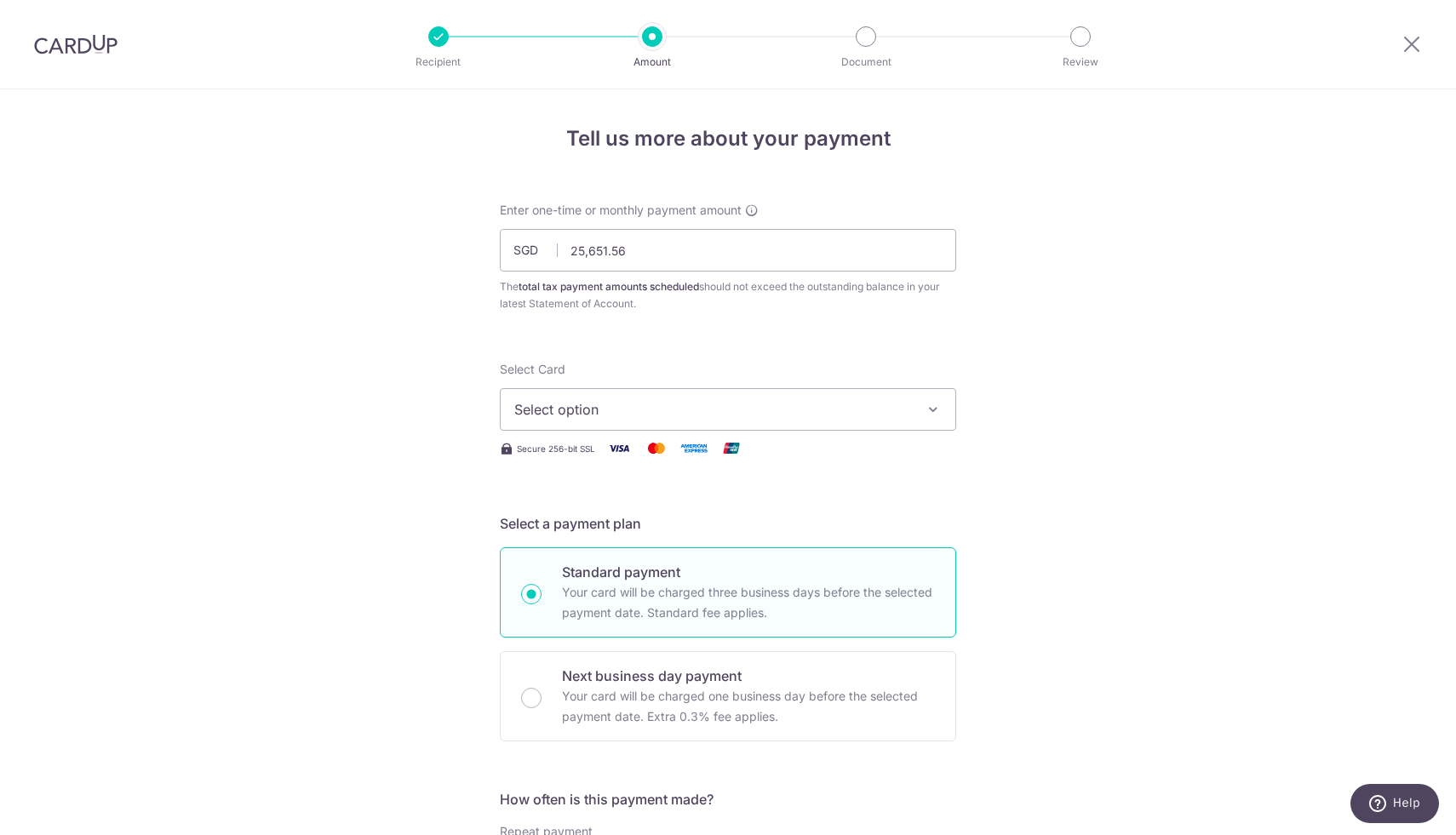 click on "Select option" at bounding box center (713, 409) 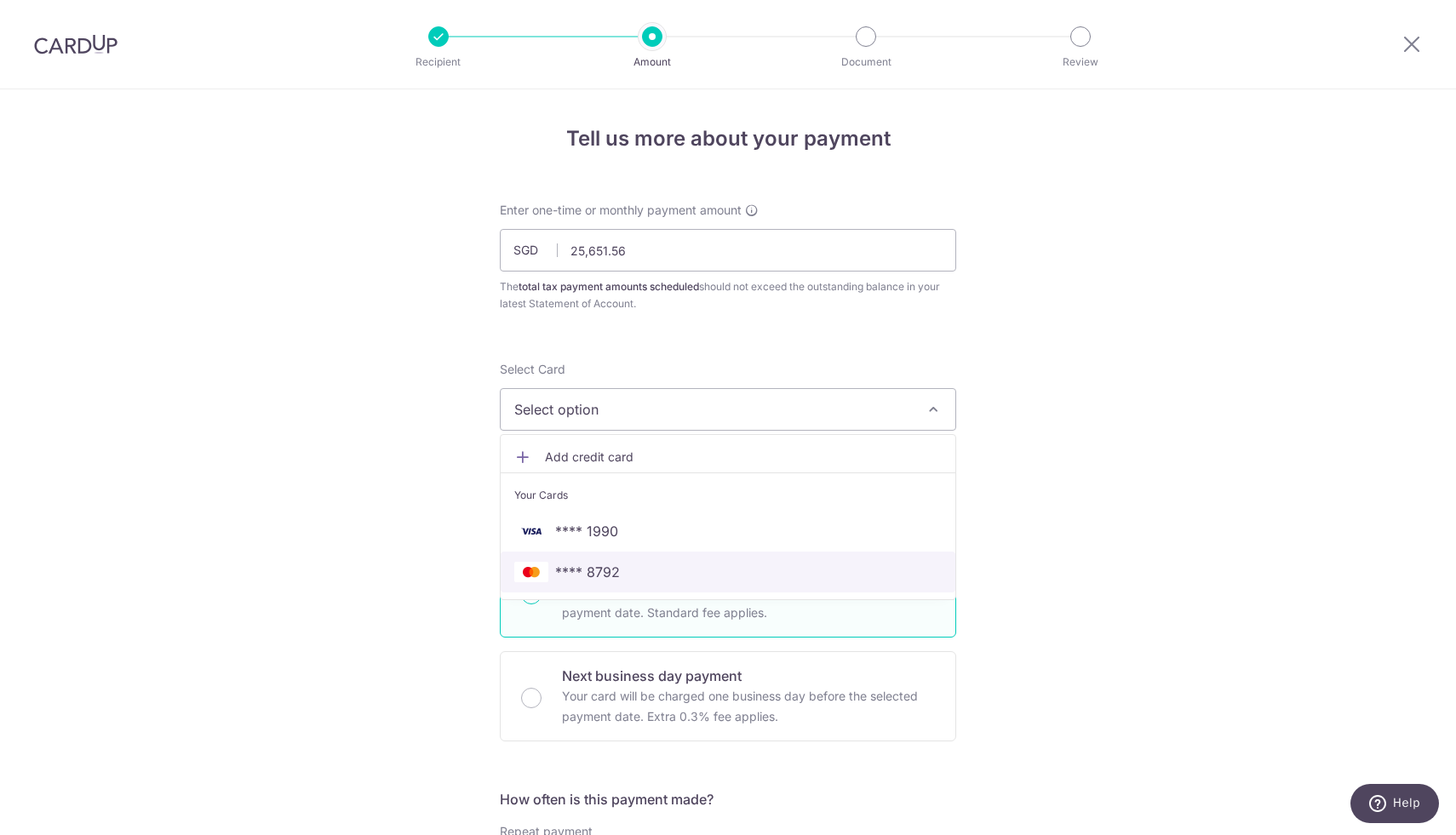 click on "**** 8792" at bounding box center [588, 572] 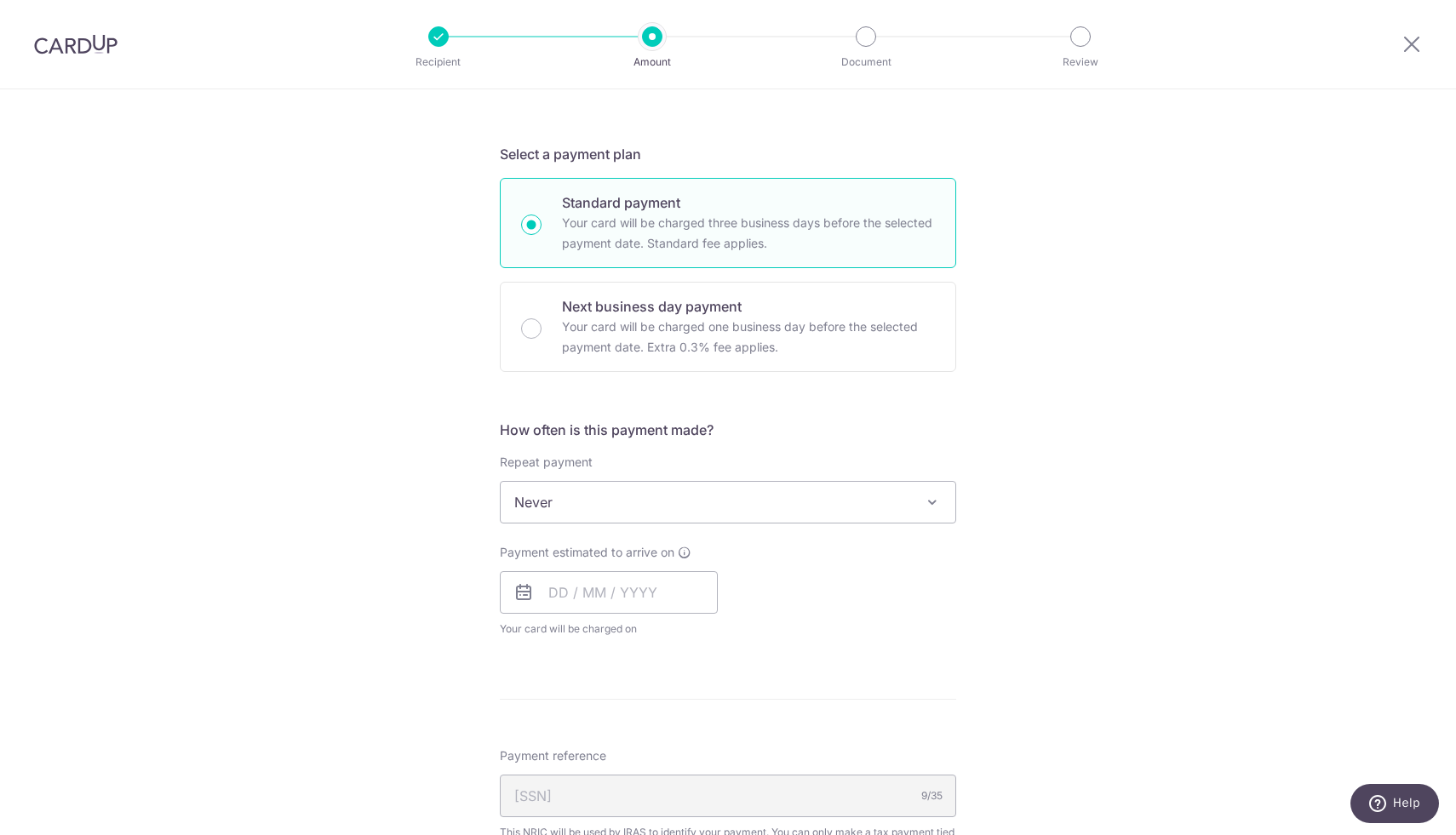 scroll, scrollTop: 443, scrollLeft: 0, axis: vertical 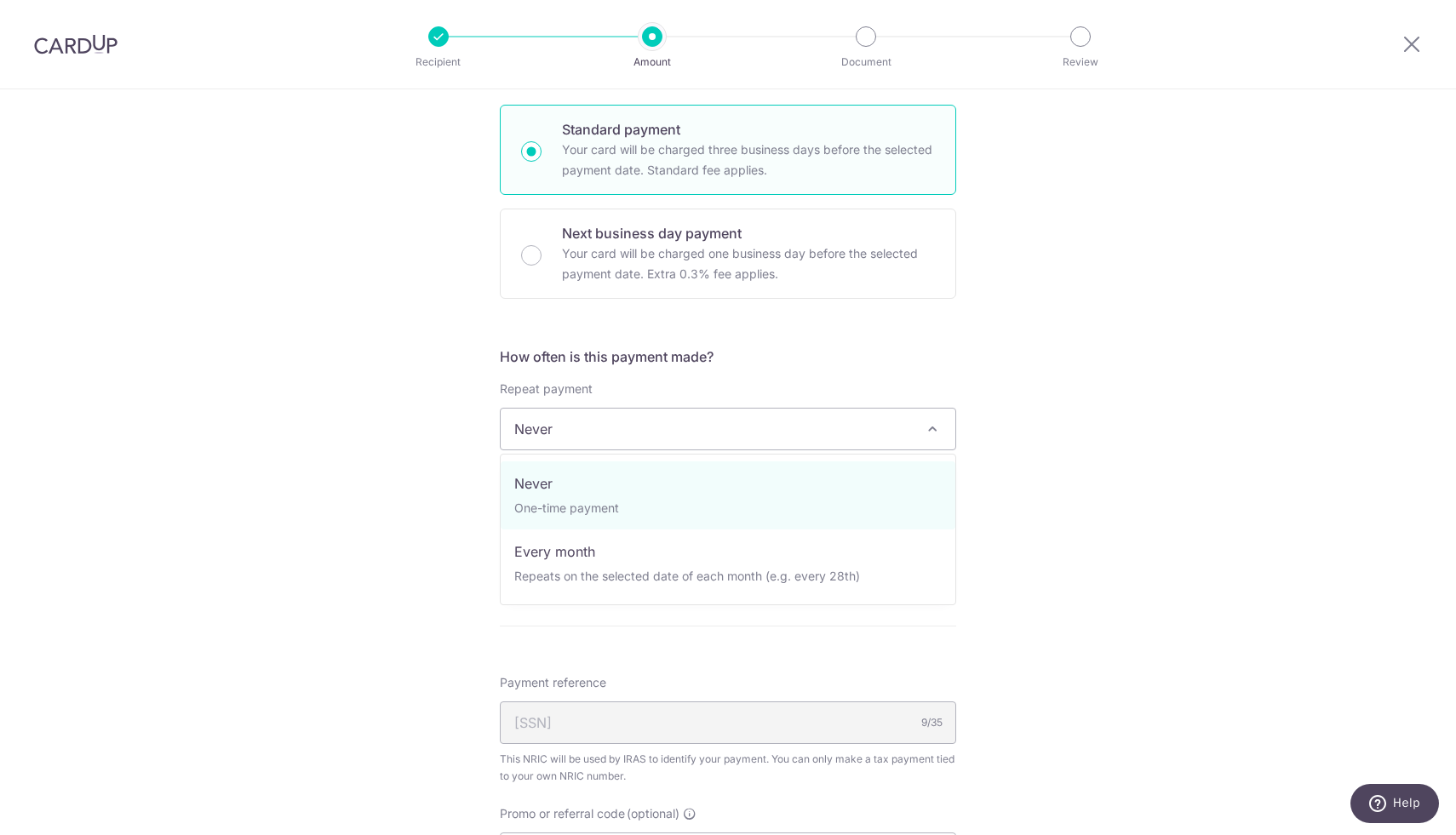 click on "Never" at bounding box center (728, 429) 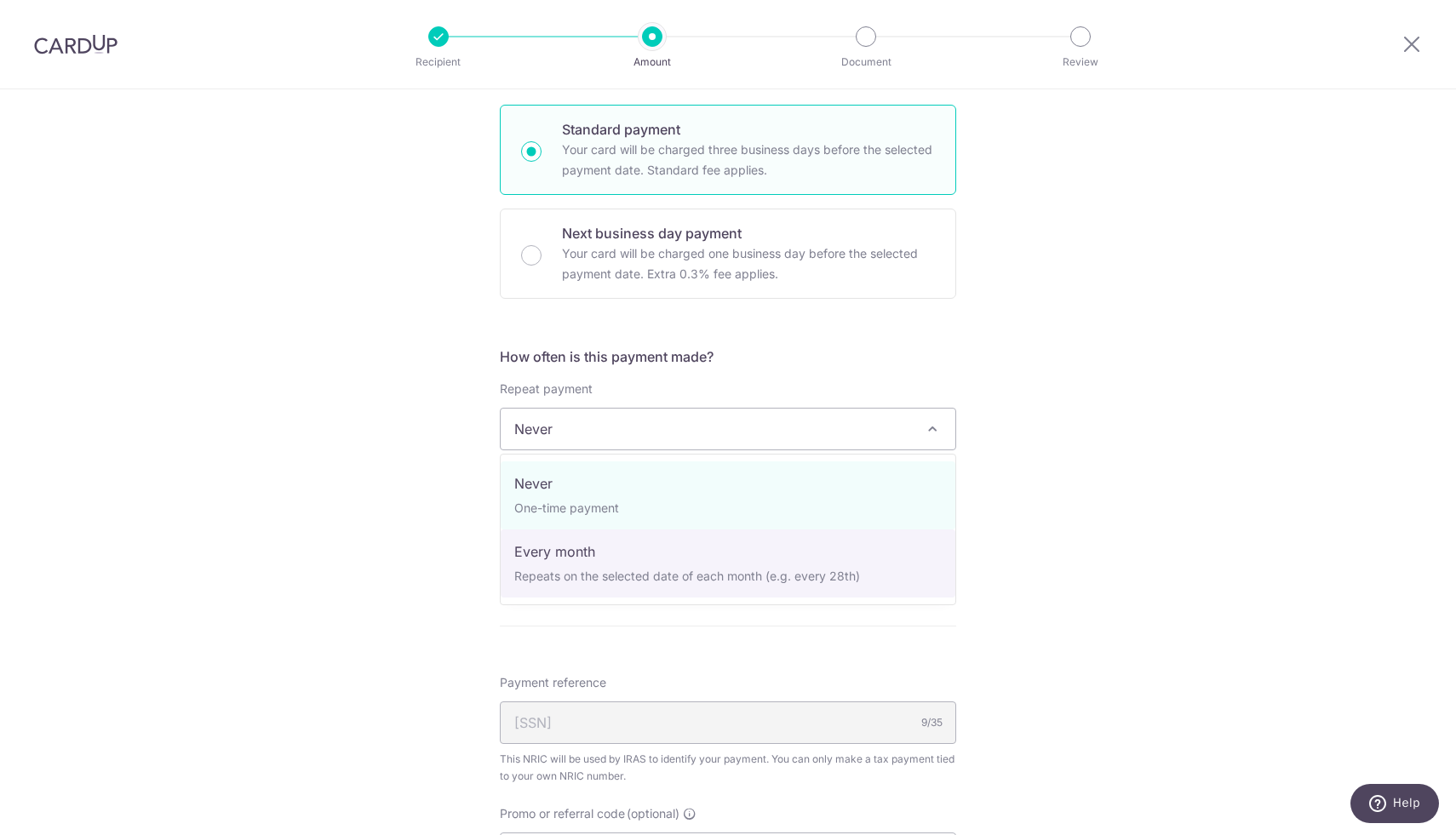 select on "3" 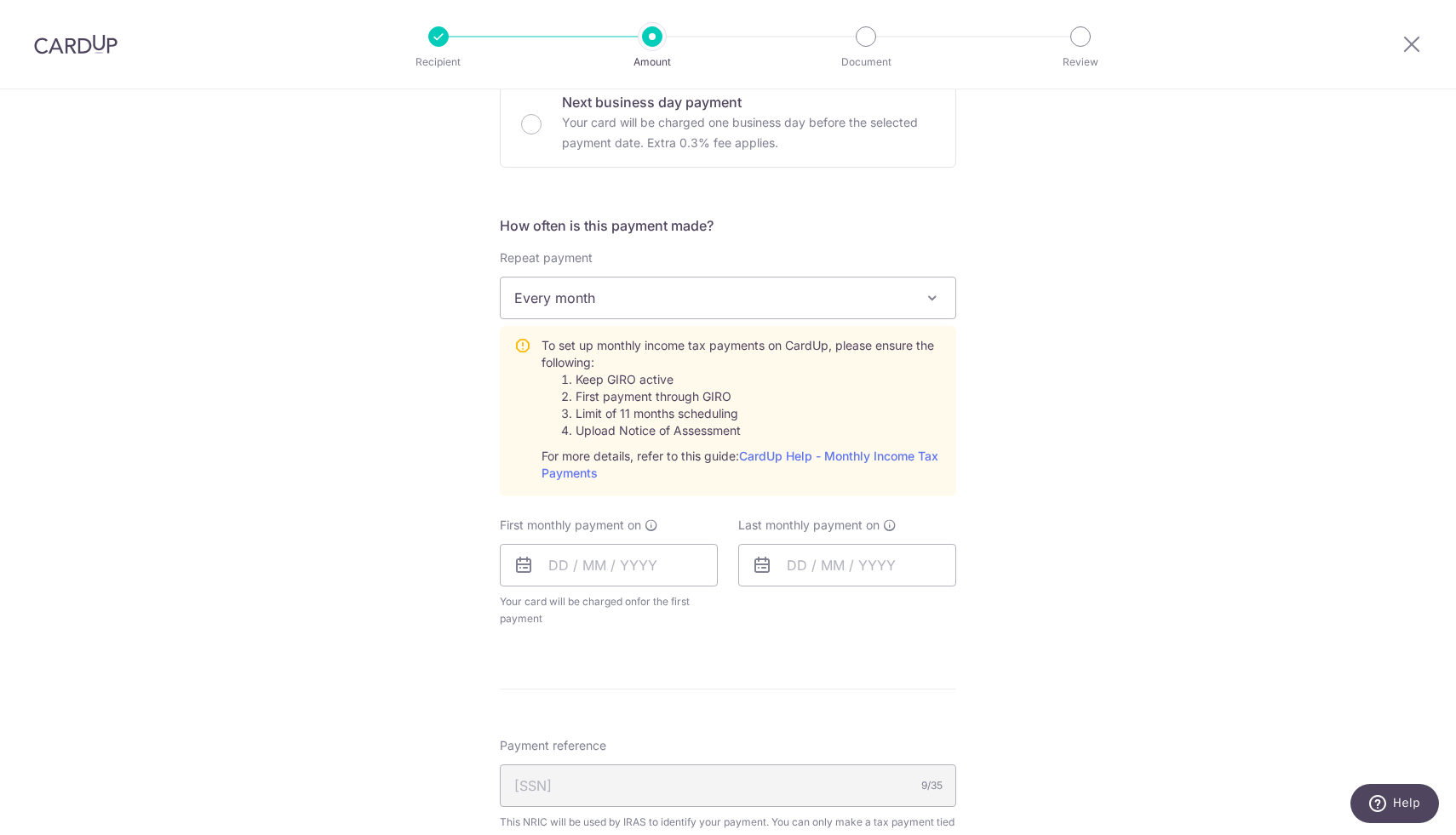 scroll, scrollTop: 575, scrollLeft: 0, axis: vertical 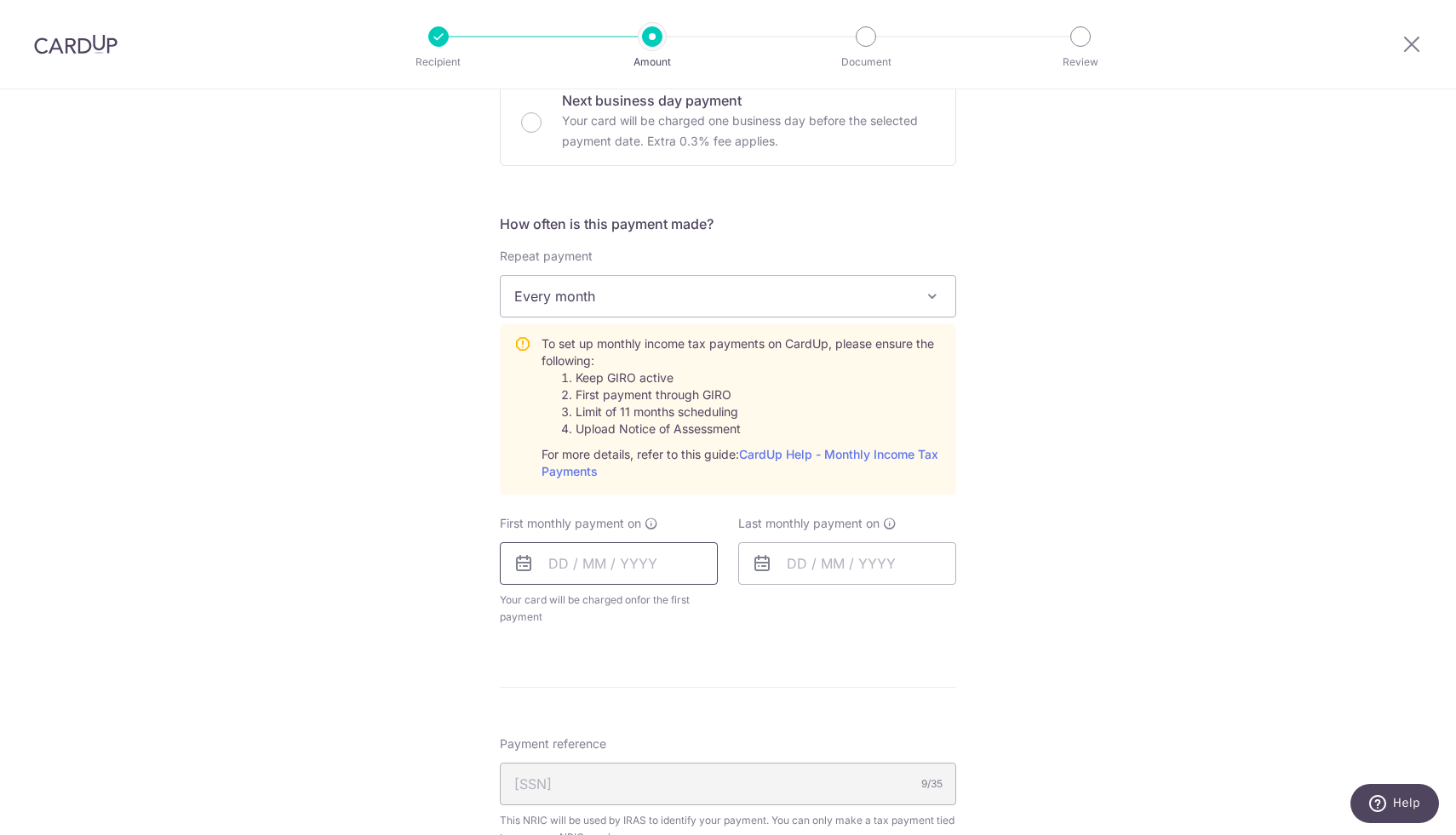 click at bounding box center (609, 563) 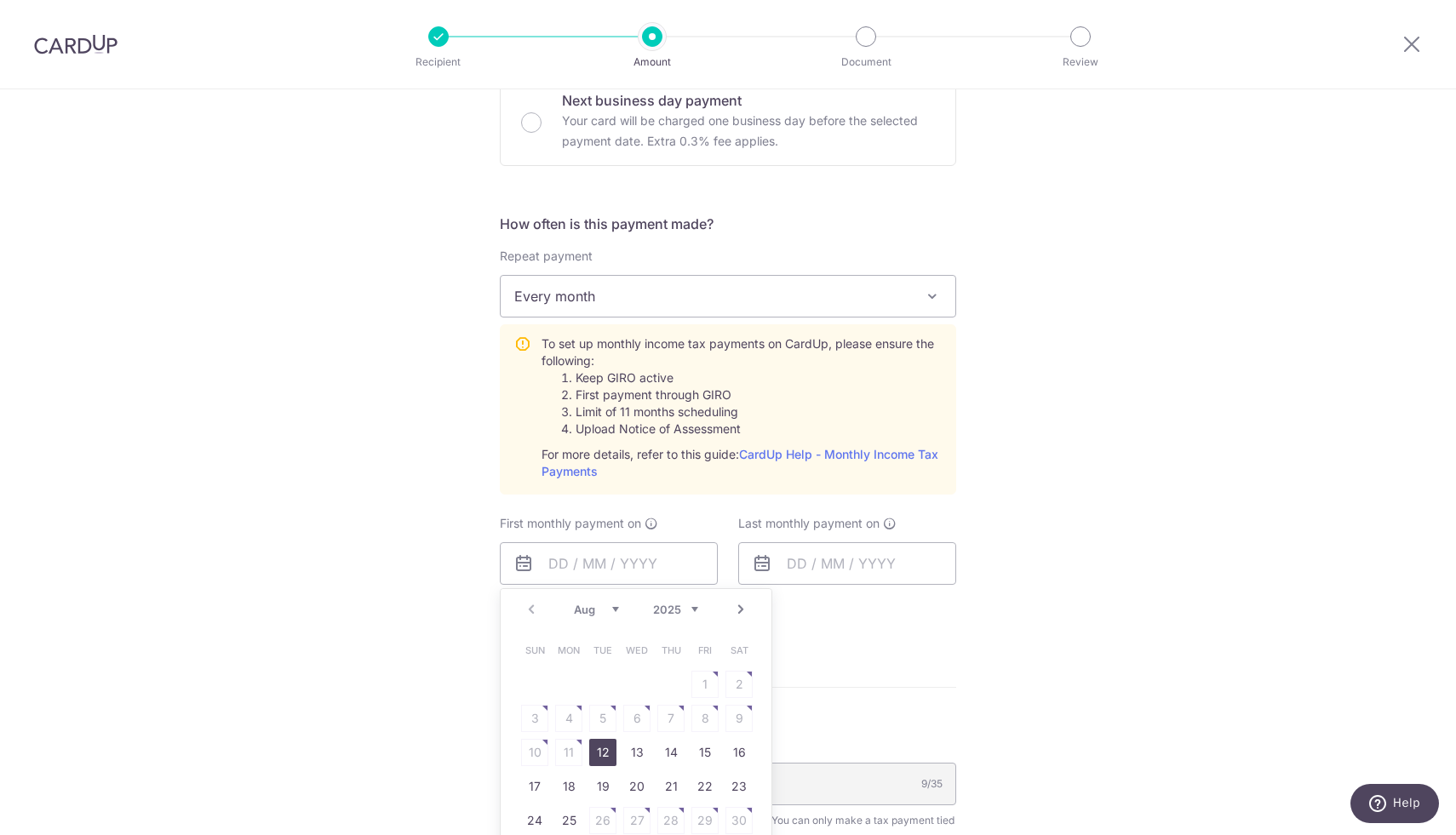 click on "Tell us more about your payment
Enter one-time or monthly payment amount
SGD
25,651.56
25651.56
The  total tax payment amounts scheduled  should not exceed the outstanding balance in your latest Statement of Account.
Select Card
**** 8792
Add credit card
Your Cards
**** 1990
**** 8792
Secure 256-bit SSL
Text" at bounding box center (728, 401) 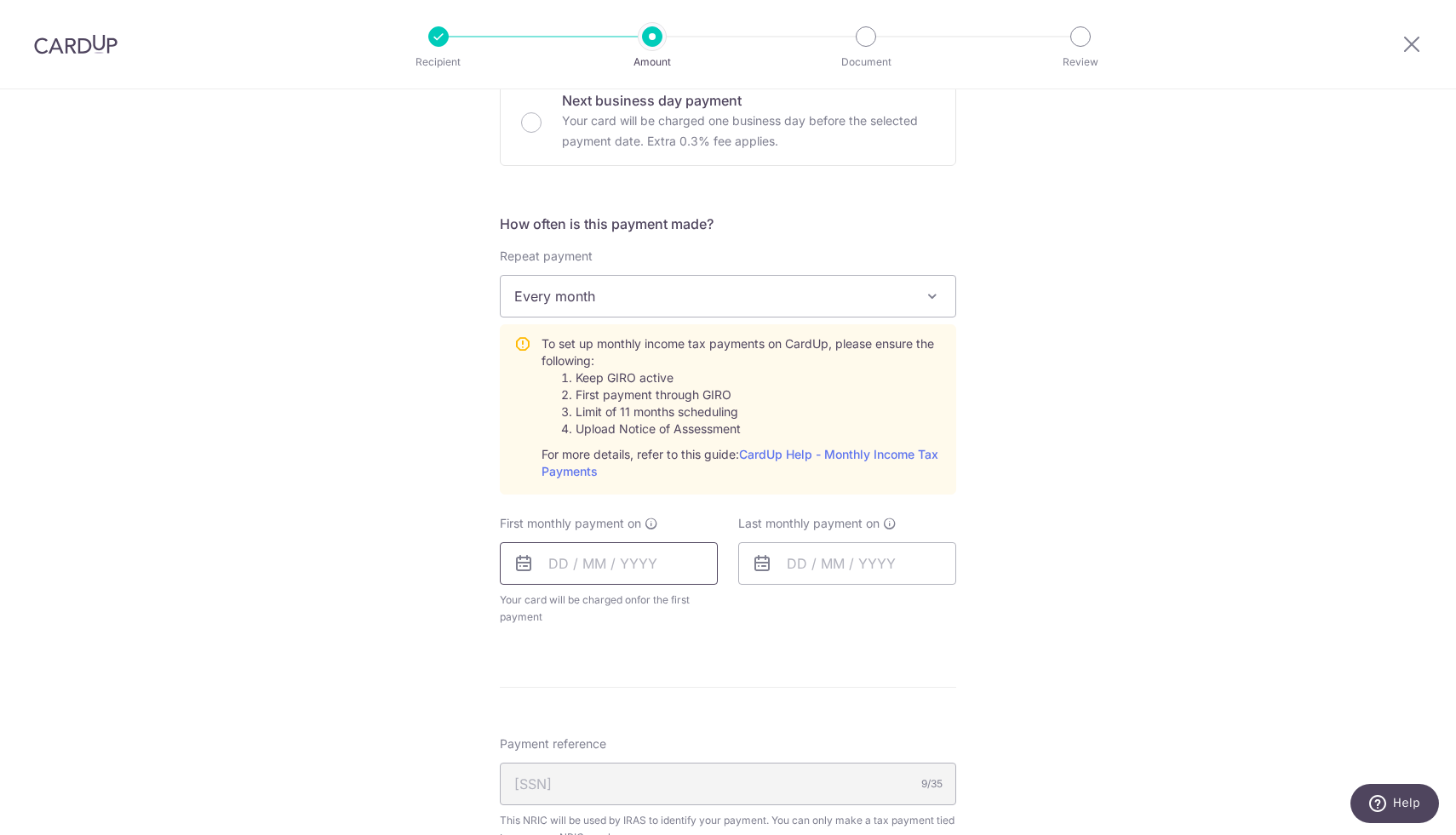 click at bounding box center (609, 563) 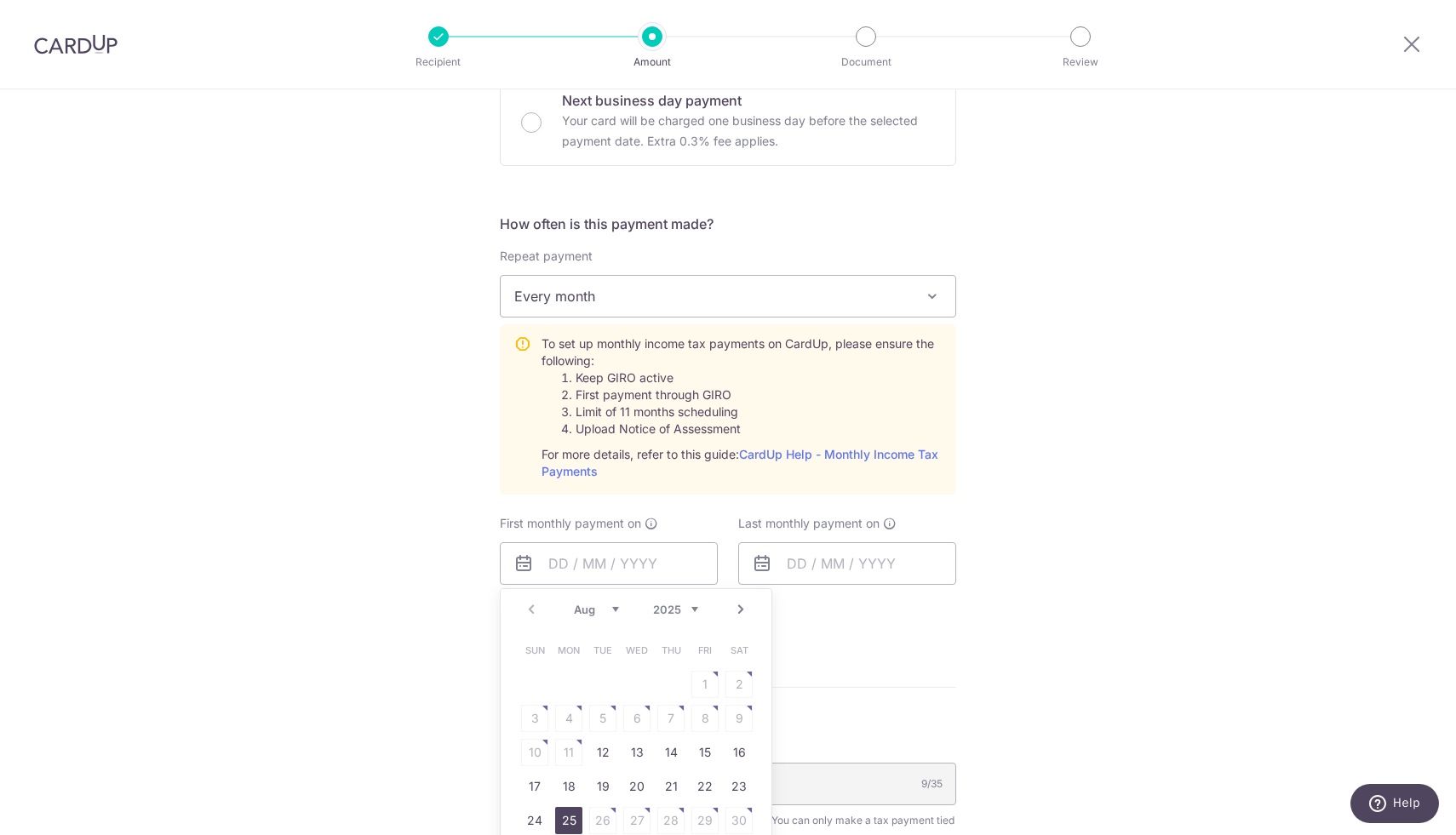 click on "25" at bounding box center [569, 821] 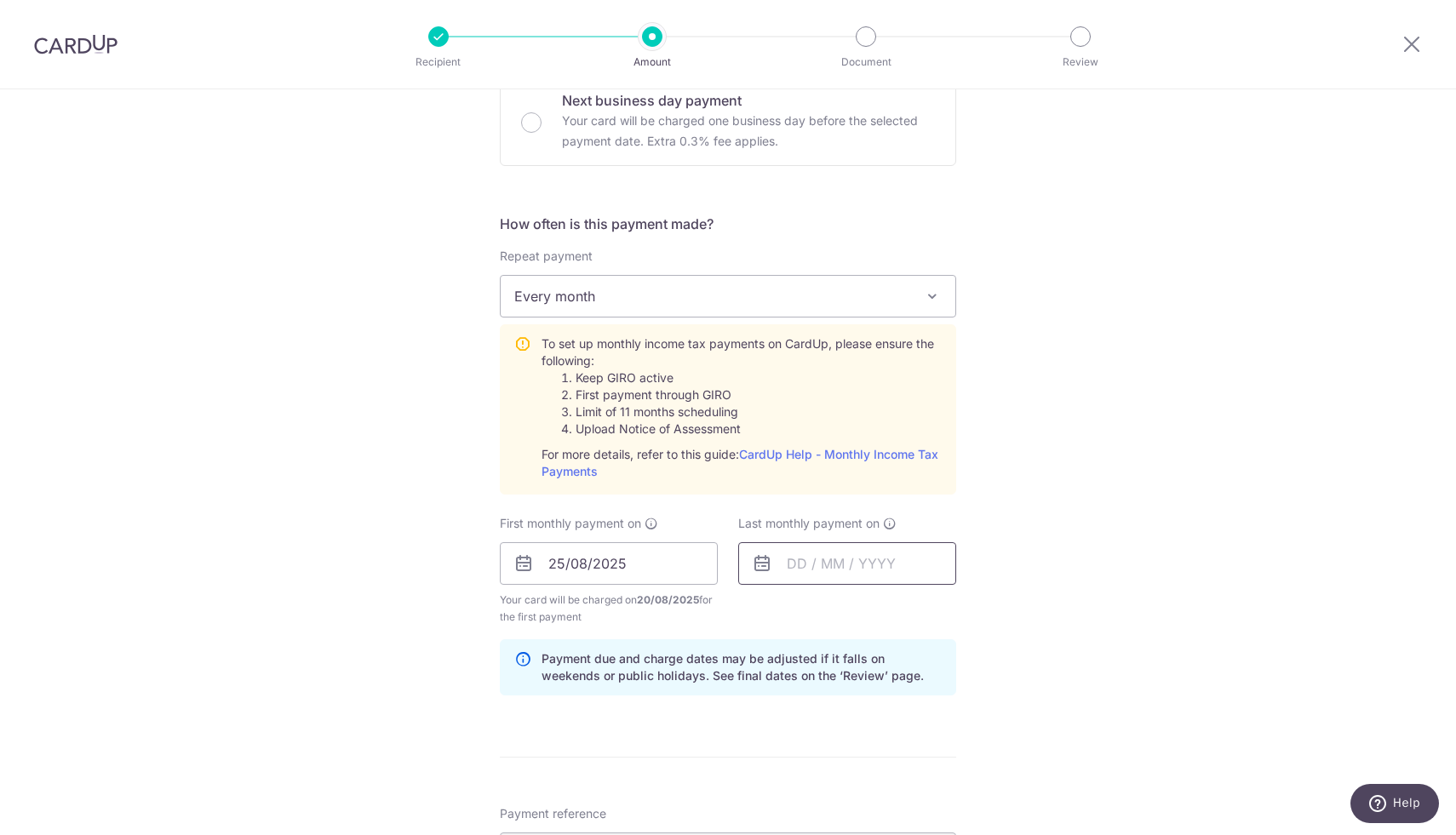 click at bounding box center [847, 563] 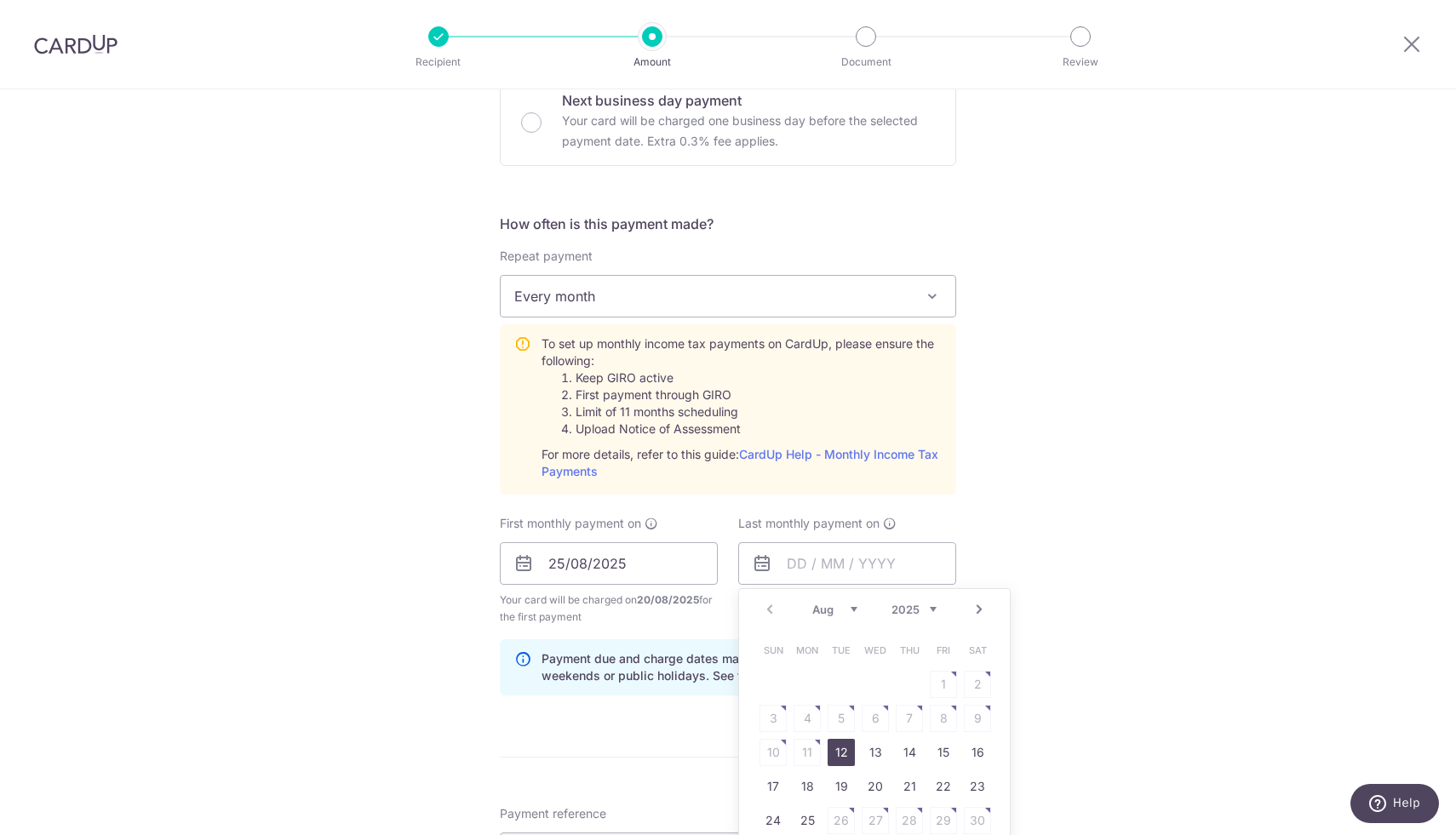 click on "2025 2026" at bounding box center (914, 609) 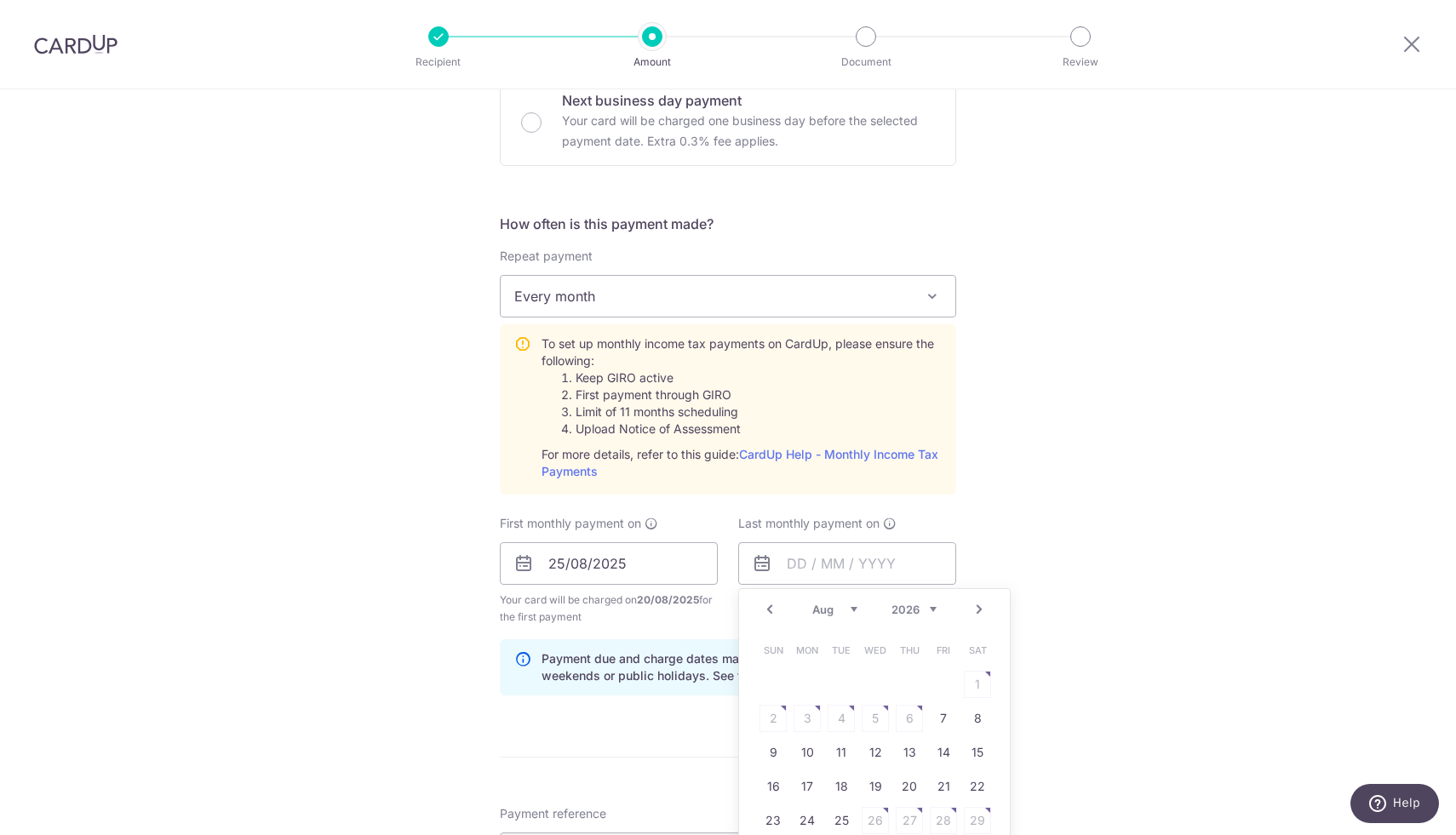click on "Jan Feb Mar Apr May Jun Jul Aug Sep" at bounding box center [834, 609] 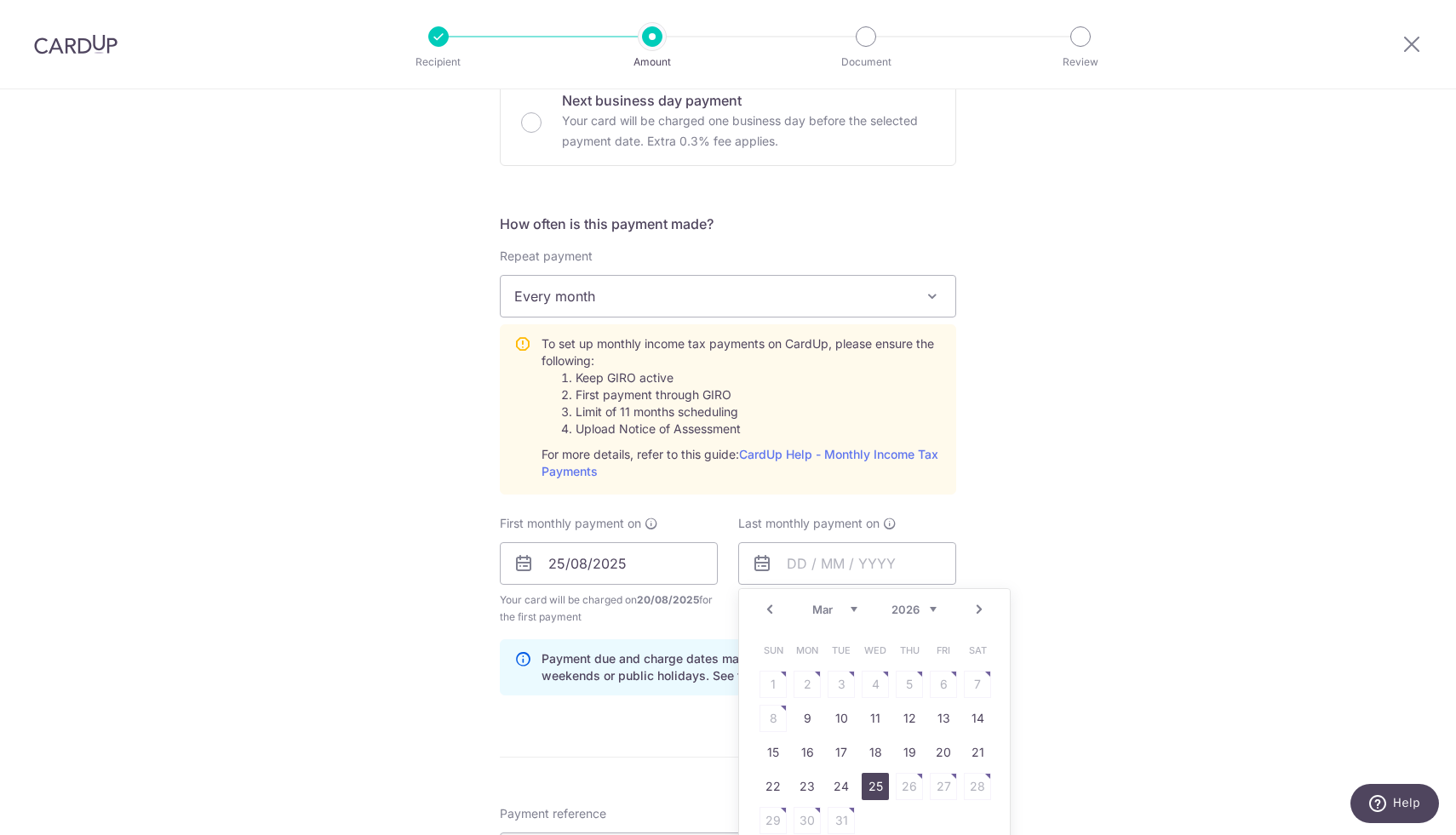 click on "25" at bounding box center [875, 786] 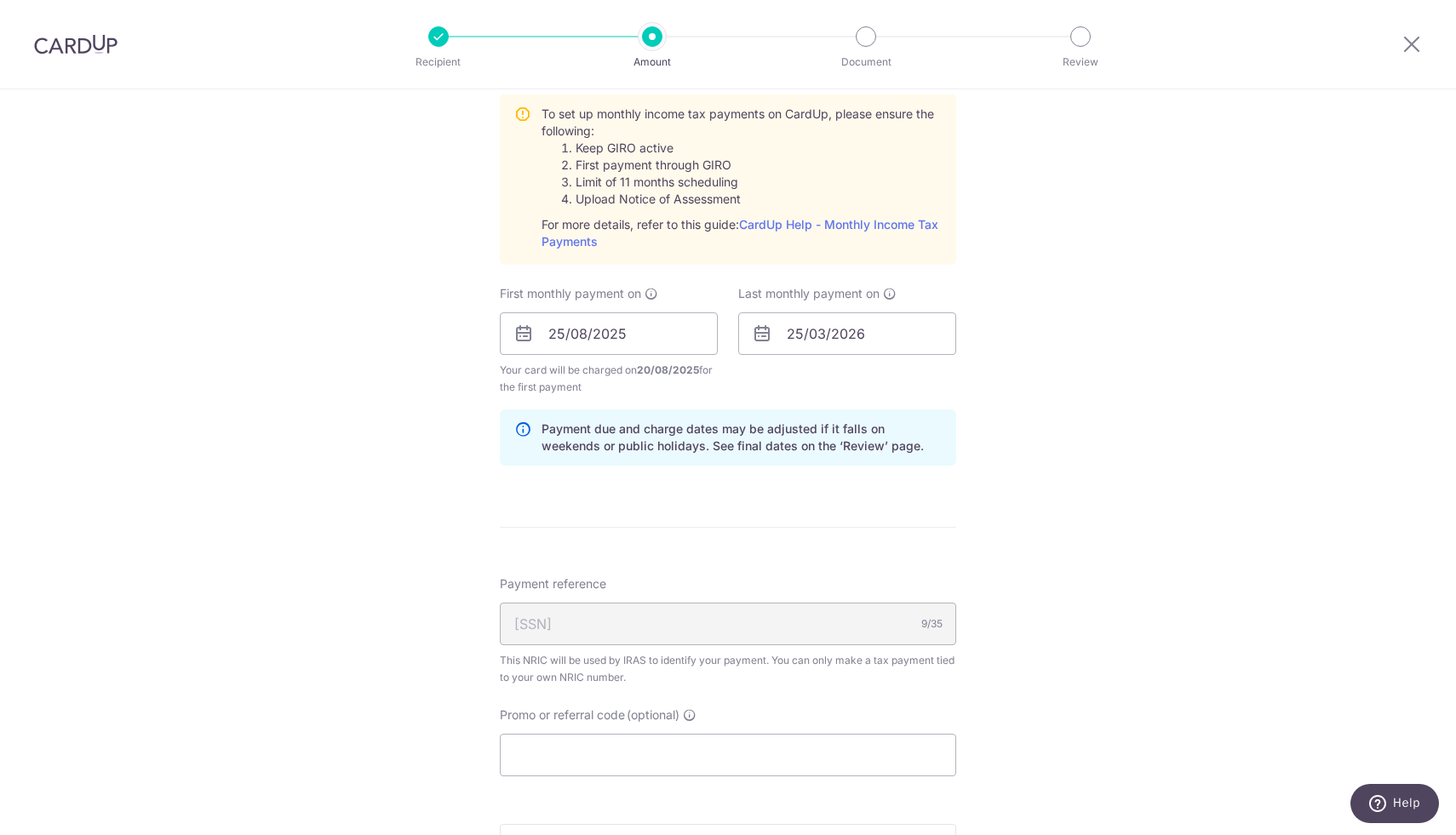 scroll, scrollTop: 929, scrollLeft: 0, axis: vertical 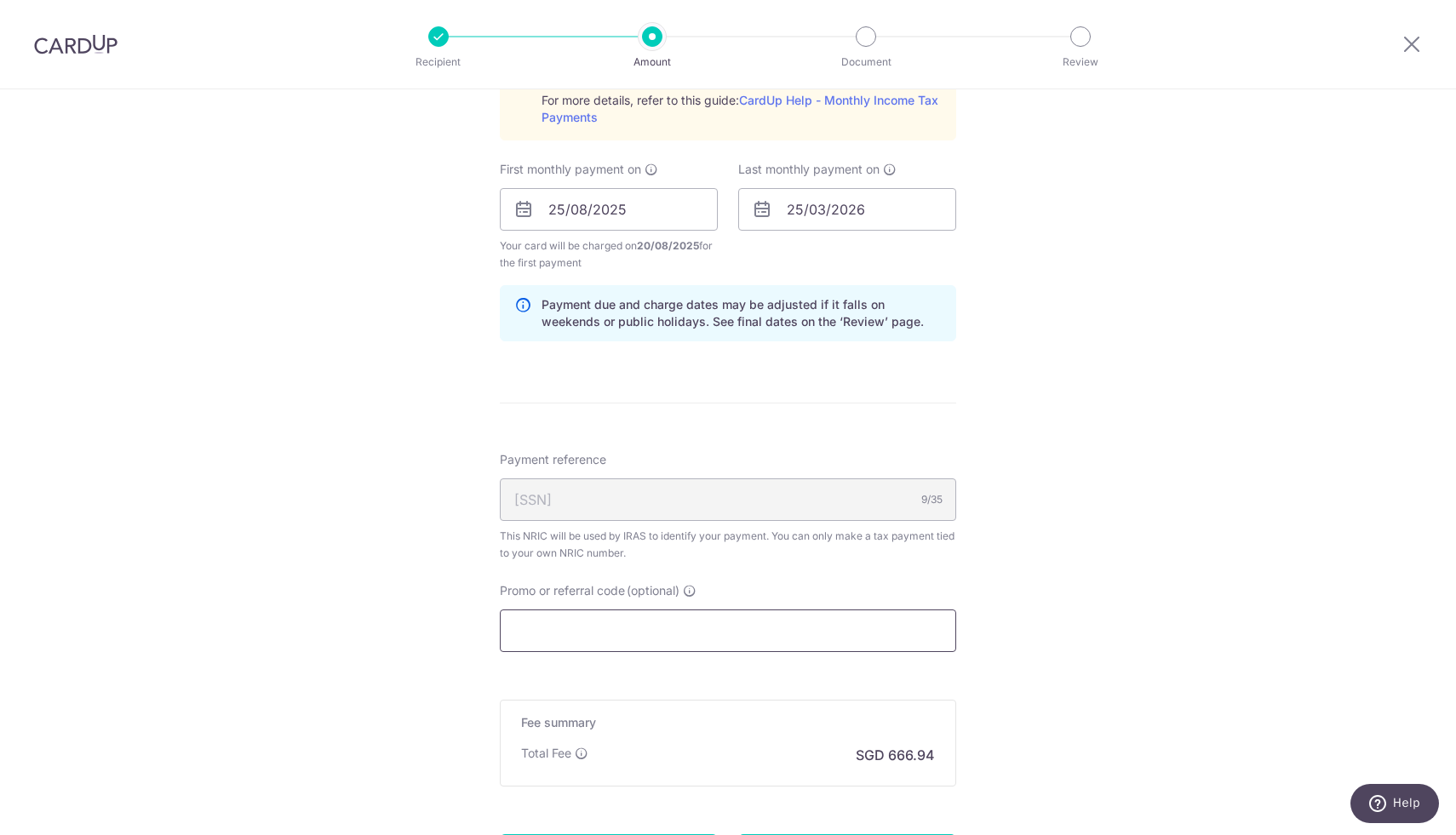 click on "Promo or referral code
(optional)" at bounding box center [728, 631] 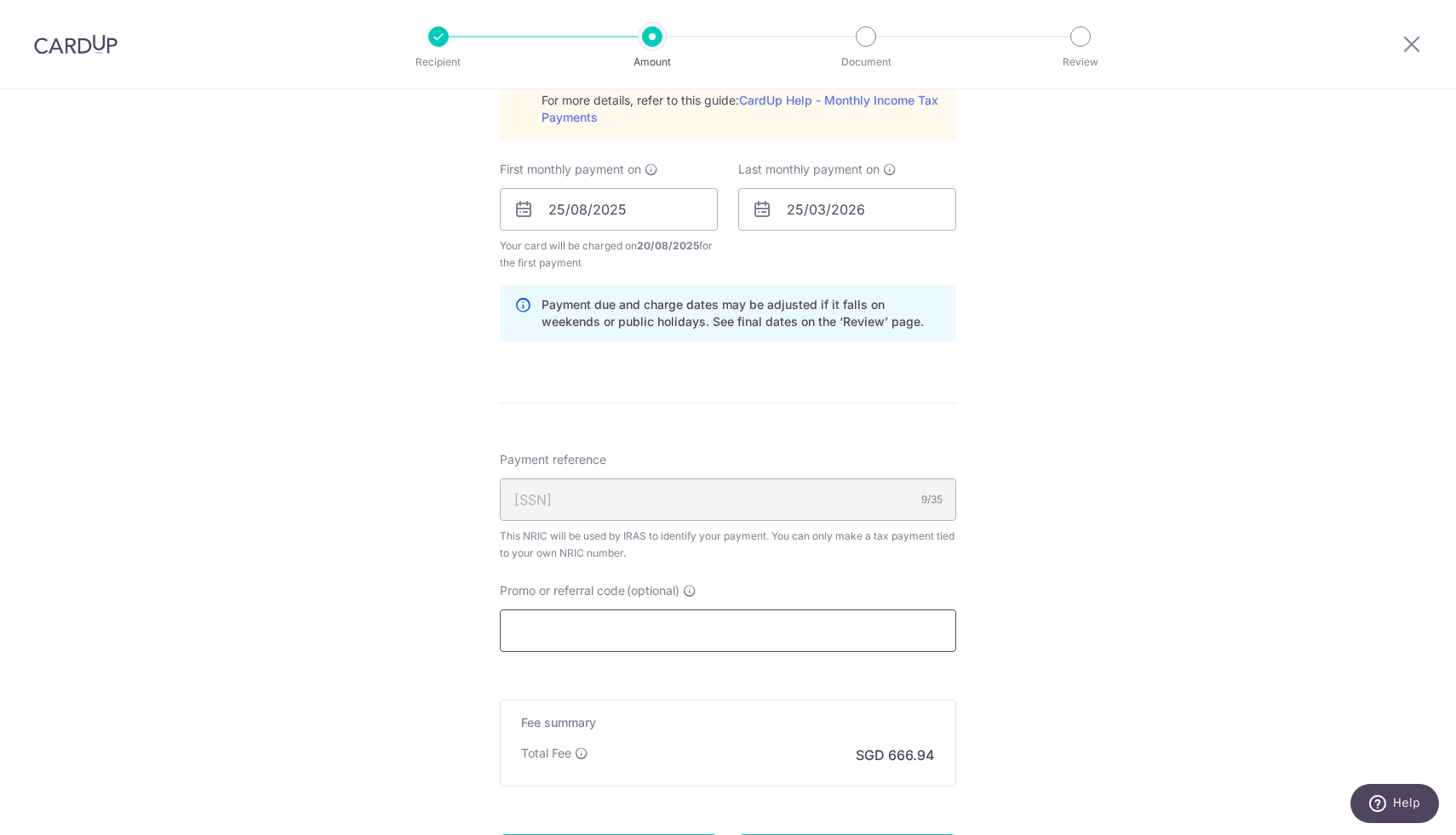 paste on "MLTAX25R" 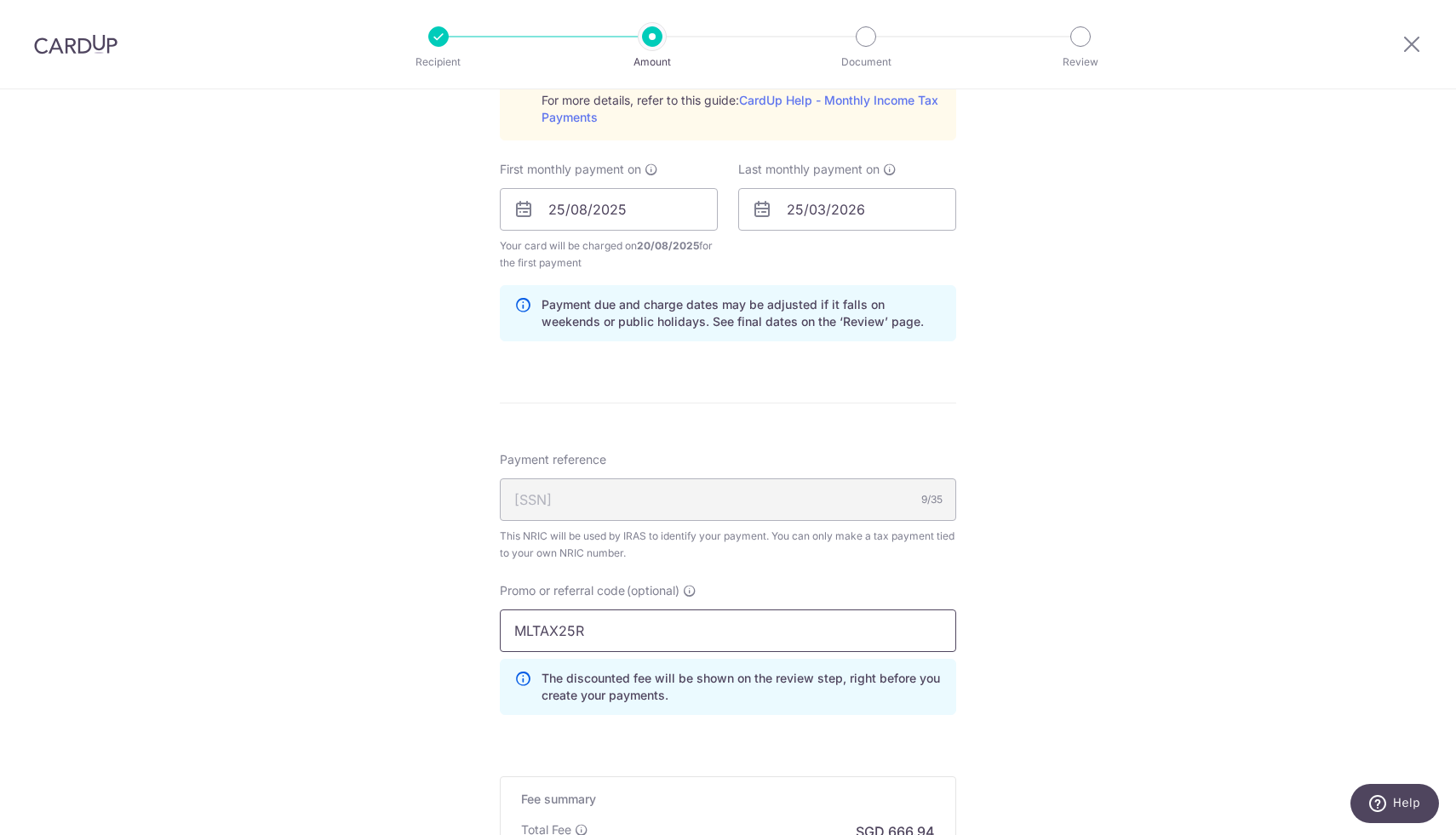 scroll, scrollTop: 1175, scrollLeft: 0, axis: vertical 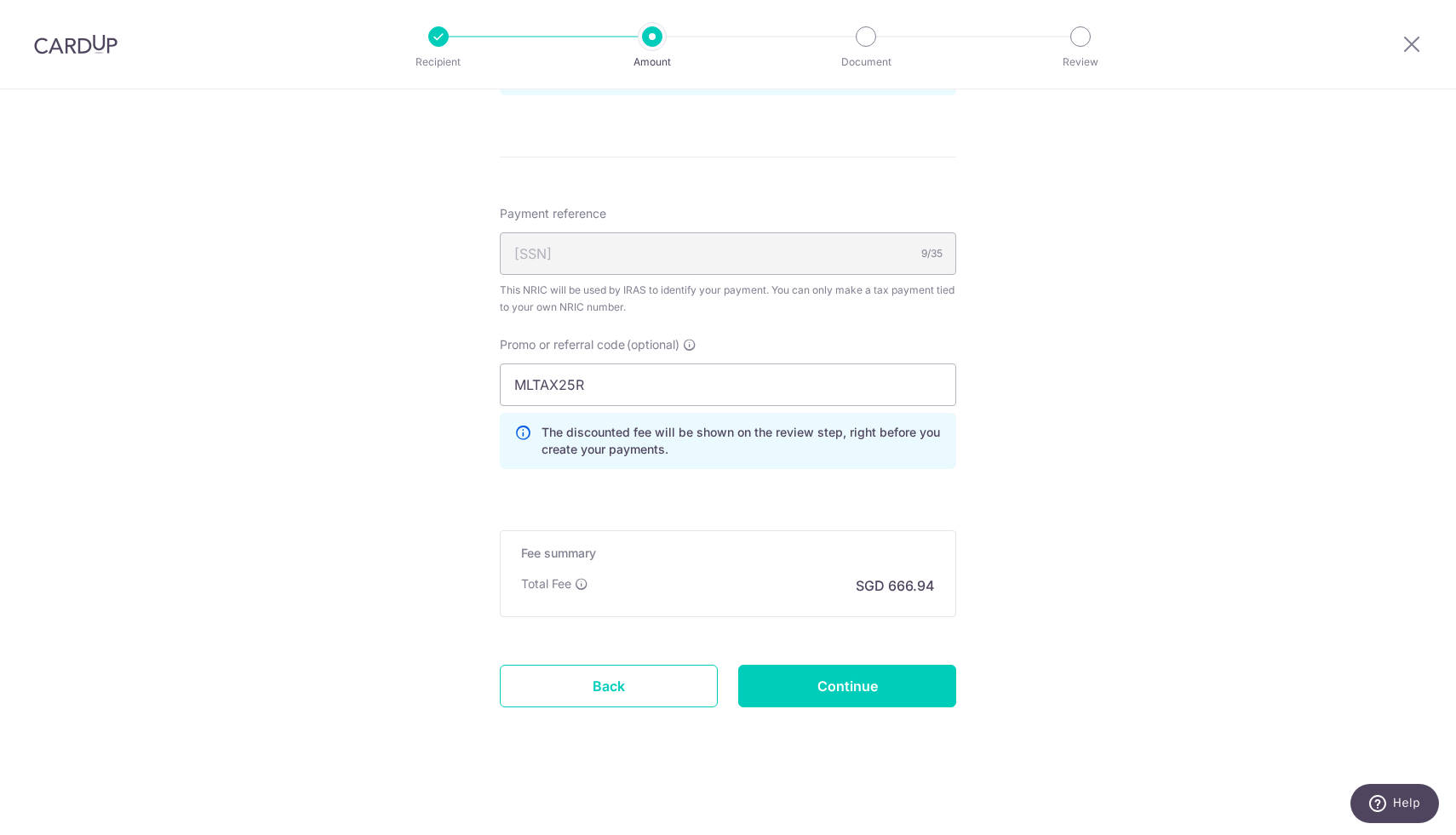 click on "Tell us more about your payment
Enter one-time or monthly payment amount
SGD
25,651.56
25651.56
The  total tax payment amounts scheduled  should not exceed the outstanding balance in your latest Statement of Account.
Select Card
**** 8792
Add credit card
Your Cards
**** 1990
**** 8792
Secure 256-bit SSL
Text" at bounding box center (728, -126) 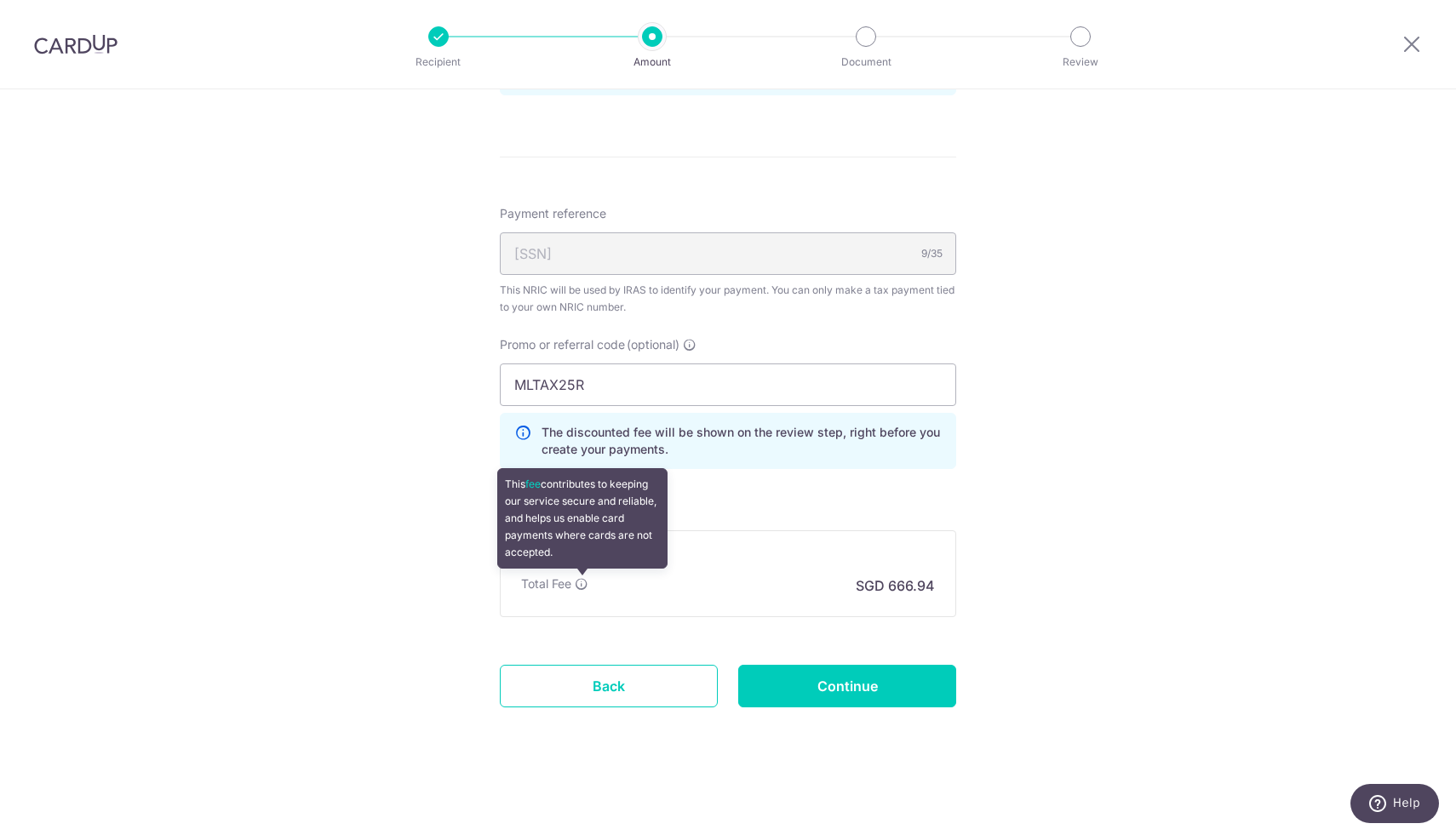 click at bounding box center (582, 584) 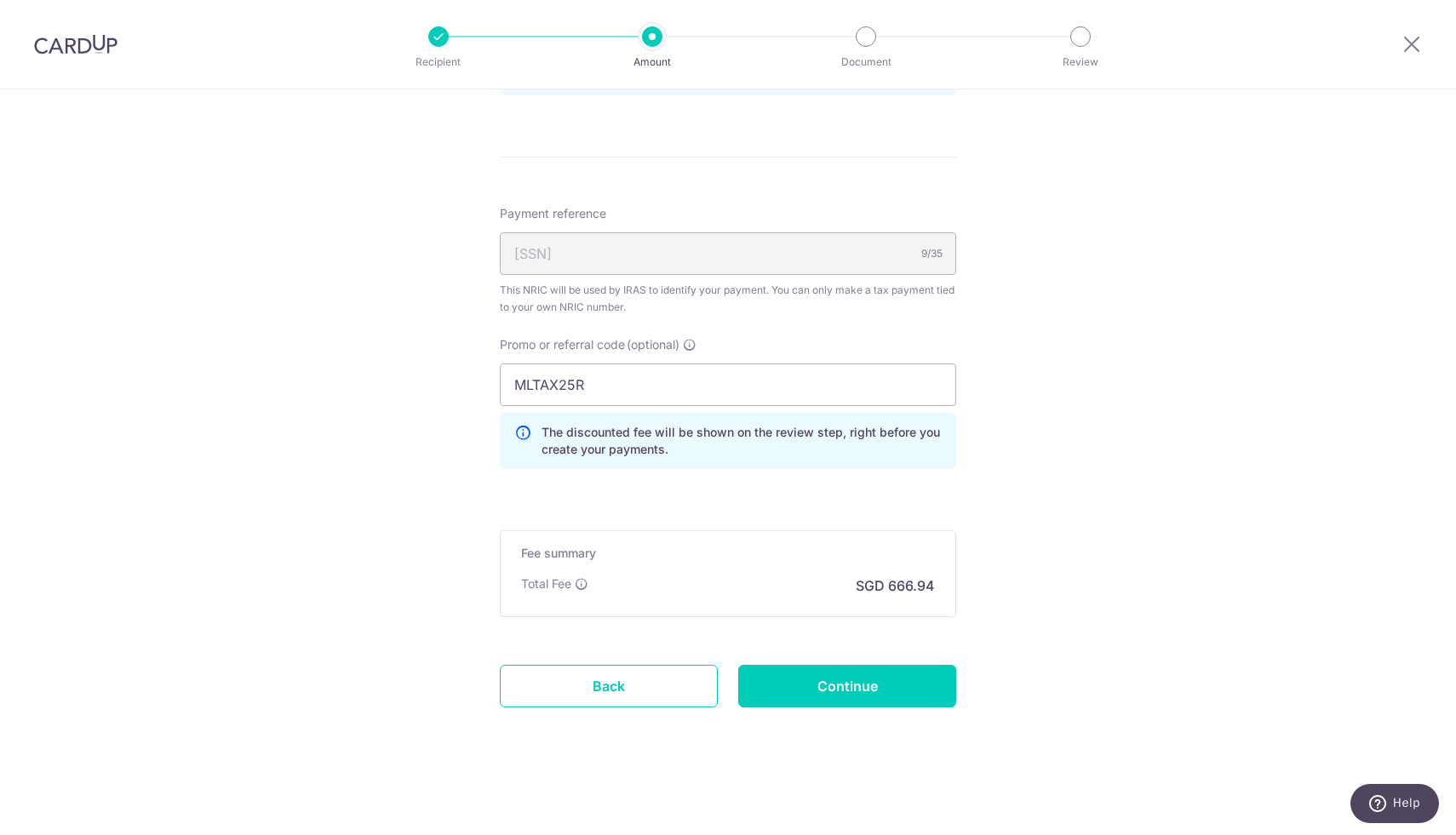 click on "Enter one-time or monthly payment amount
SGD
25,651.56
25651.56
The  total tax payment amounts scheduled  should not exceed the outstanding balance in your latest Statement of Account.
Select Card
**** 8792
Add credit card
Your Cards
**** 1990
**** 8792
Secure 256-bit SSL
Text
New card details" at bounding box center (728, -110) 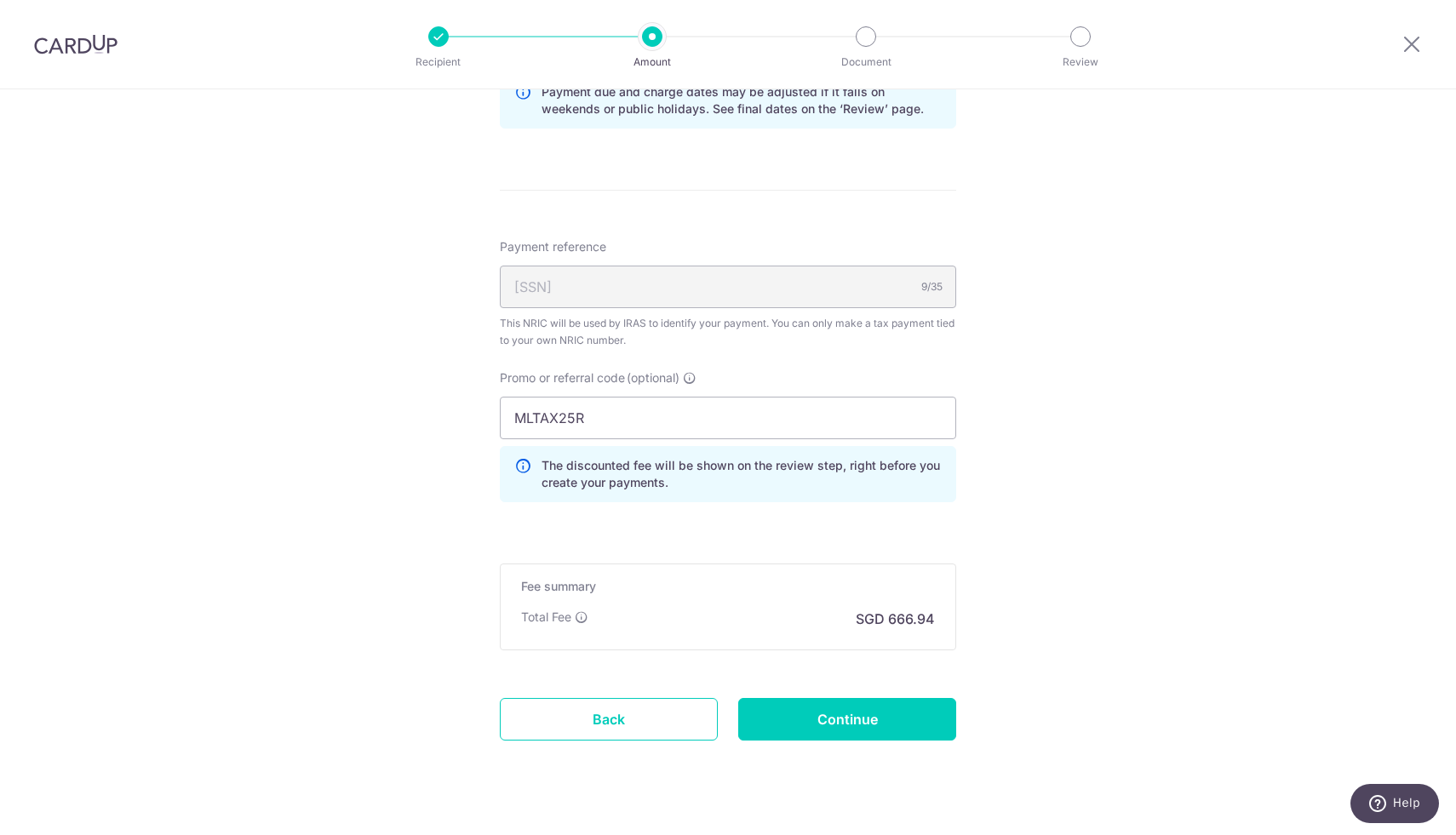 drag, startPoint x: 648, startPoint y: 464, endPoint x: 809, endPoint y: 472, distance: 161.19864 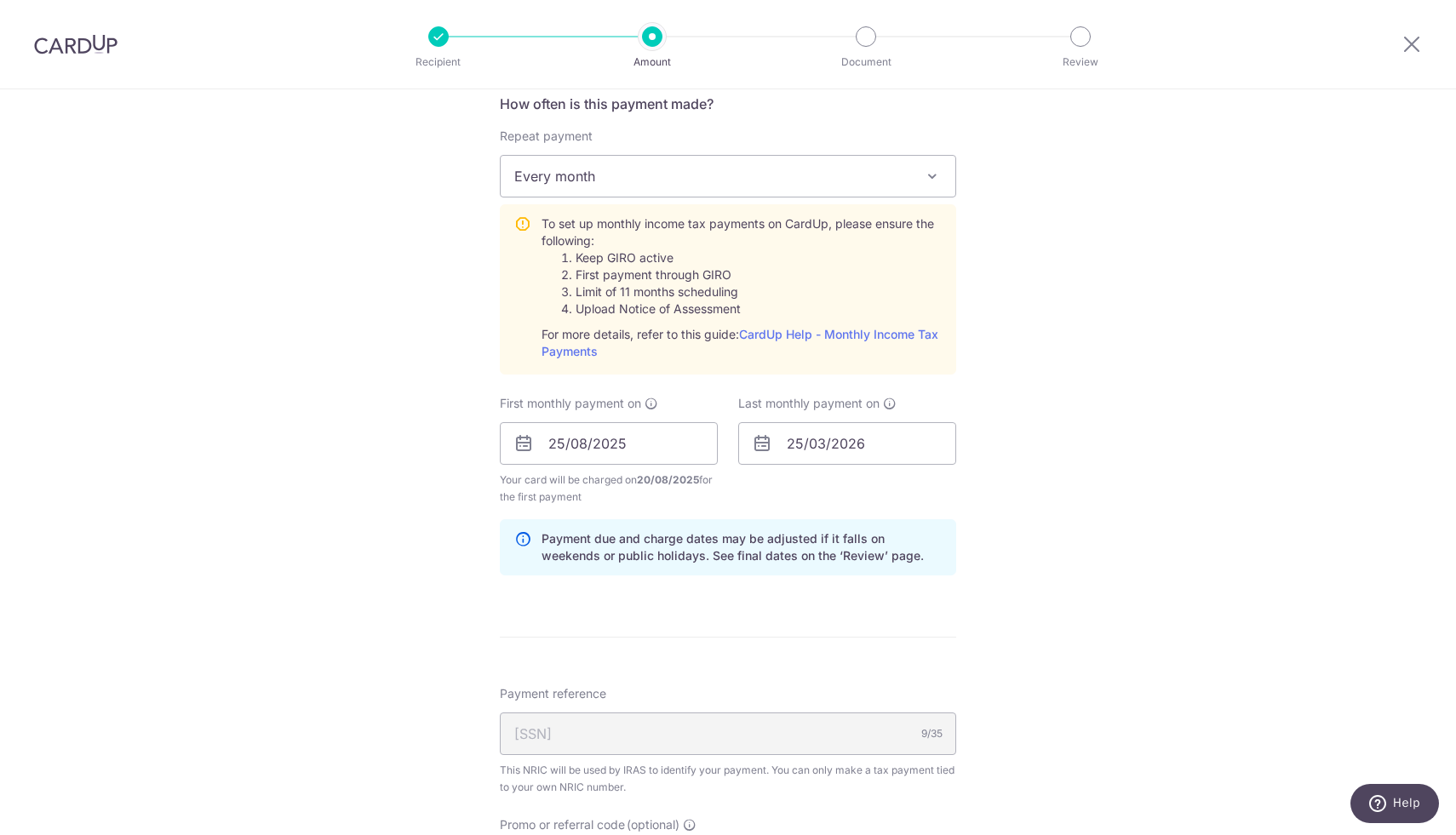 scroll, scrollTop: 1175, scrollLeft: 0, axis: vertical 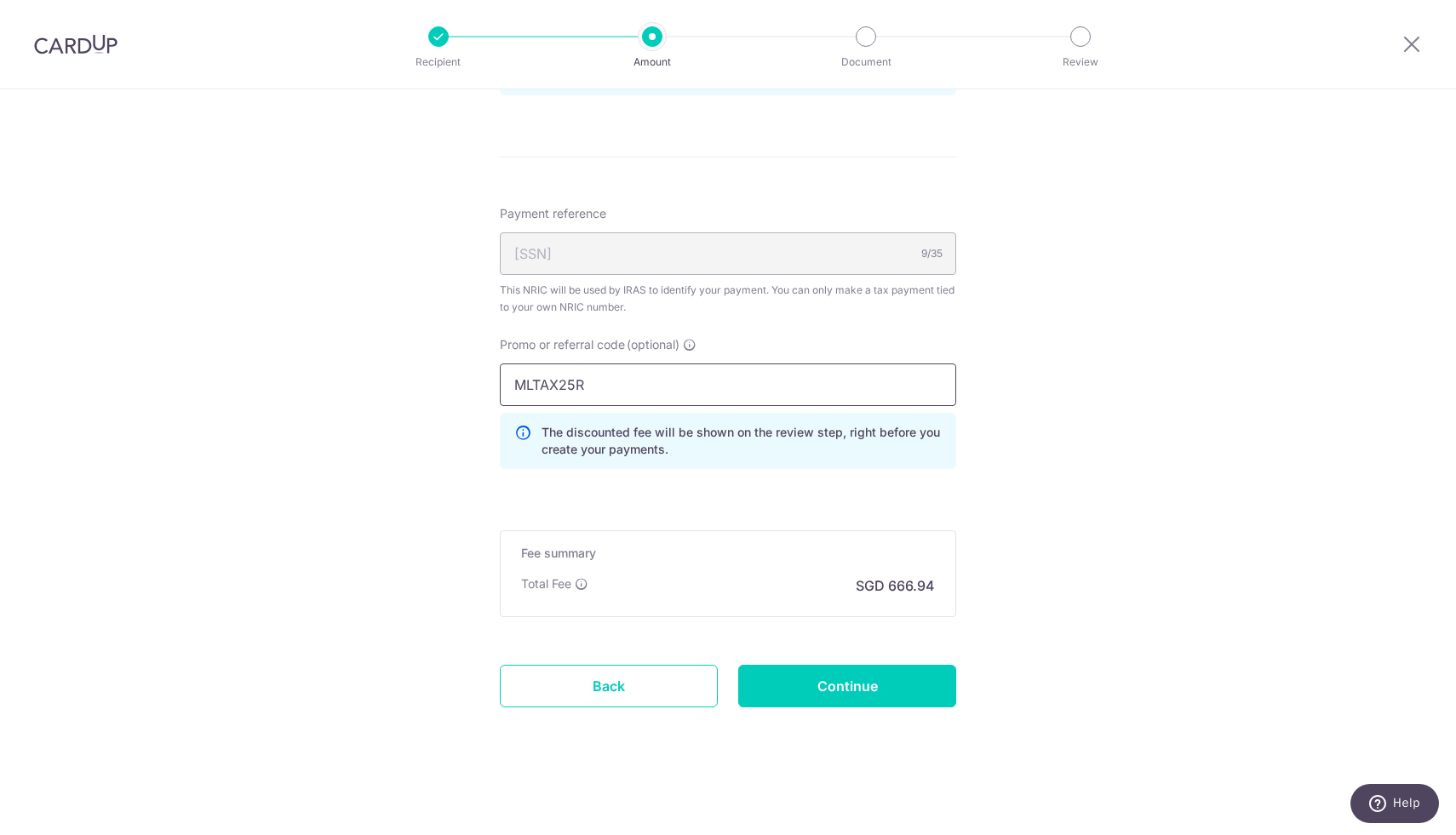 click on "MLTAX25R" at bounding box center (728, 385) 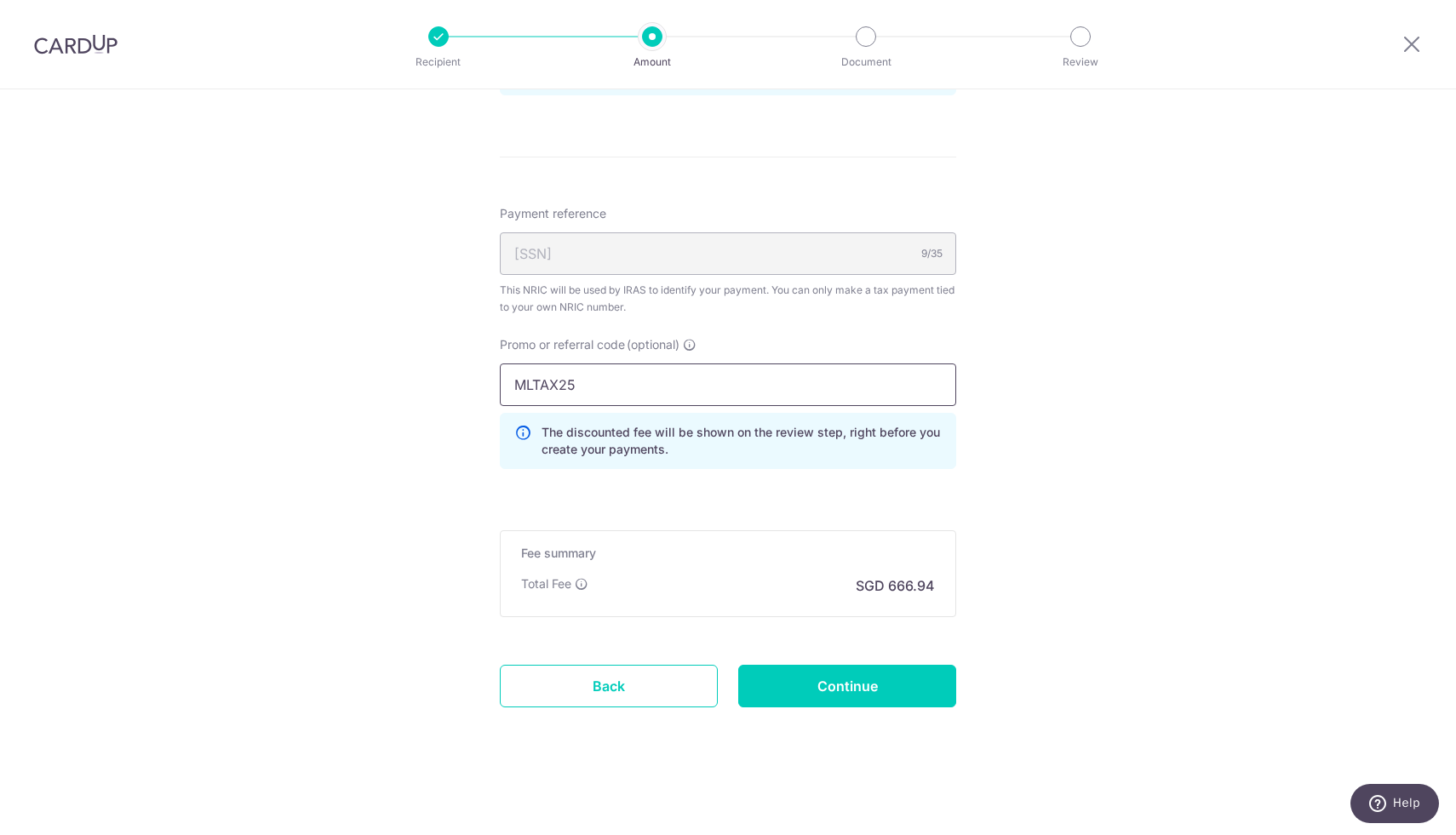 type on "MLTAX25" 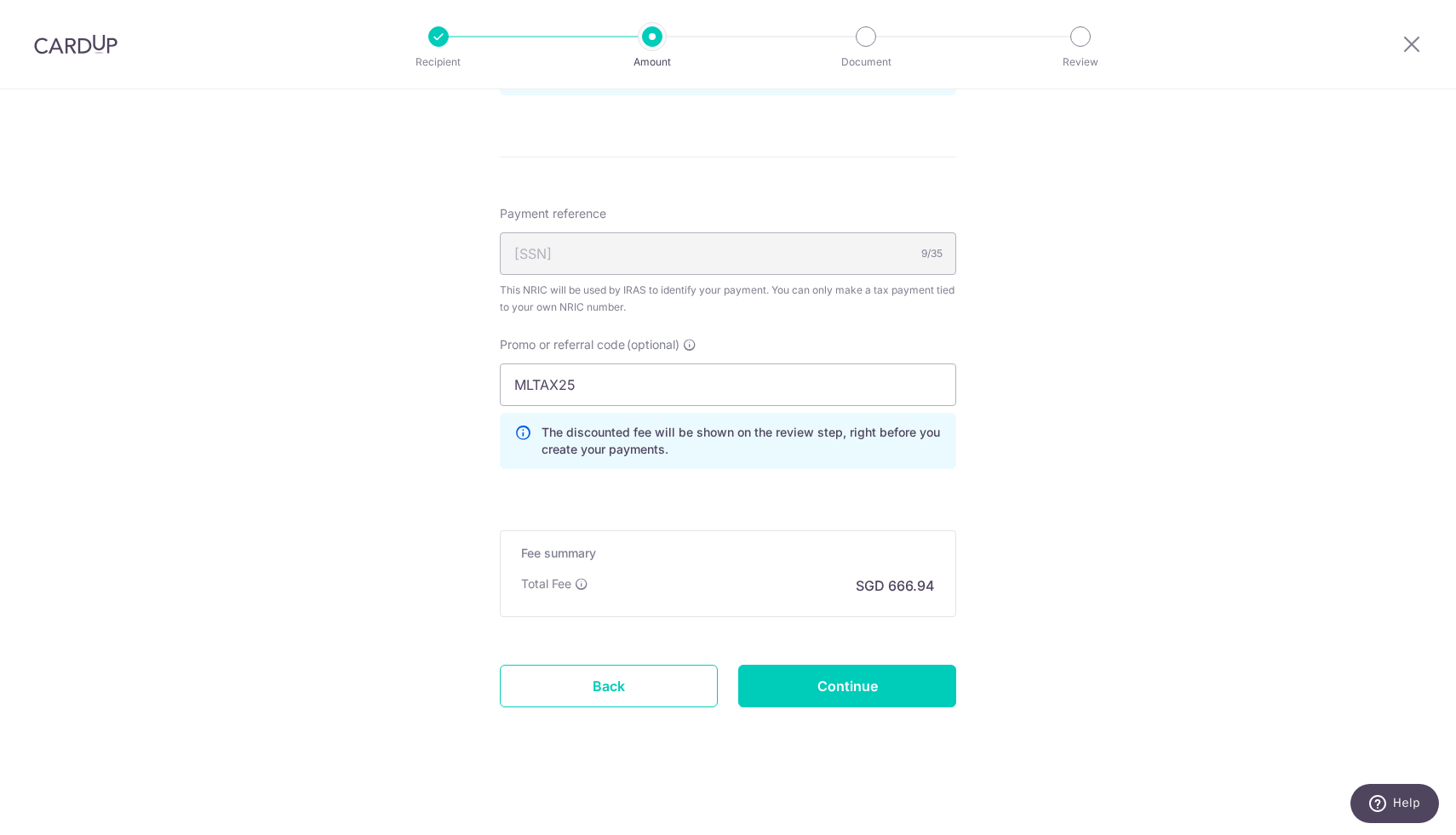 click on "The discounted fee will be shown on the review step, right before you create your payments." at bounding box center (742, 441) 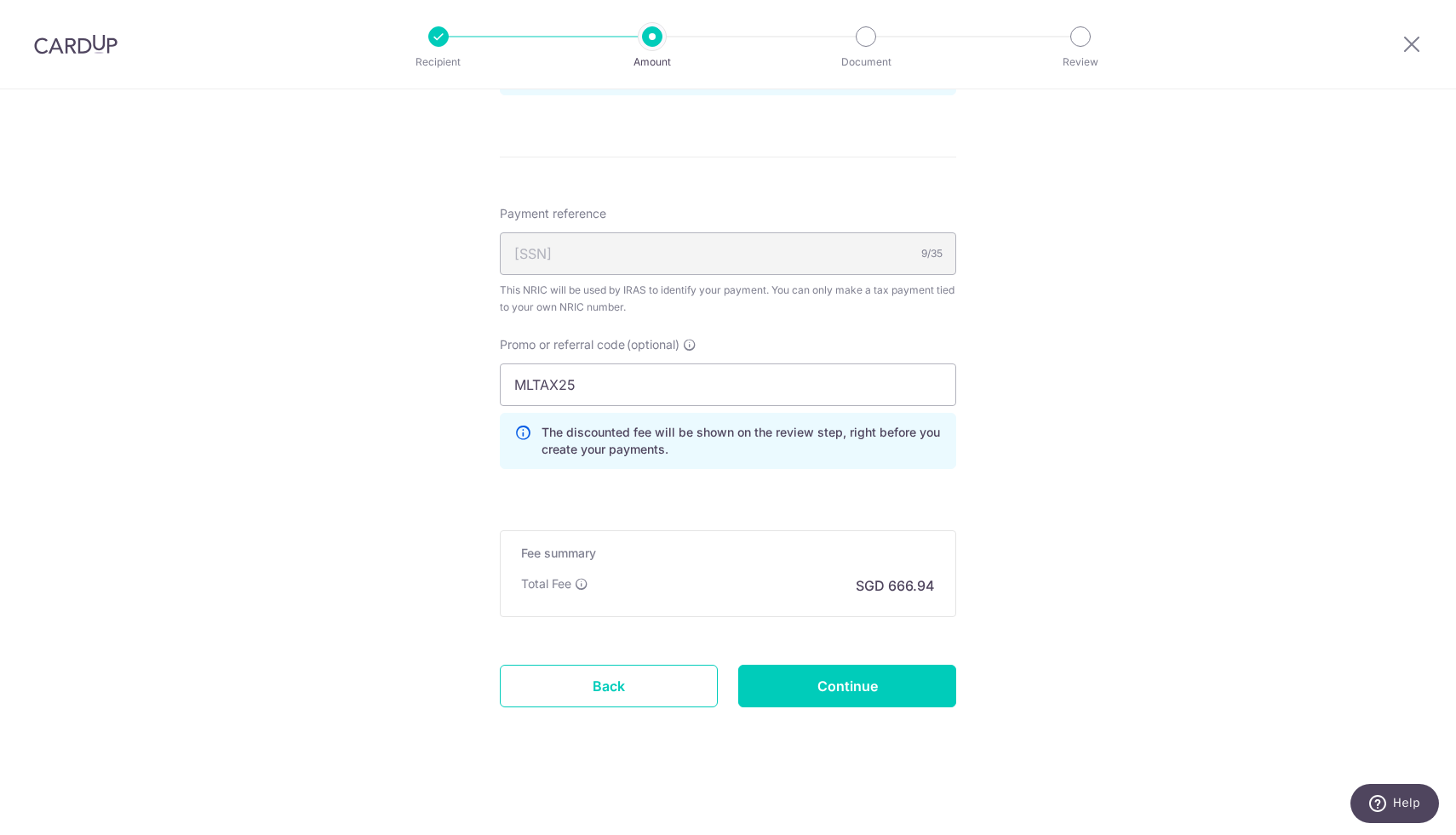 click on "S8208159C
9/35" at bounding box center (728, 254) 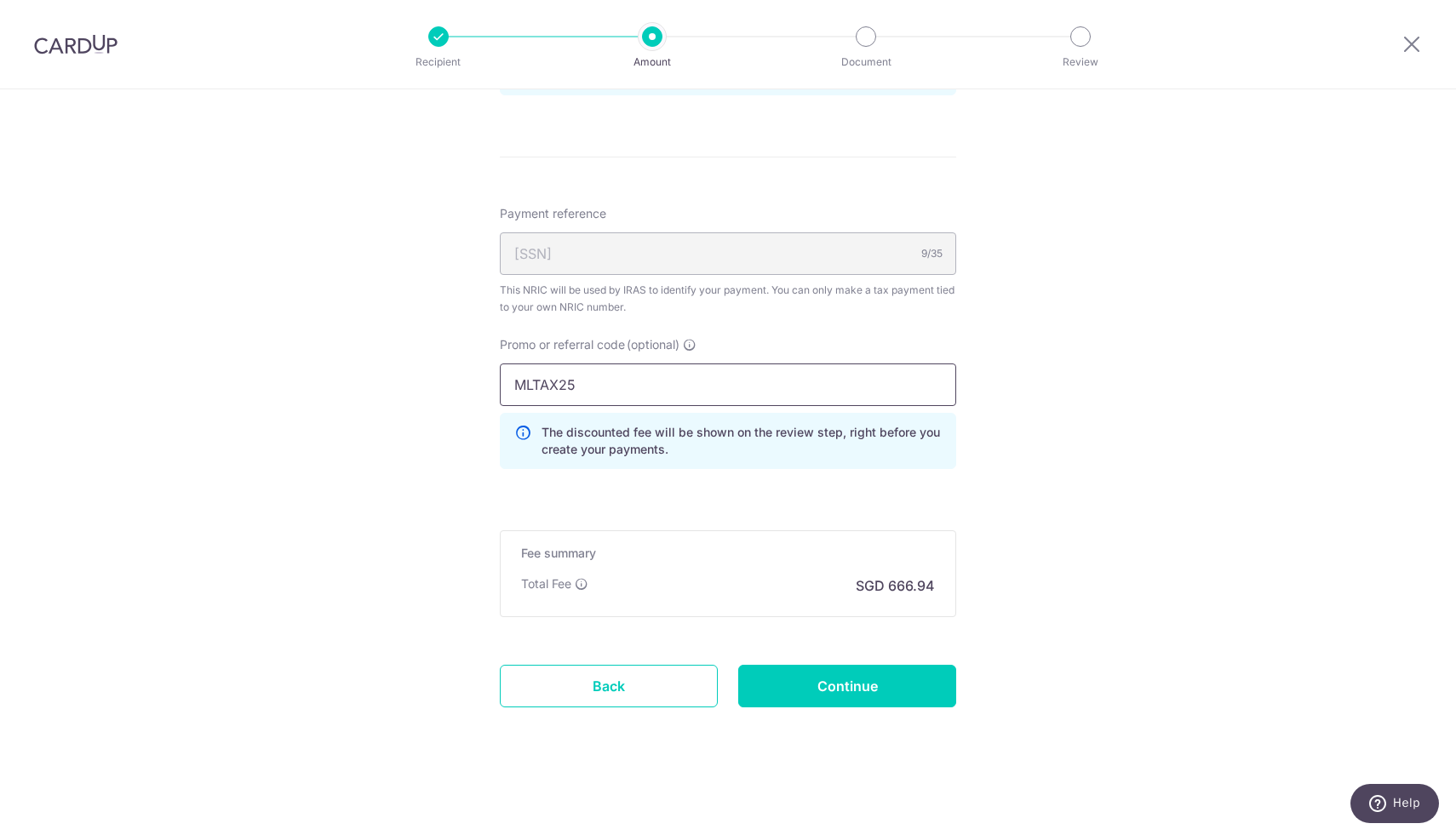 click on "MLTAX25" at bounding box center (728, 385) 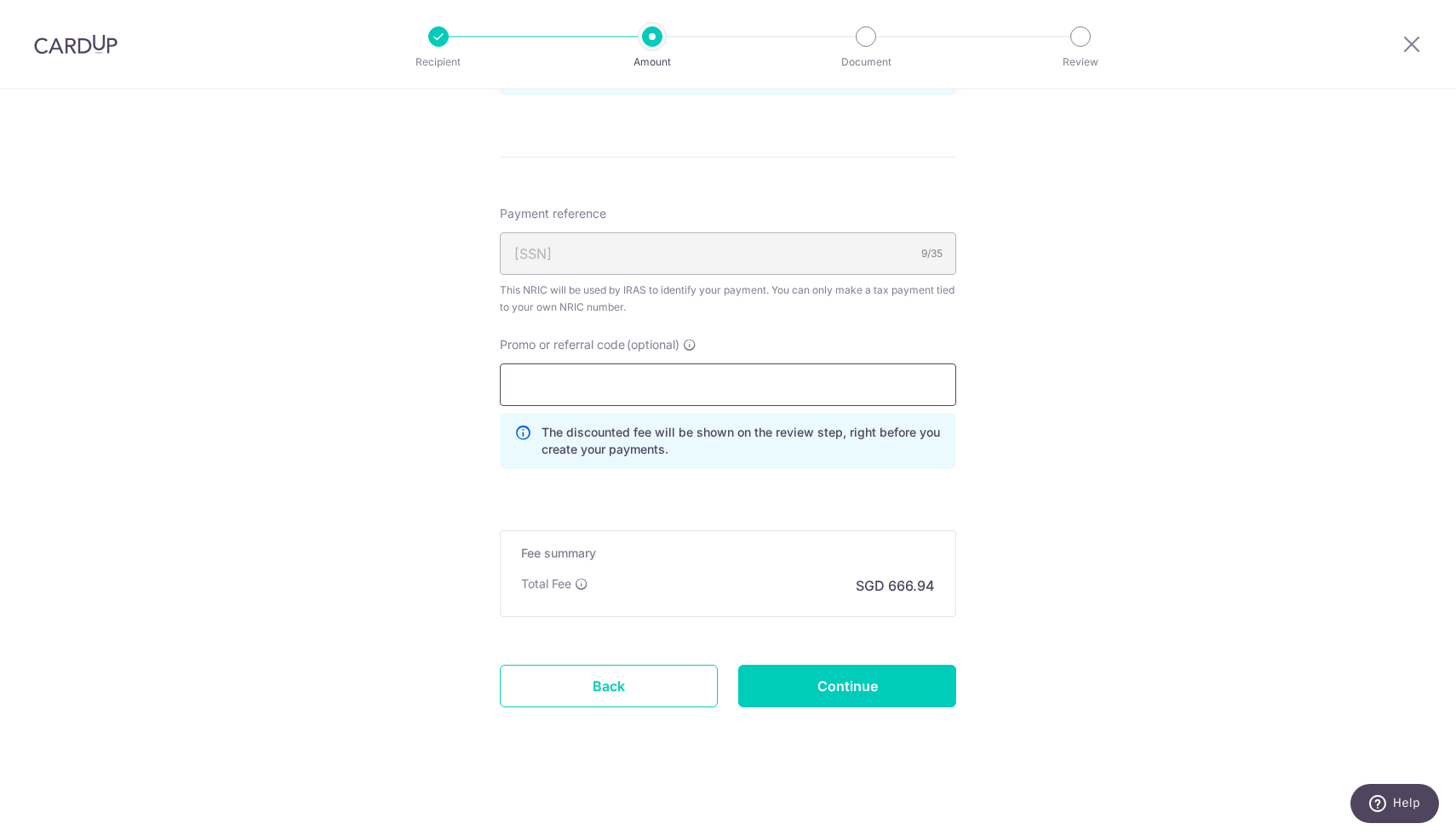 scroll, scrollTop: 1099, scrollLeft: 0, axis: vertical 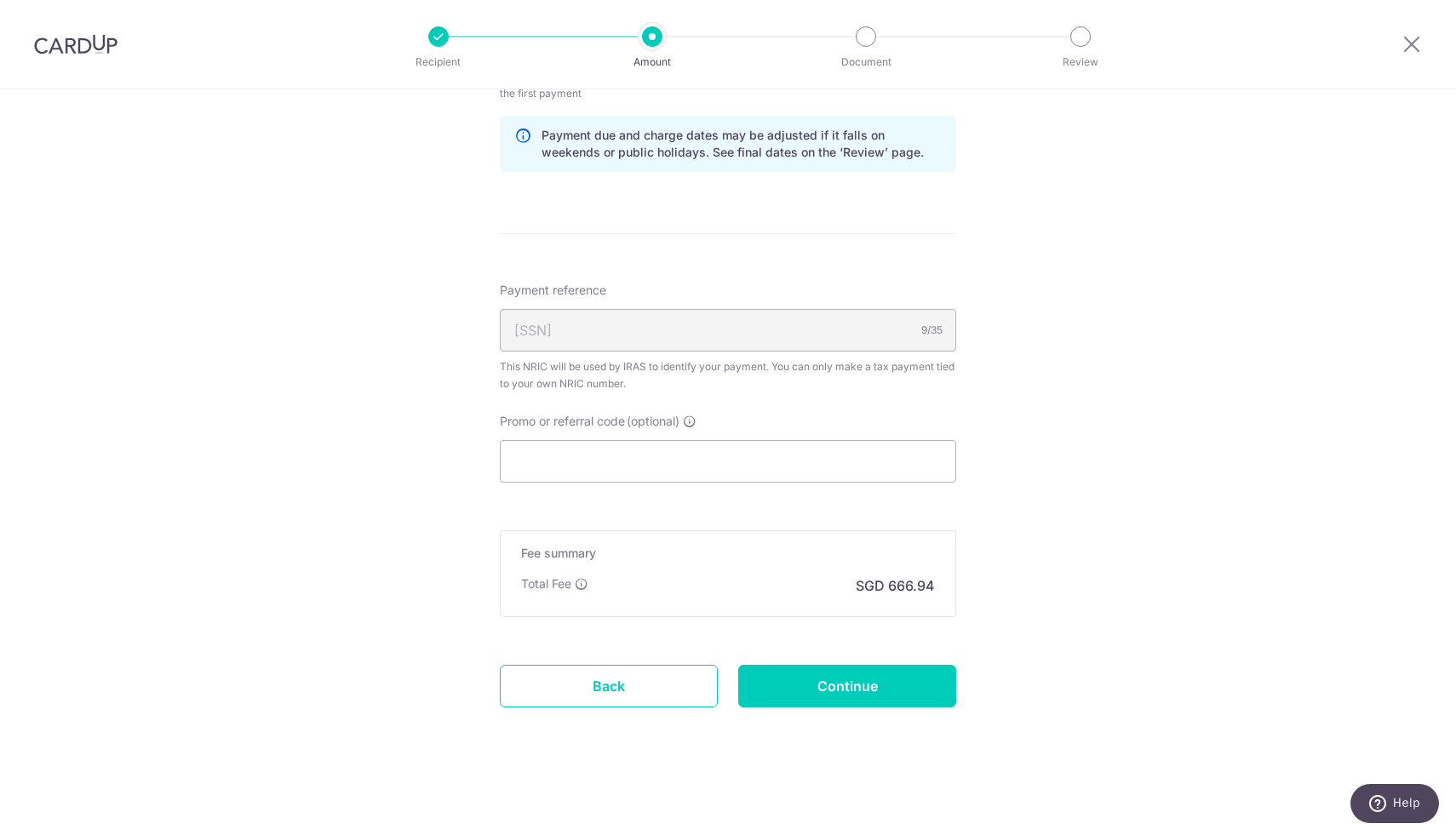 click on "Tell us more about your payment
Enter one-time or monthly payment amount
SGD
25,651.56
25651.56
The  total tax payment amounts scheduled  should not exceed the outstanding balance in your latest Statement of Account.
Select Card
**** 8792
Add credit card
Your Cards
**** 1990
**** 8792
Secure 256-bit SSL
Text" at bounding box center (728, -88) 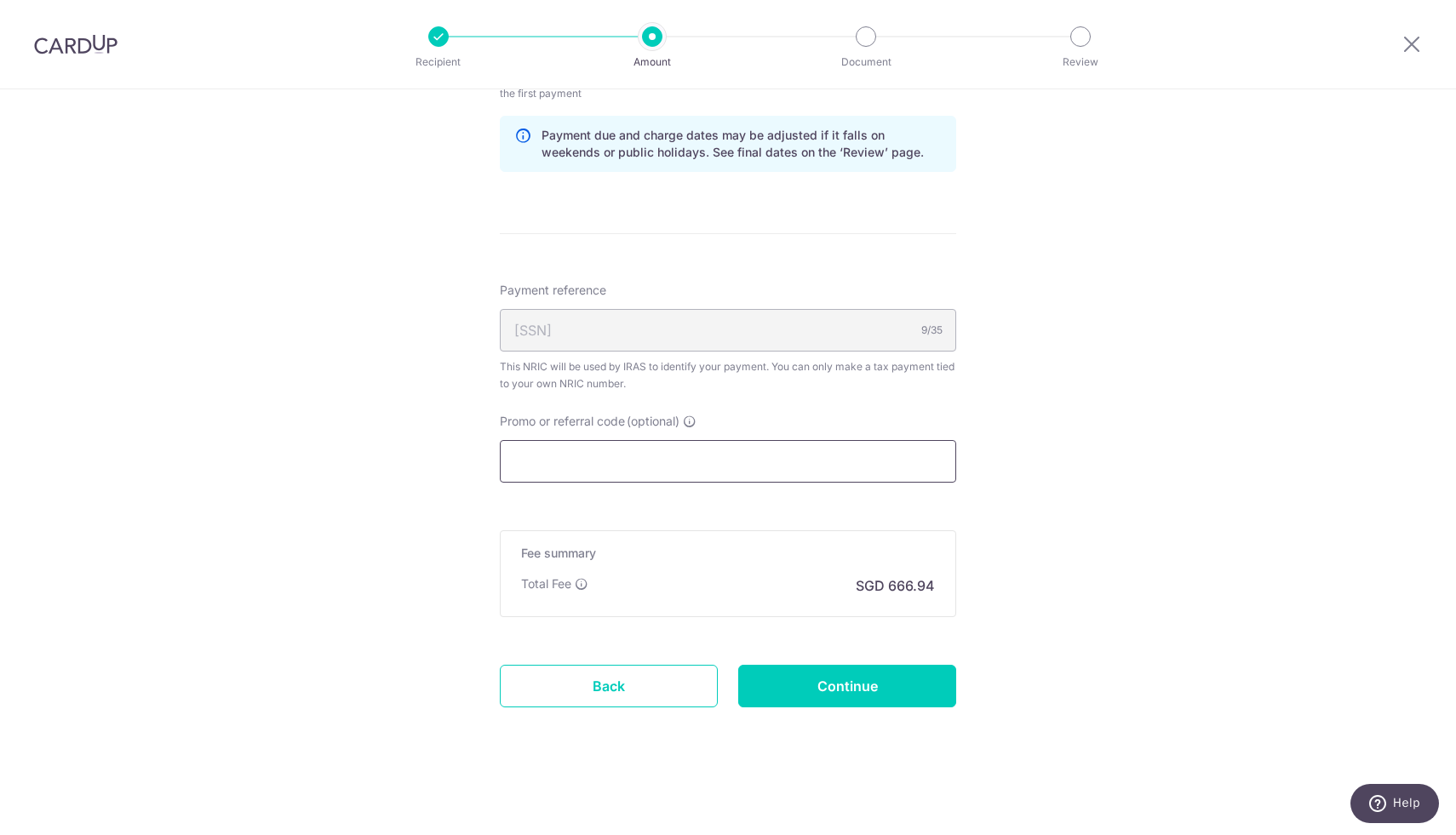 click on "Promo or referral code
(optional)" at bounding box center (728, 461) 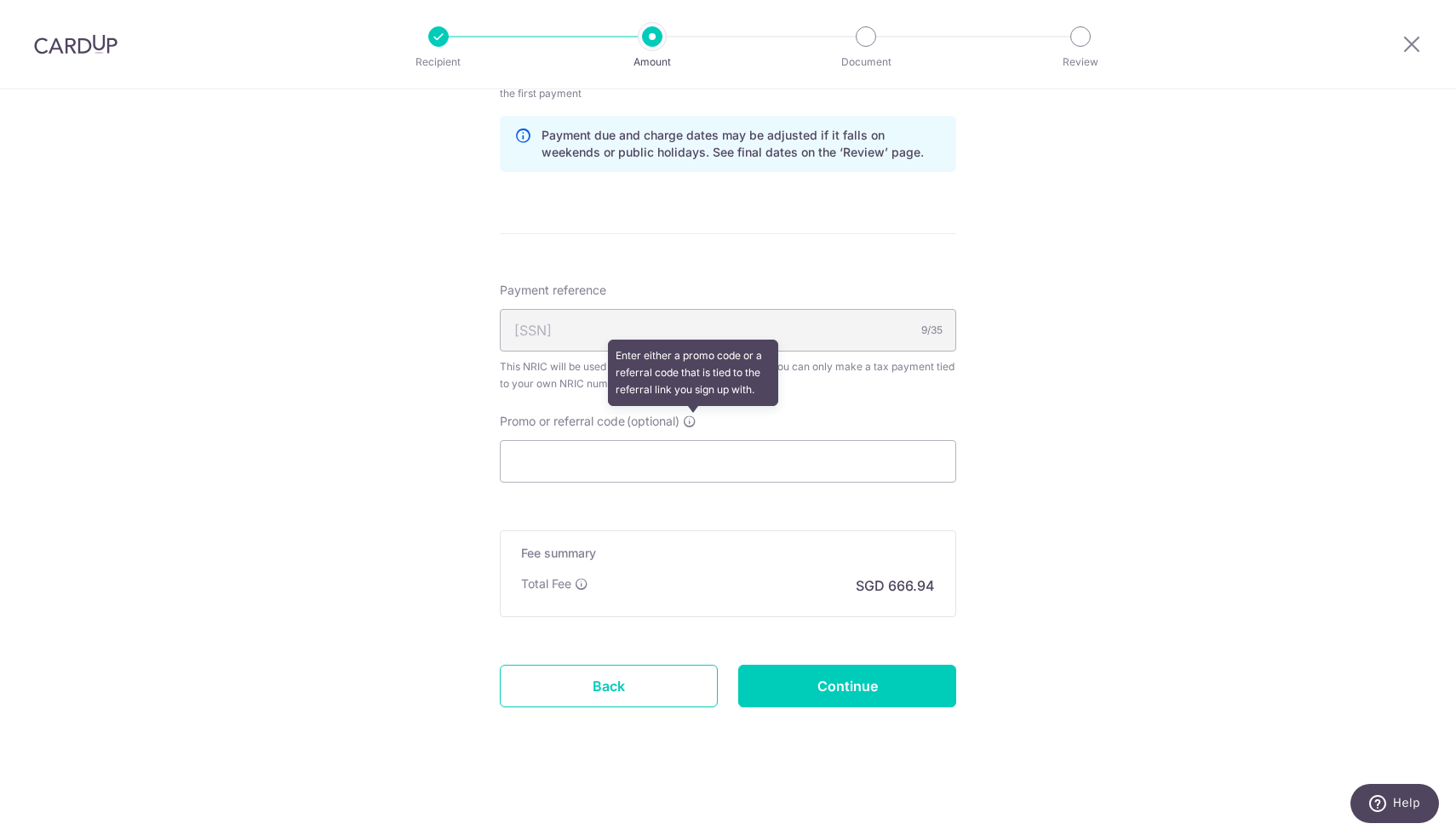 click at bounding box center [690, 421] 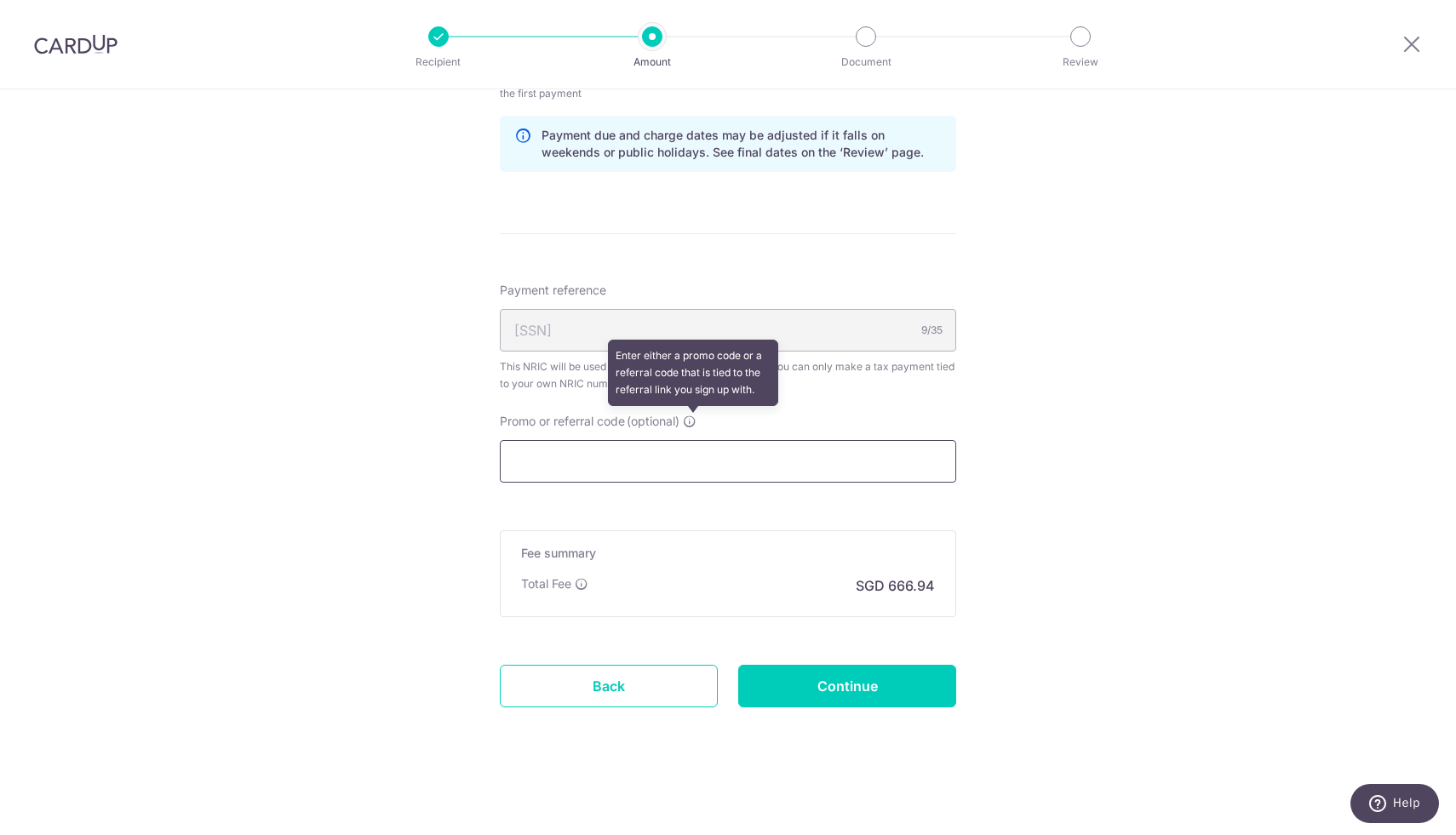 click on "Promo or referral code
(optional)
Enter either a promo code or a referral code that is tied to the referral link you sign up with." at bounding box center (728, 461) 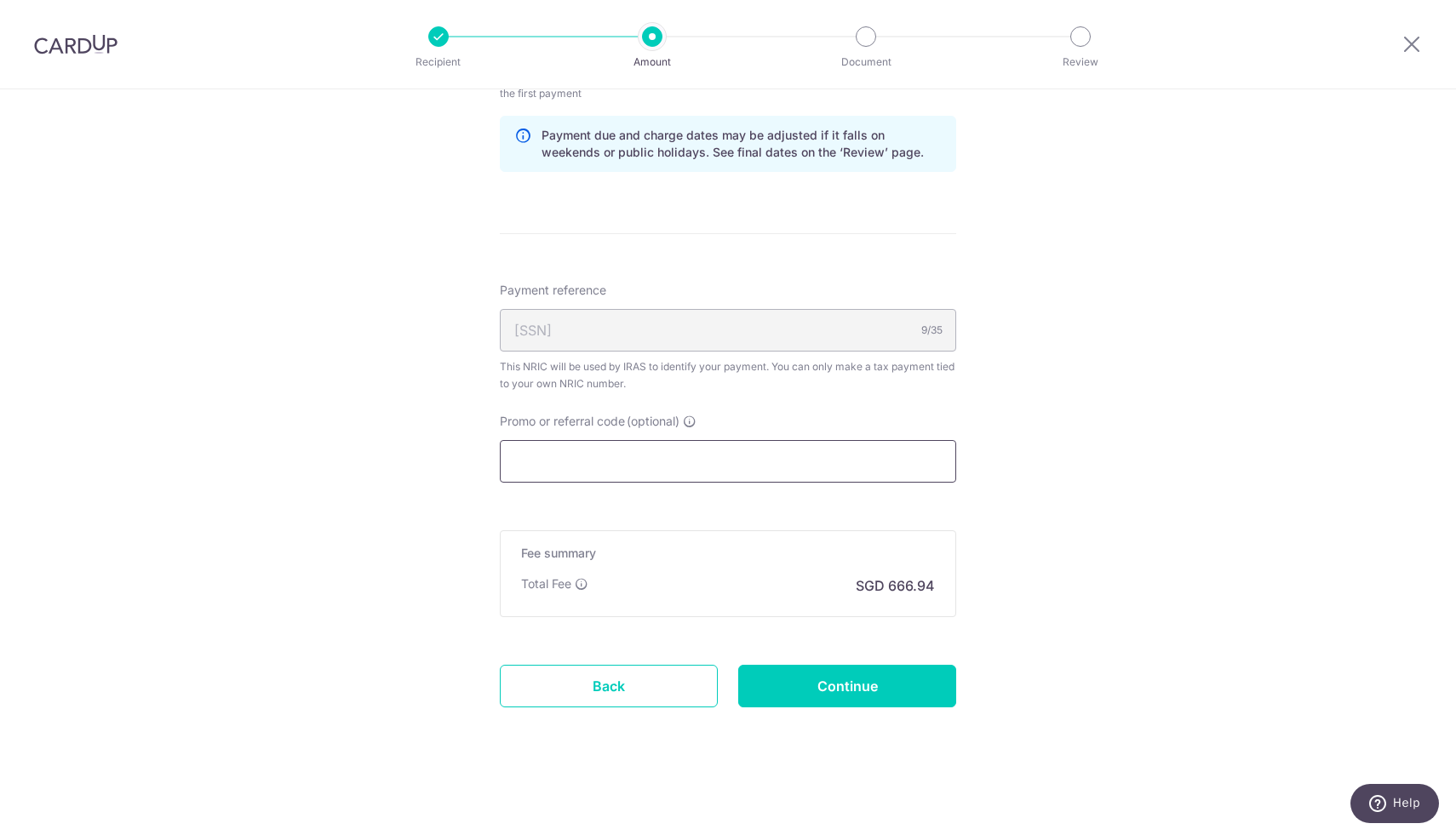 click on "Promo or referral code
(optional)" at bounding box center [728, 461] 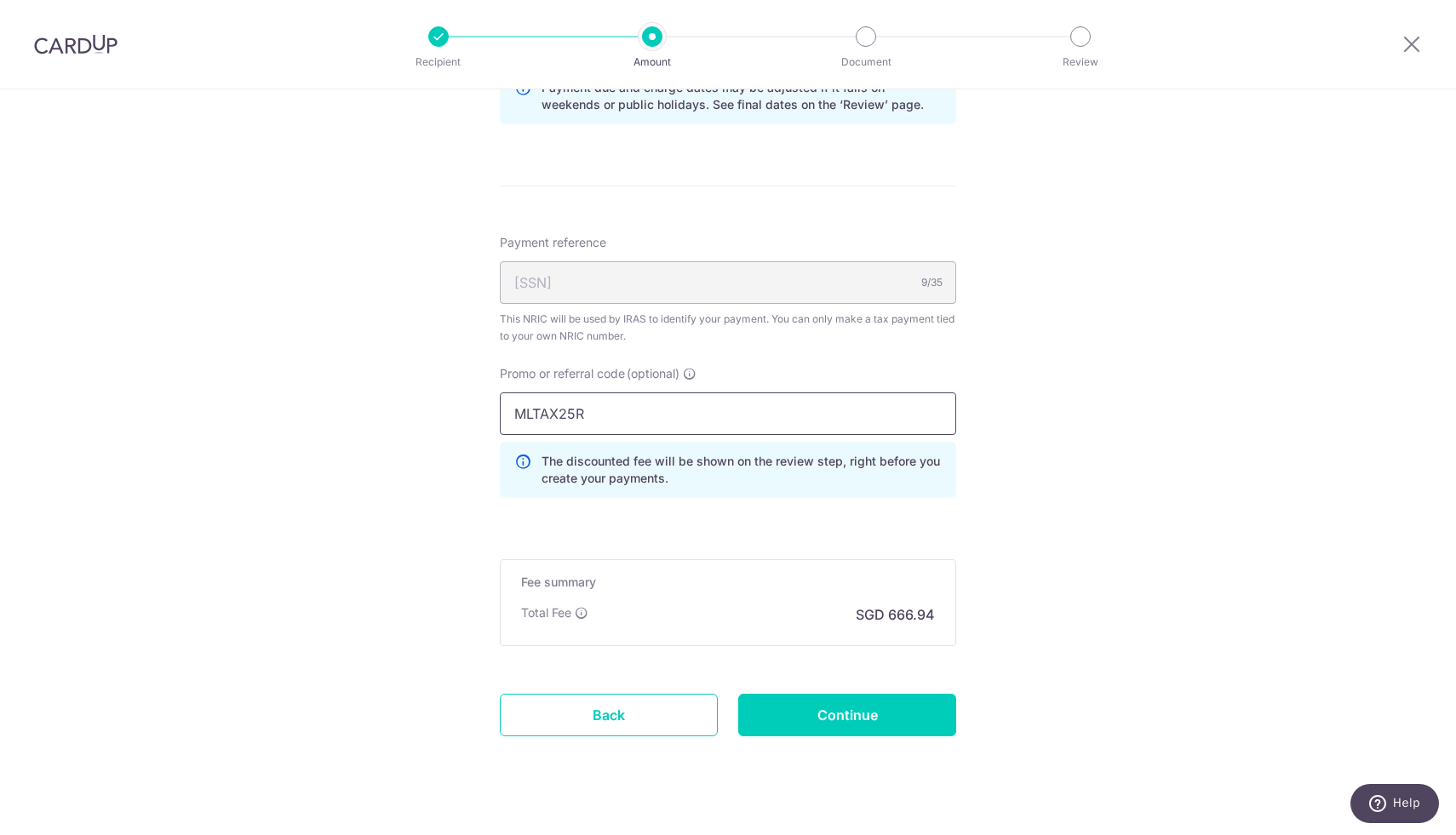 scroll, scrollTop: 1169, scrollLeft: 0, axis: vertical 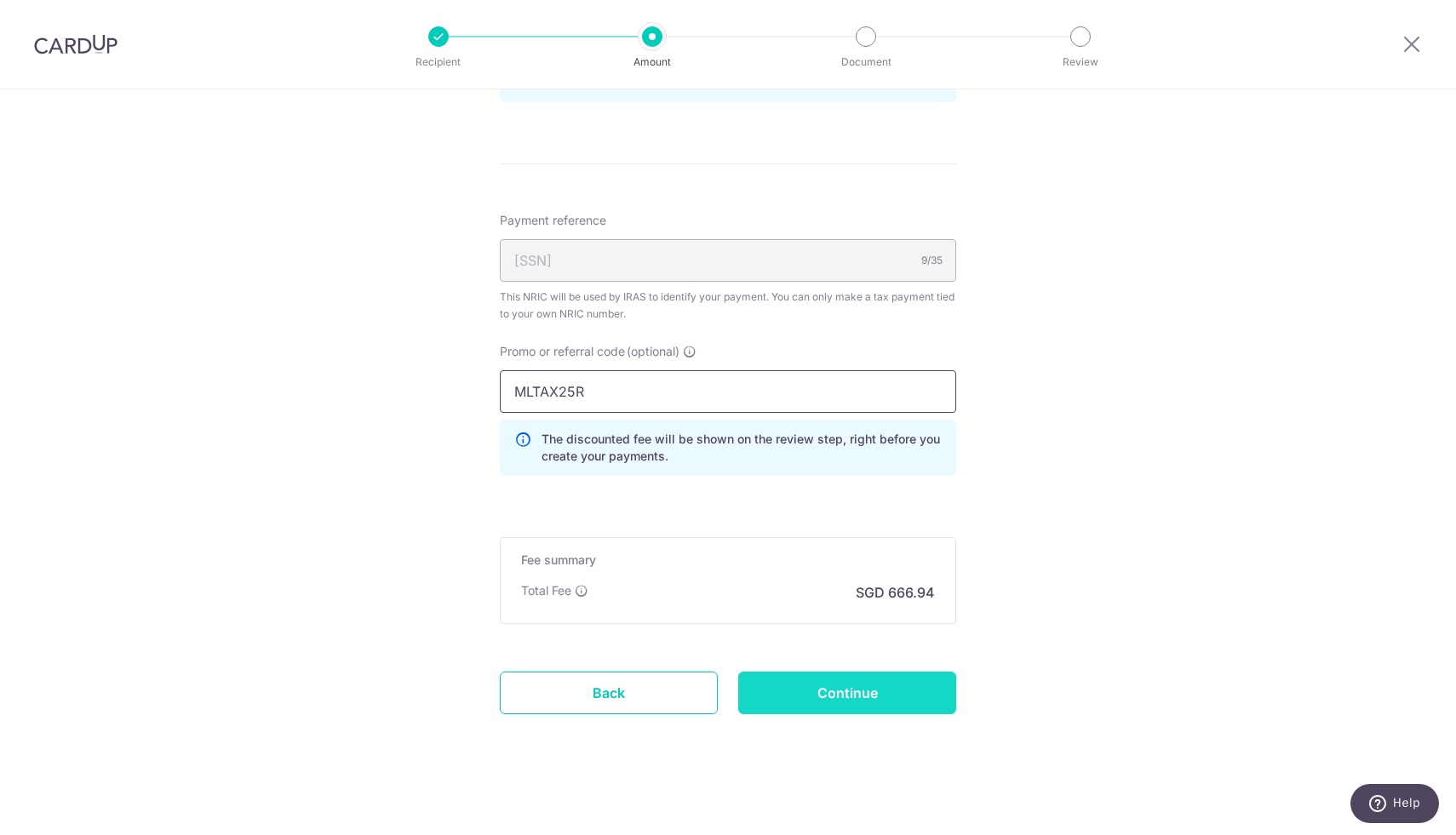 type on "MLTAX25R" 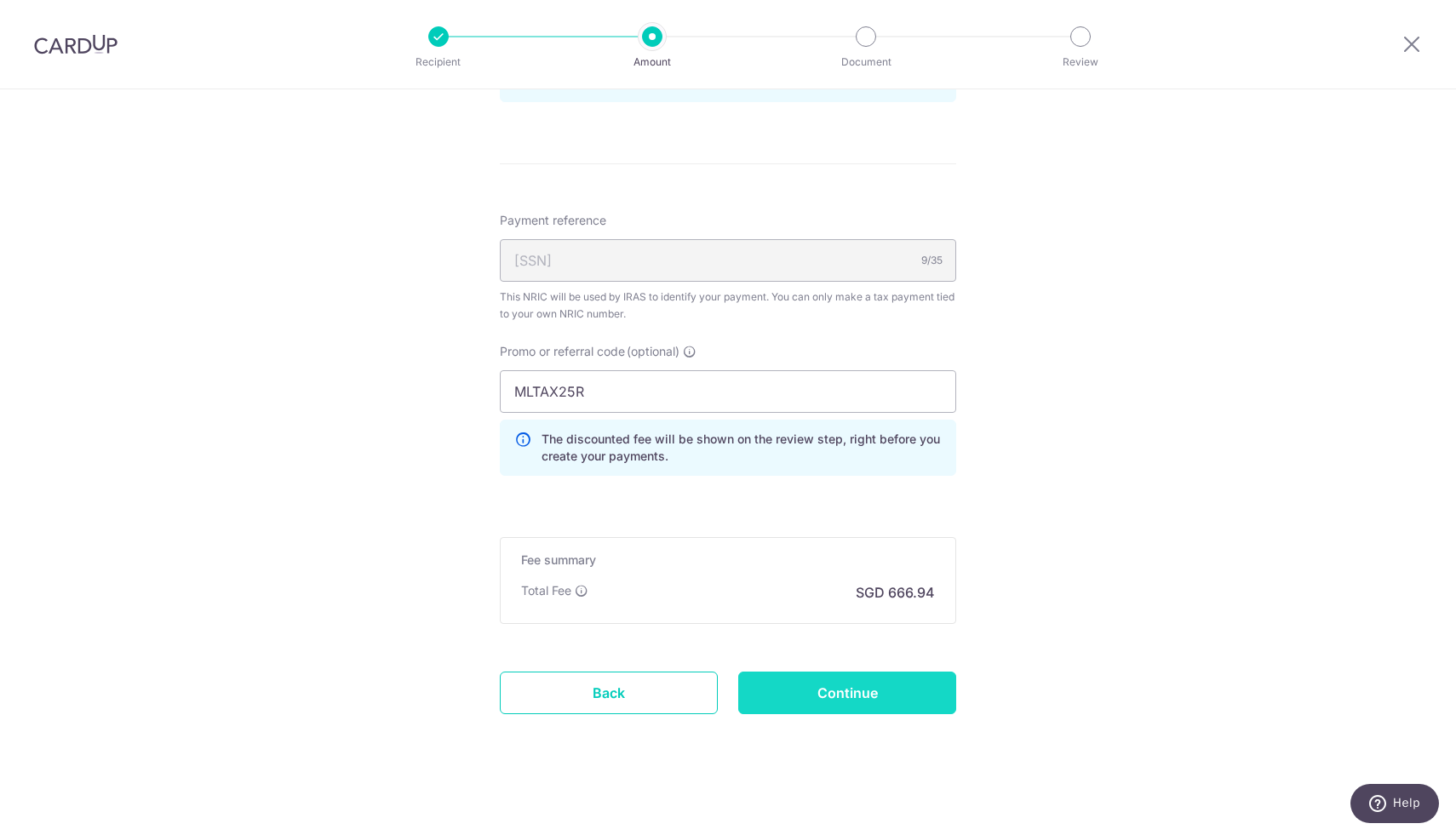 click on "Continue" at bounding box center (847, 693) 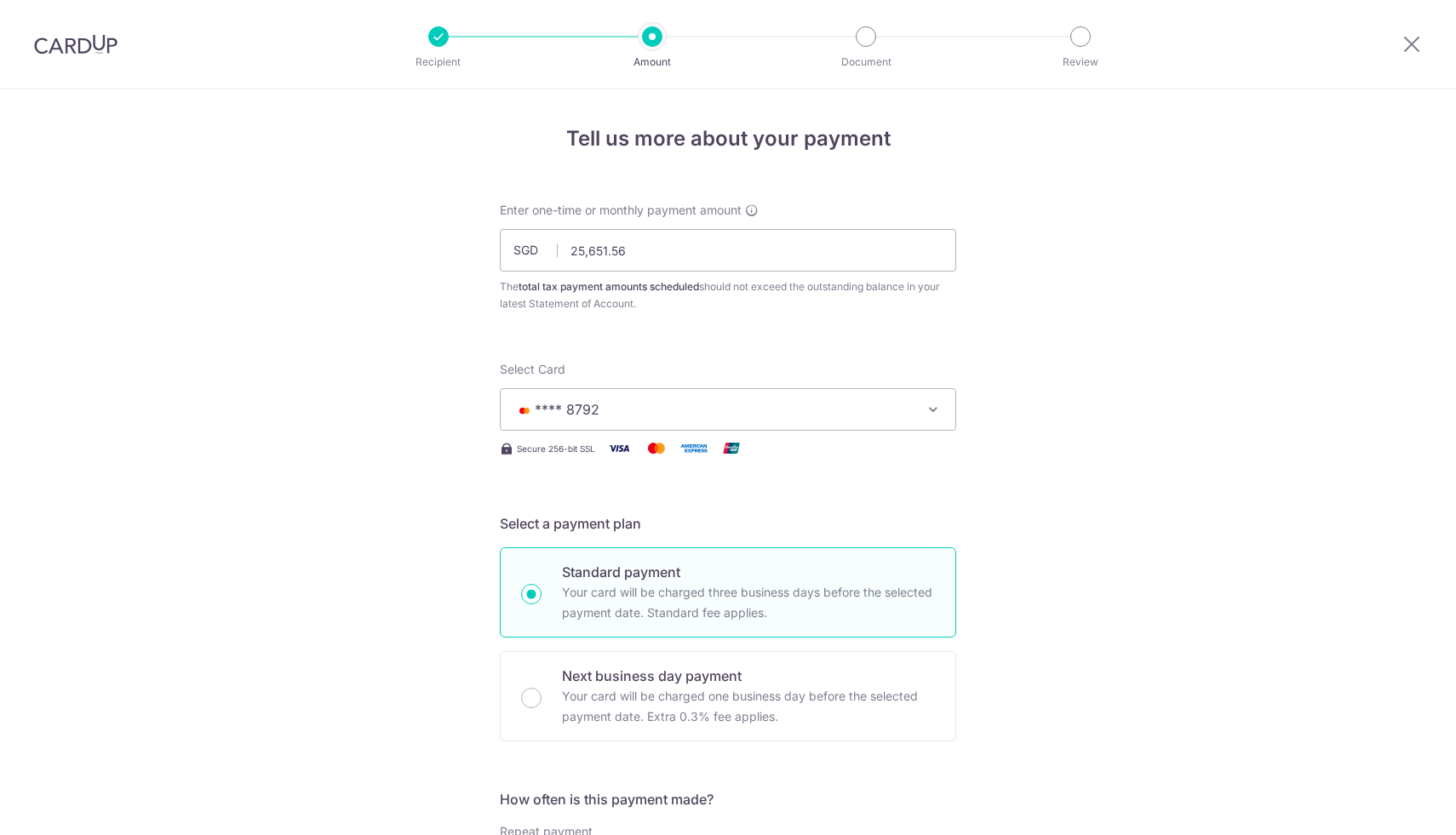 scroll, scrollTop: 0, scrollLeft: 0, axis: both 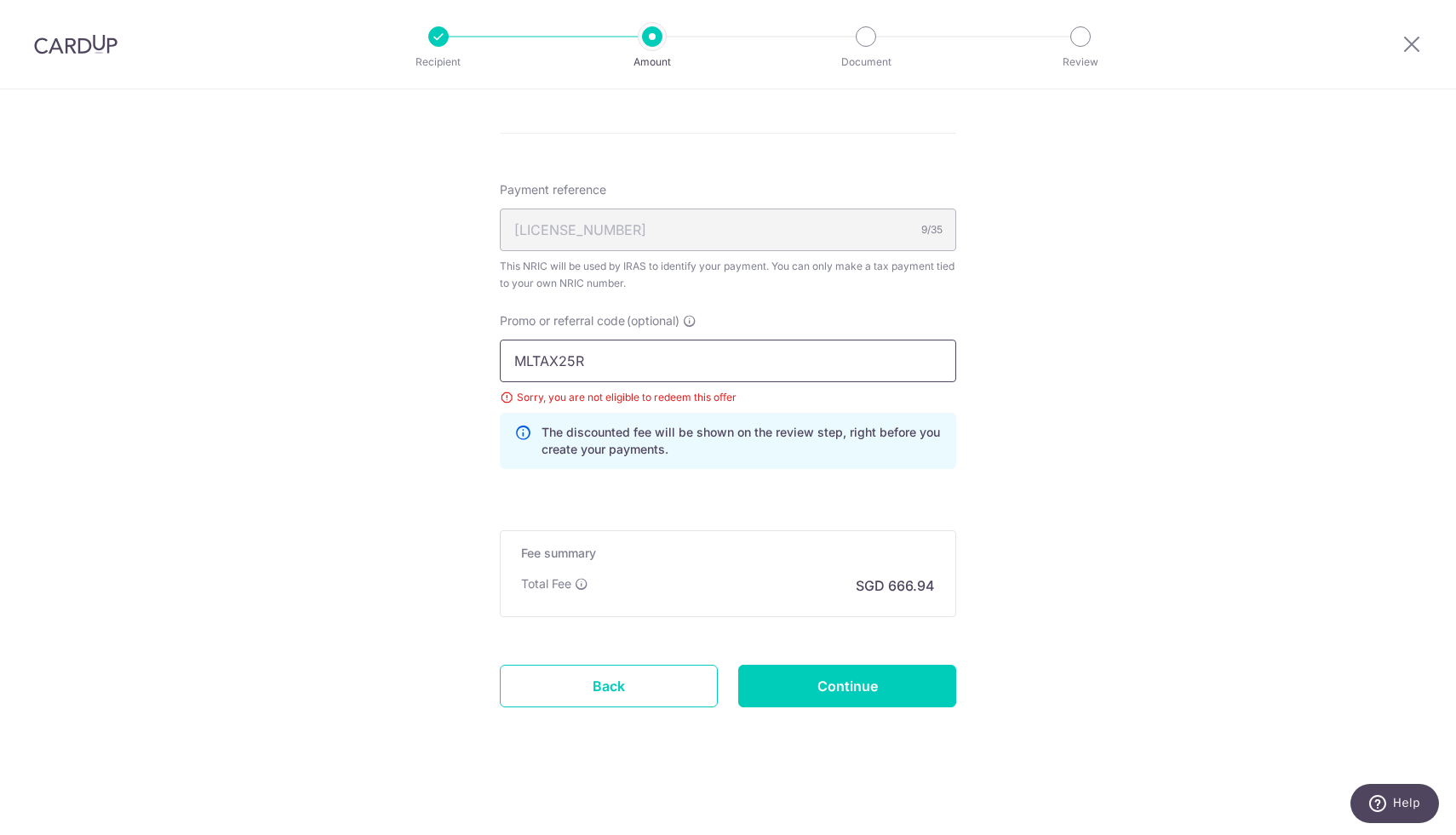 click on "MLTAX25R" at bounding box center (728, 361) 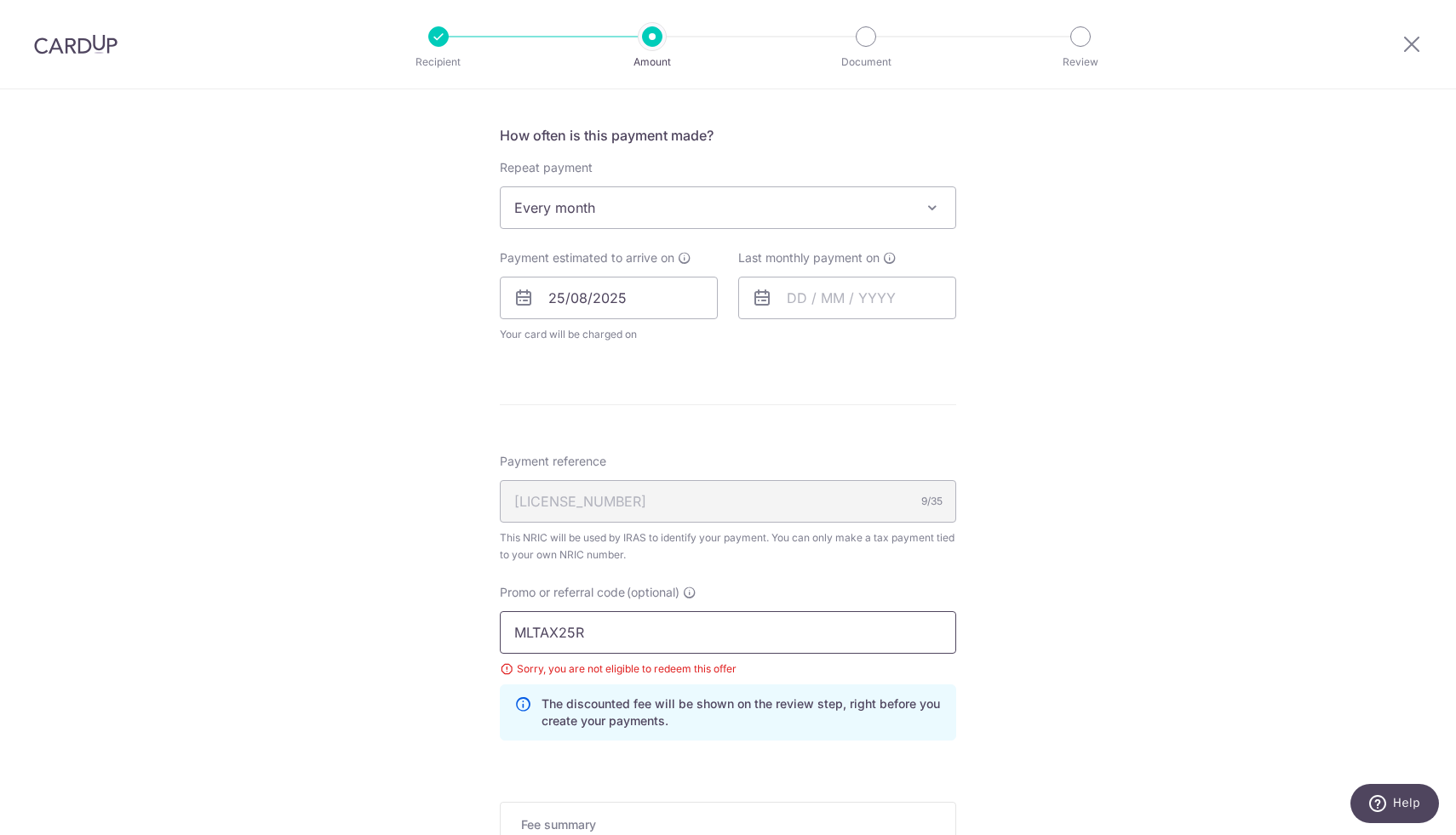 scroll, scrollTop: 888, scrollLeft: 0, axis: vertical 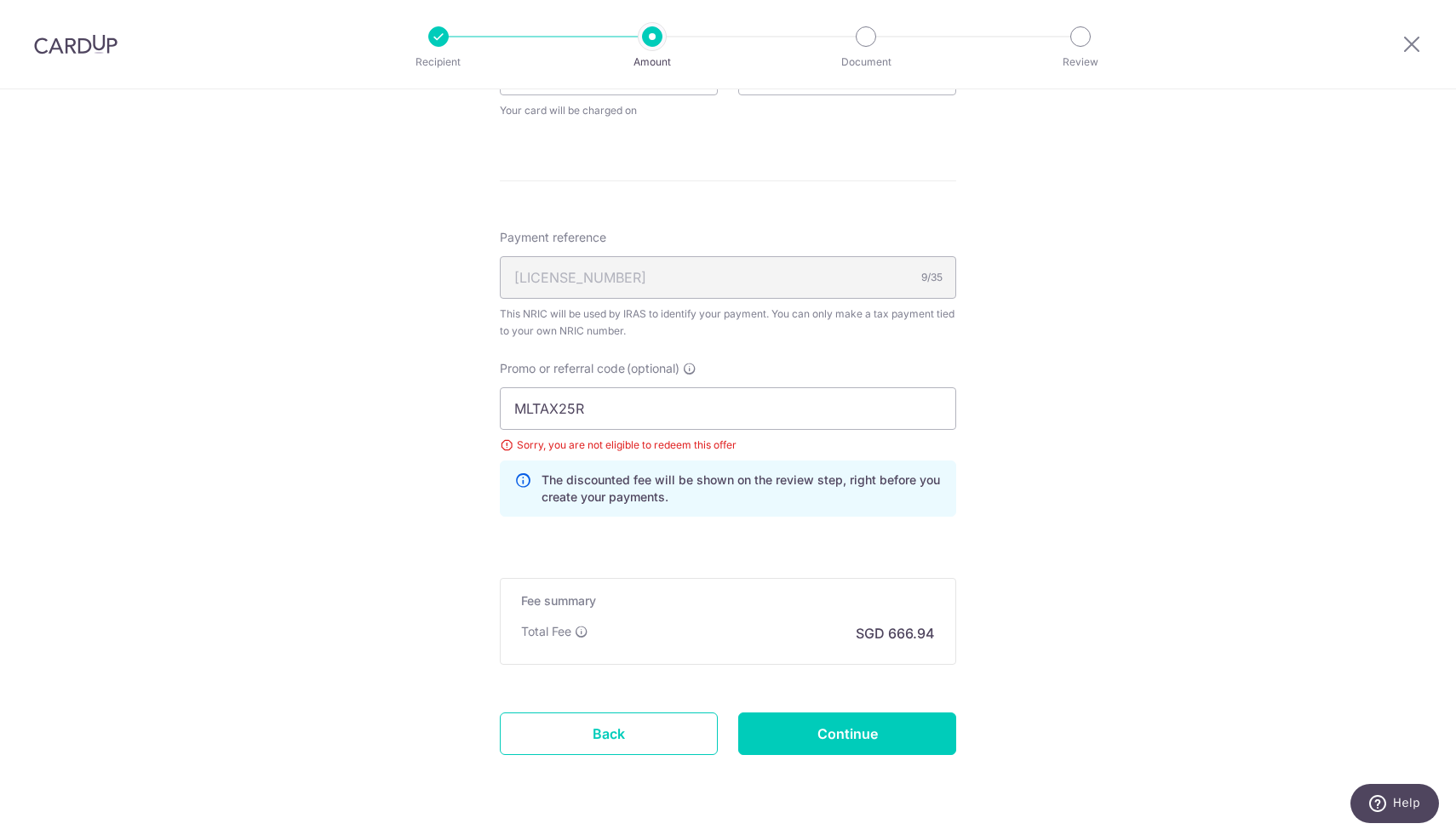 click on "Sorry, you are not eligible to redeem this offer" at bounding box center [728, 445] 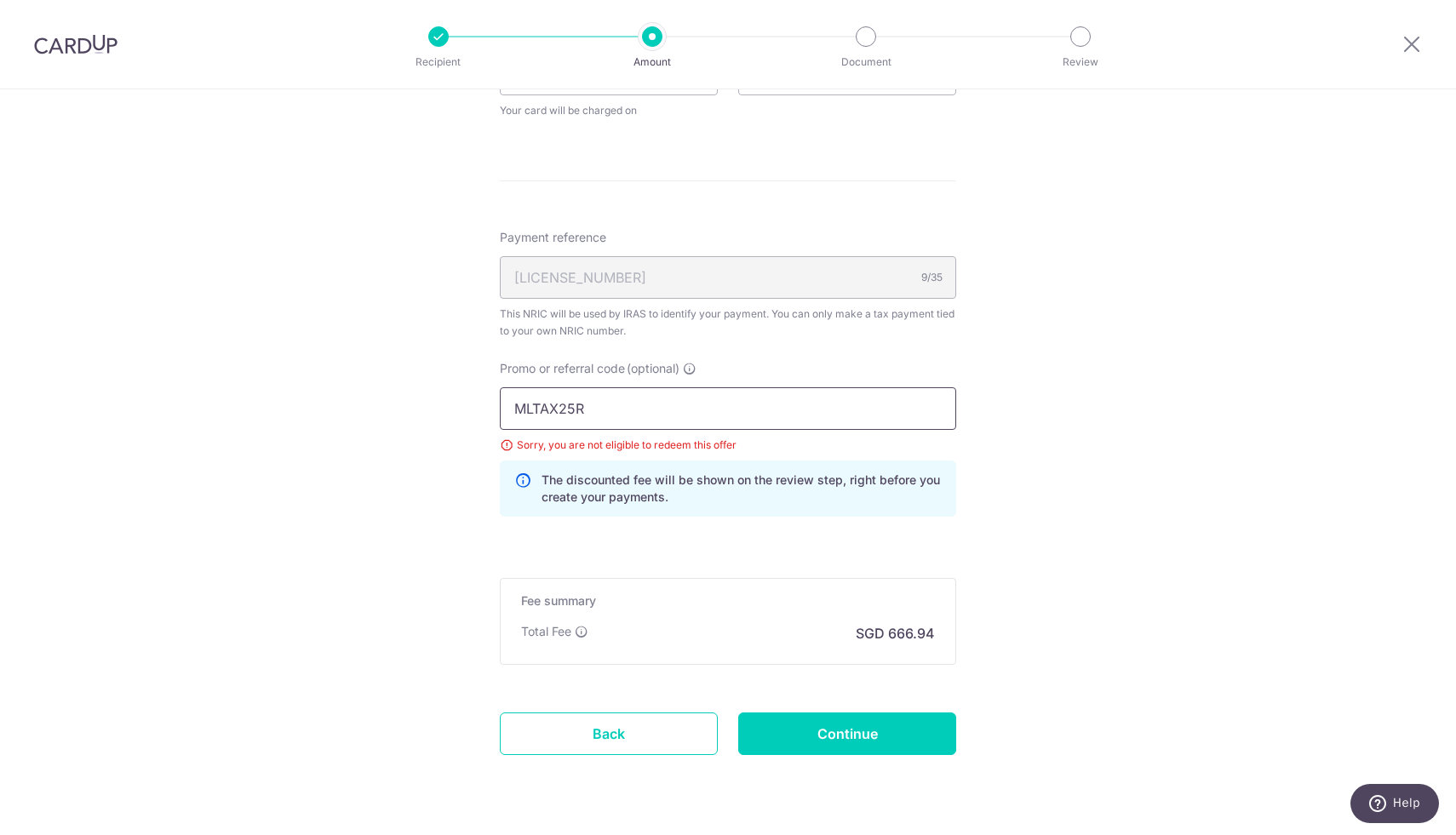 click on "MLTAX25R" at bounding box center (728, 409) 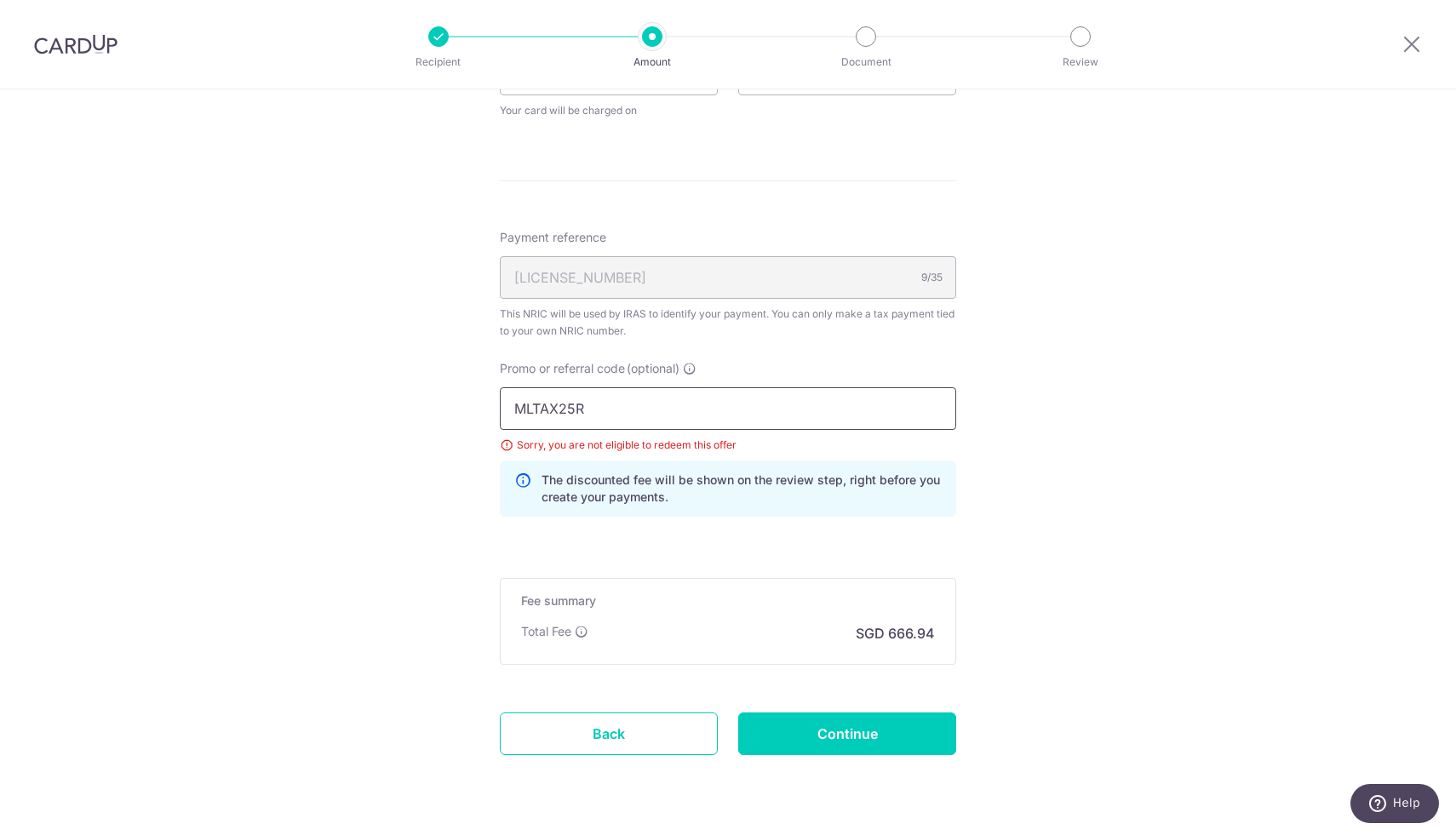 click on "MLTAX25R" at bounding box center [728, 409] 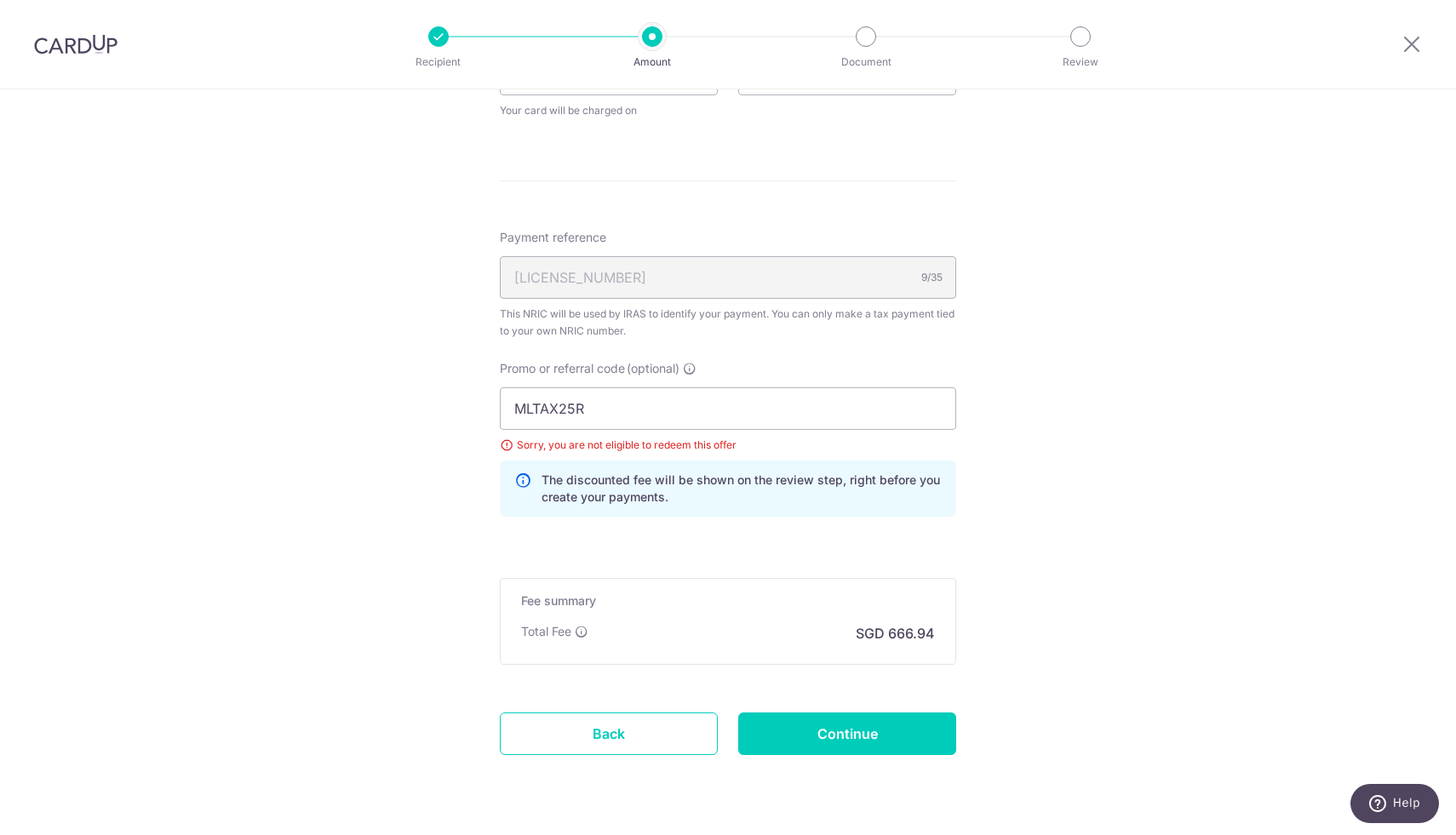 click on "Enter one-time or monthly payment amount
SGD
25,651.56
25651.56
The  total tax payment amounts scheduled  should not exceed the outstanding balance in your latest Statement of Account.
Select Card
**** 8792
Add credit card
Your Cards
**** 1990
**** 8792
Secure 256-bit SSL
Text
New card details" at bounding box center [728, 58] 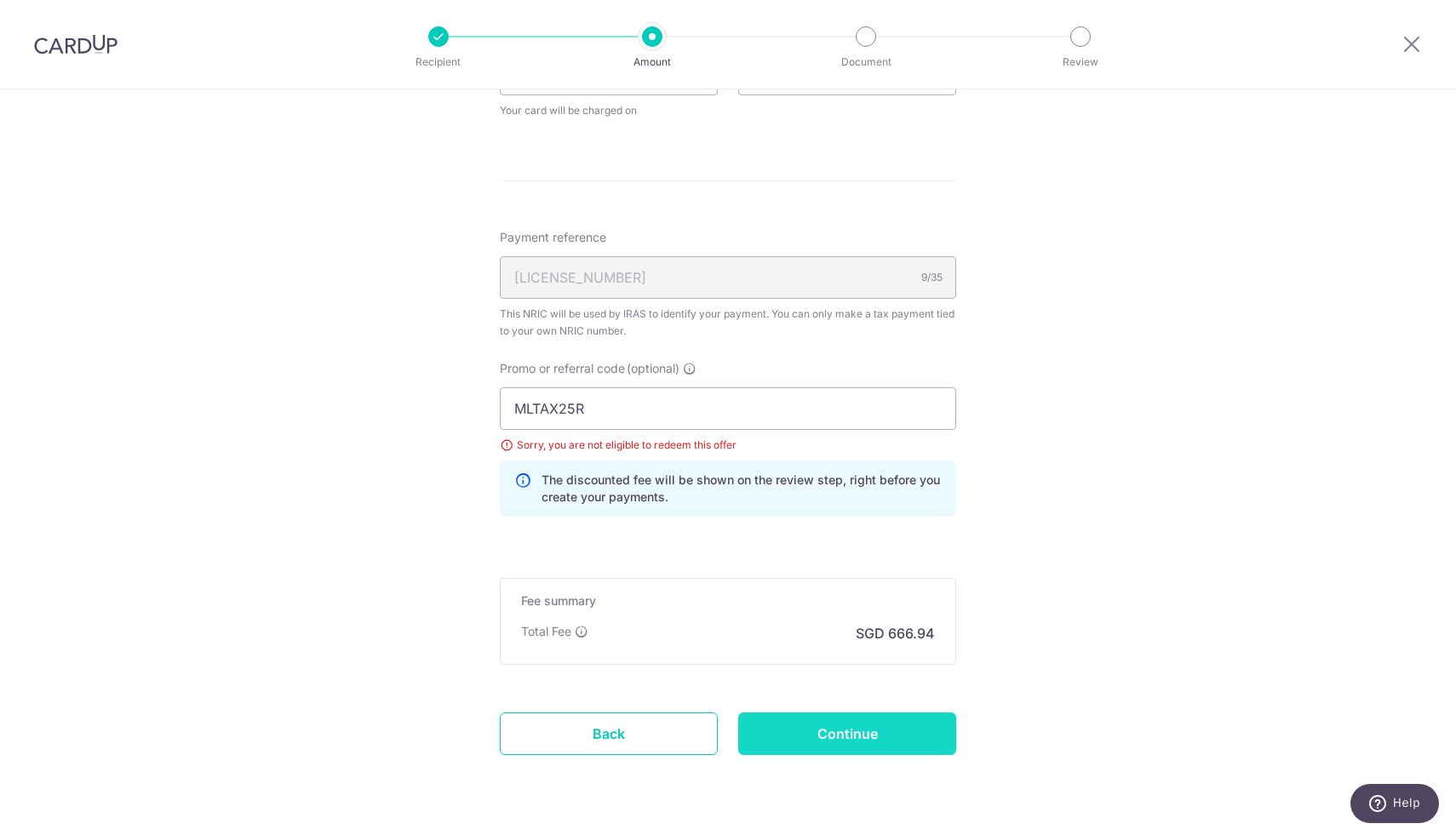click on "Continue" at bounding box center (847, 734) 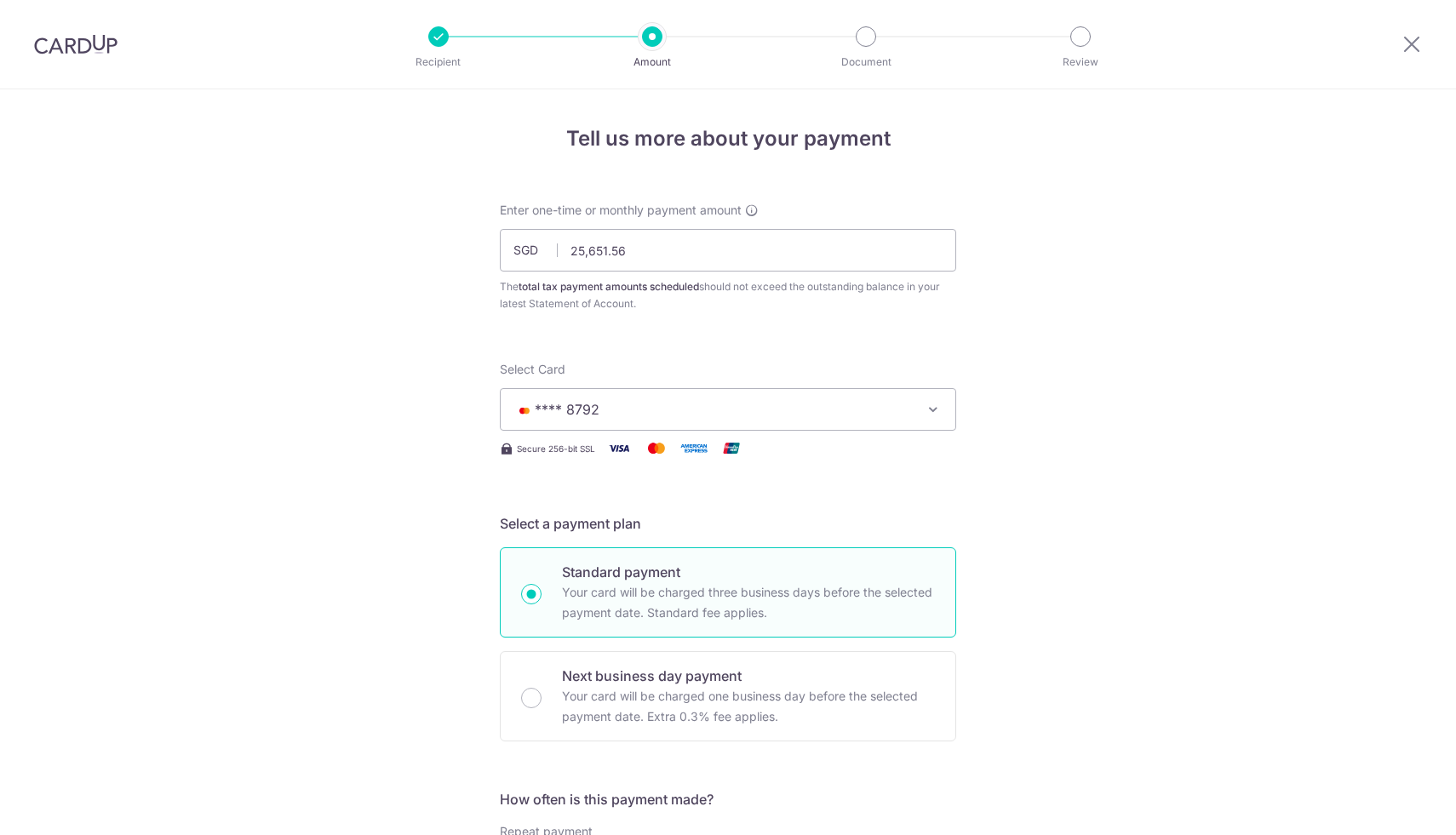 scroll, scrollTop: 0, scrollLeft: 0, axis: both 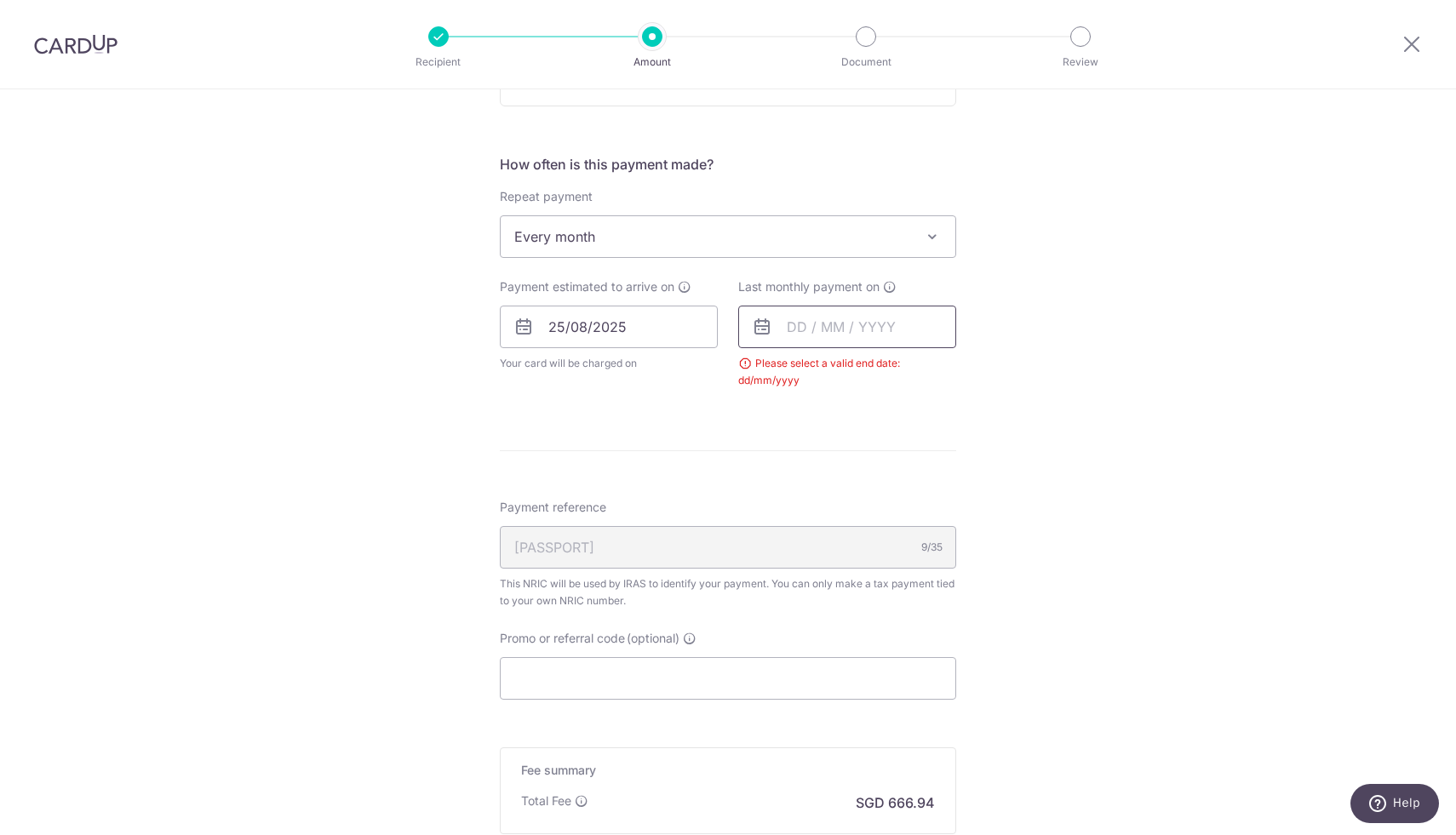 click at bounding box center (847, 327) 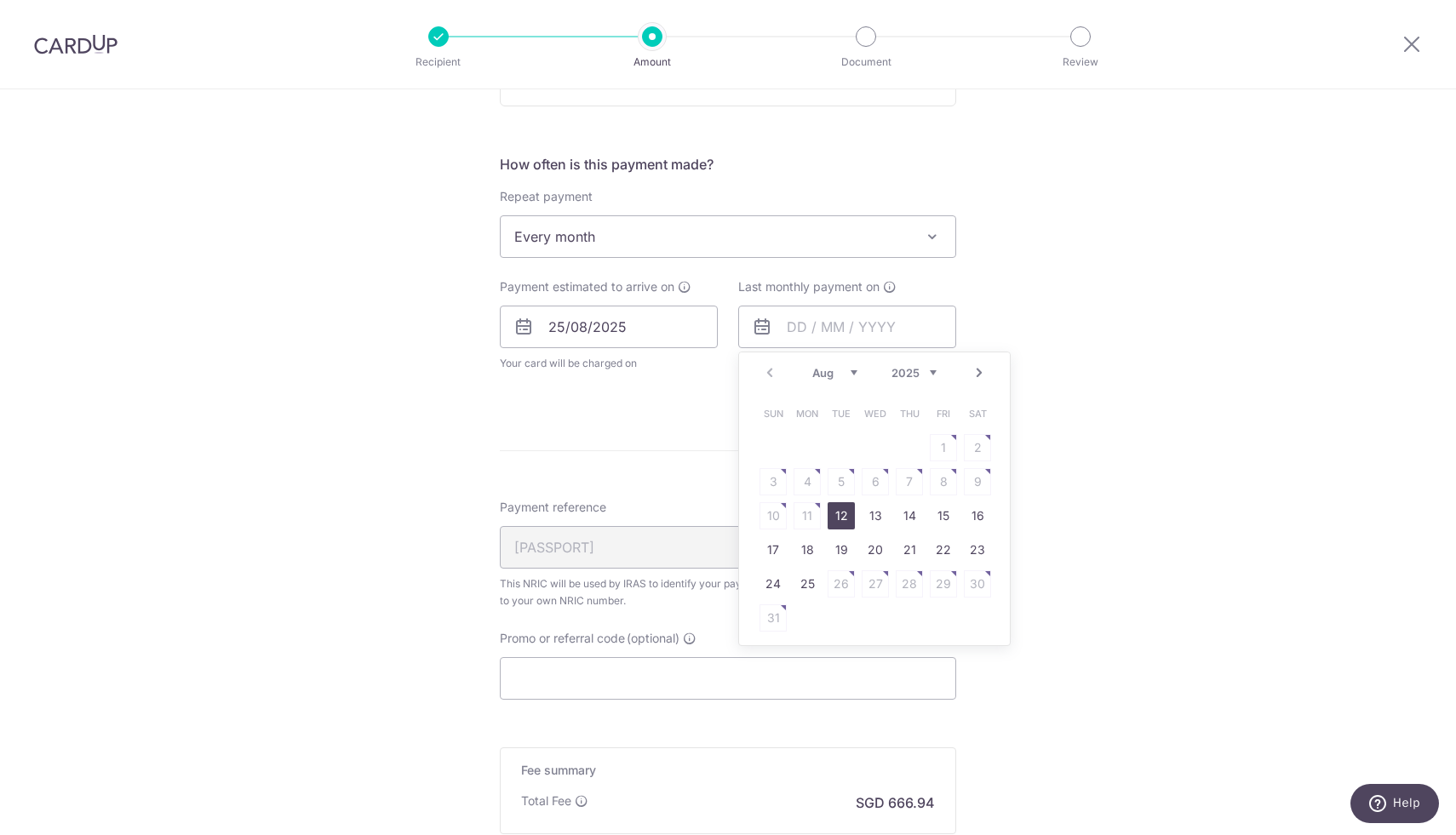 click on "Aug Sep Oct Nov Dec" at bounding box center [834, 373] 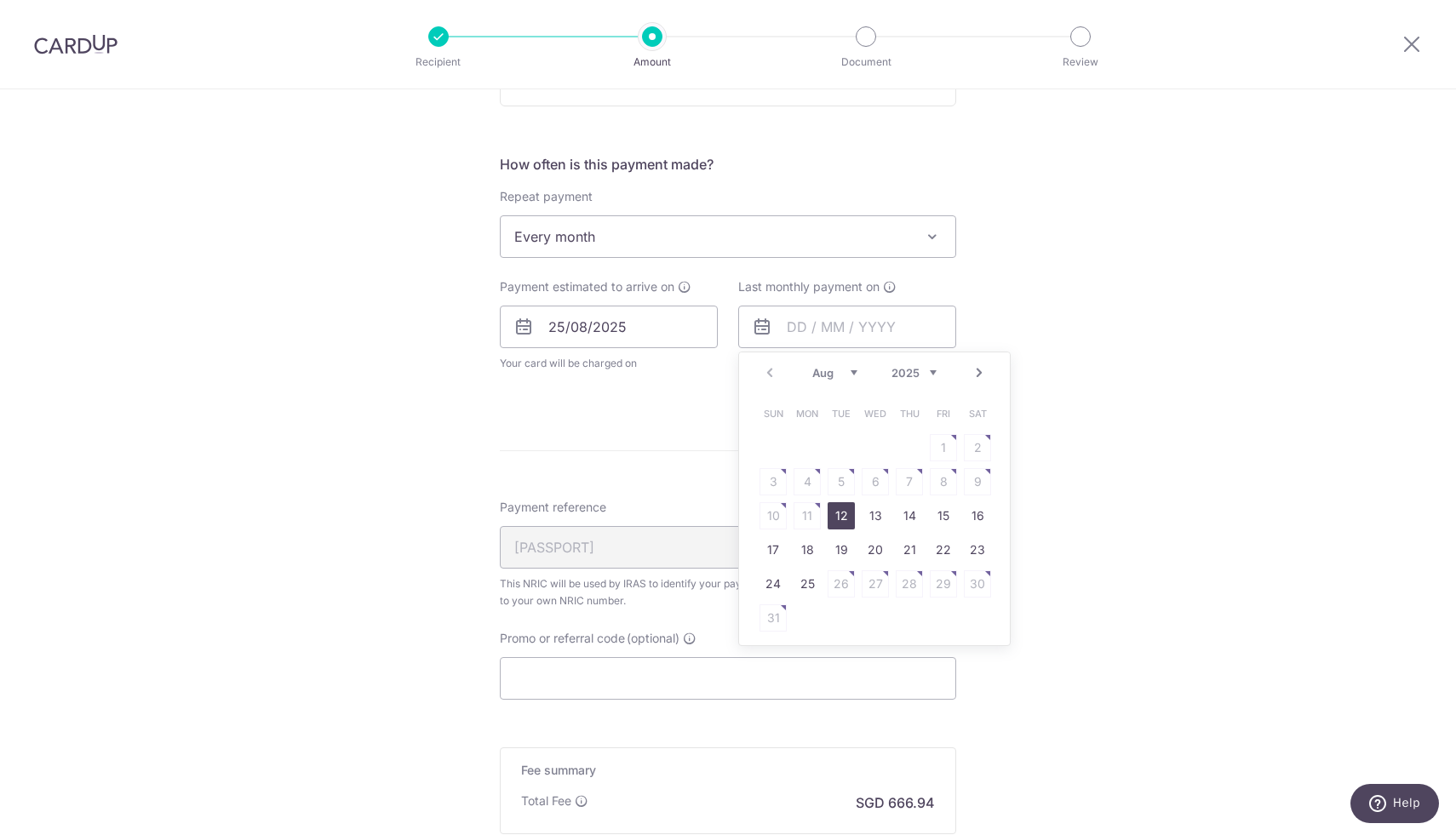 click on "2025 2026" at bounding box center [914, 373] 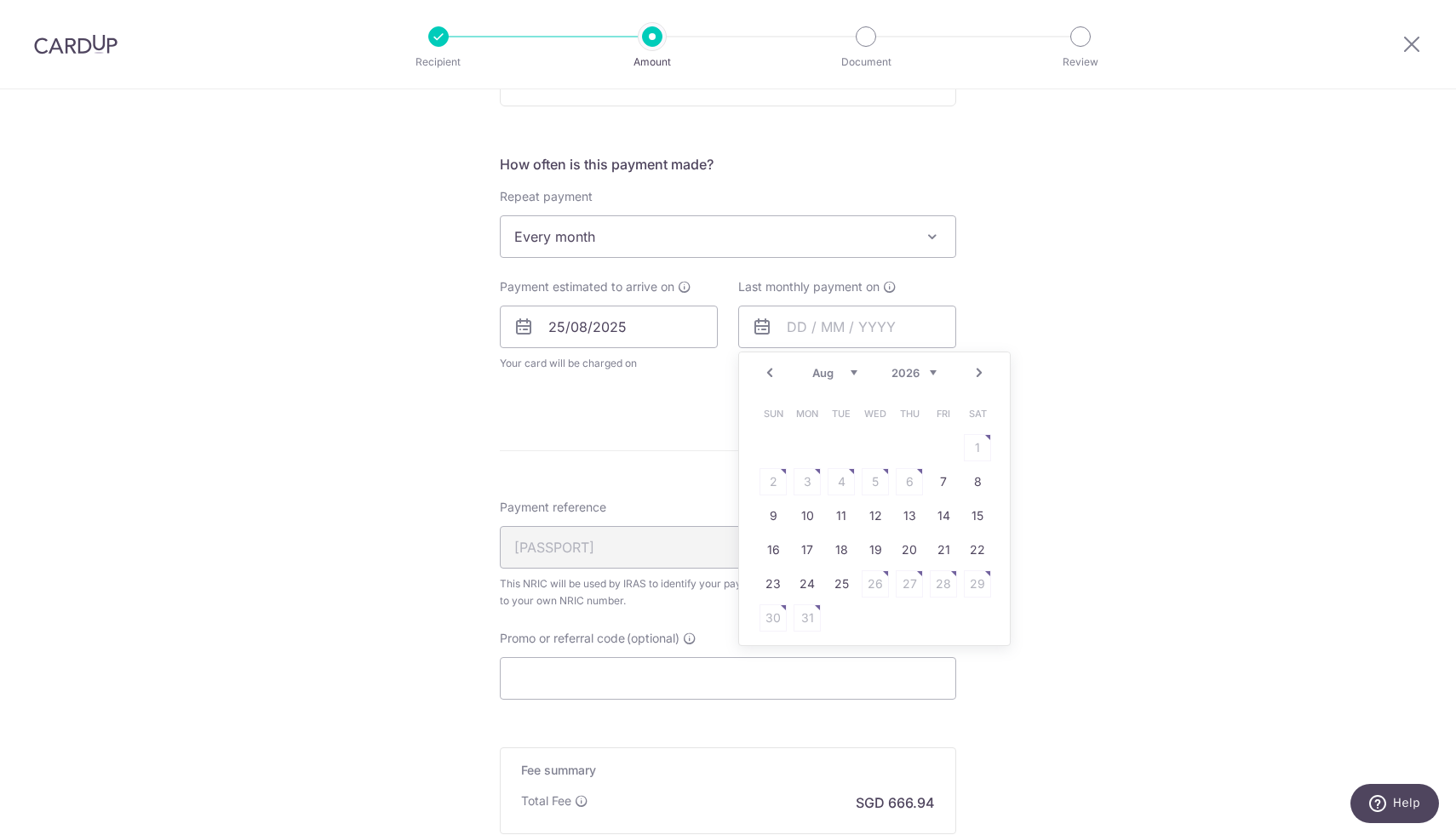 click on "Jan Feb Mar Apr May Jun Jul Aug Sep" at bounding box center (834, 373) 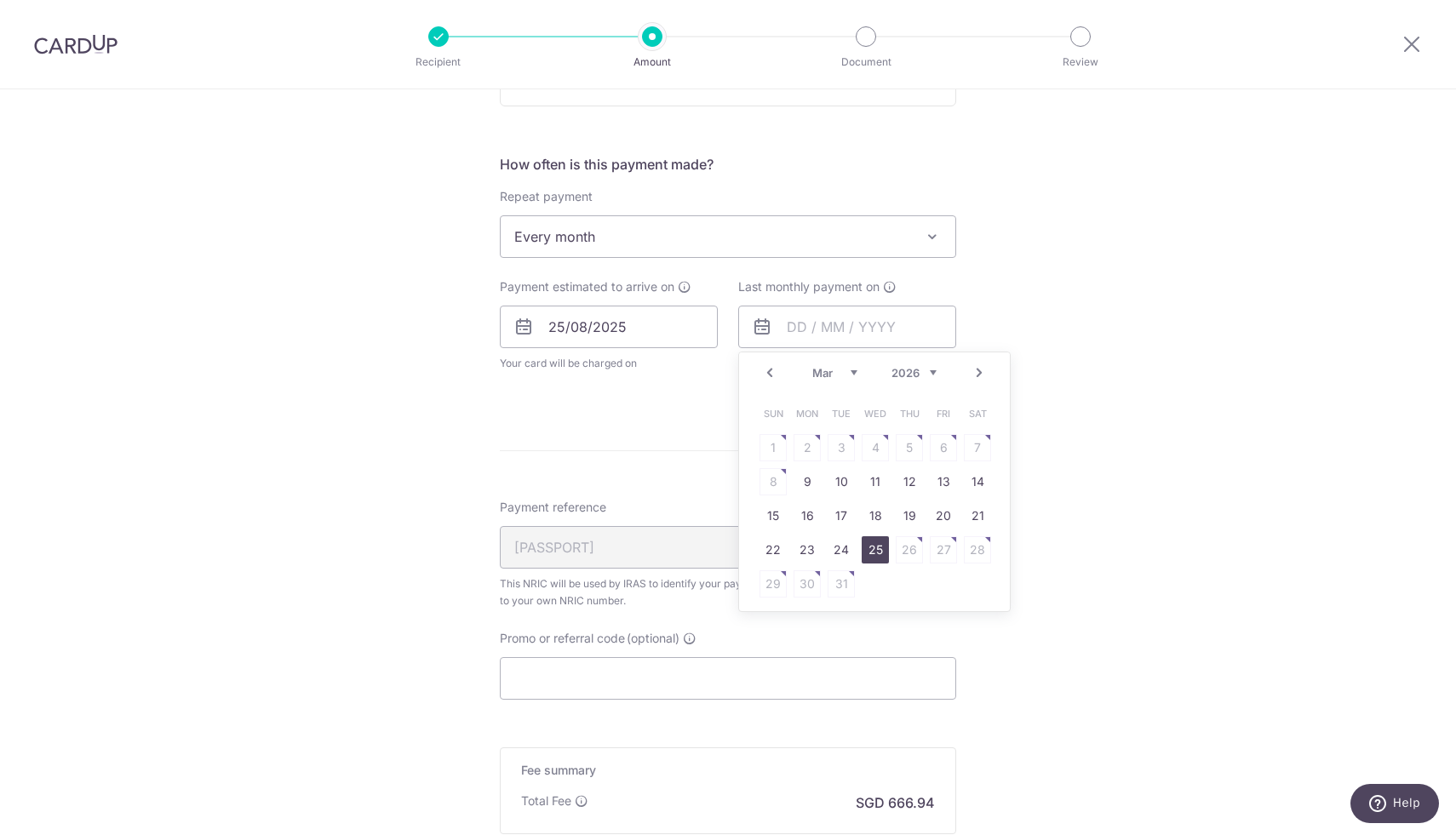 click on "25" at bounding box center [875, 550] 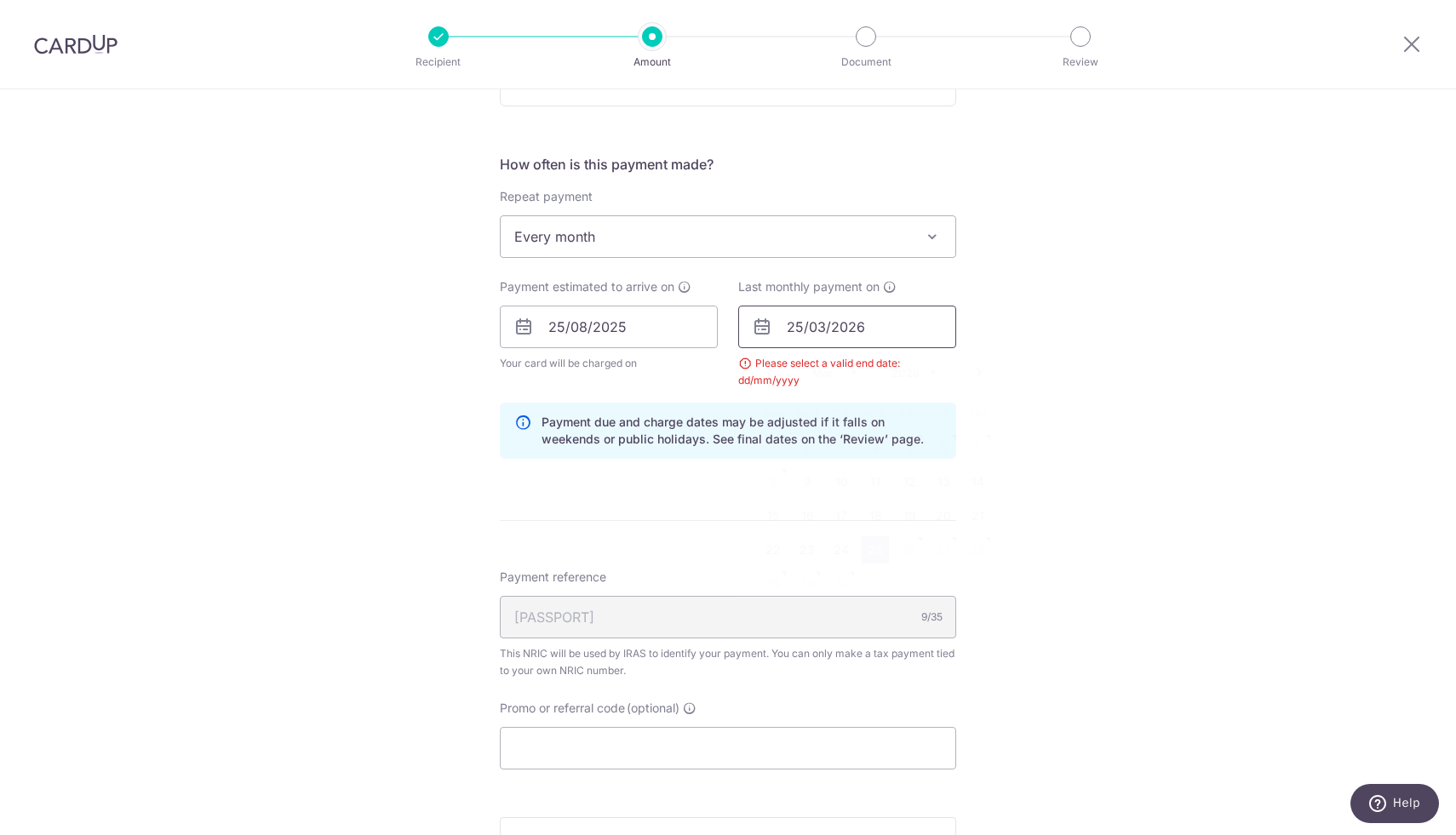 click on "25/03/2026" at bounding box center [847, 327] 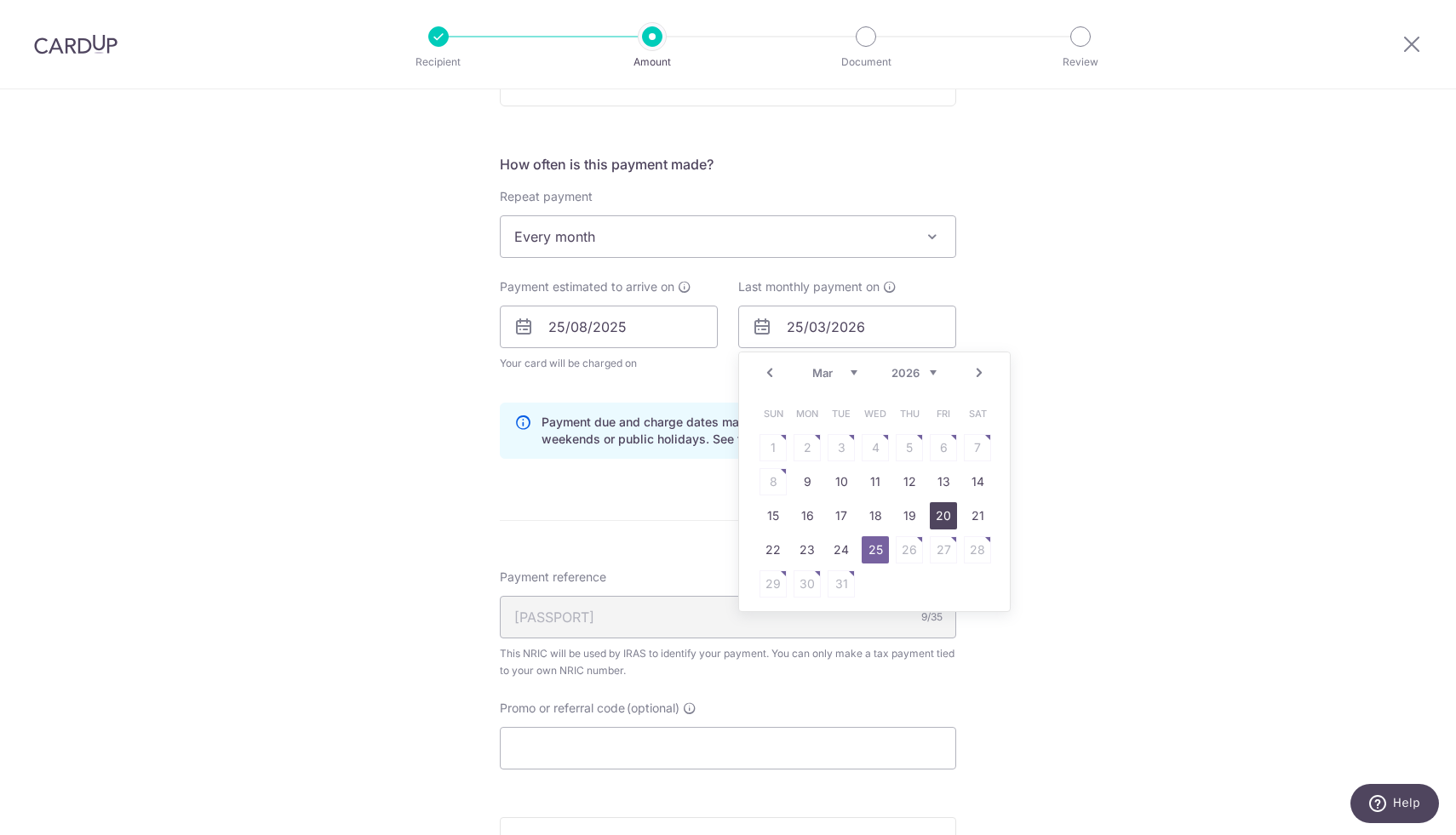 click on "20" at bounding box center [943, 516] 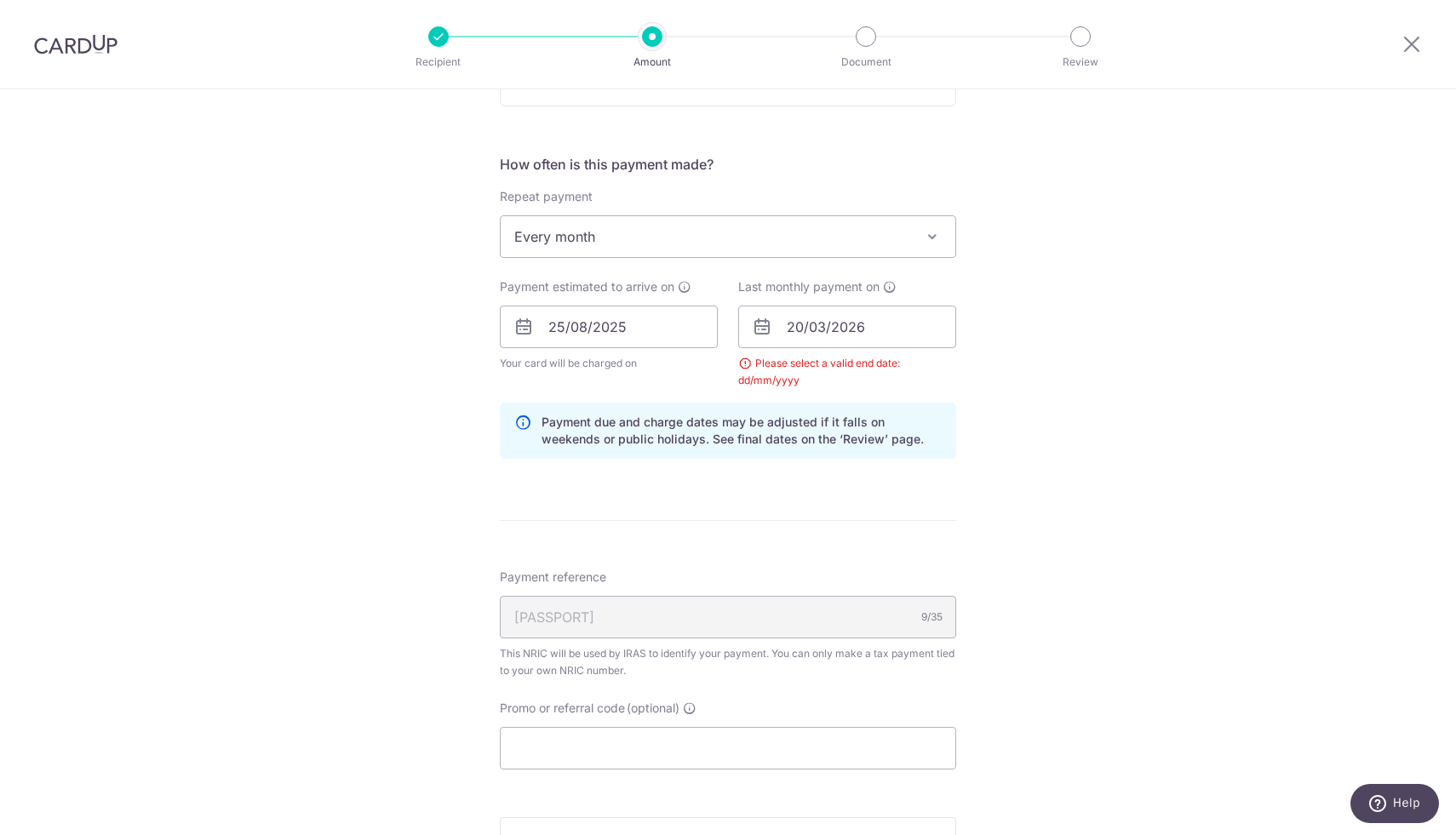 click on "Enter one-time or monthly payment amount
SGD
25,651.56
25651.56
The  total tax payment amounts scheduled  should not exceed the outstanding balance in your latest Statement of Account.
Select Card
**** 8792
Add credit card
Your Cards
**** 1990
**** 8792
Secure 256-bit SSL
Text
New card details" at bounding box center [728, 304] 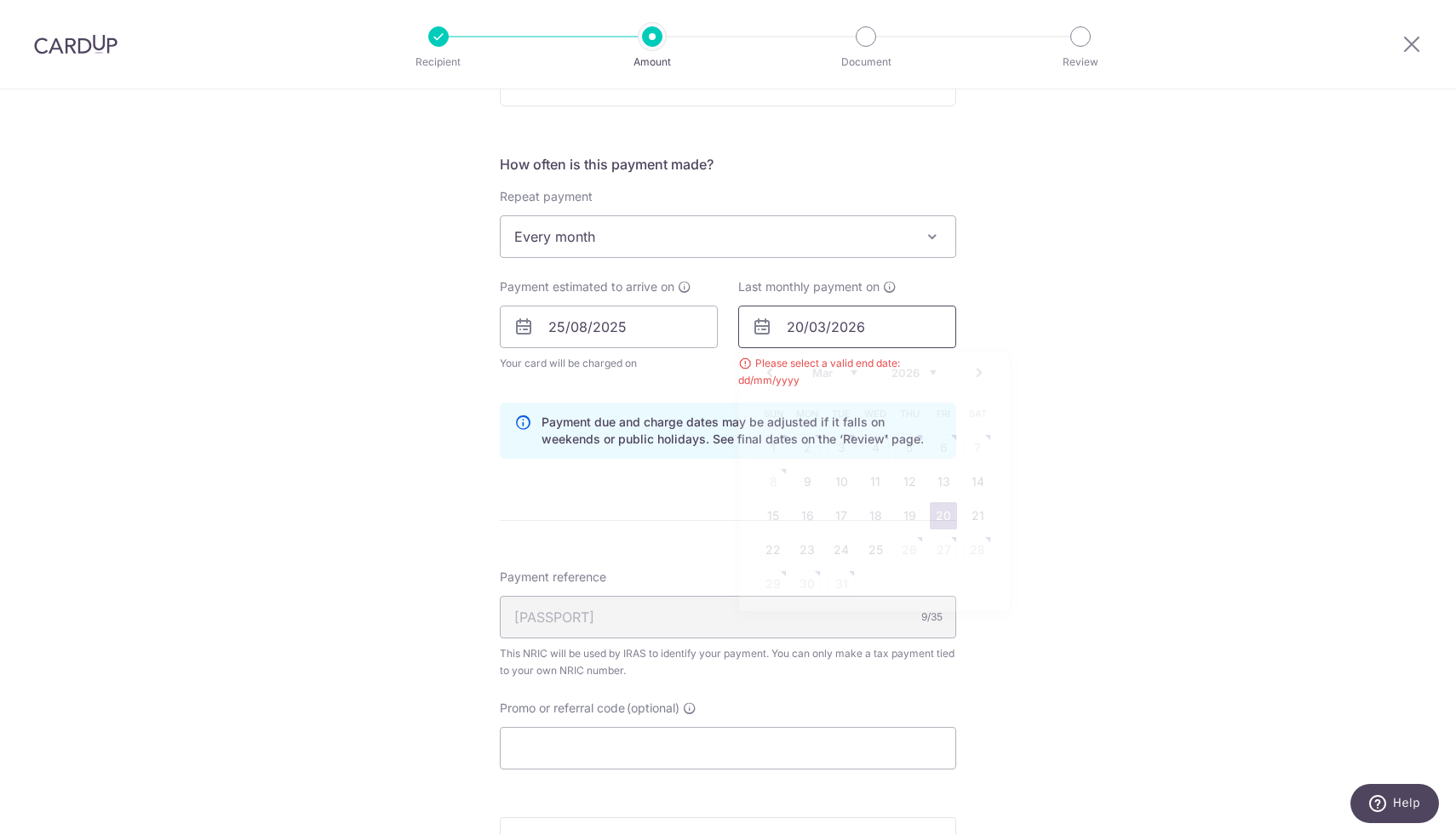 click on "20/03/2026" at bounding box center (847, 327) 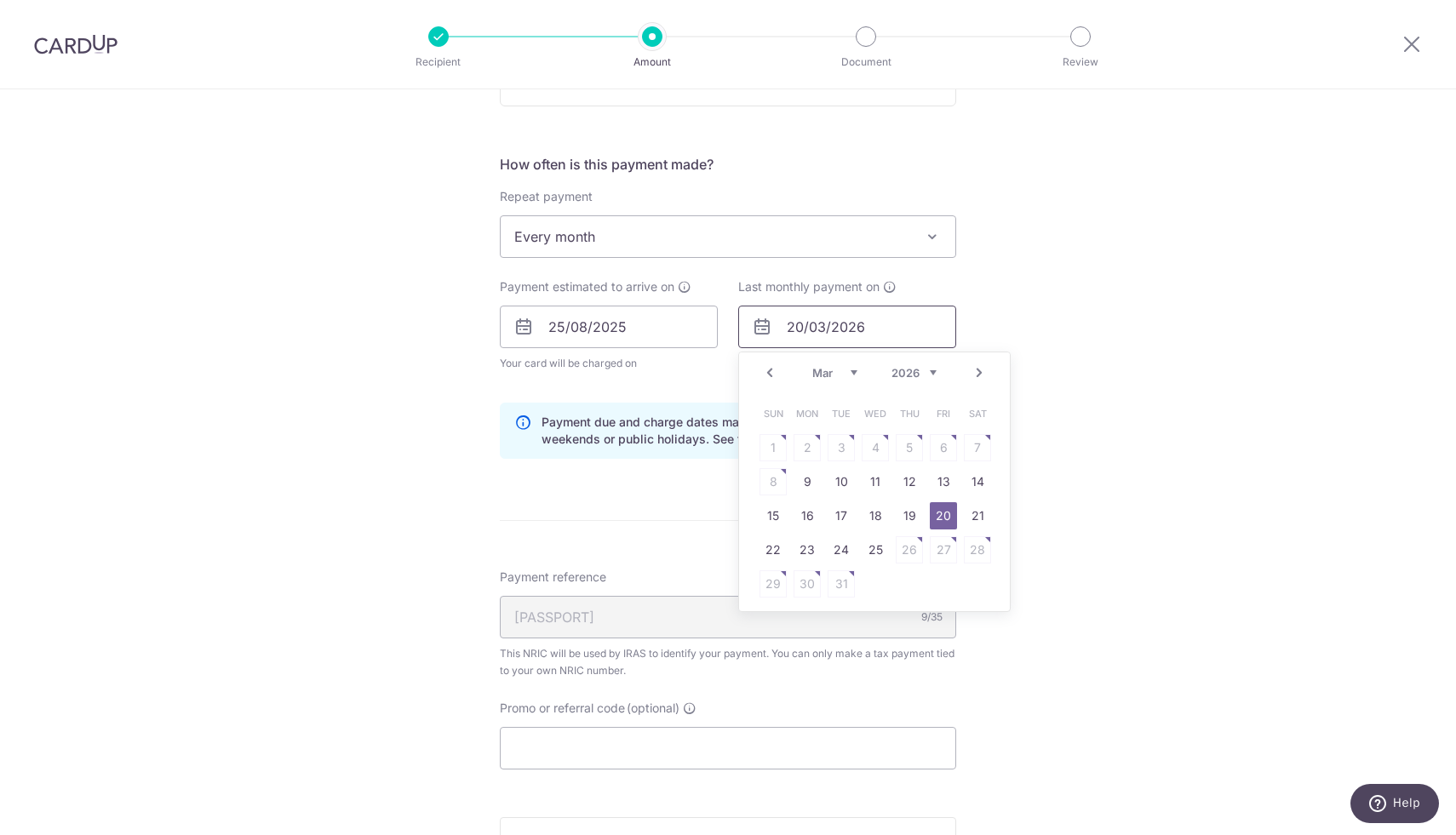 click on "20/03/2026" at bounding box center (847, 327) 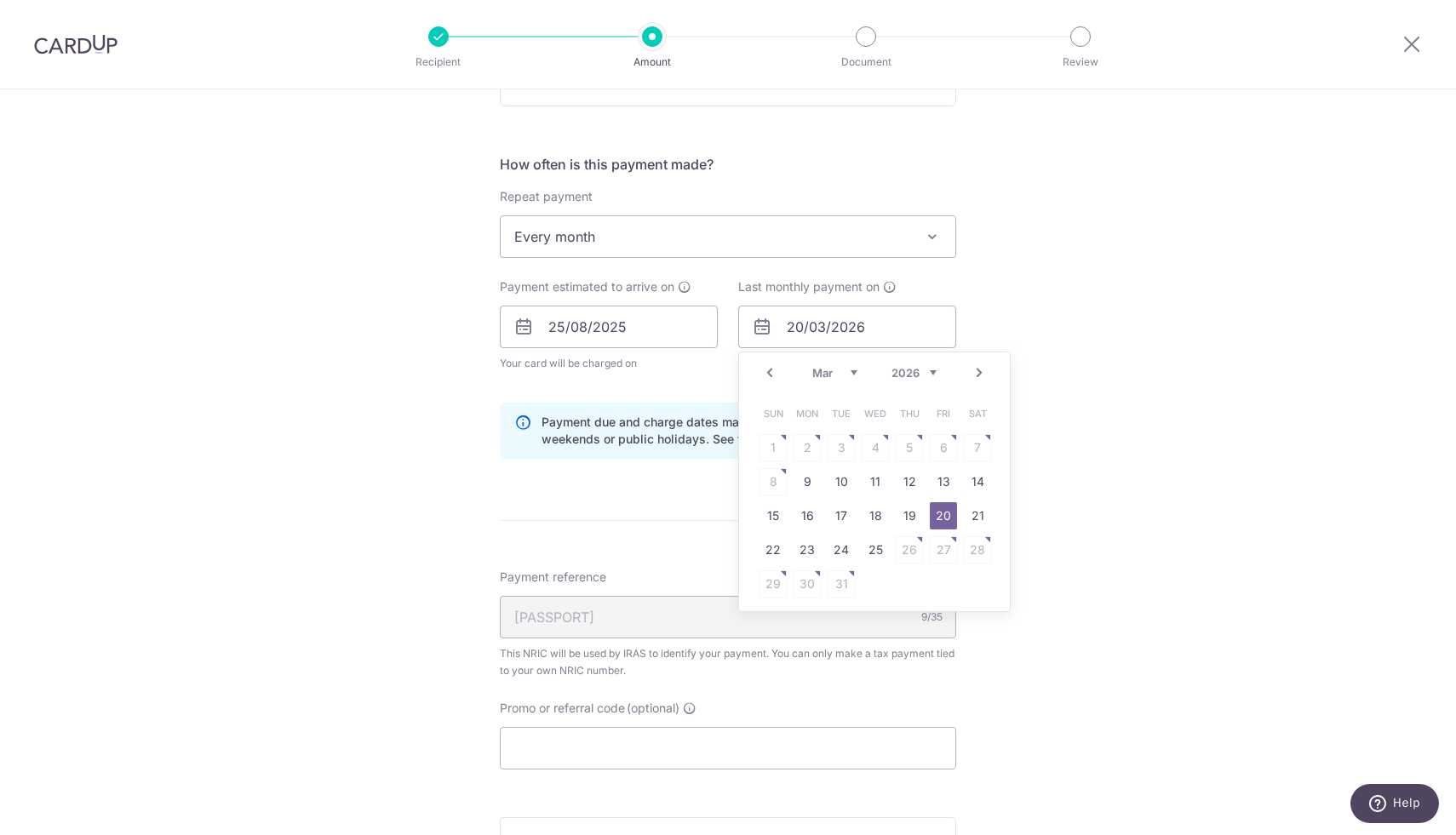 click on "20" at bounding box center [943, 516] 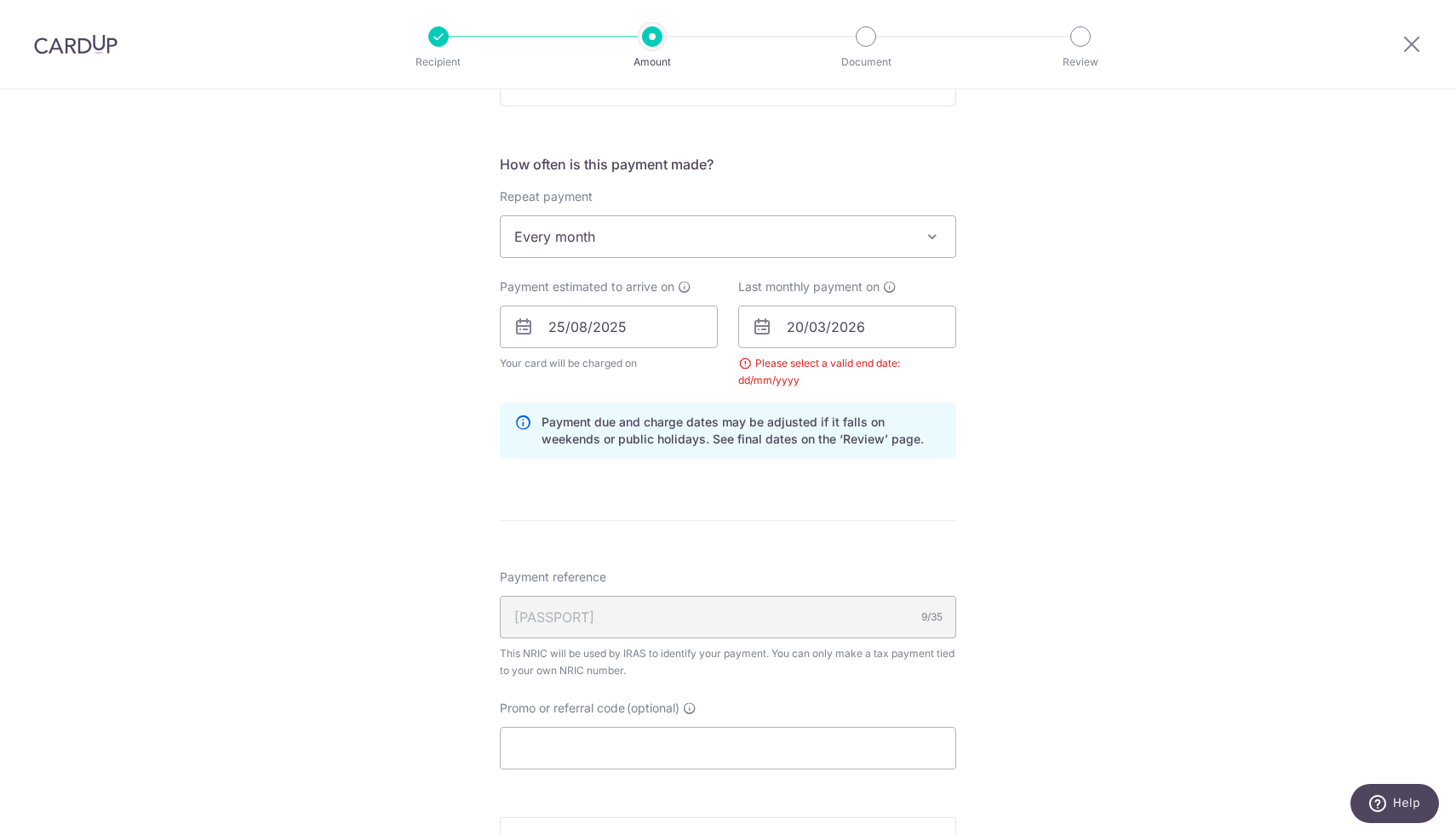 scroll, scrollTop: 871, scrollLeft: 0, axis: vertical 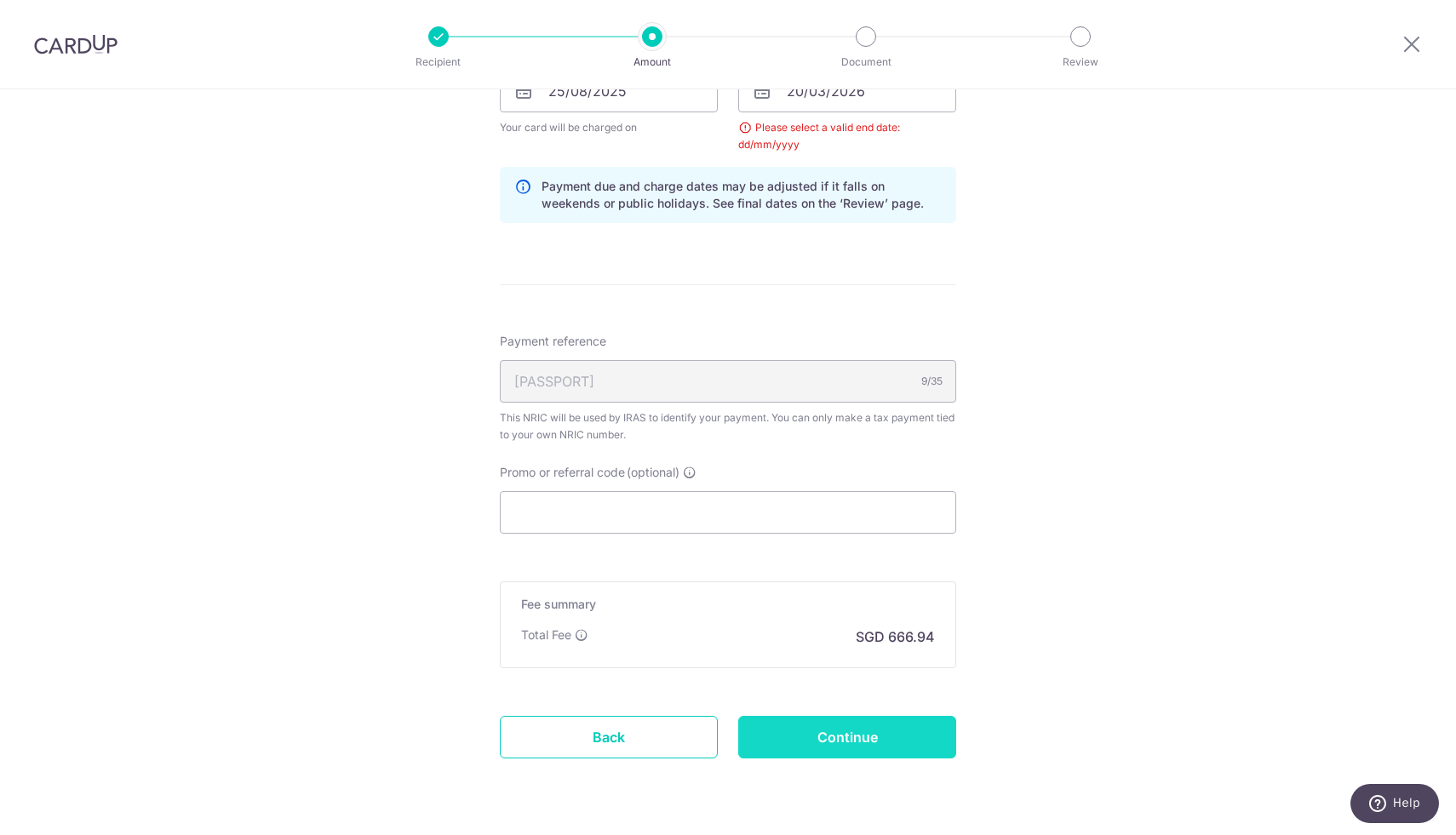 click on "Continue" at bounding box center [847, 737] 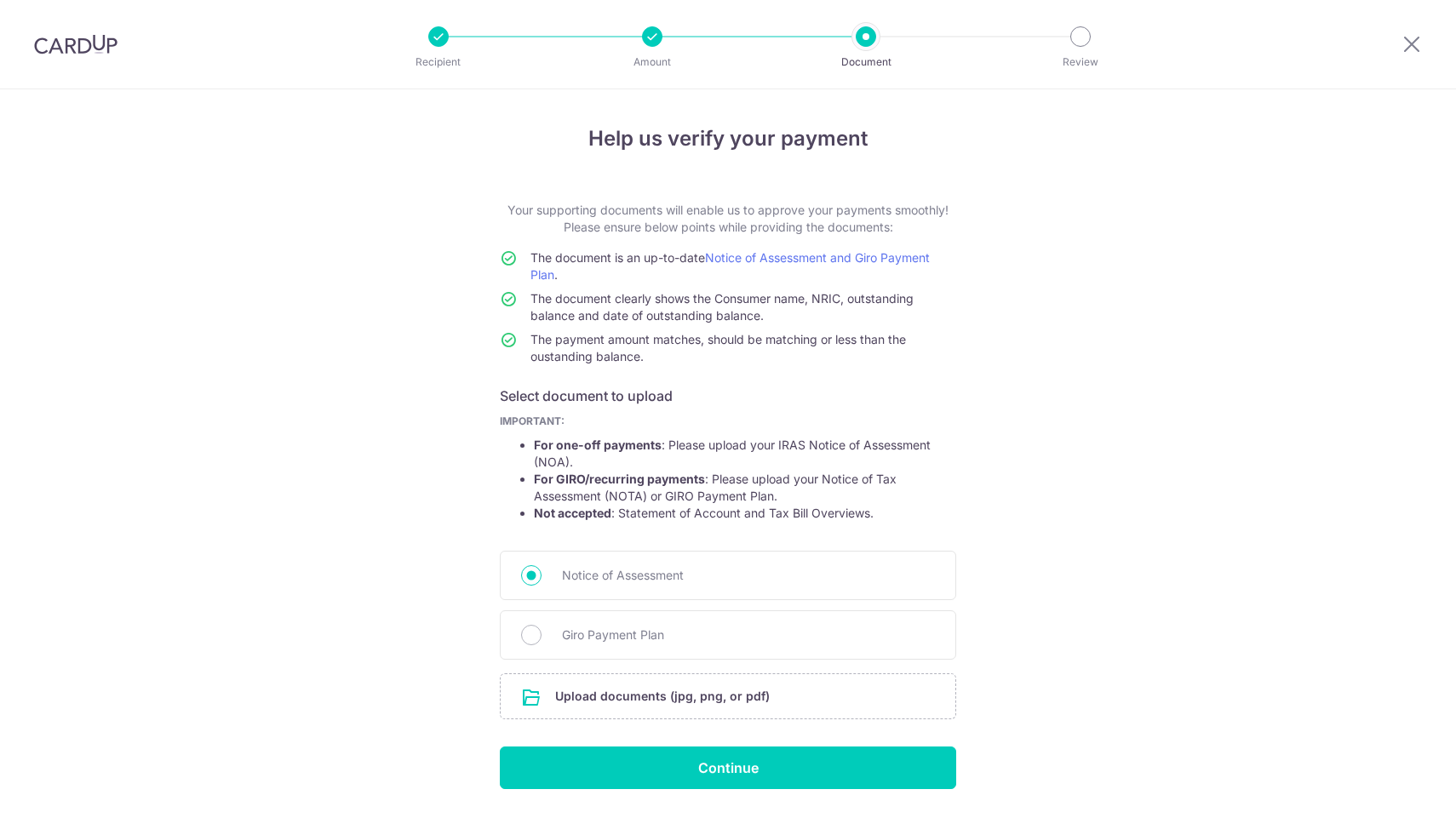 scroll, scrollTop: 0, scrollLeft: 0, axis: both 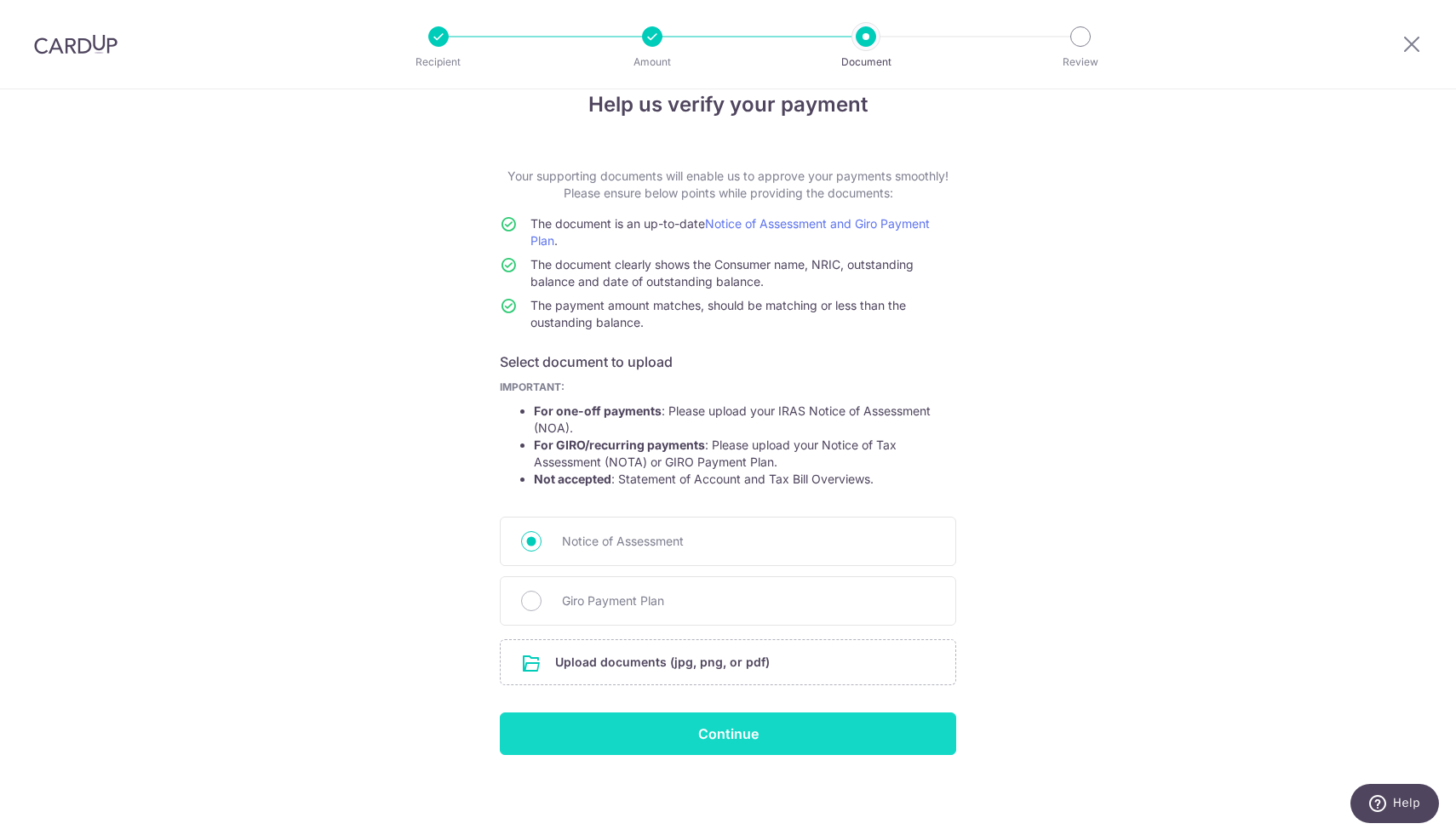 click on "Continue" at bounding box center [728, 734] 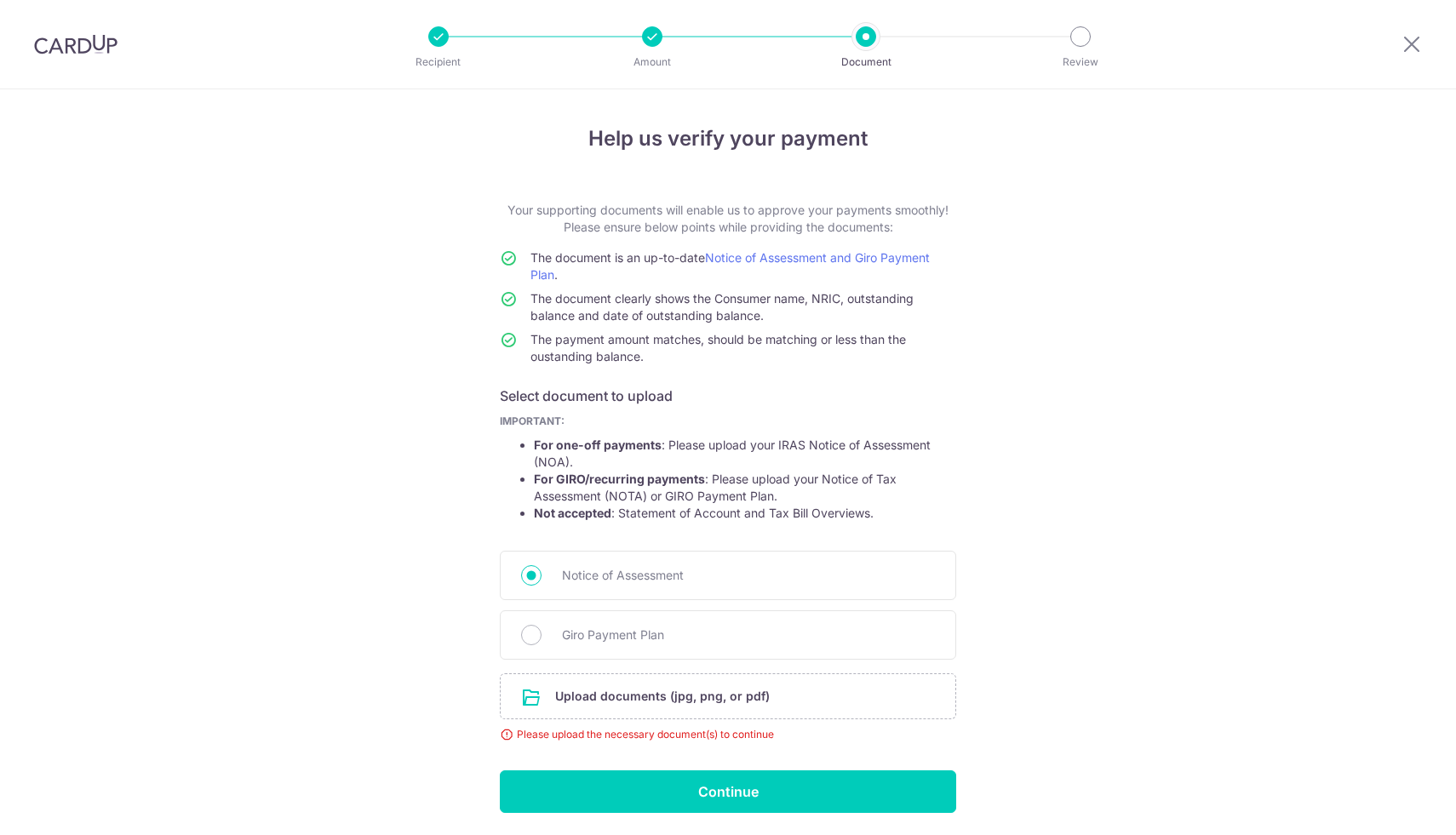 scroll, scrollTop: 0, scrollLeft: 0, axis: both 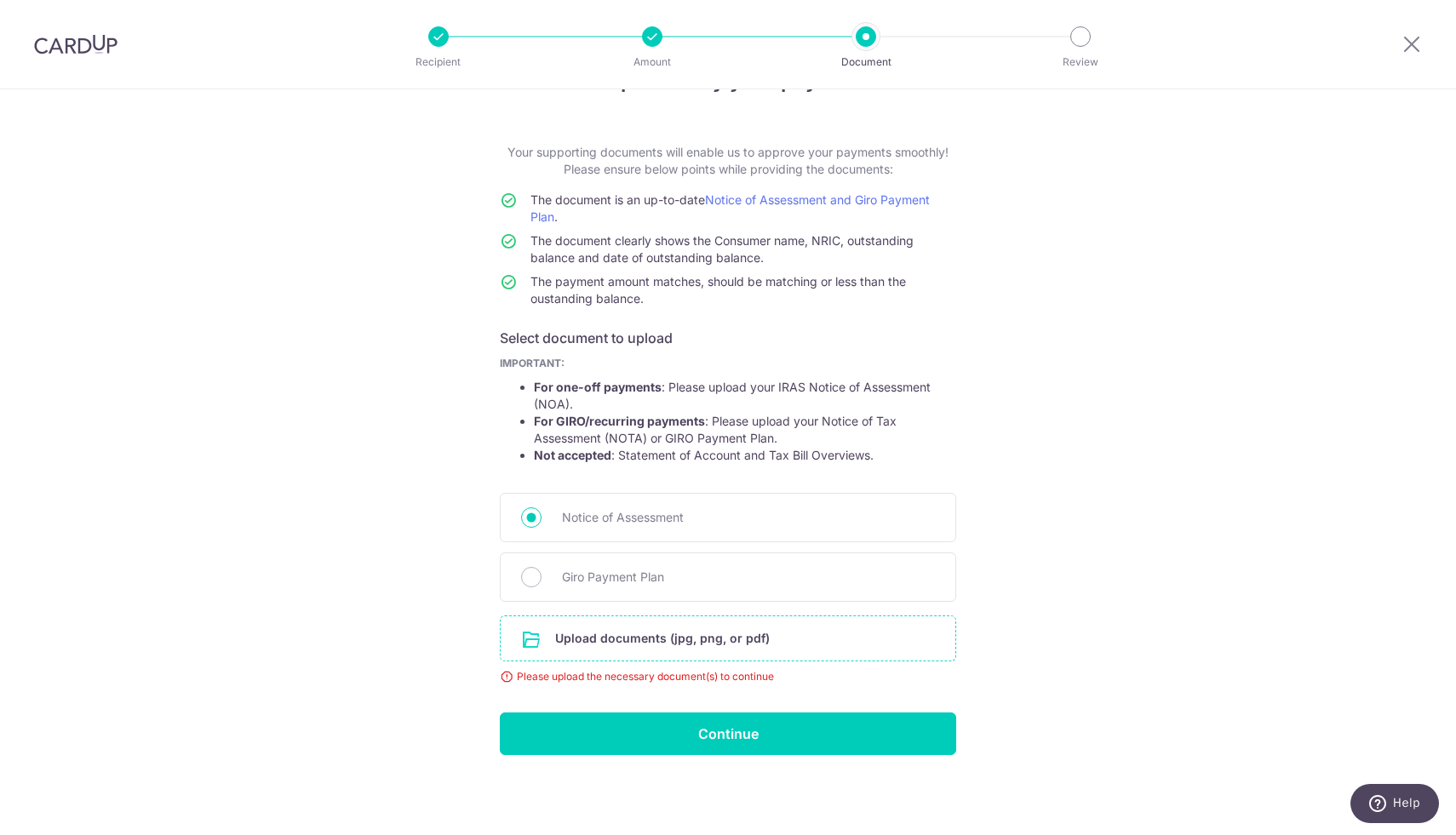 click at bounding box center (728, 638) 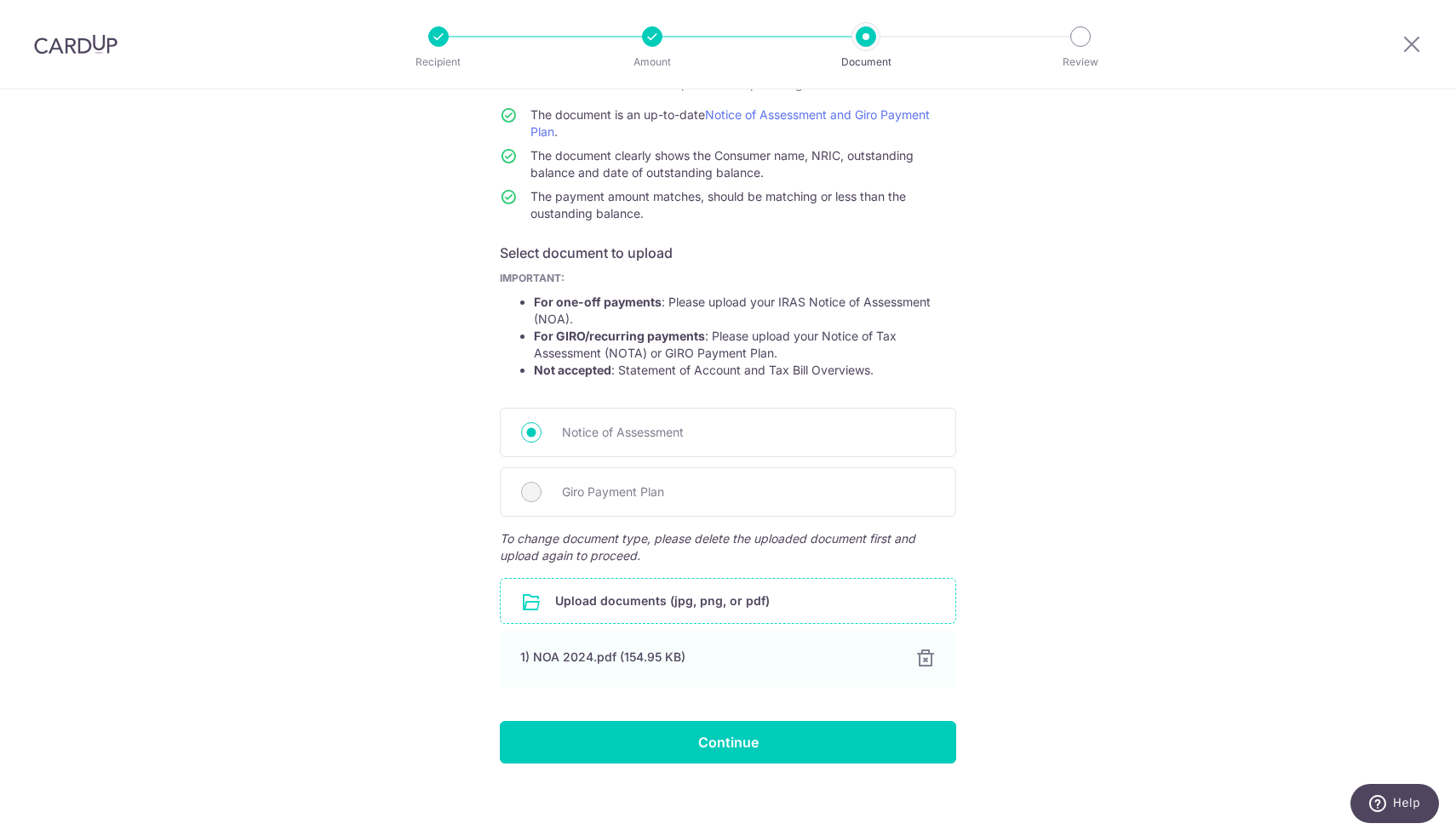 scroll, scrollTop: 152, scrollLeft: 0, axis: vertical 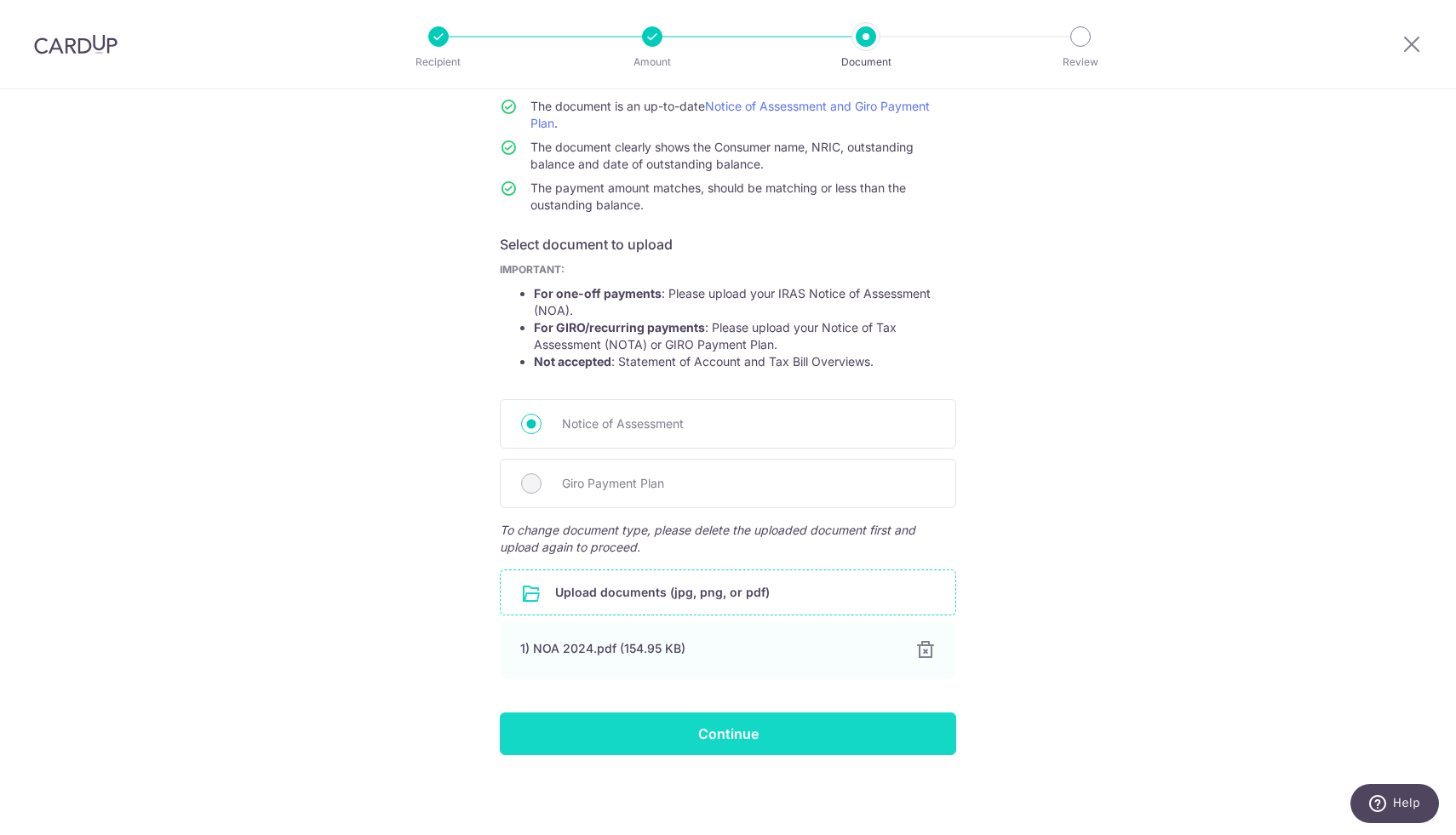 click on "Continue" at bounding box center (728, 734) 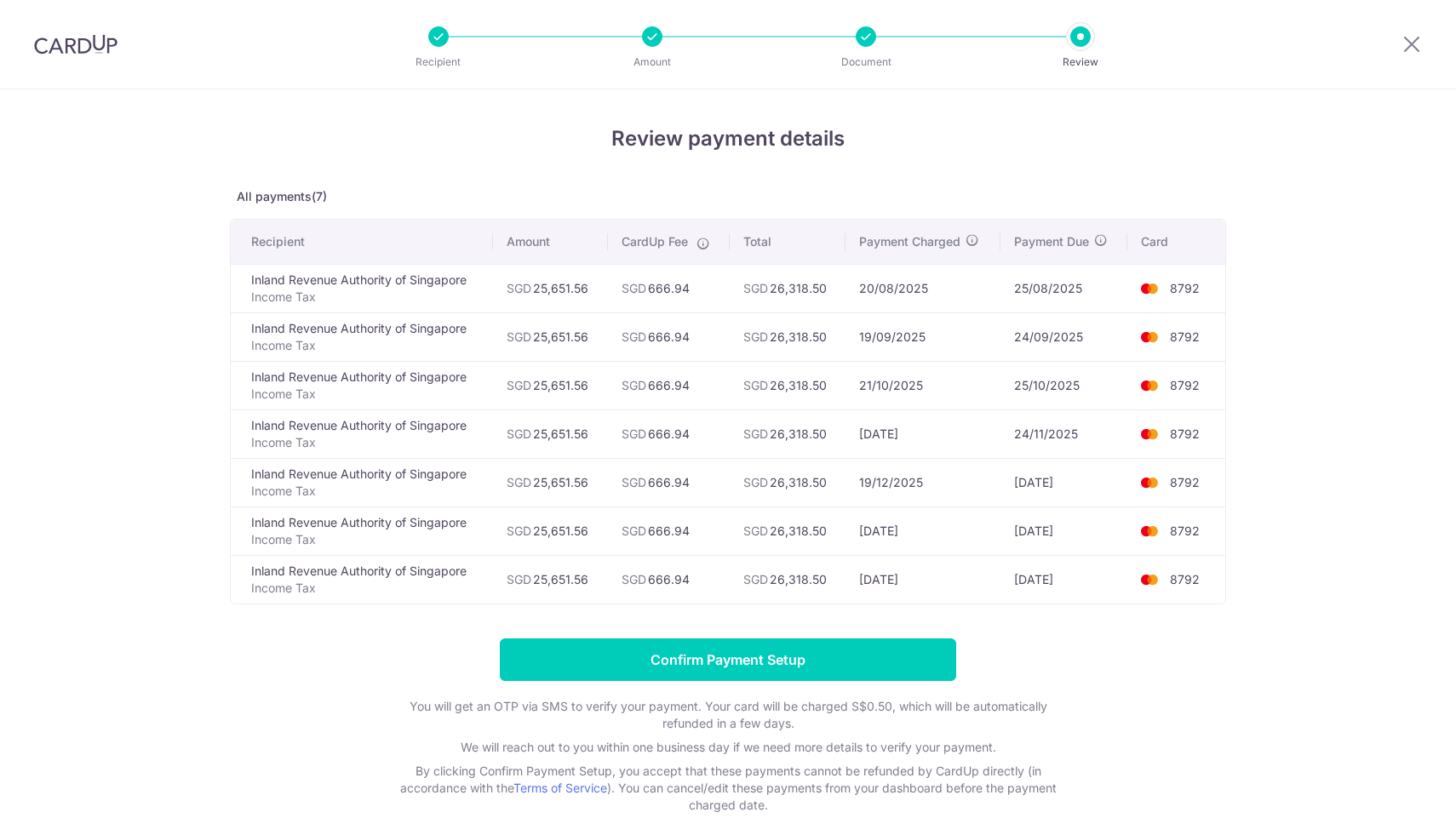 scroll, scrollTop: 0, scrollLeft: 0, axis: both 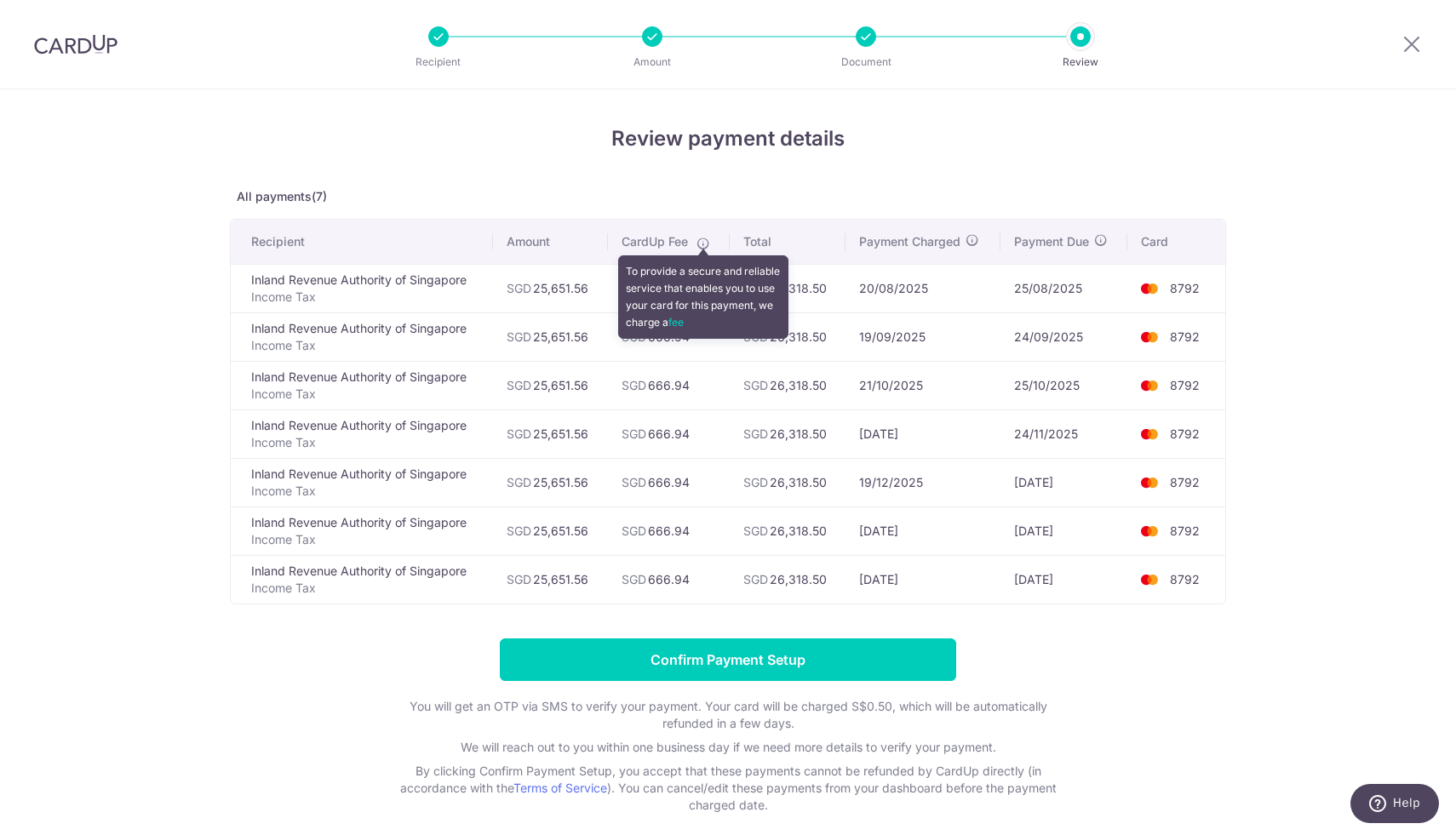 click at bounding box center [703, 243] 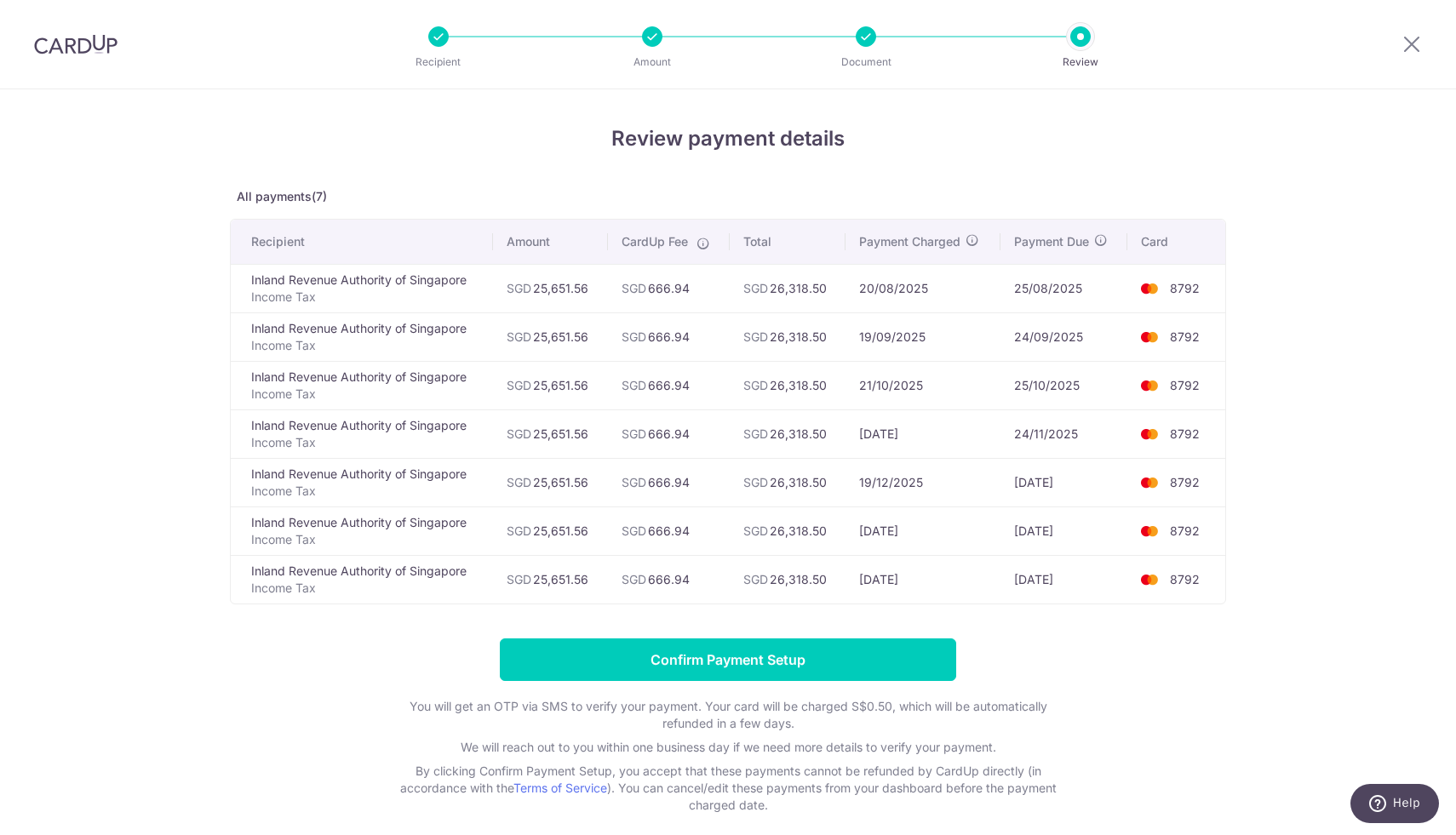 click on "SGD   666.94" at bounding box center (668, 482) 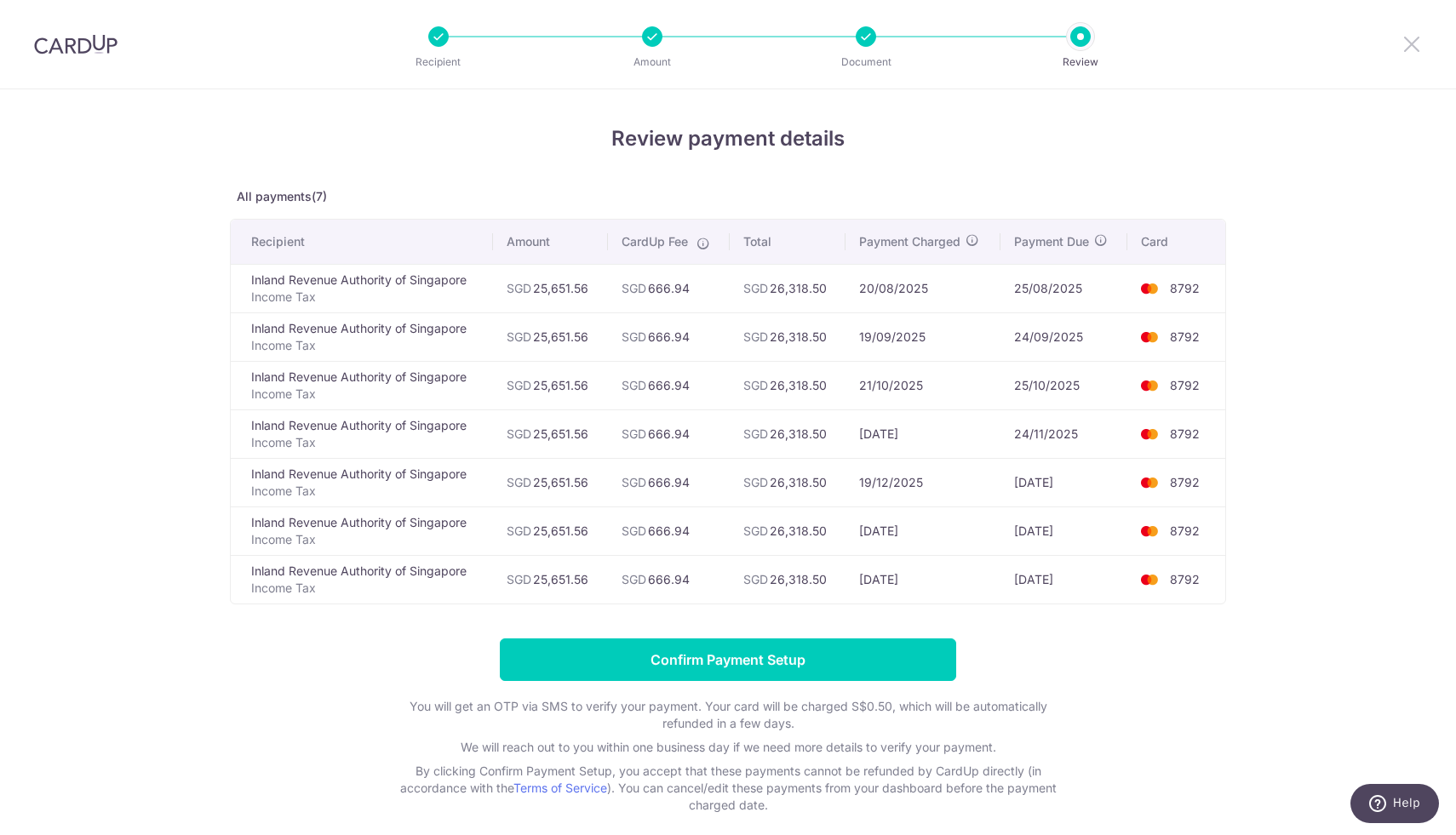 click at bounding box center [1412, 43] 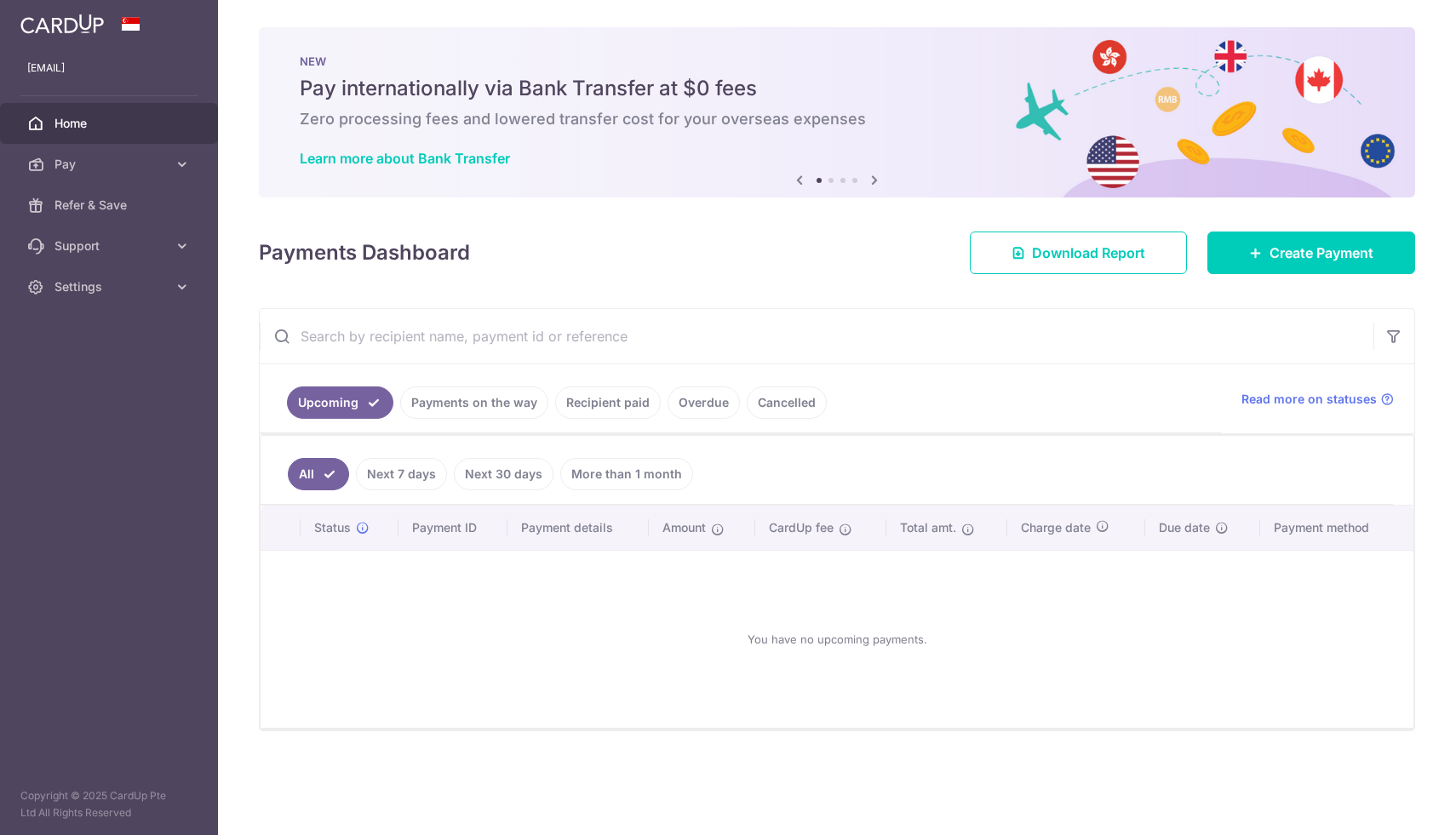 scroll, scrollTop: 0, scrollLeft: 0, axis: both 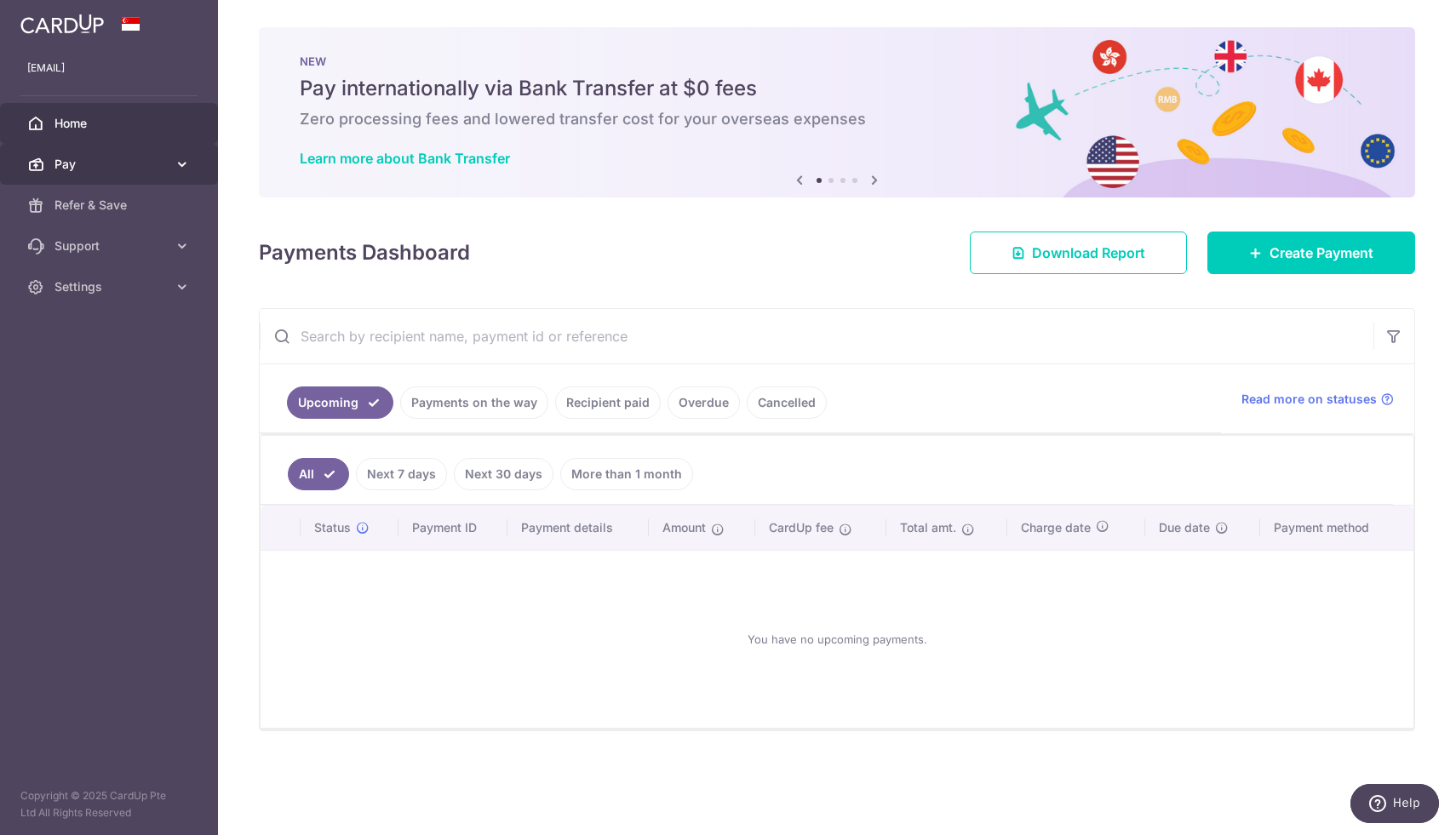 click on "Pay" at bounding box center [111, 164] 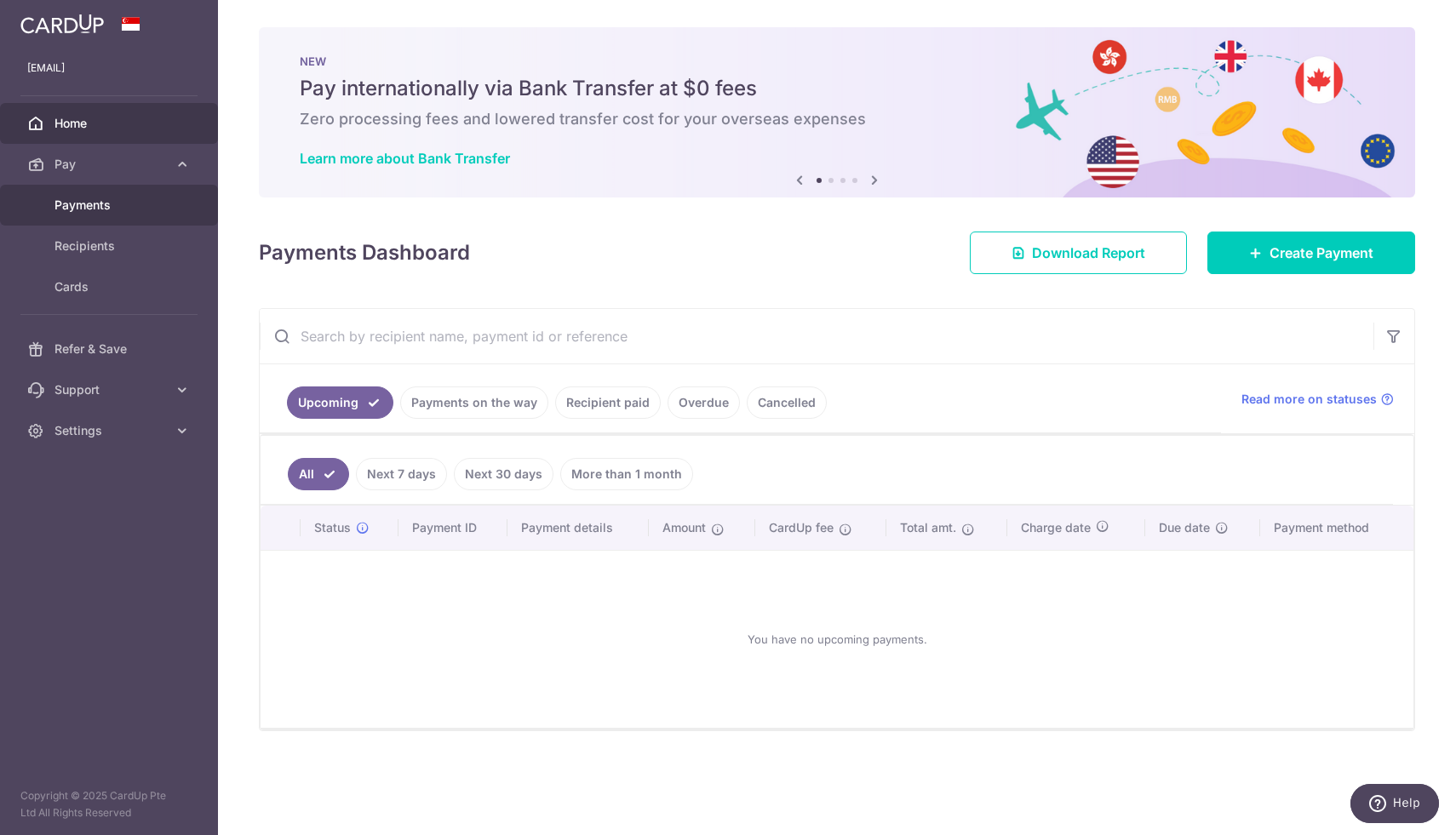 click on "Payments" at bounding box center (111, 205) 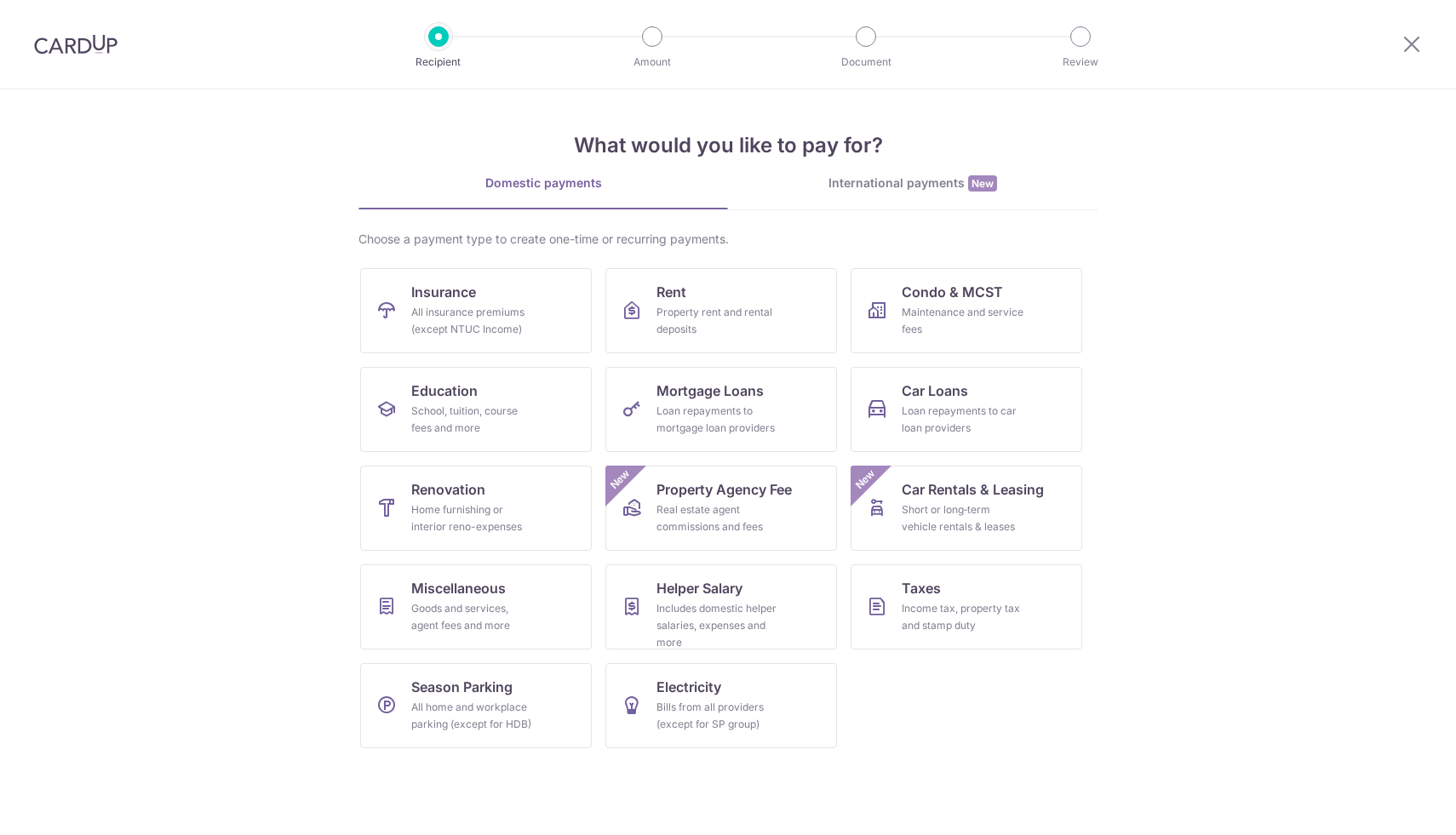 scroll, scrollTop: 0, scrollLeft: 0, axis: both 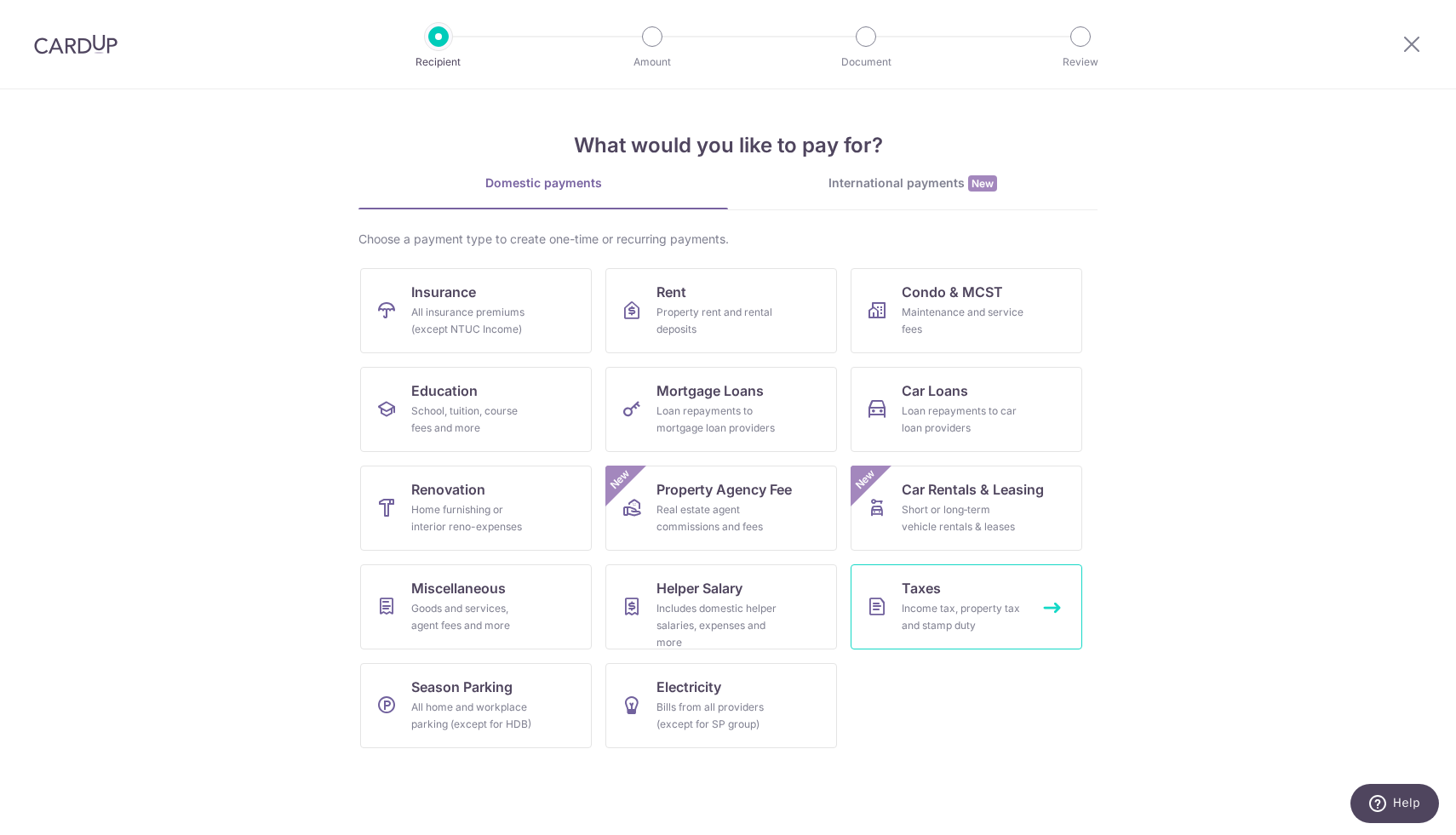 click on "Taxes" at bounding box center (921, 588) 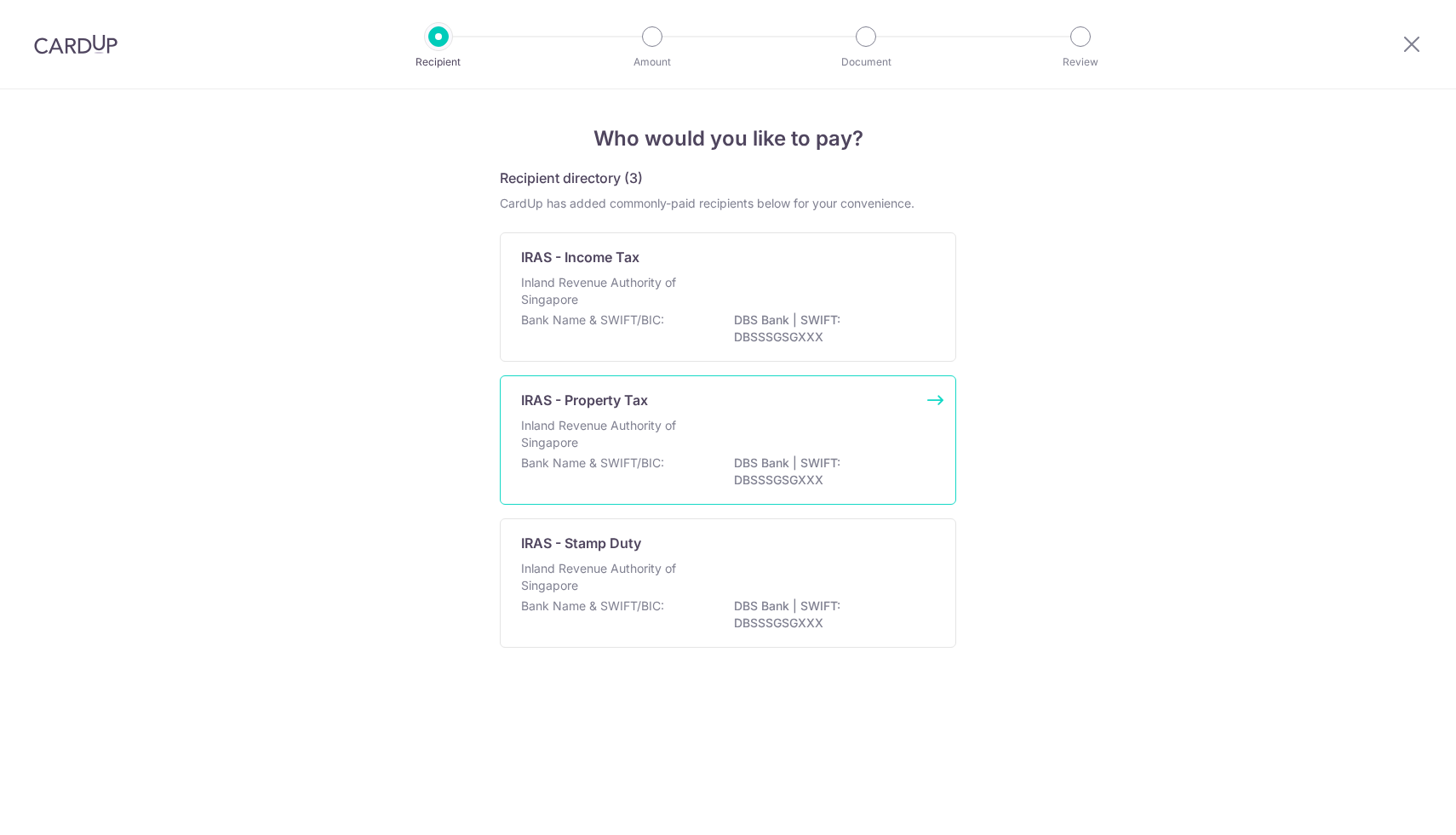 scroll, scrollTop: 0, scrollLeft: 0, axis: both 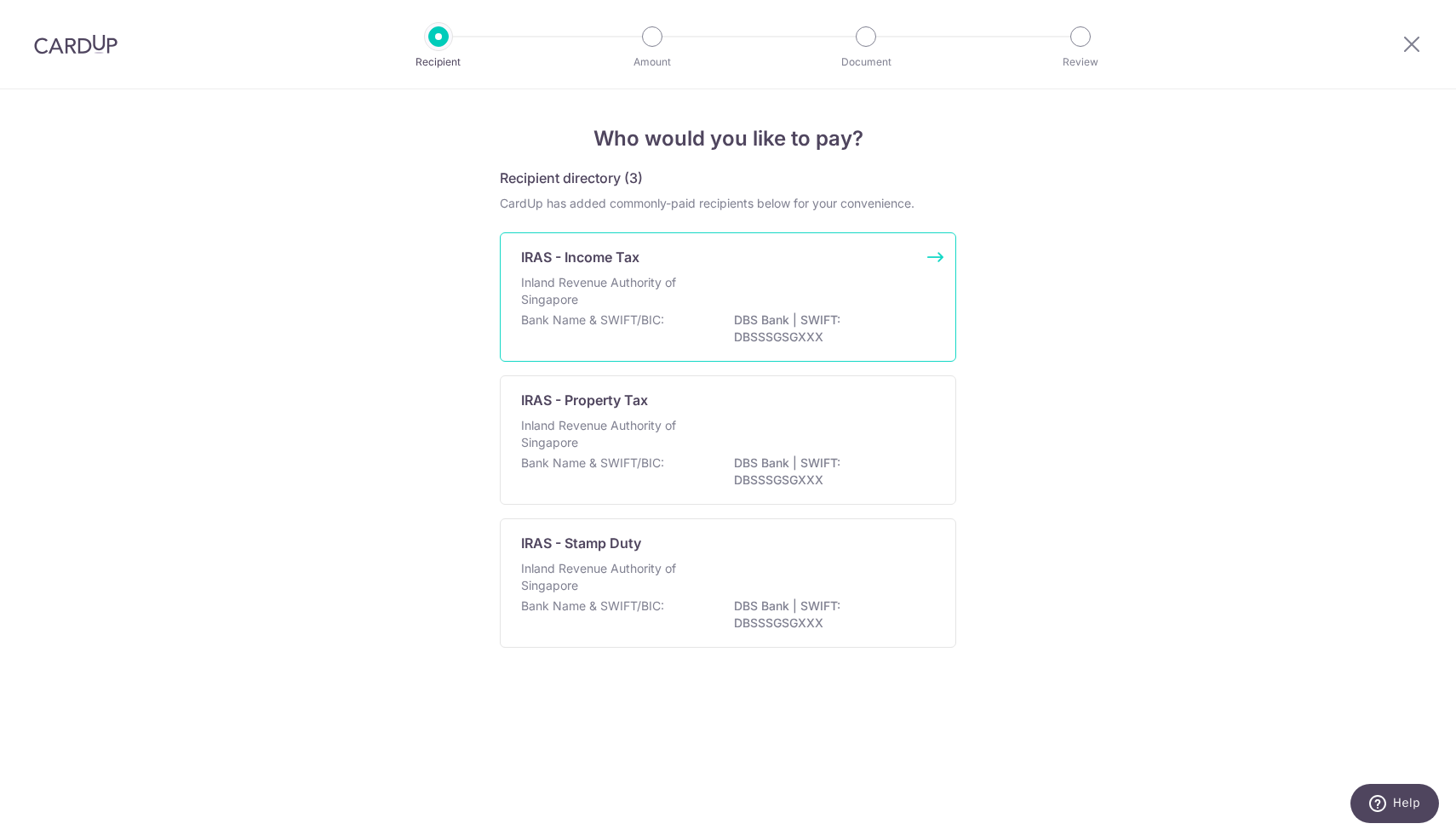click on "Inland Revenue Authority of Singapore" at bounding box center (611, 291) 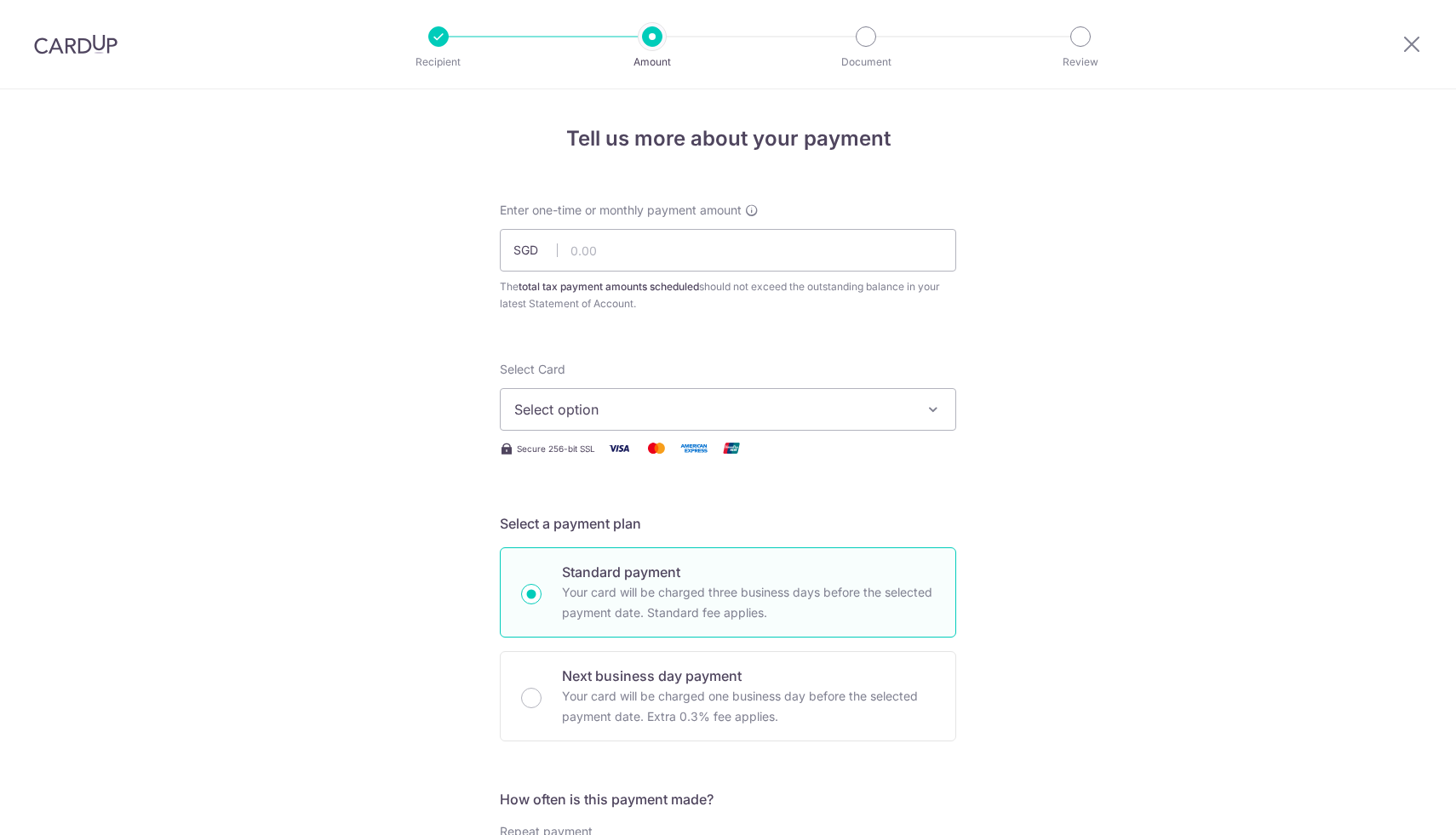 scroll, scrollTop: 0, scrollLeft: 0, axis: both 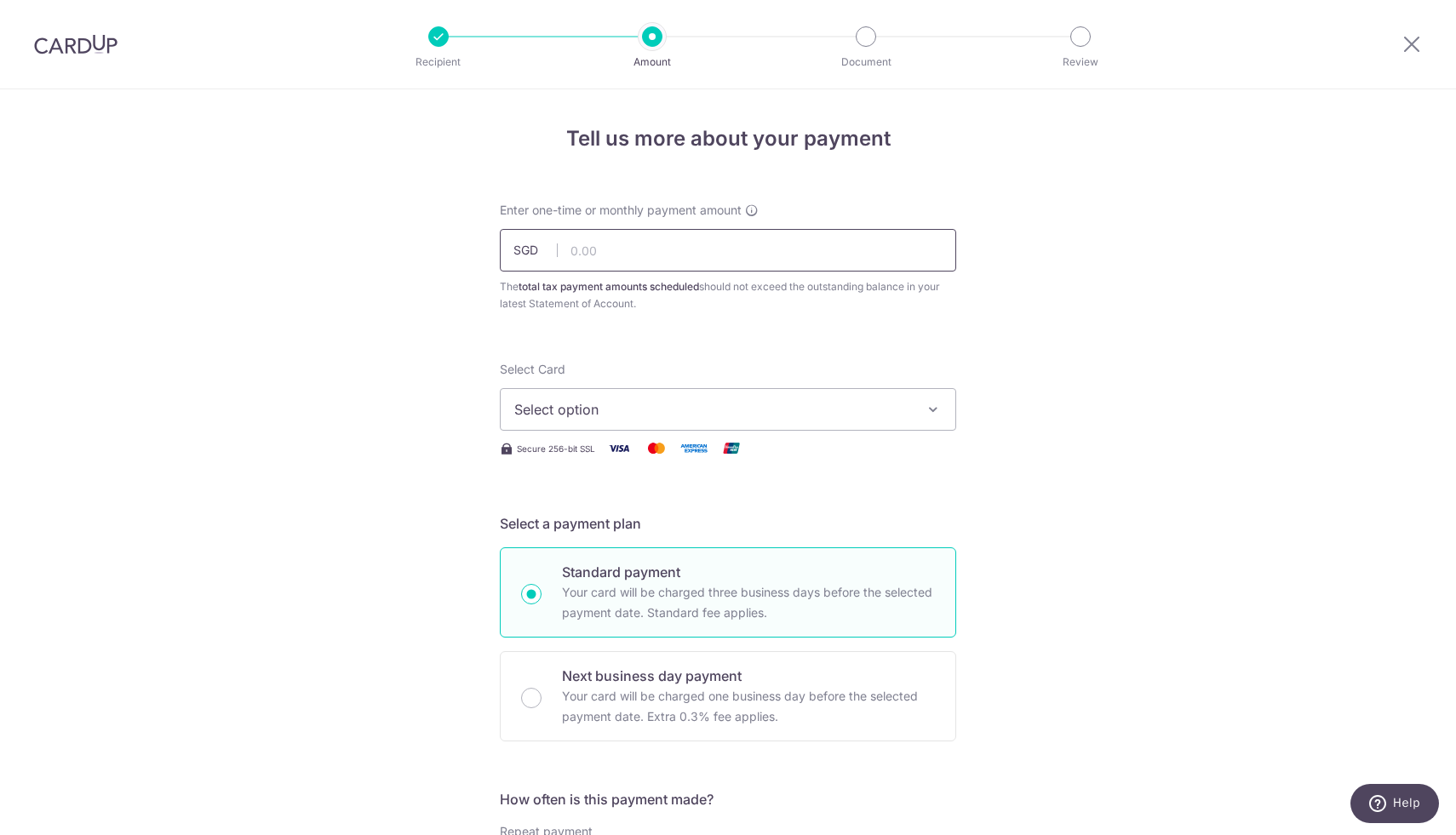 click at bounding box center [728, 250] 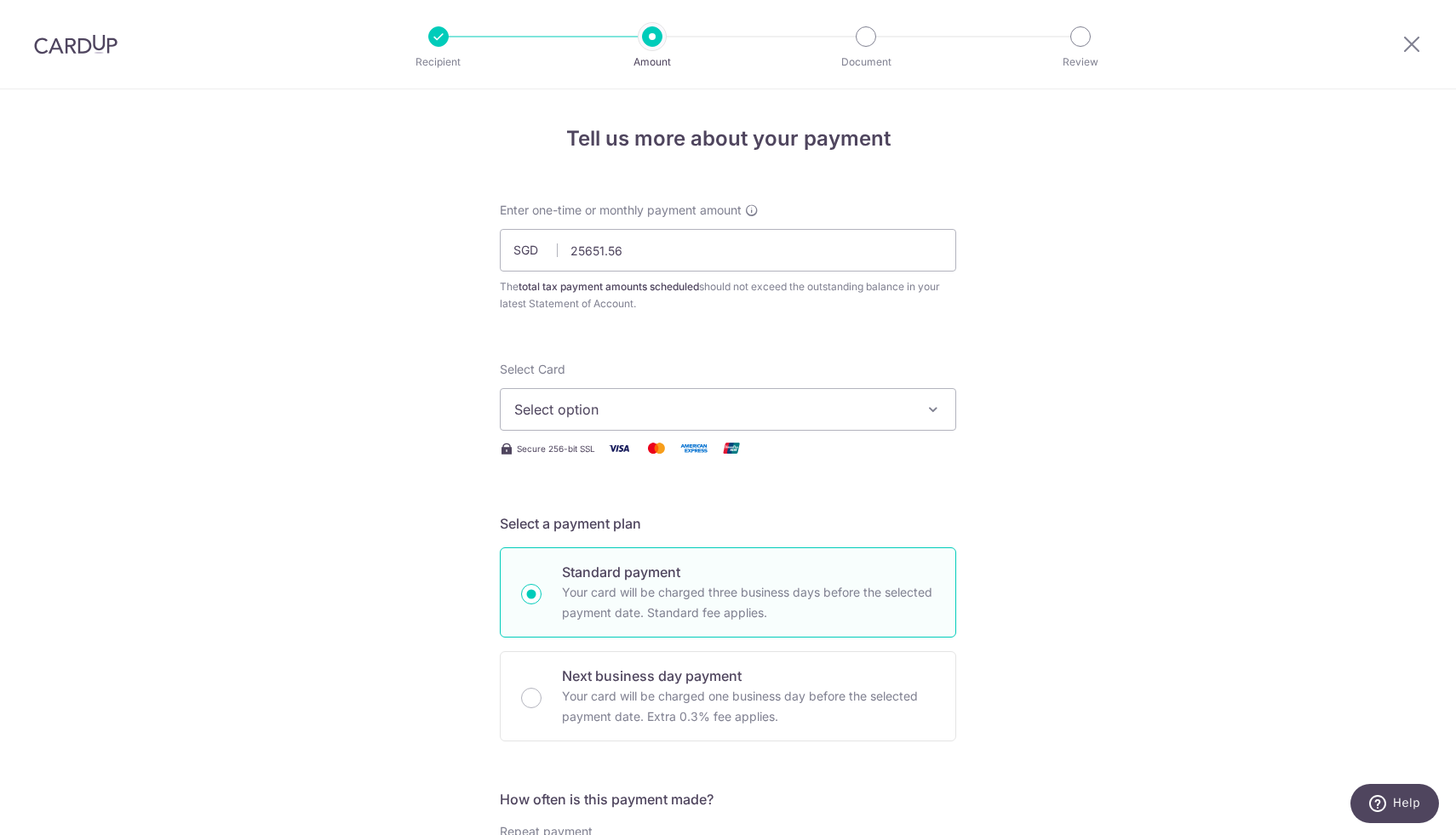 type on "25,651.56" 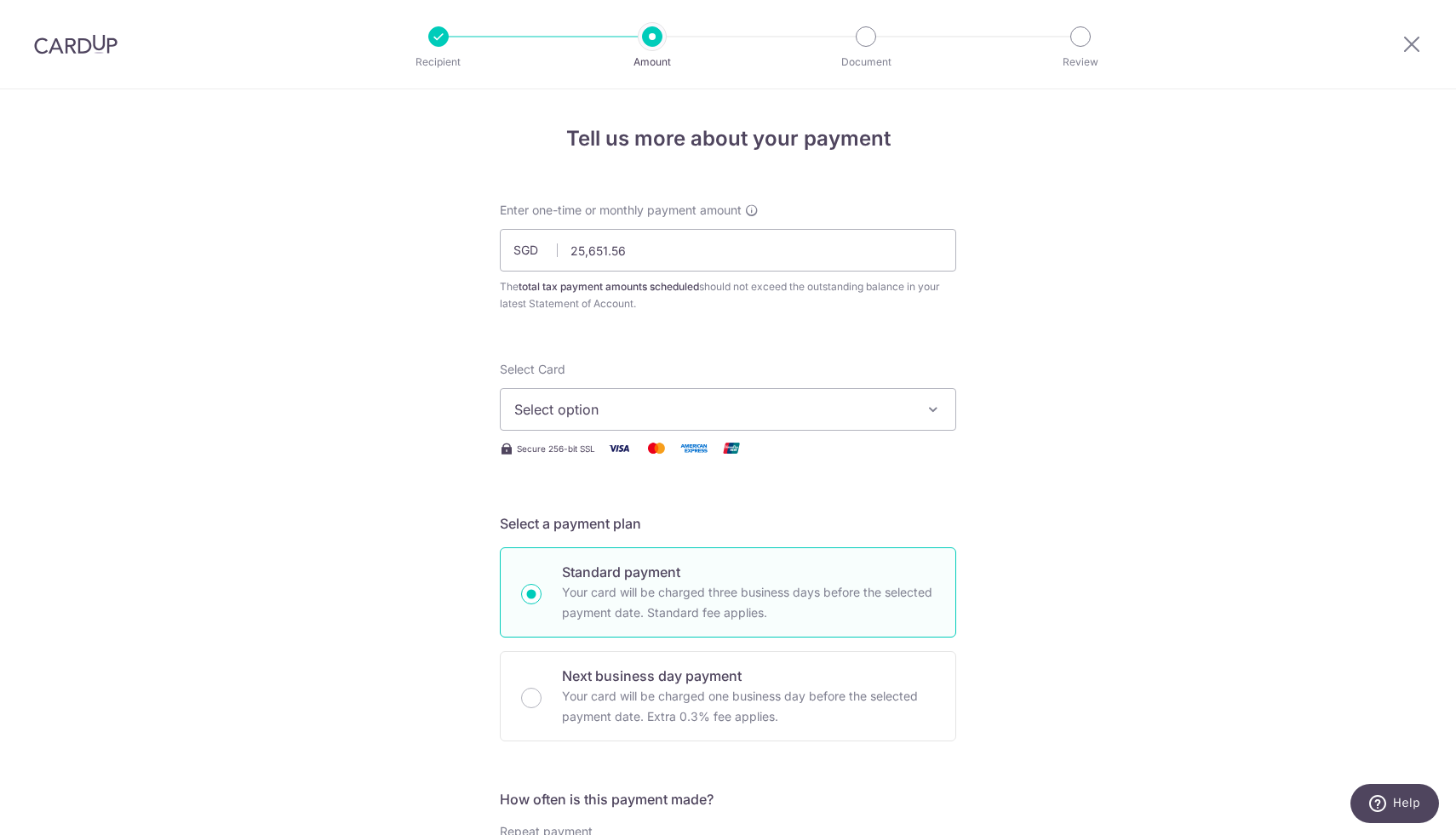 click on "Select option" at bounding box center [713, 409] 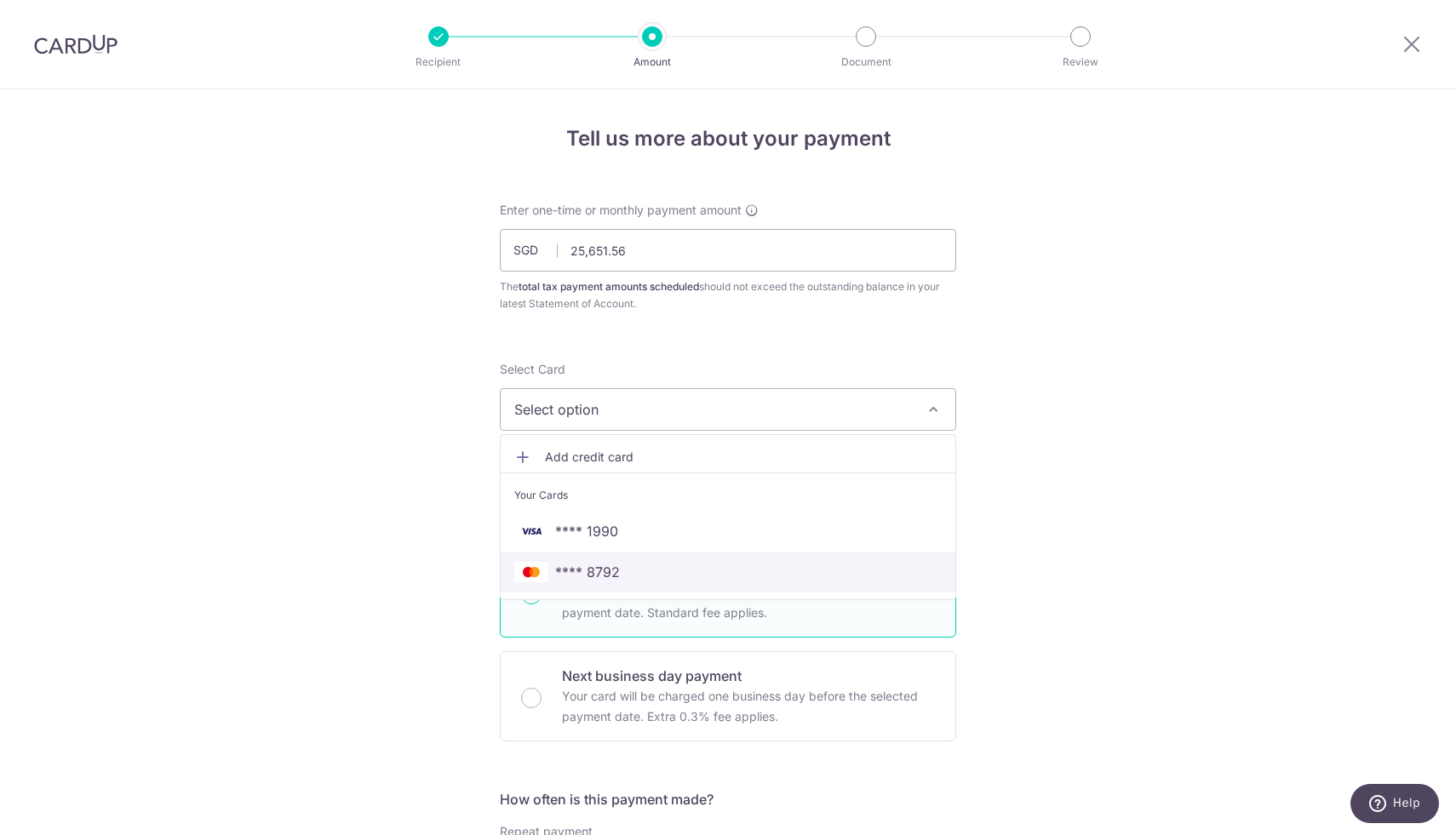click on "**** 8792" at bounding box center (588, 572) 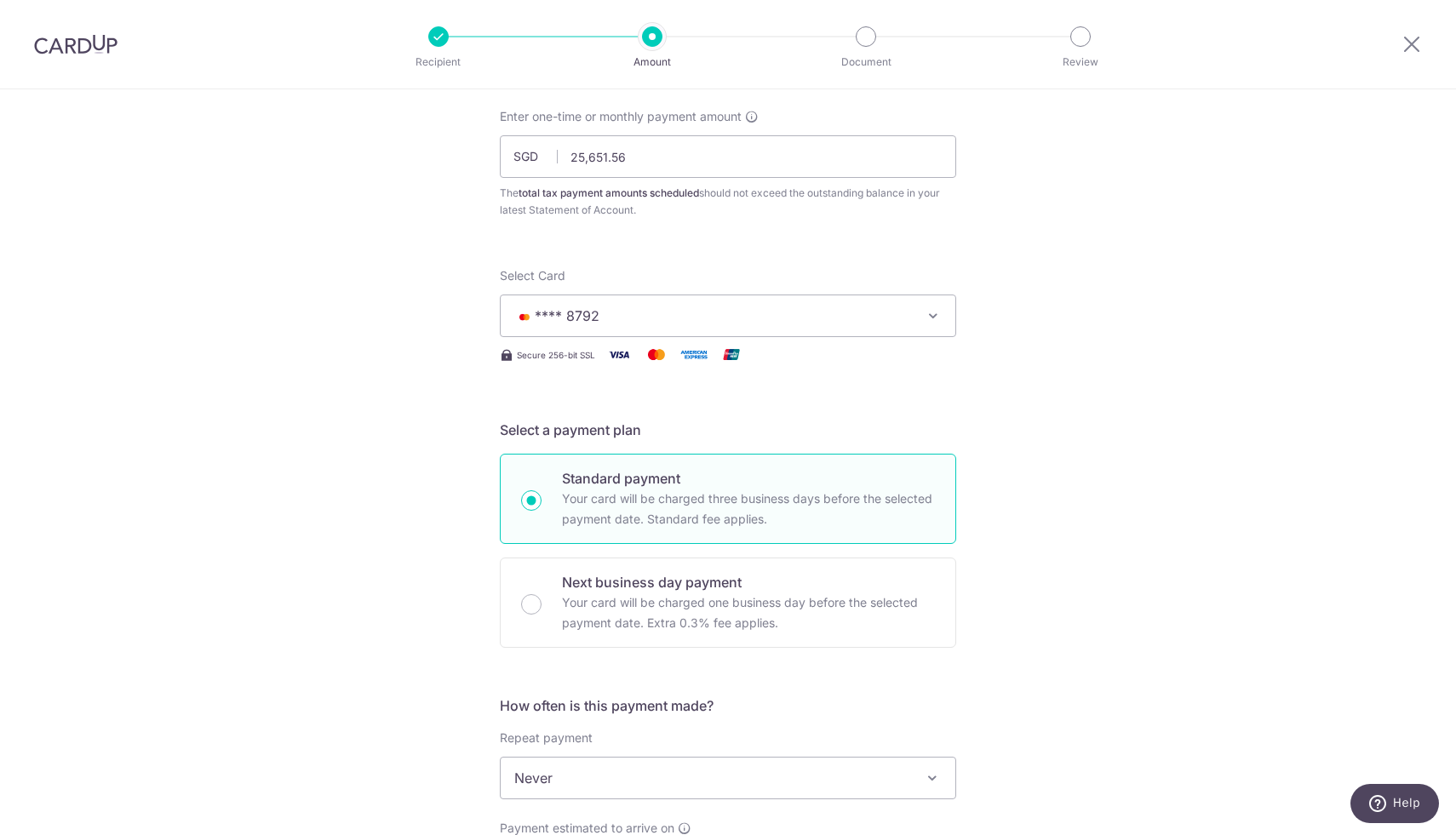 scroll, scrollTop: 202, scrollLeft: 0, axis: vertical 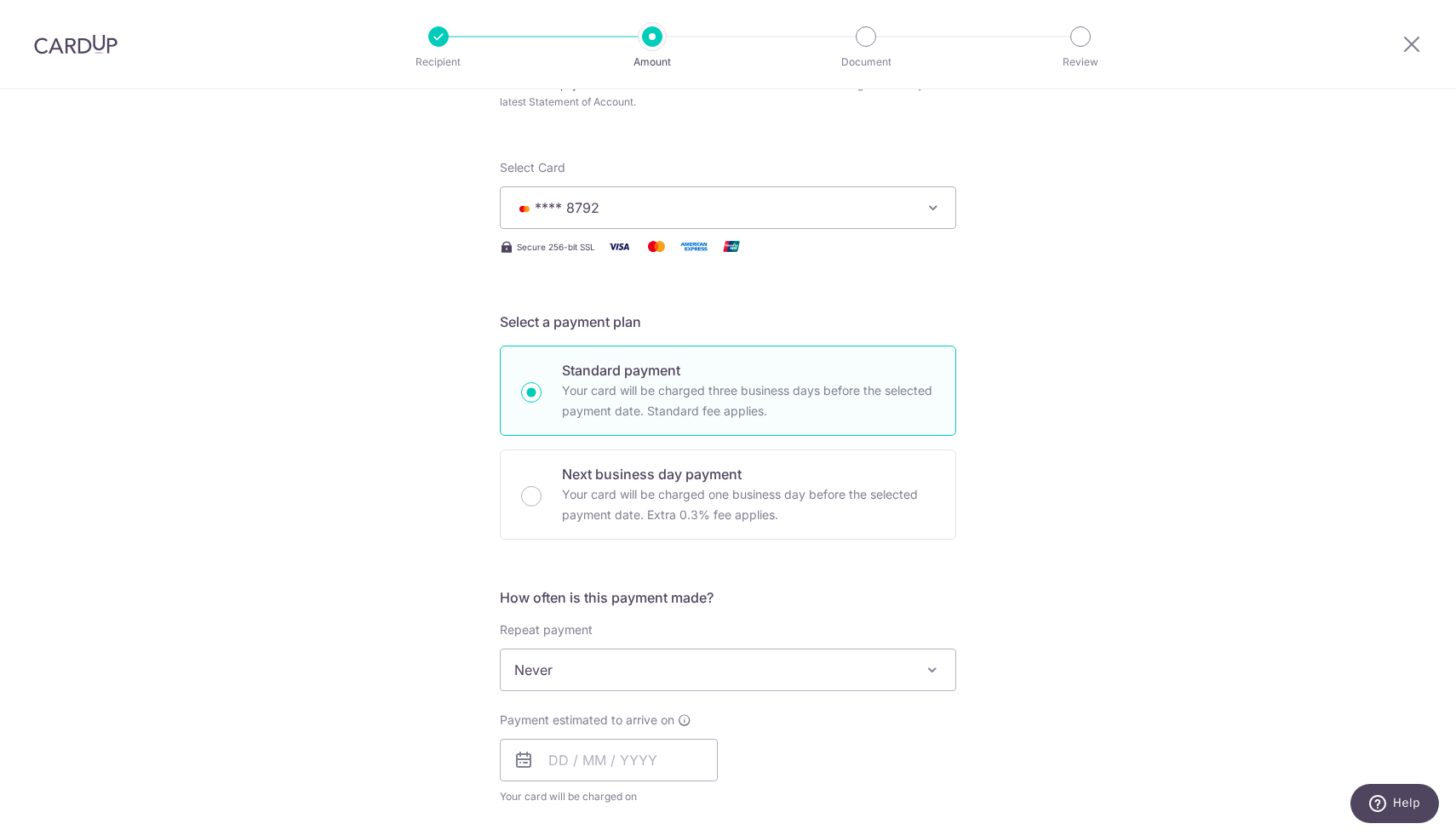click on "**** 8792" at bounding box center (713, 208) 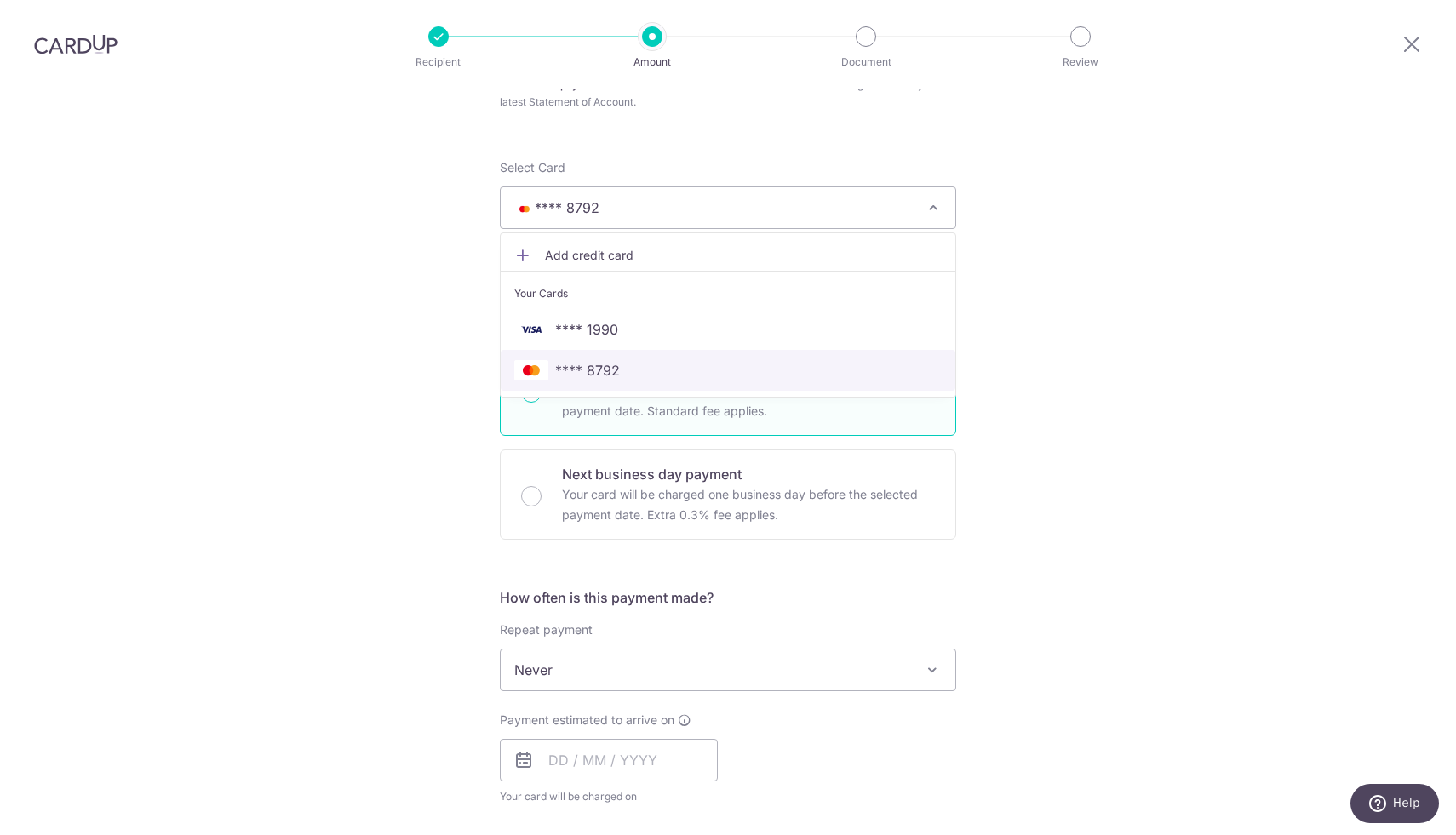 click on "**** 8792" at bounding box center (728, 370) 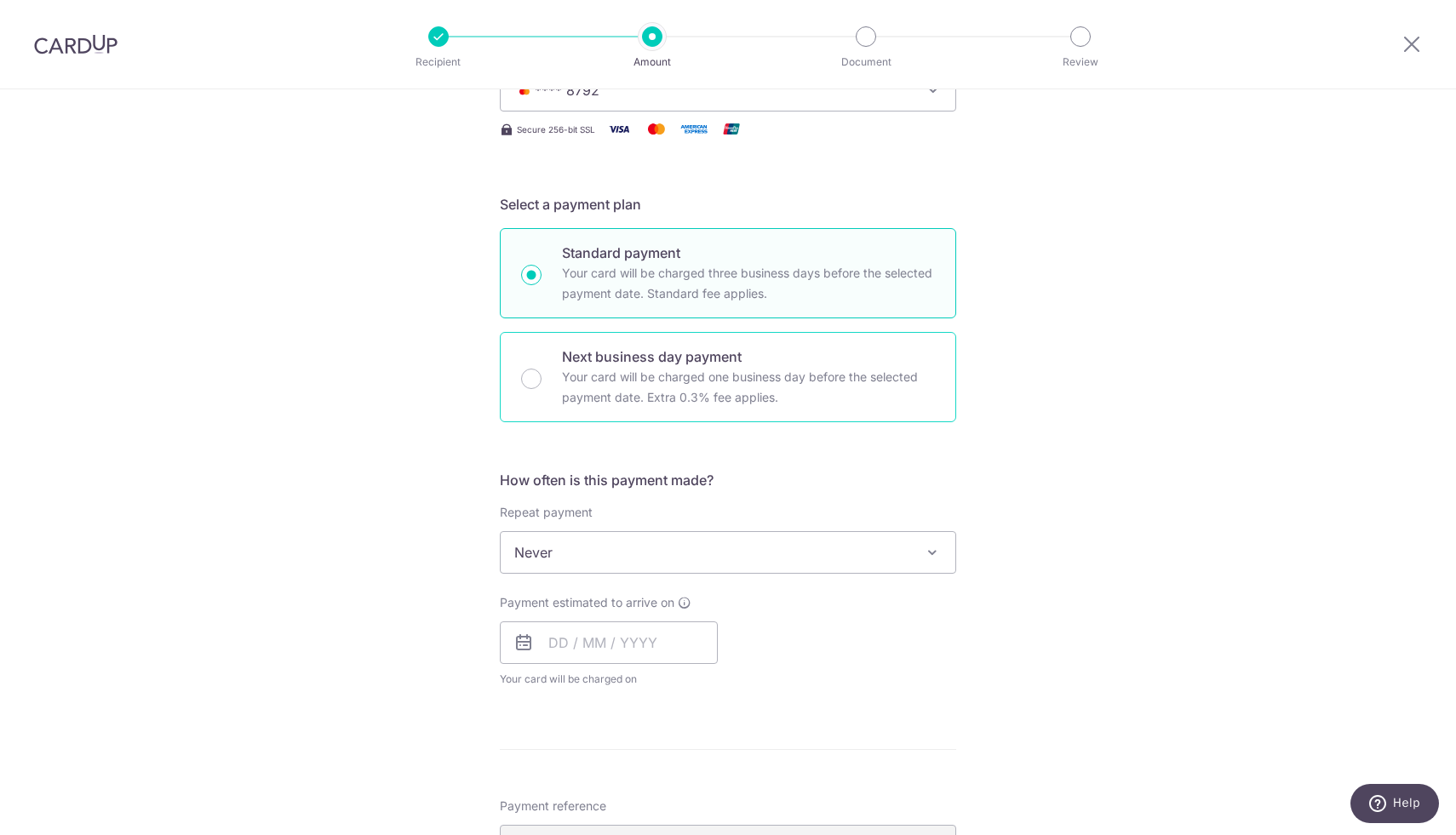 scroll, scrollTop: 324, scrollLeft: 0, axis: vertical 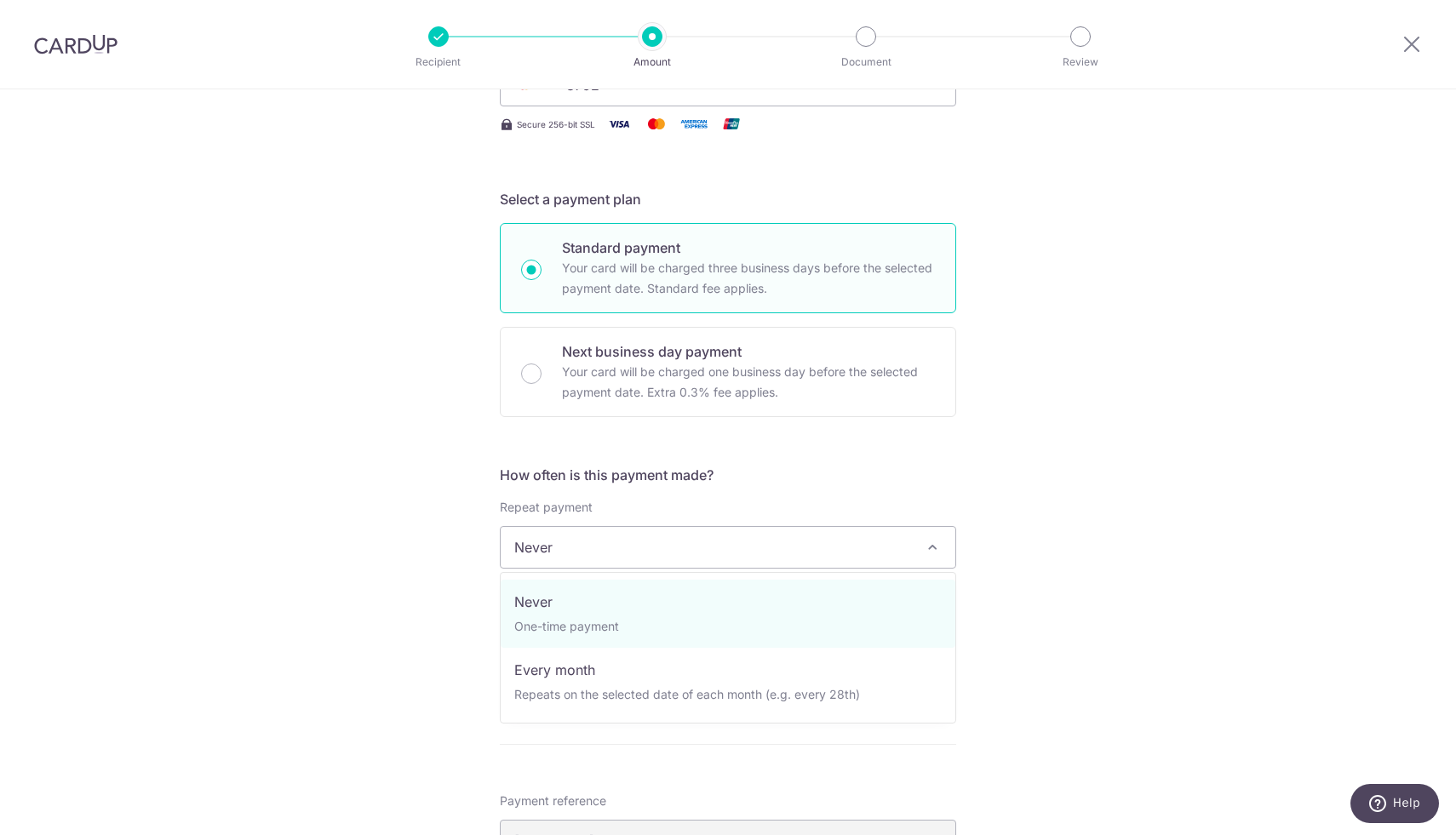 click on "Never" at bounding box center (728, 547) 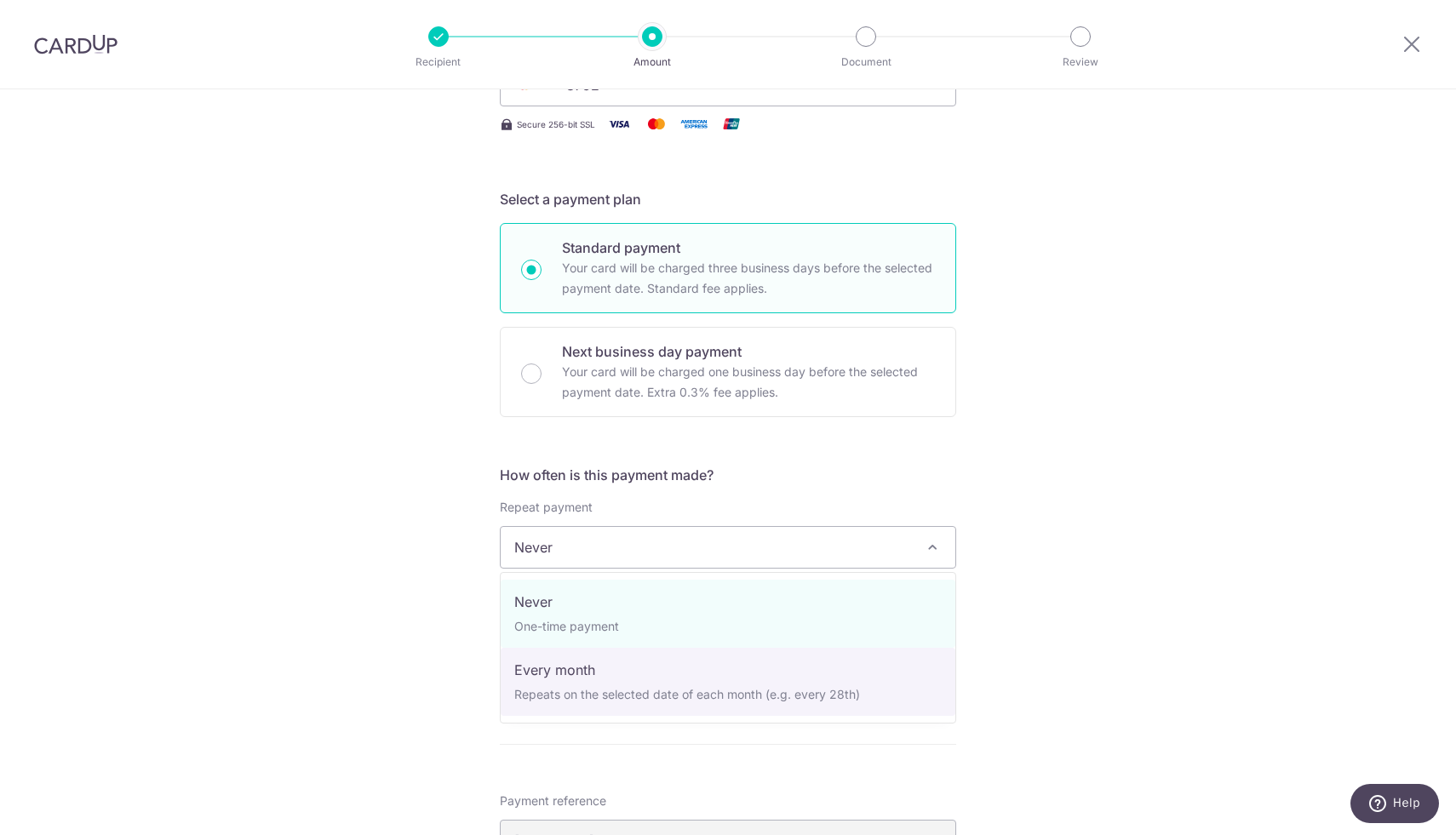 select on "3" 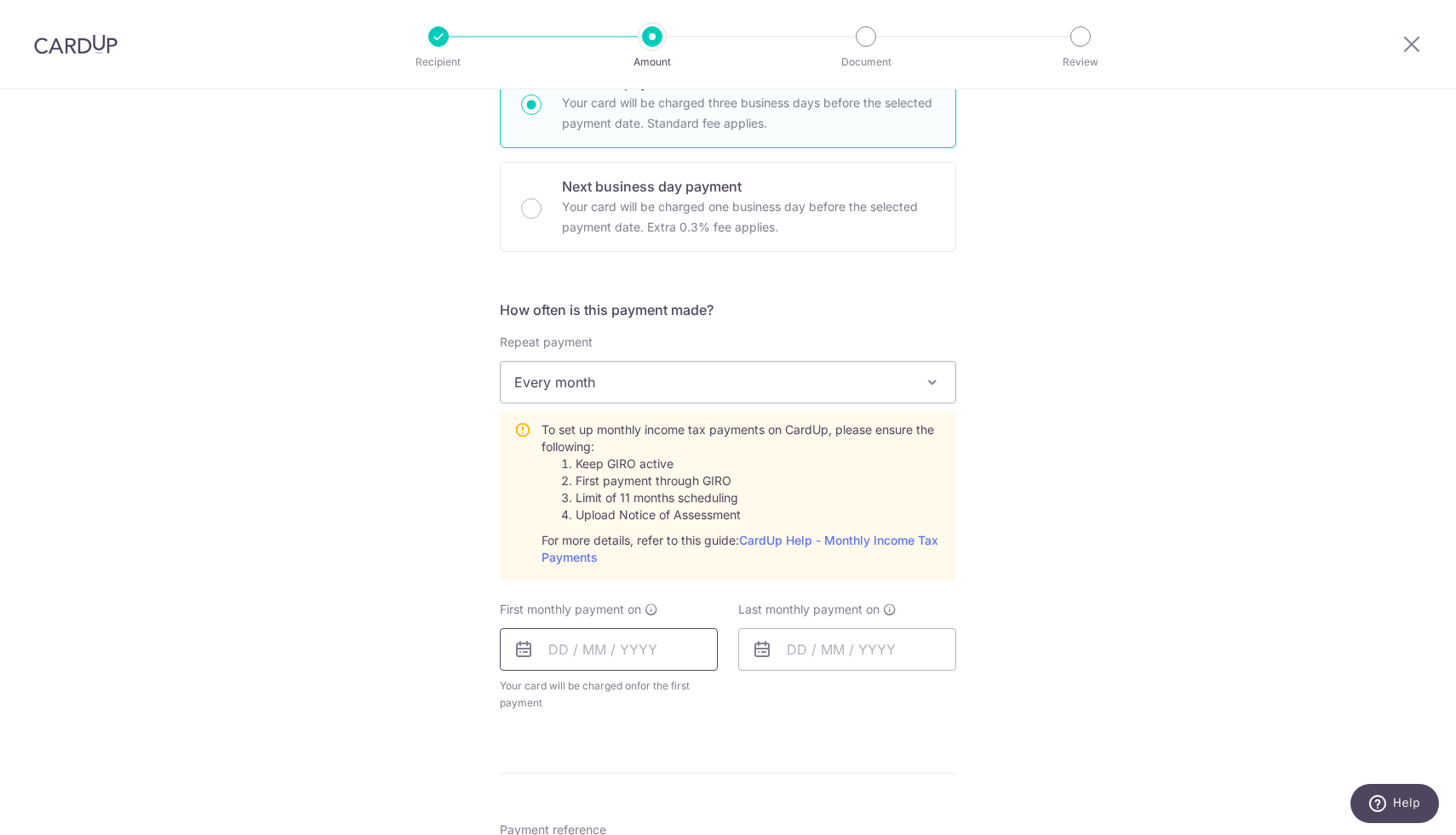 scroll, scrollTop: 495, scrollLeft: 0, axis: vertical 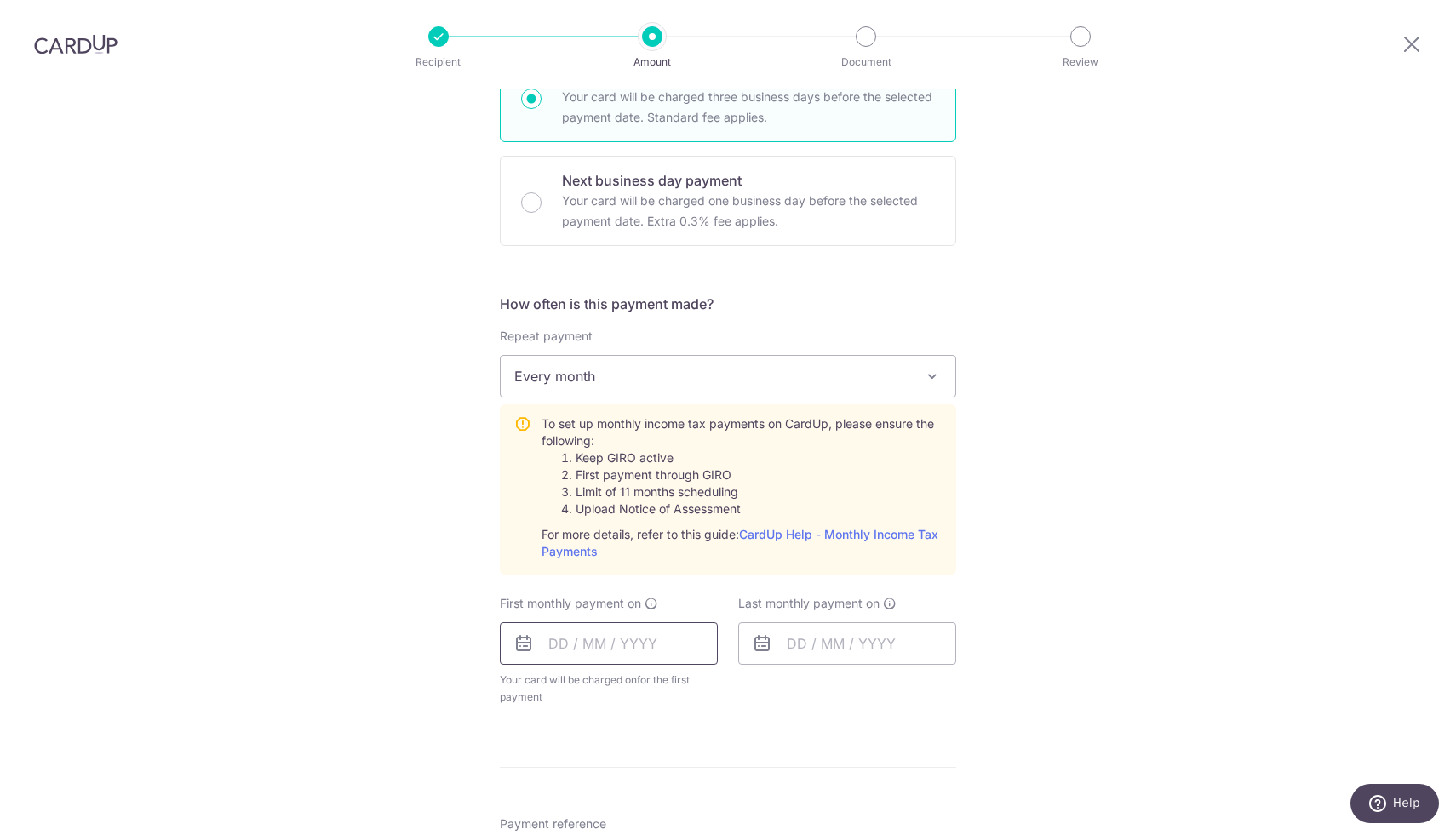 click at bounding box center (609, 643) 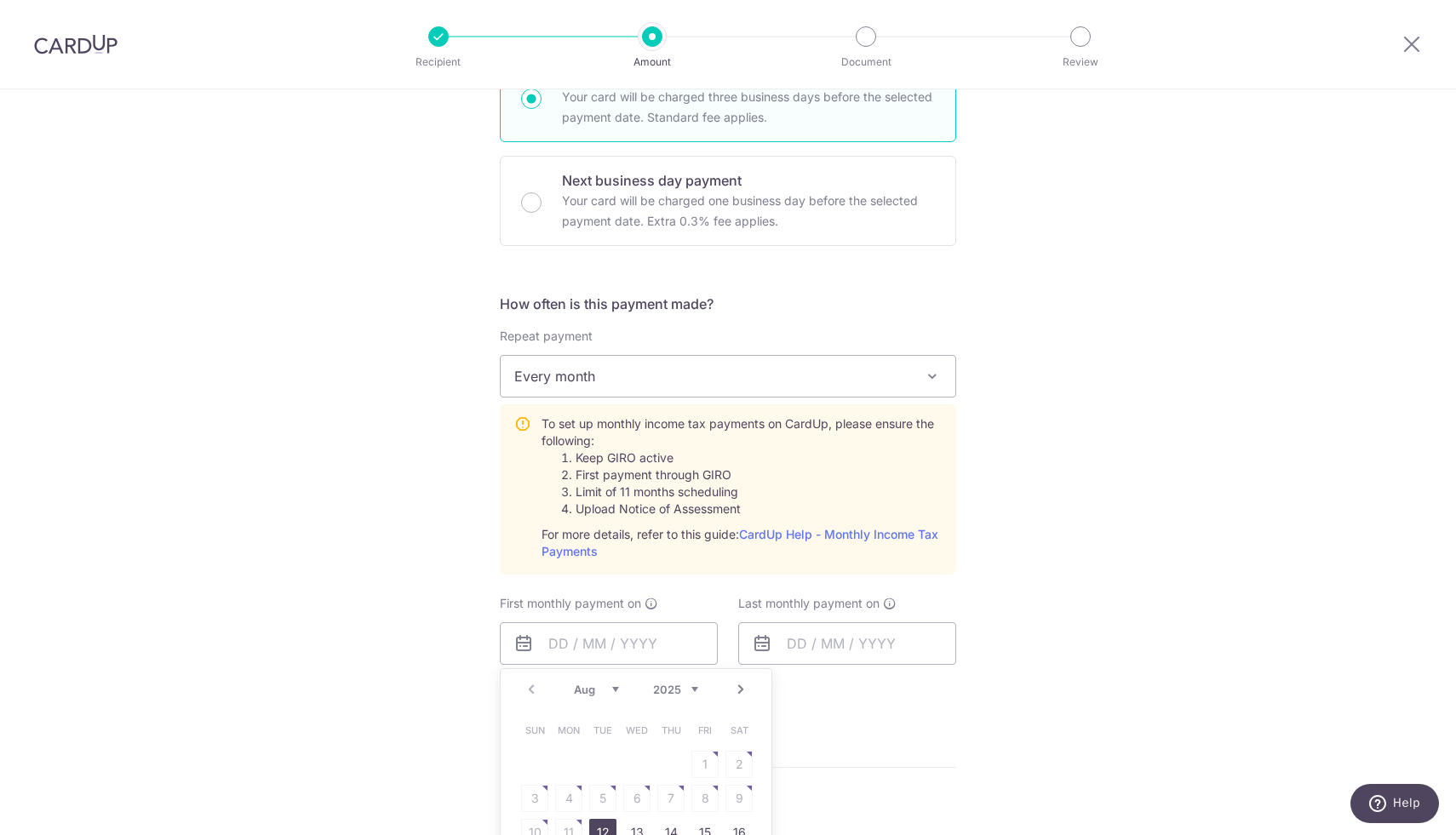 click on "First monthly payment on
Prev Next Aug Sep Oct Nov Dec 2025 2026 Sun Mon Tue Wed Thu Fri Sat           1 2 3 4 5 6 7 8 9 10 11 12 13 14 15 16 17 18 19 20 21 22 23 24 25 26 27 28 29 30 31             Why are some dates not available?
Your card will be charged on   for the first payment
* If your payment is funded by  9:00am SGT on Friday 08/08/2025
08/08/2025" at bounding box center (609, 650) 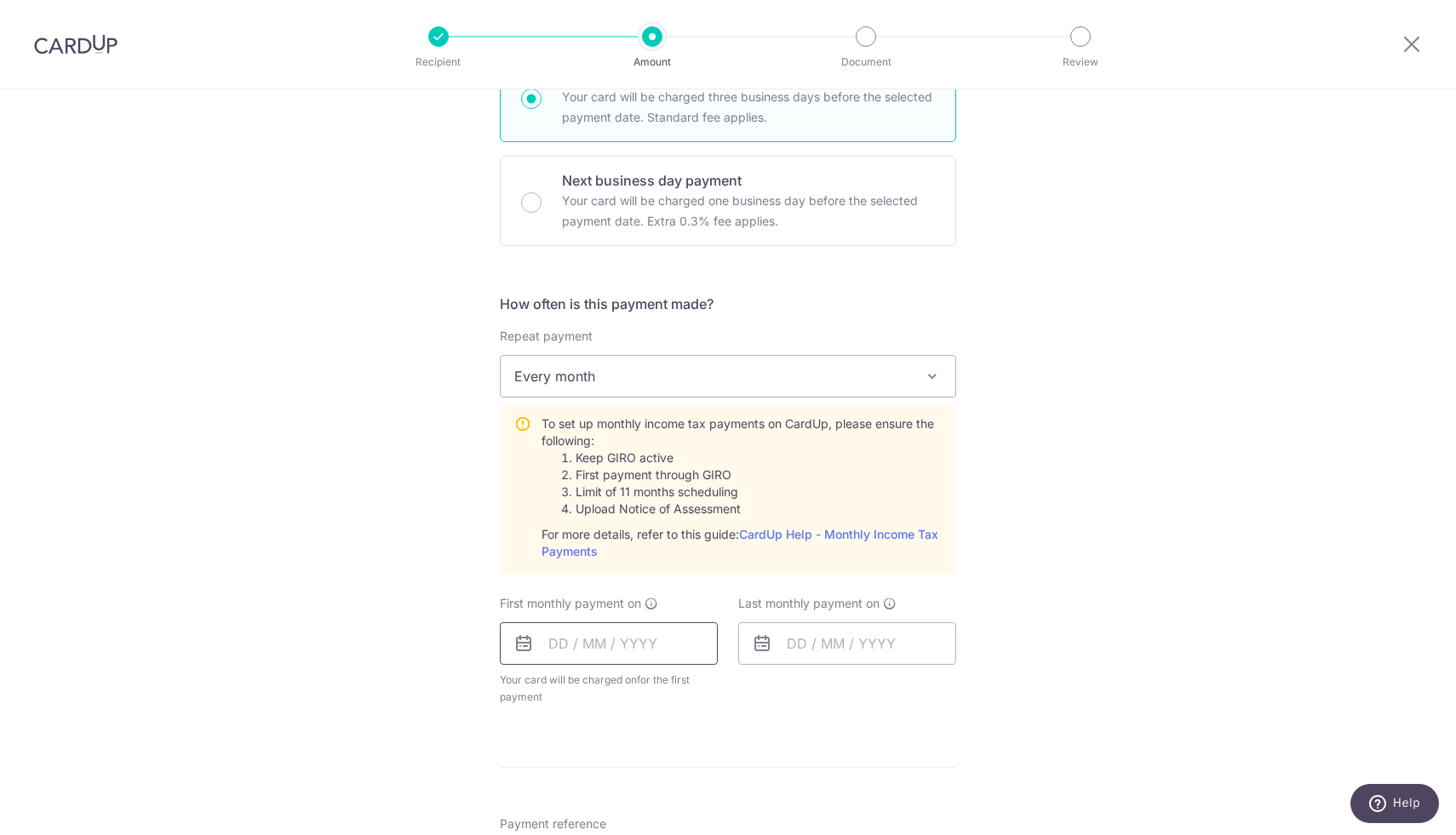 click at bounding box center [609, 643] 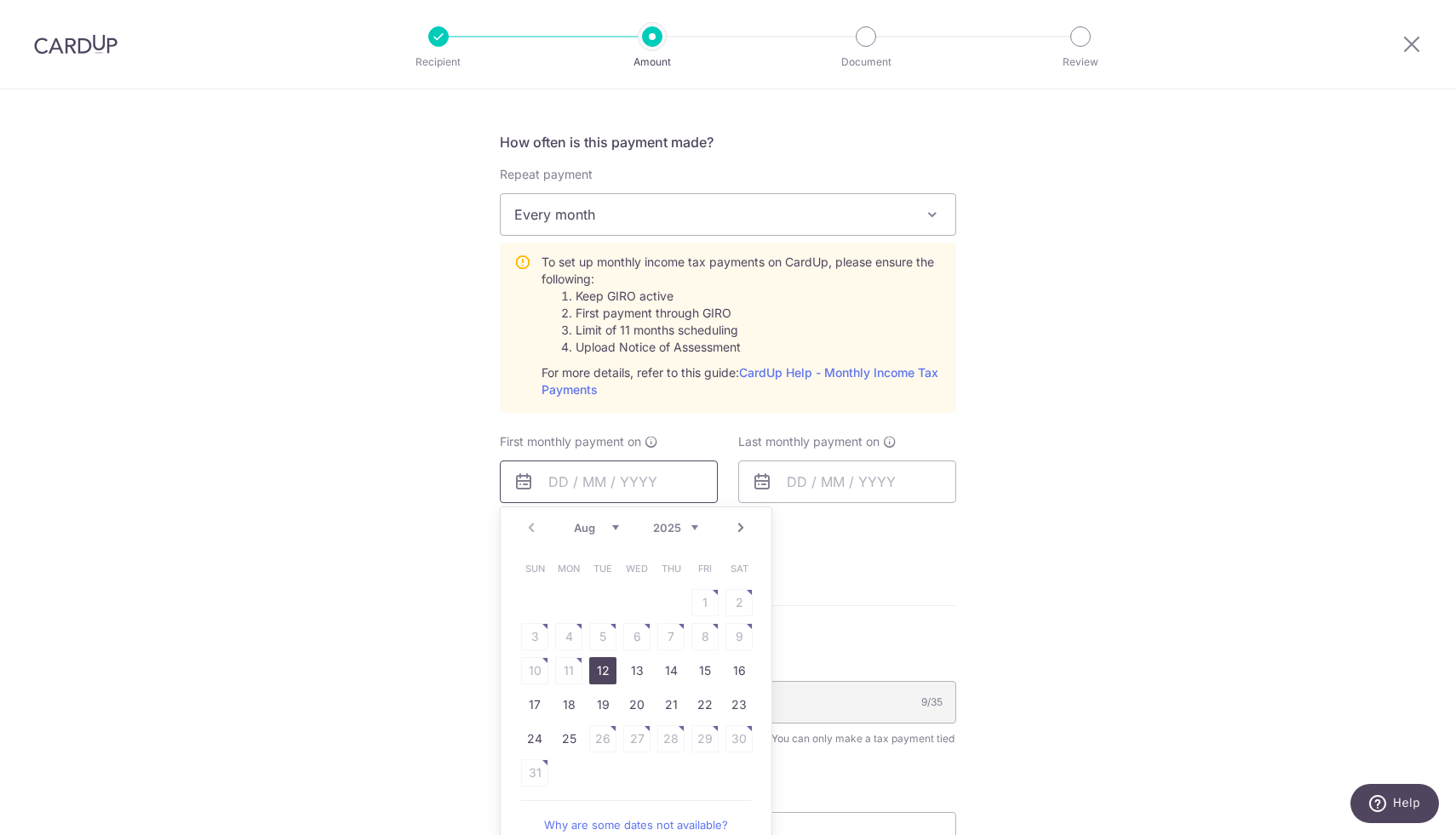scroll, scrollTop: 661, scrollLeft: 0, axis: vertical 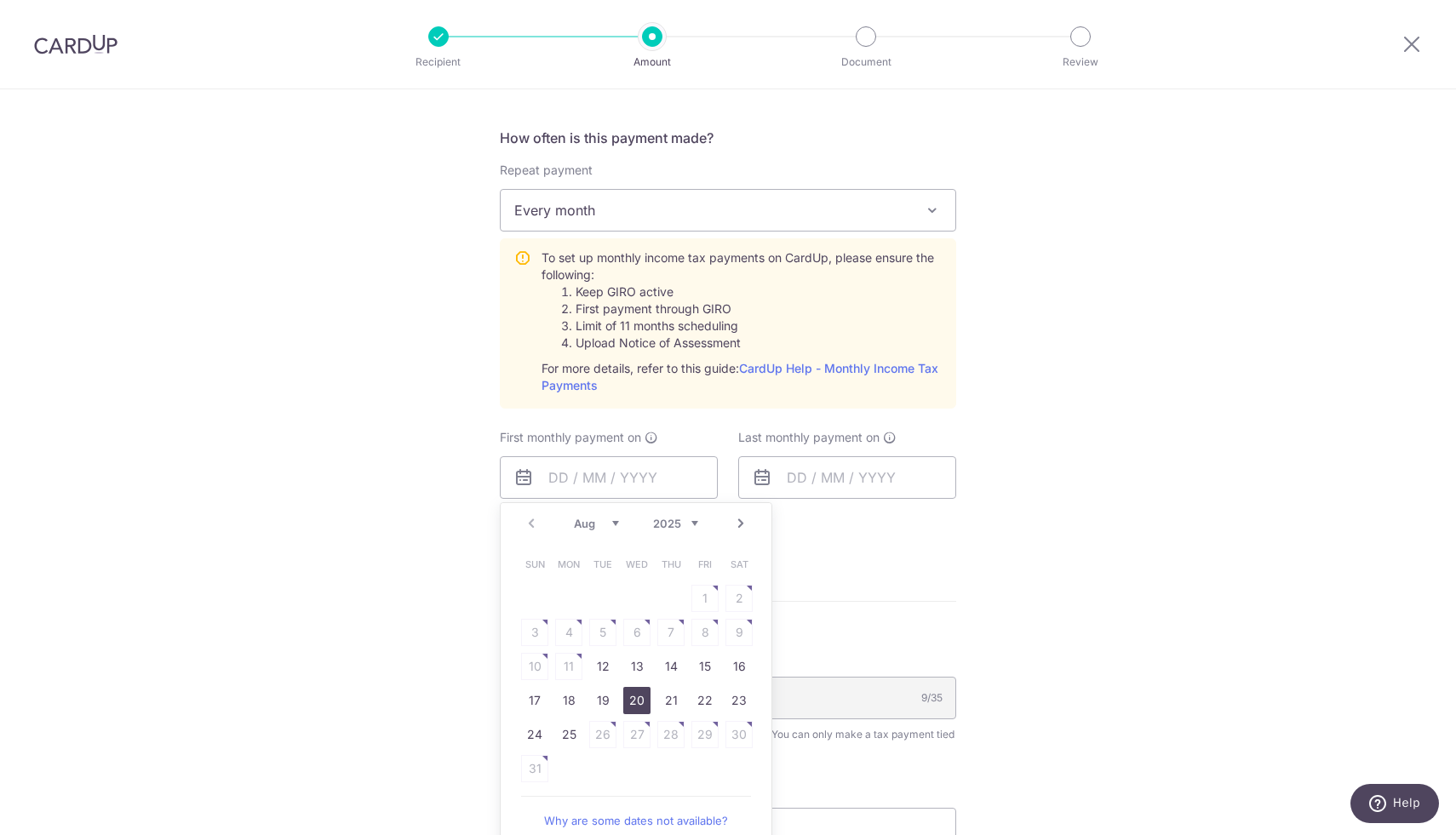 click on "20" at bounding box center (637, 701) 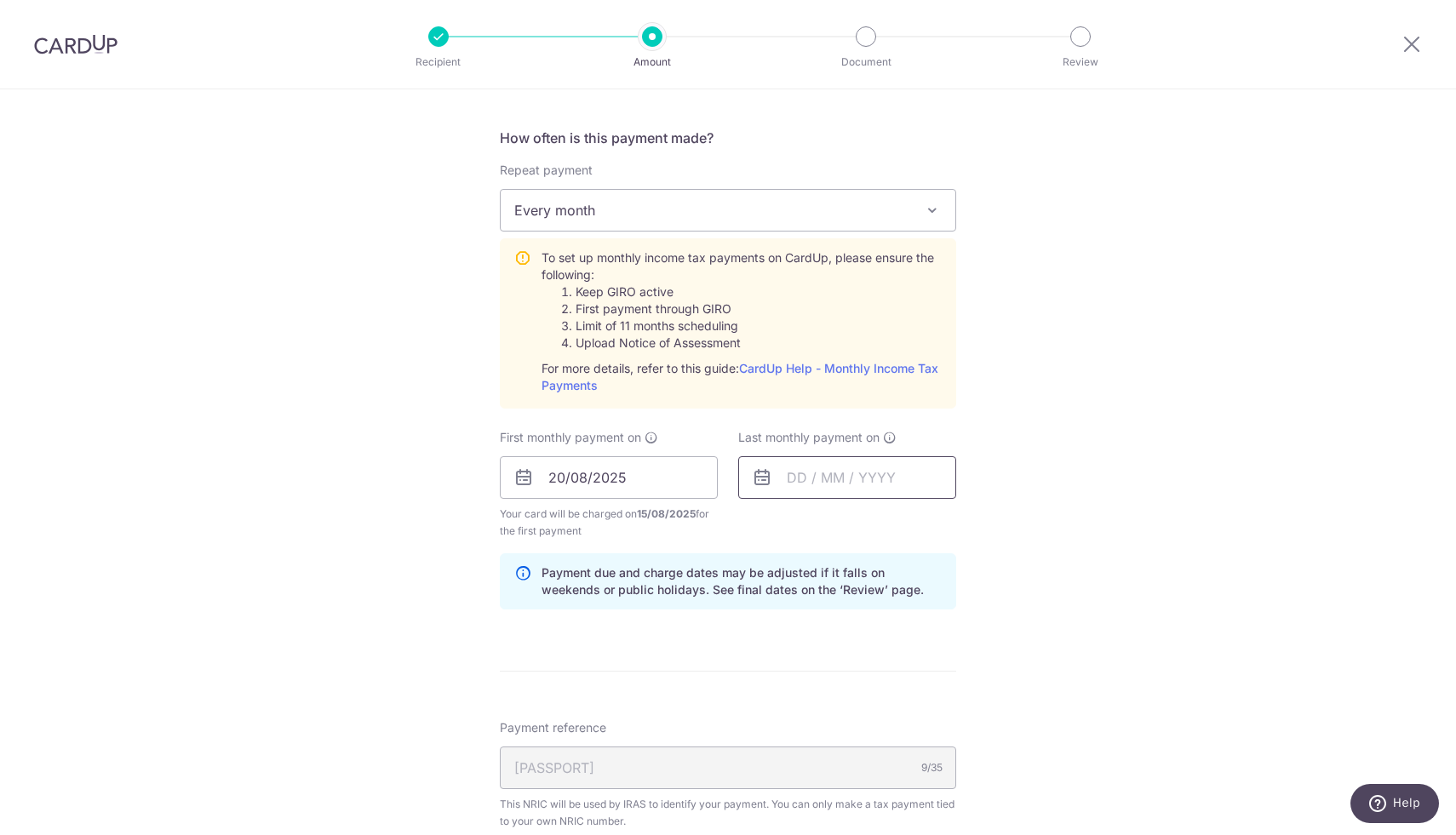 click at bounding box center (847, 478) 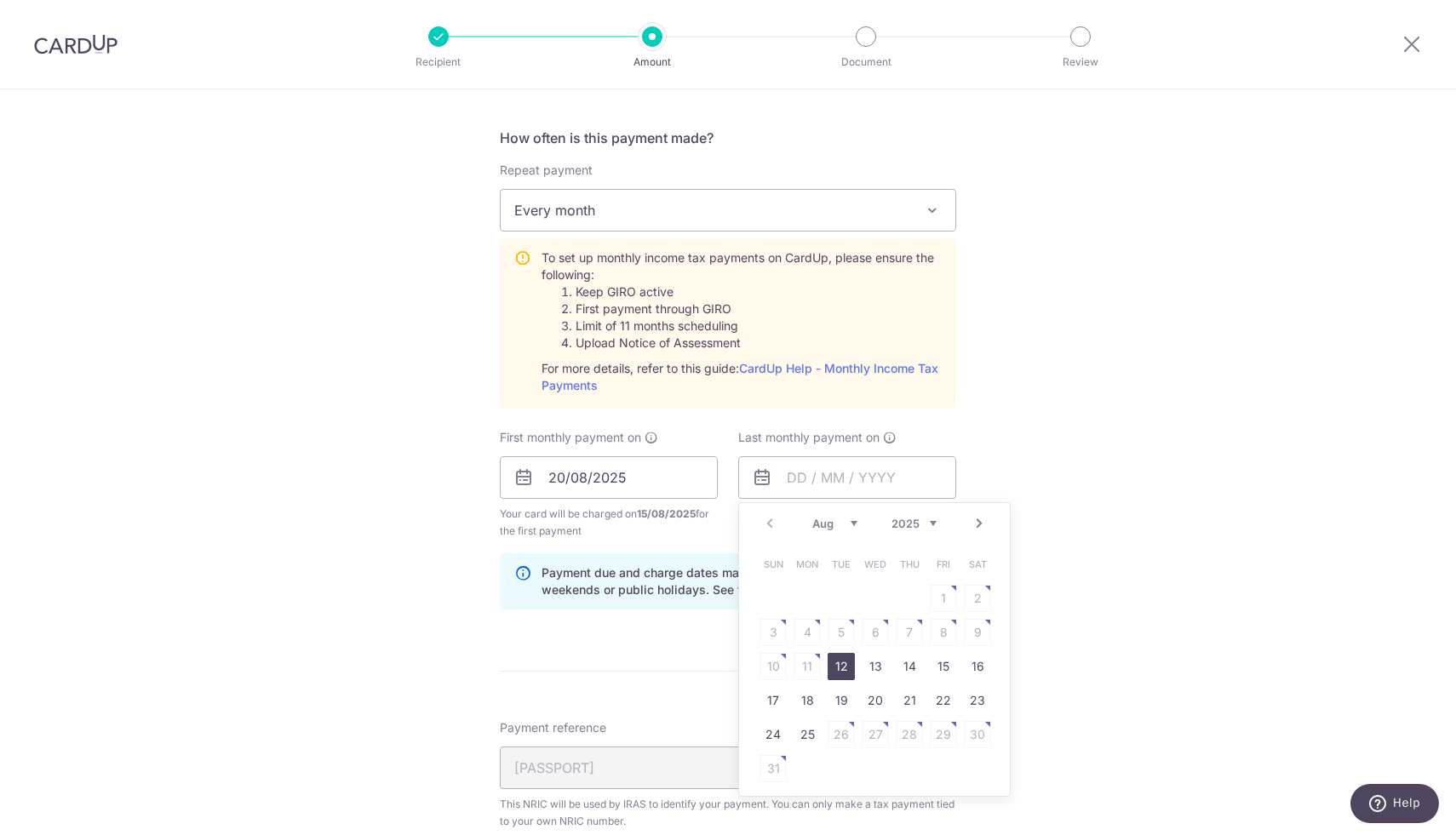 click on "Aug Sep Oct Nov Dec 2025 2026" at bounding box center [874, 523] 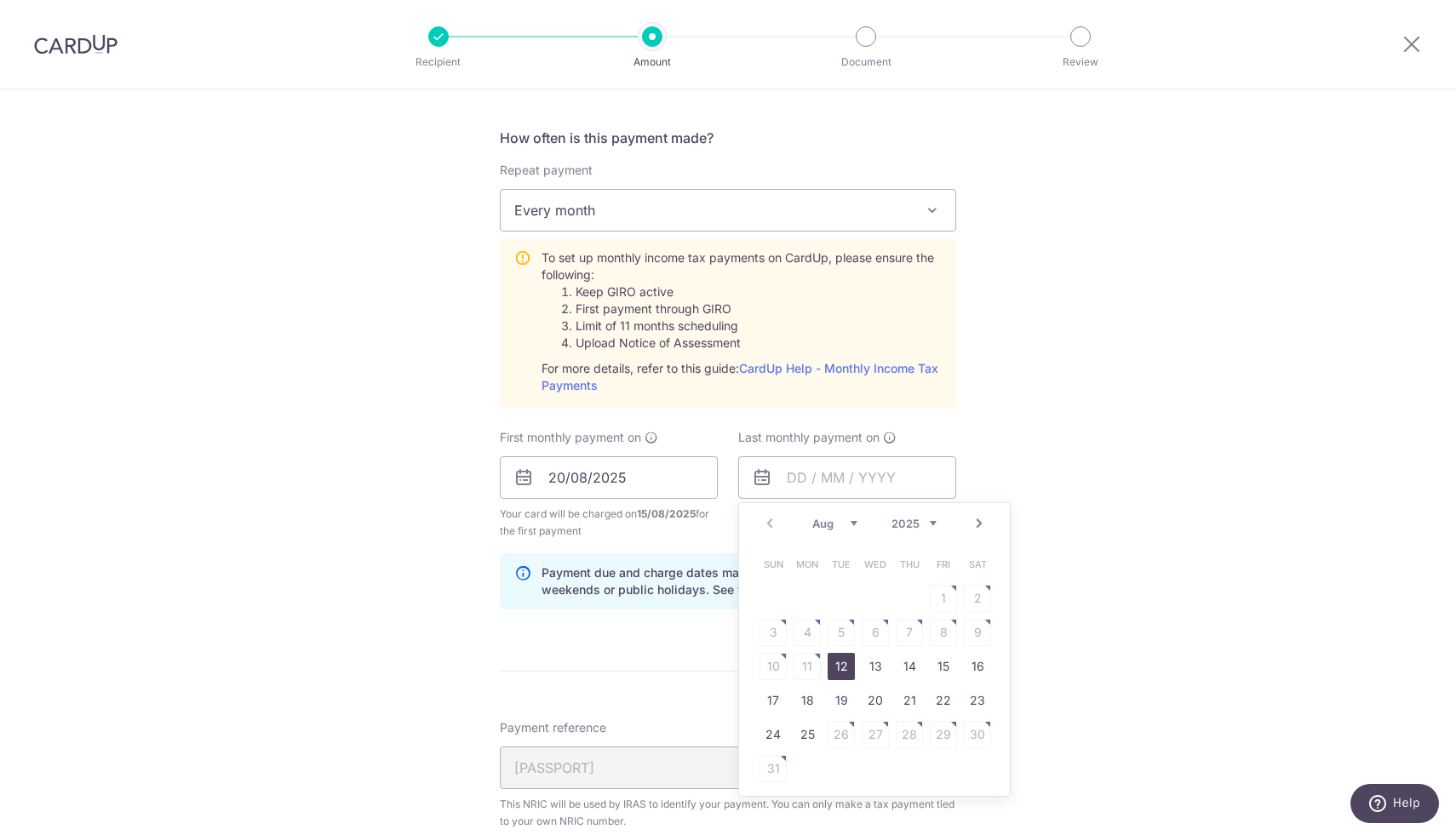 click on "2025 2026" at bounding box center [914, 523] 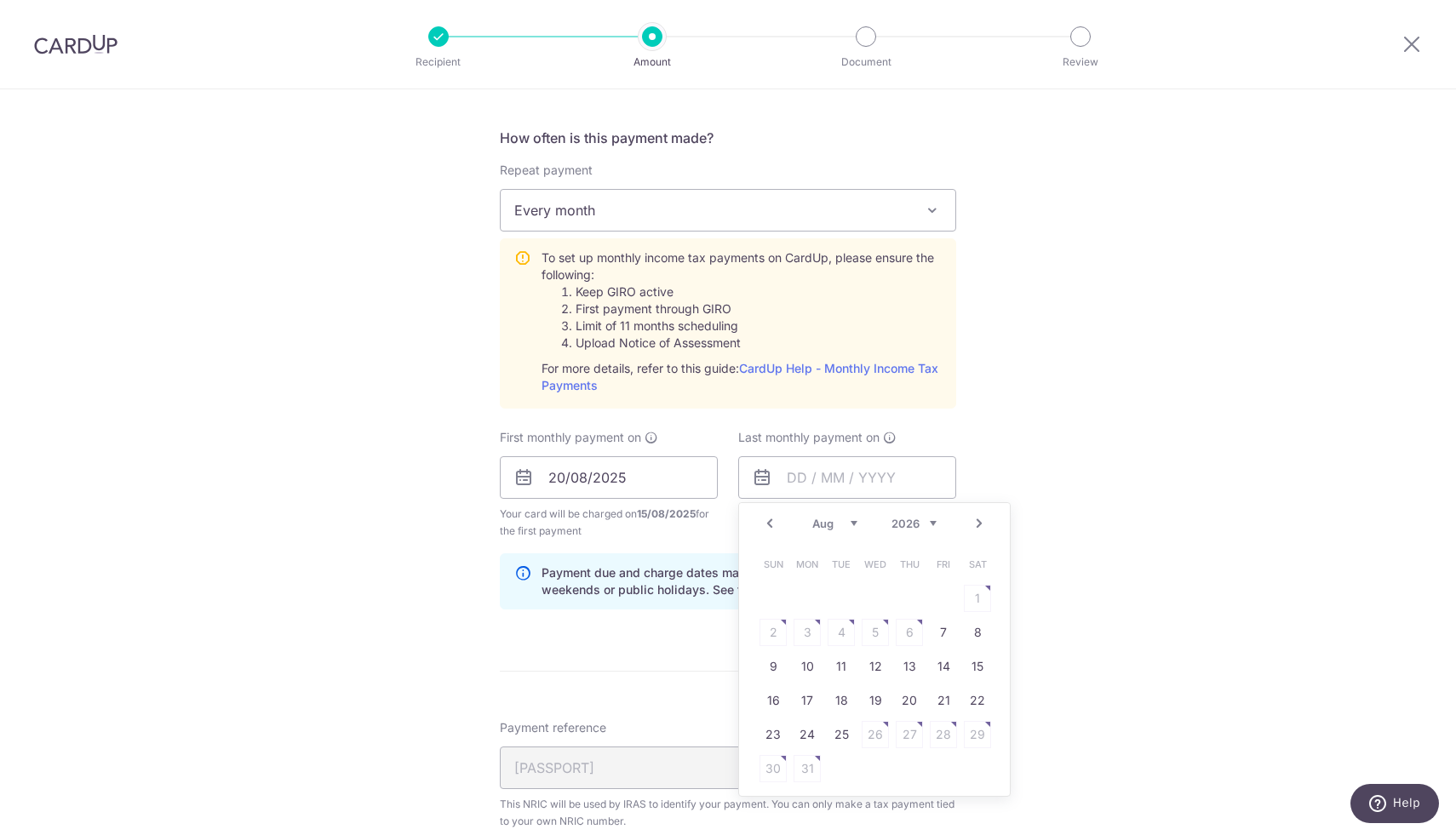 click on "Jan Feb Mar Apr May Jun Jul Aug Sep" at bounding box center [834, 523] 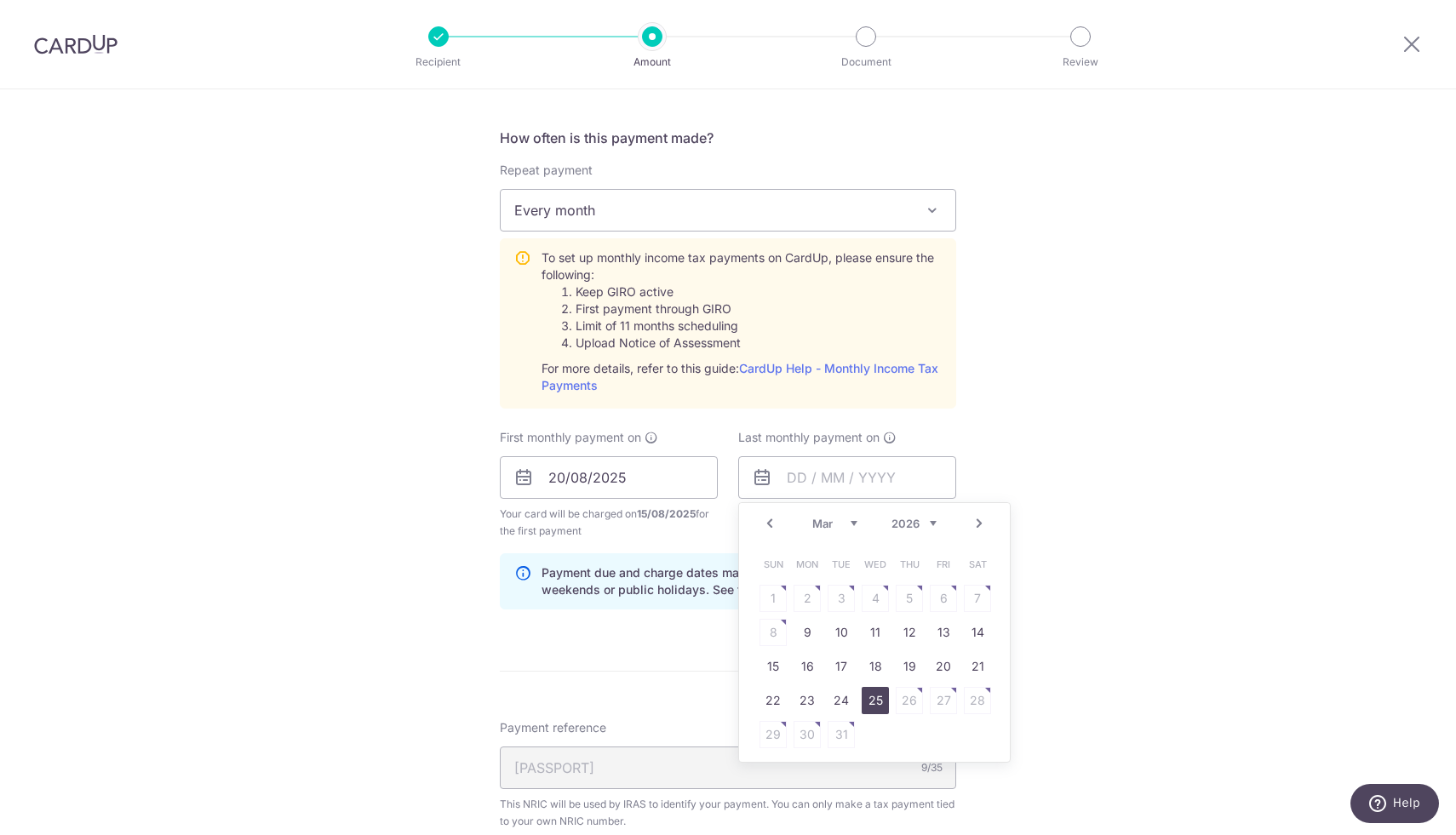 click on "25" at bounding box center [875, 701] 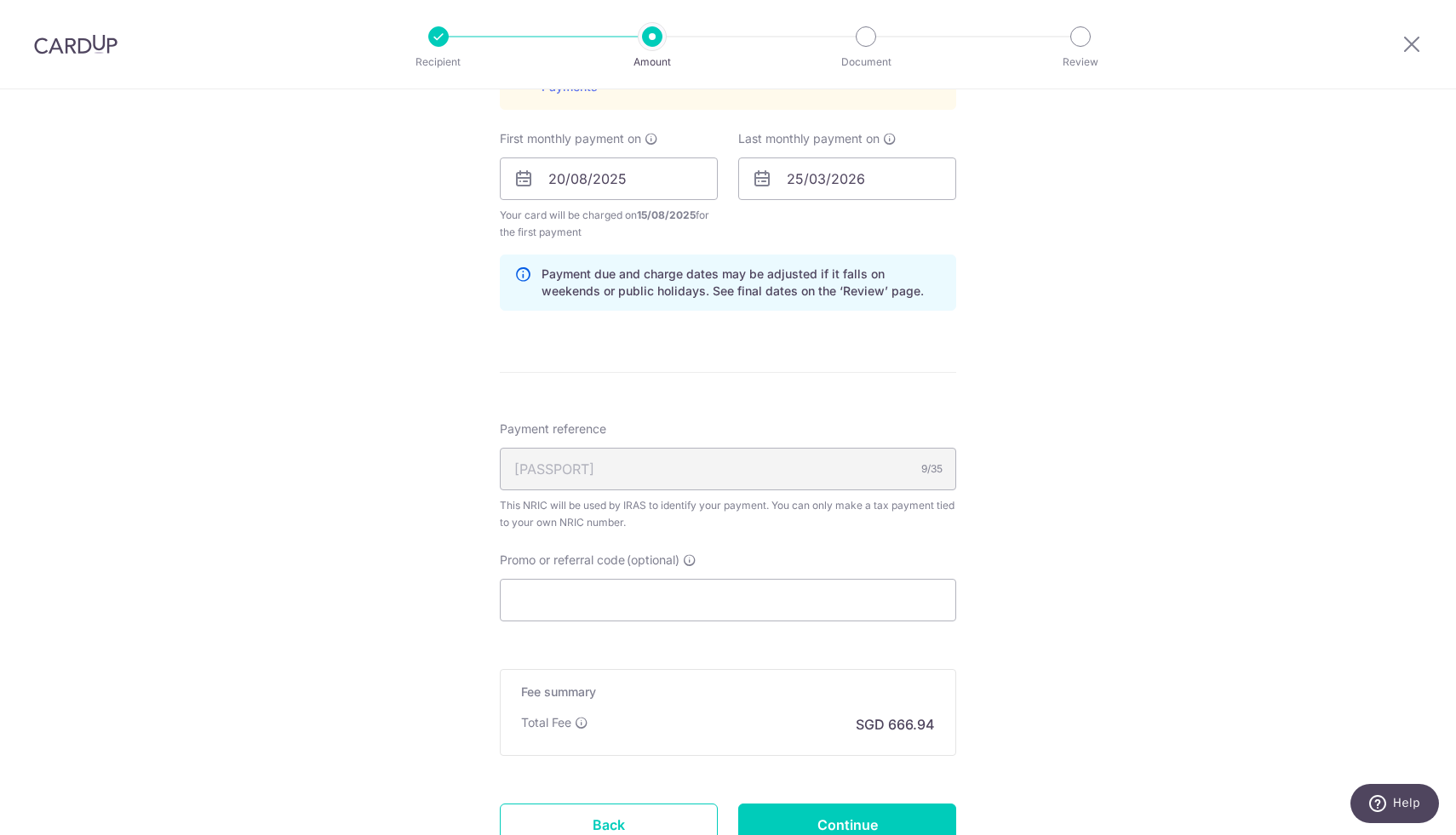 scroll, scrollTop: 986, scrollLeft: 0, axis: vertical 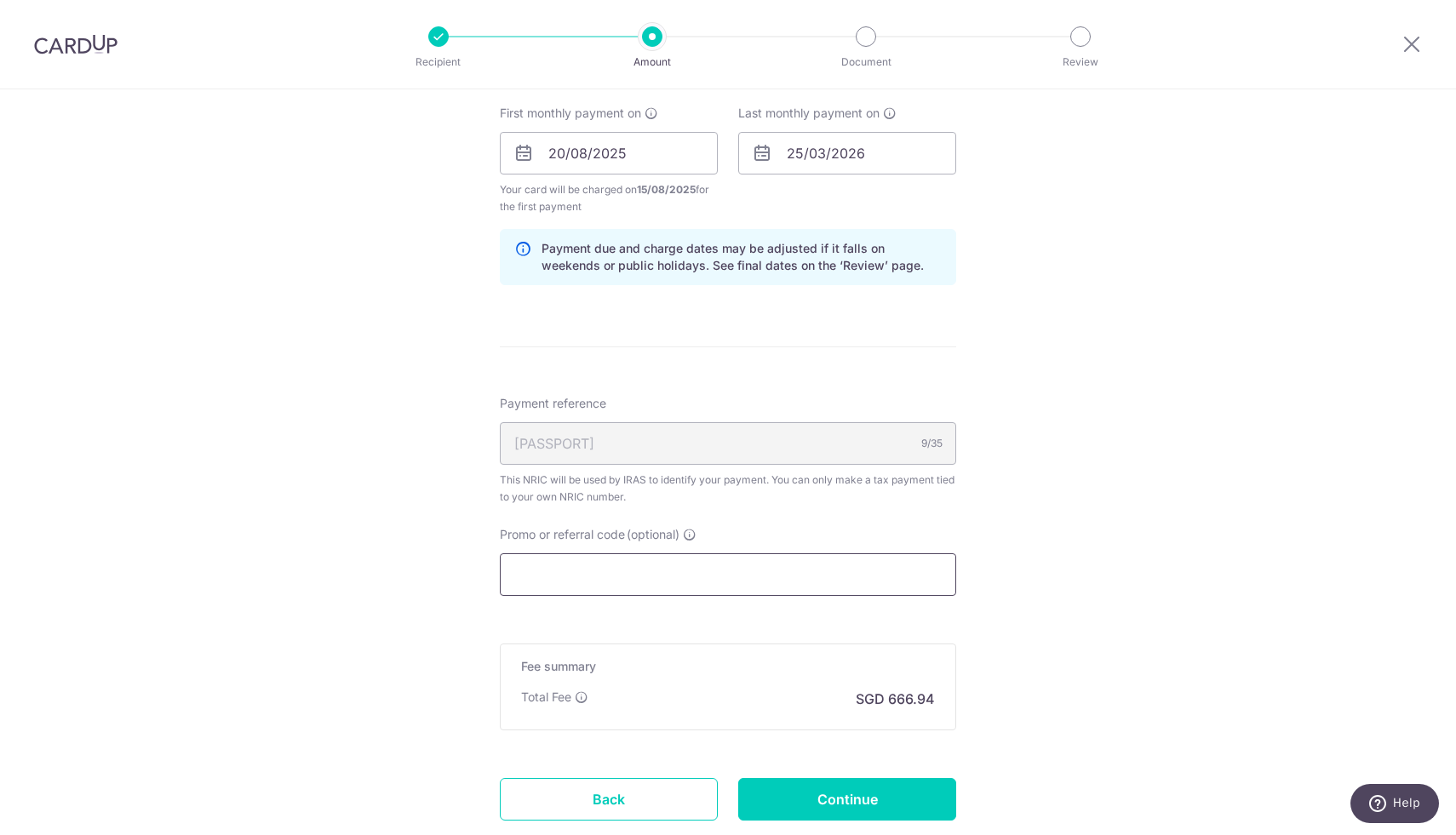 click on "Promo or referral code
(optional)" at bounding box center [728, 575] 